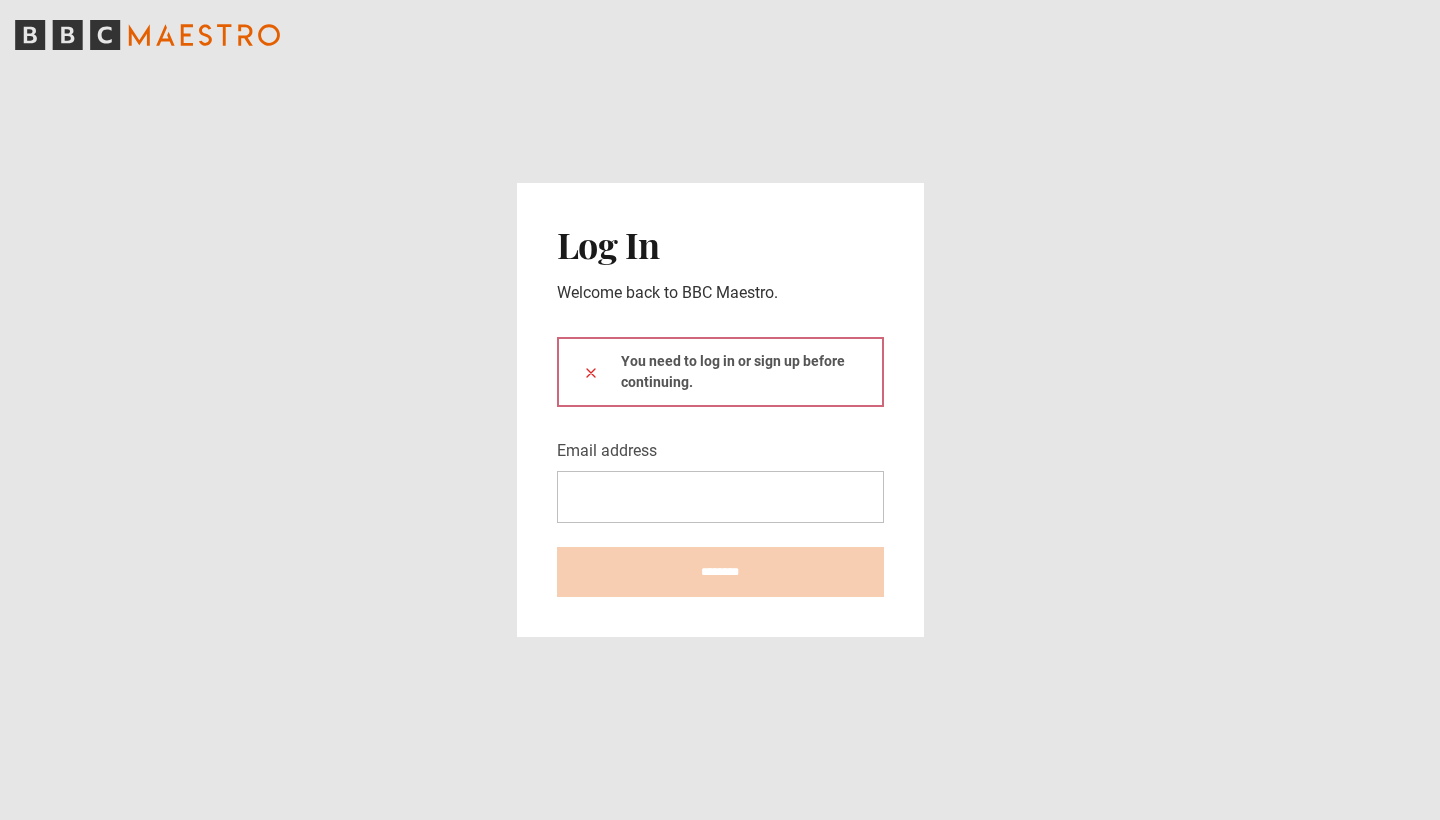 scroll, scrollTop: 0, scrollLeft: 0, axis: both 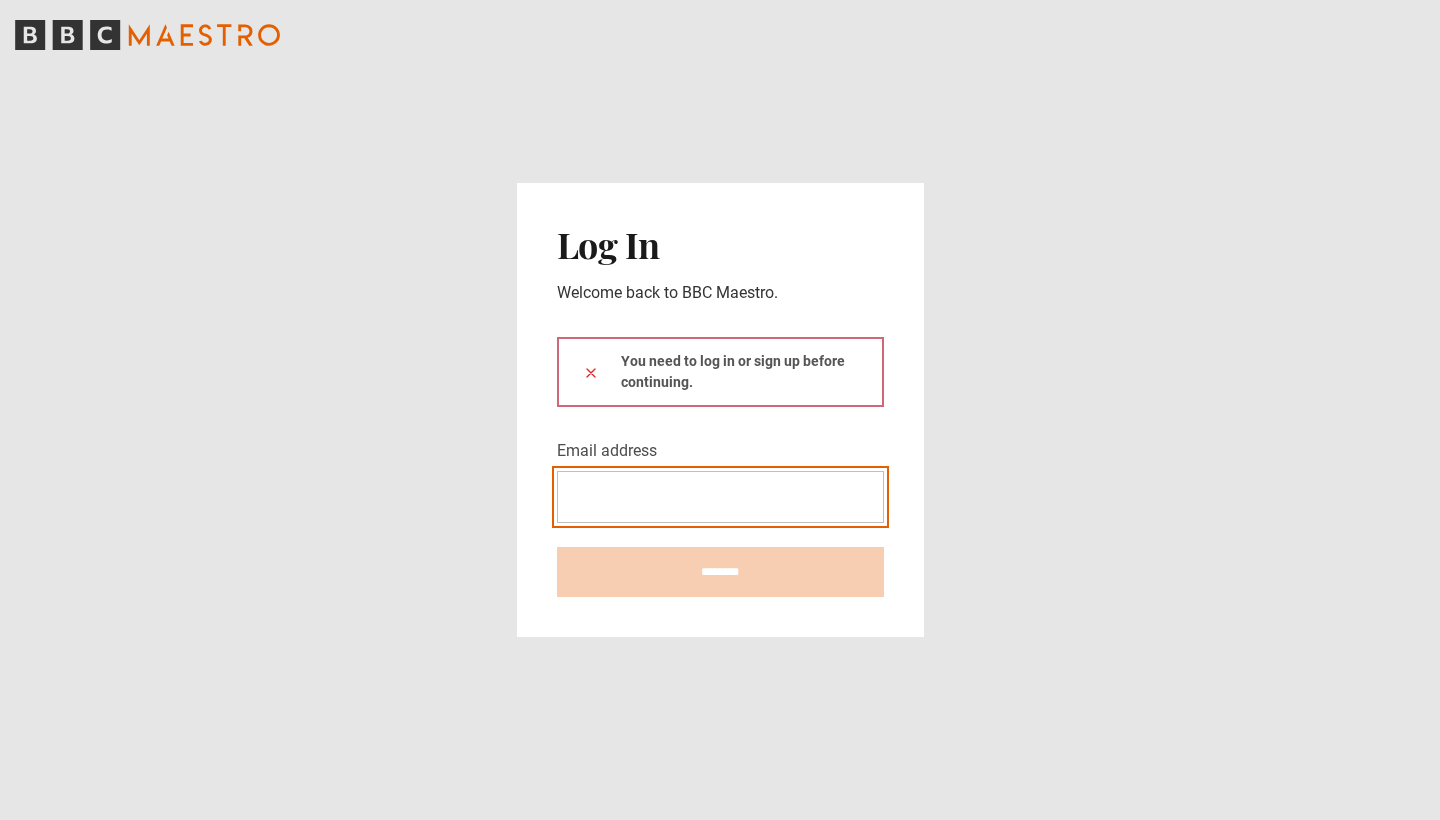 type on "**********" 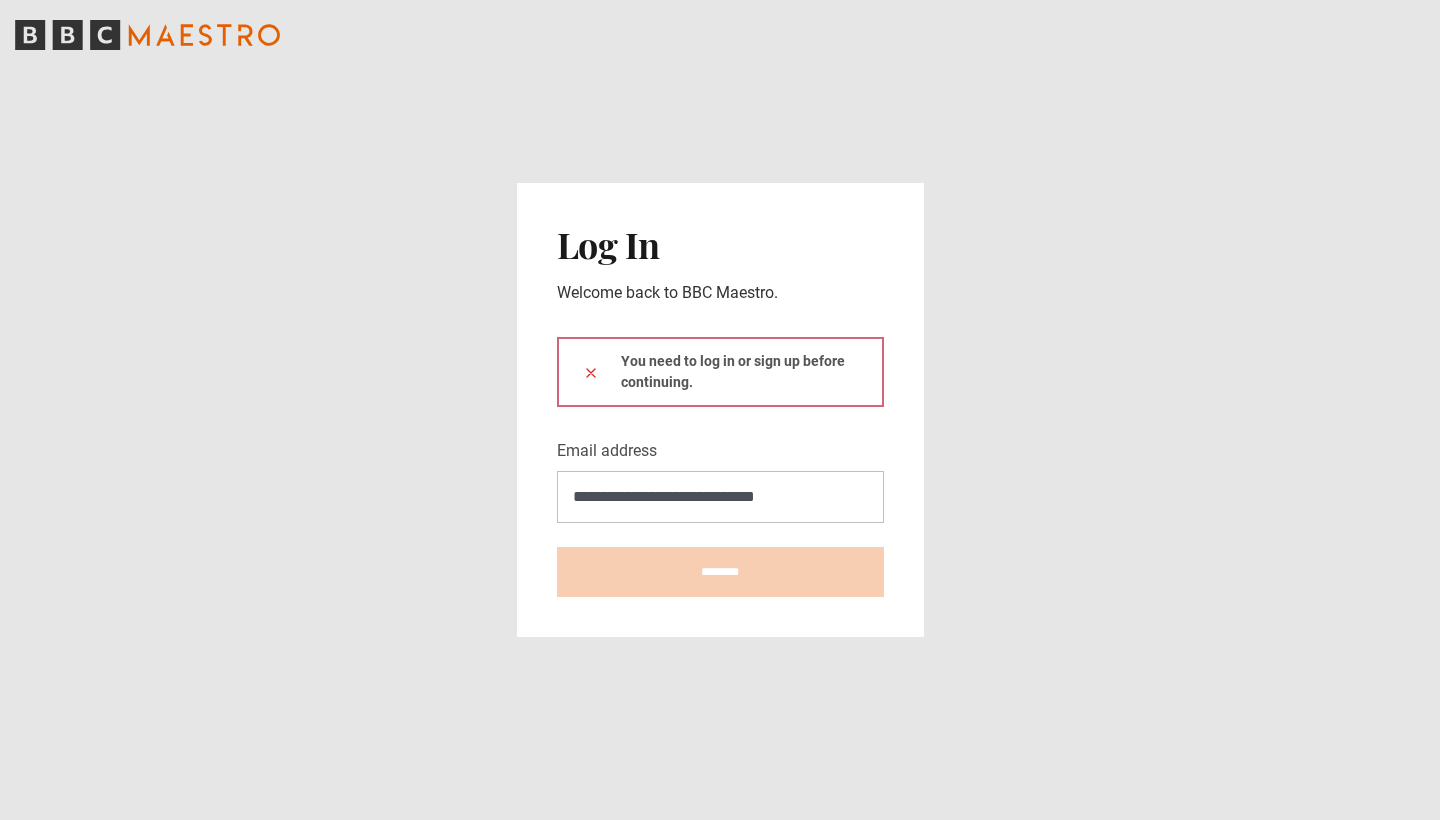 click at bounding box center [591, 372] 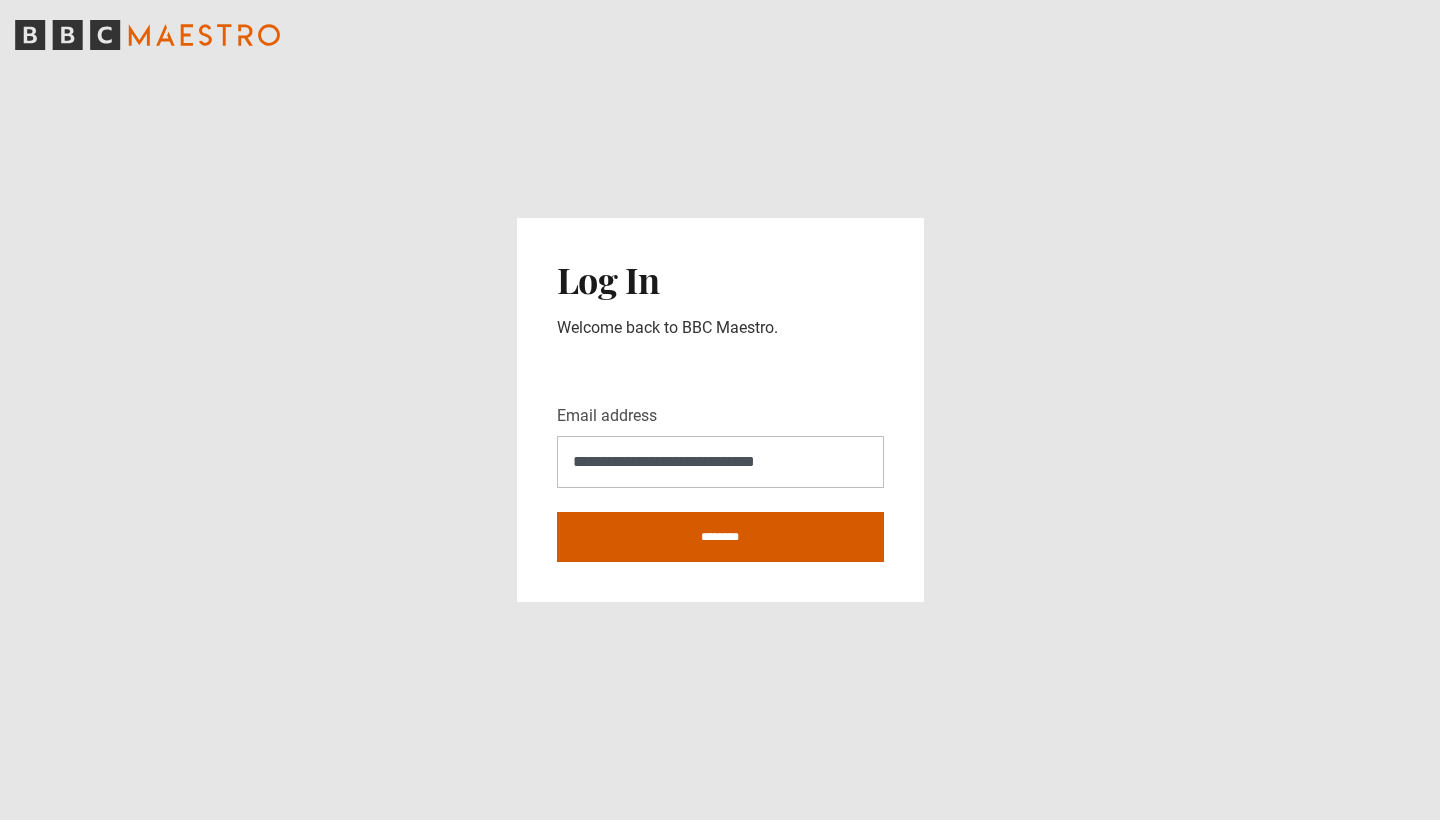 click on "********" at bounding box center [720, 537] 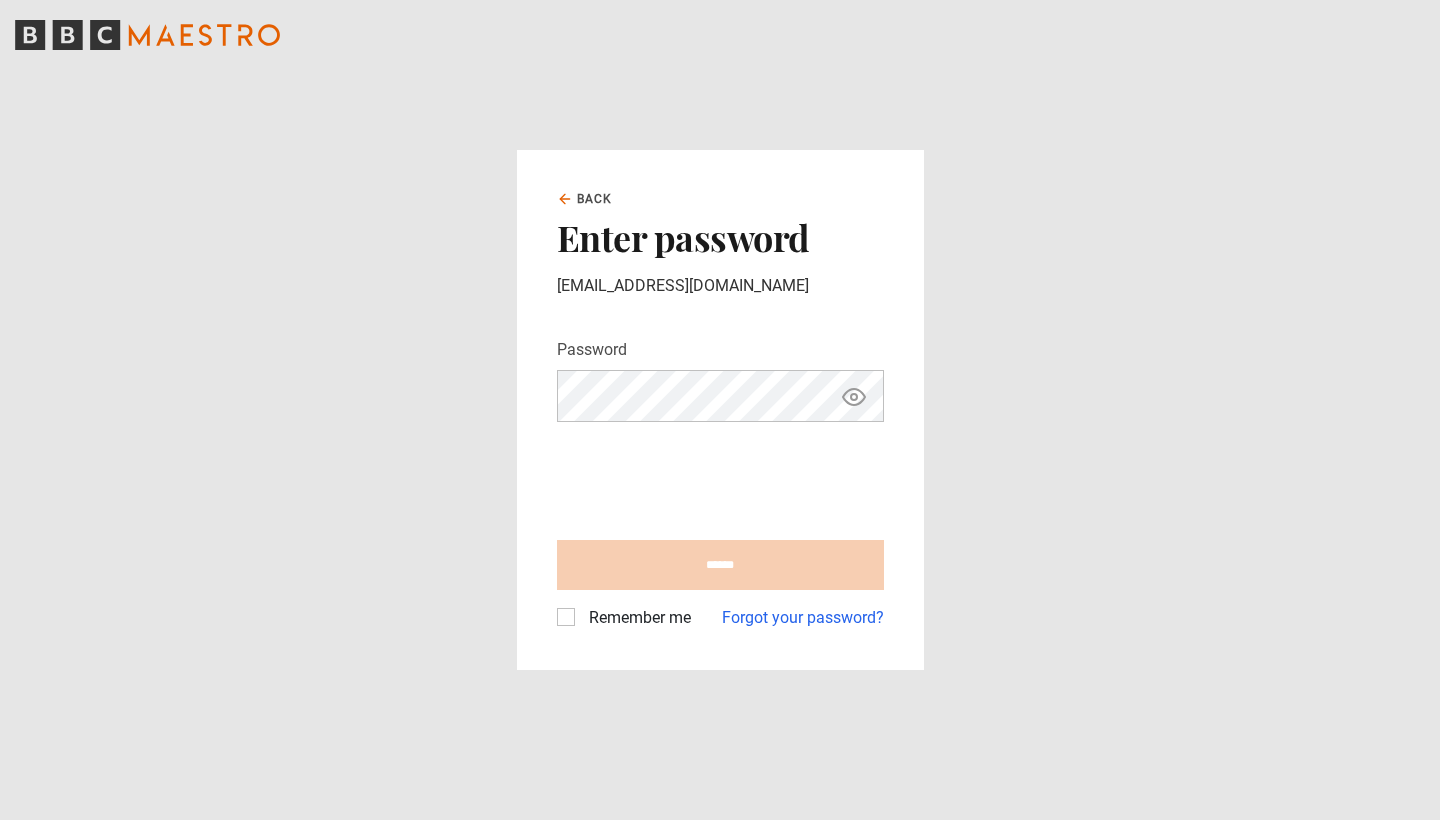 scroll, scrollTop: 0, scrollLeft: 0, axis: both 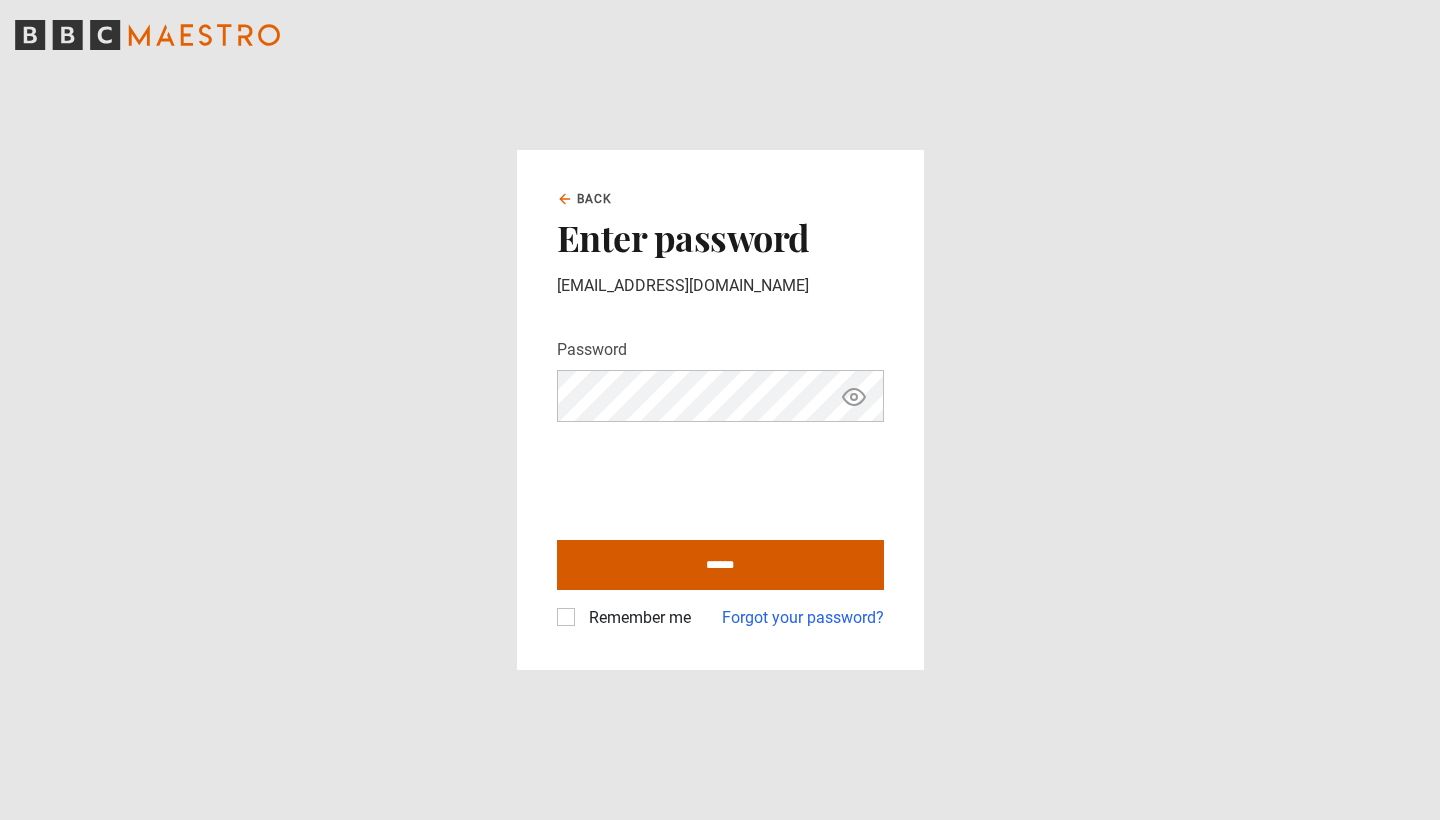 click on "******" at bounding box center [720, 565] 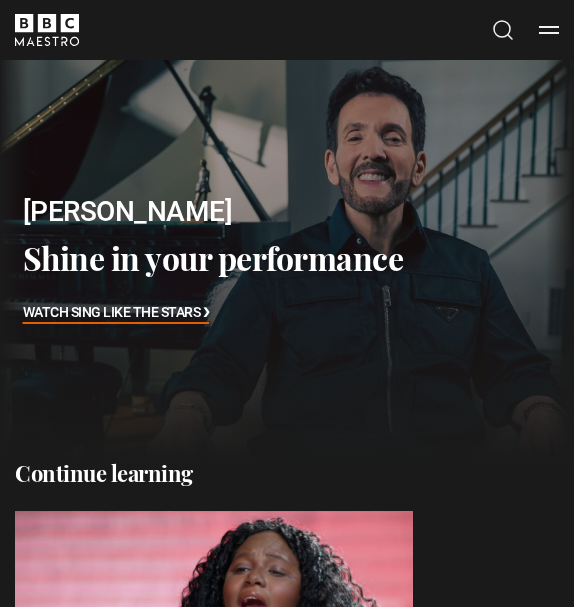 scroll, scrollTop: 0, scrollLeft: 0, axis: both 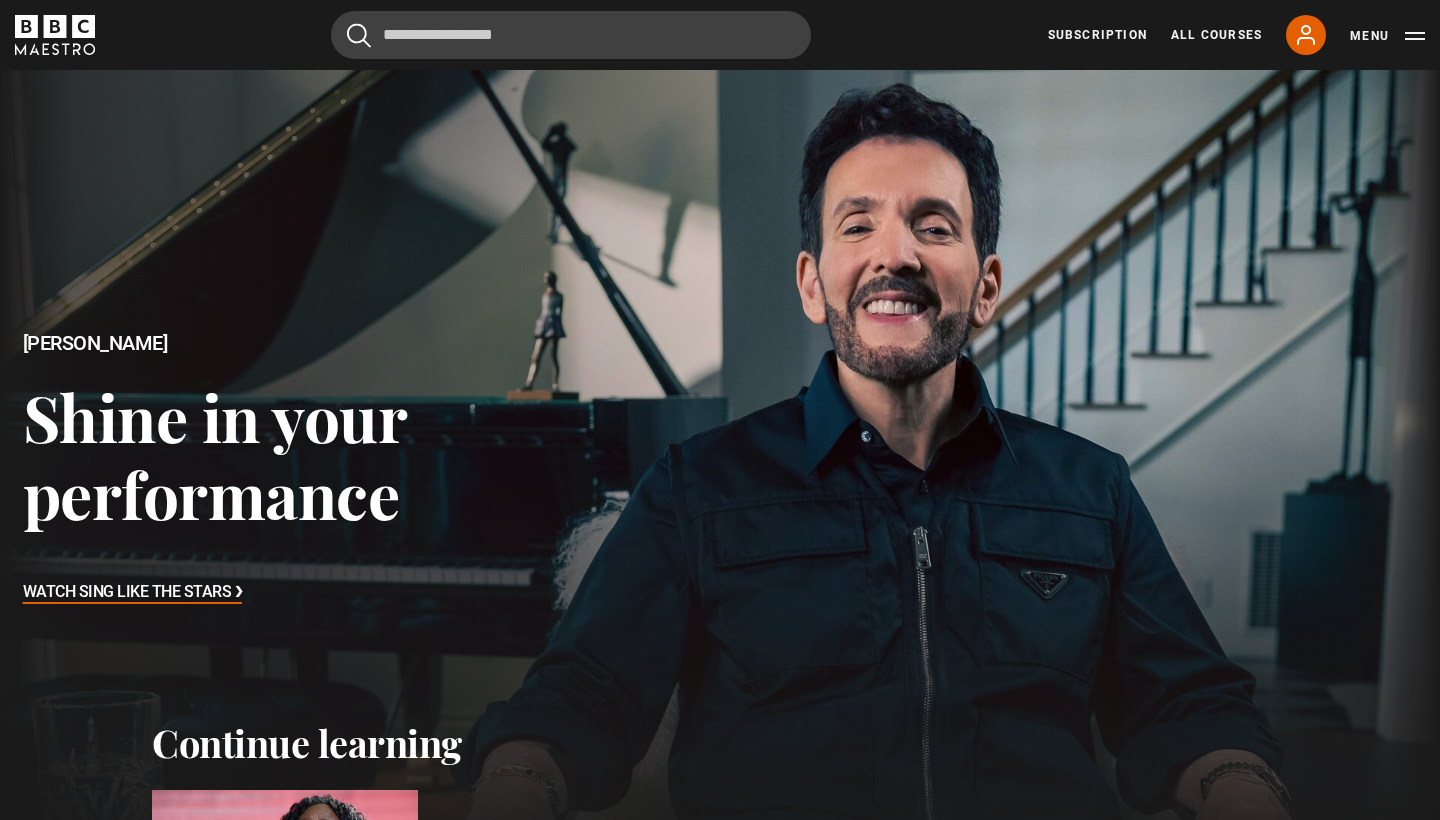 click at bounding box center [285, 865] 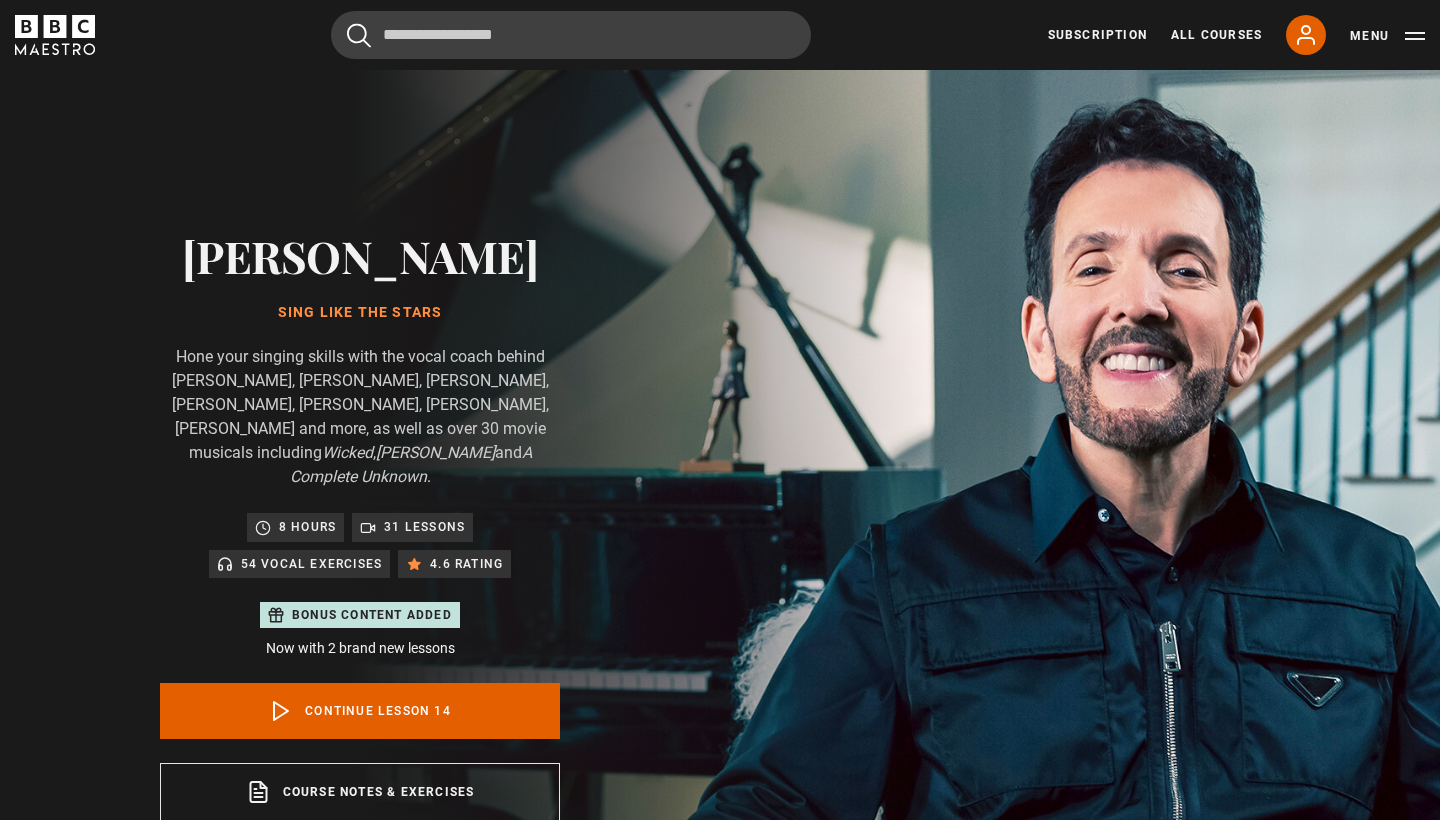 scroll, scrollTop: 955, scrollLeft: 0, axis: vertical 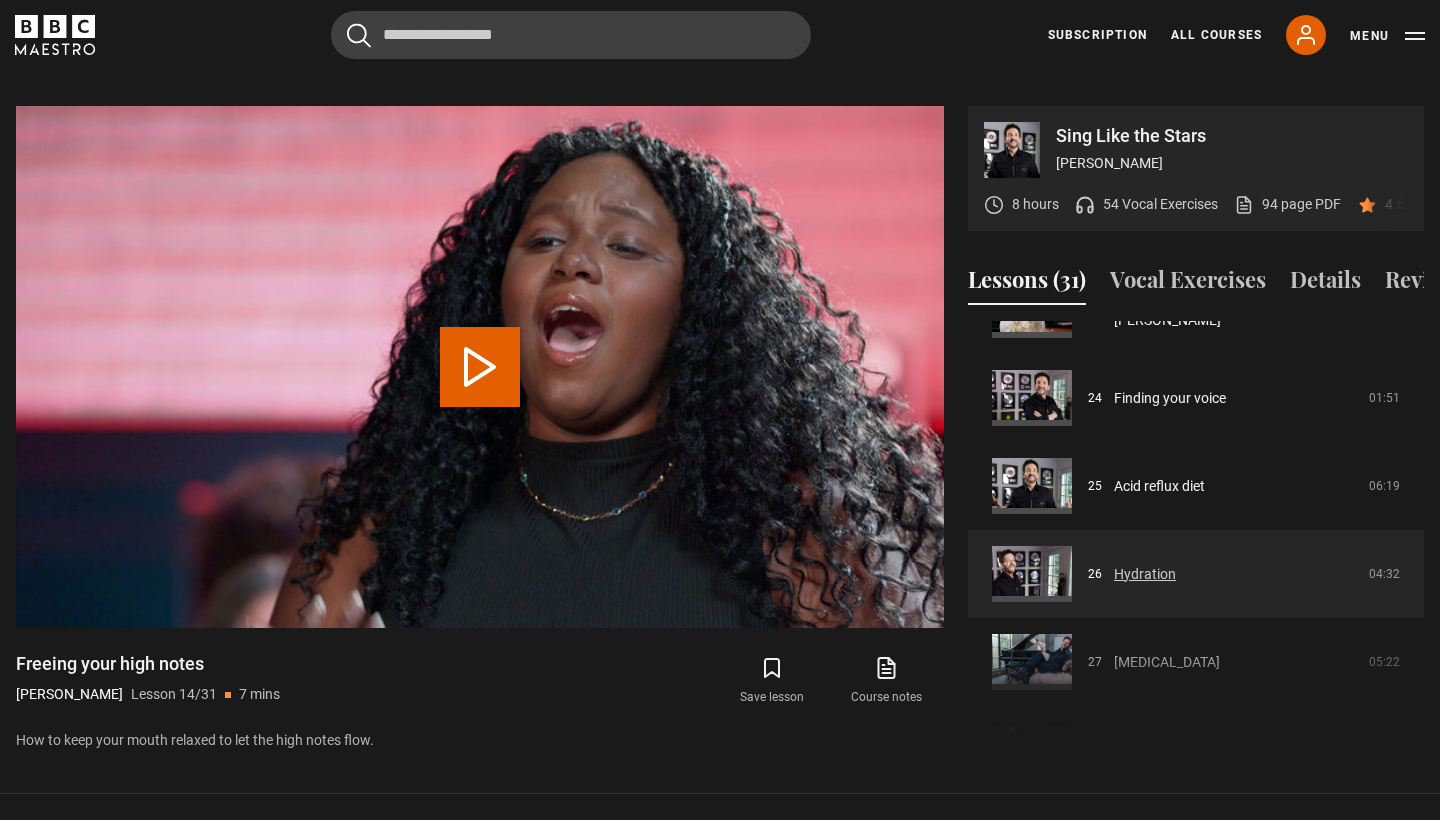 click on "Hydration" at bounding box center [1145, 574] 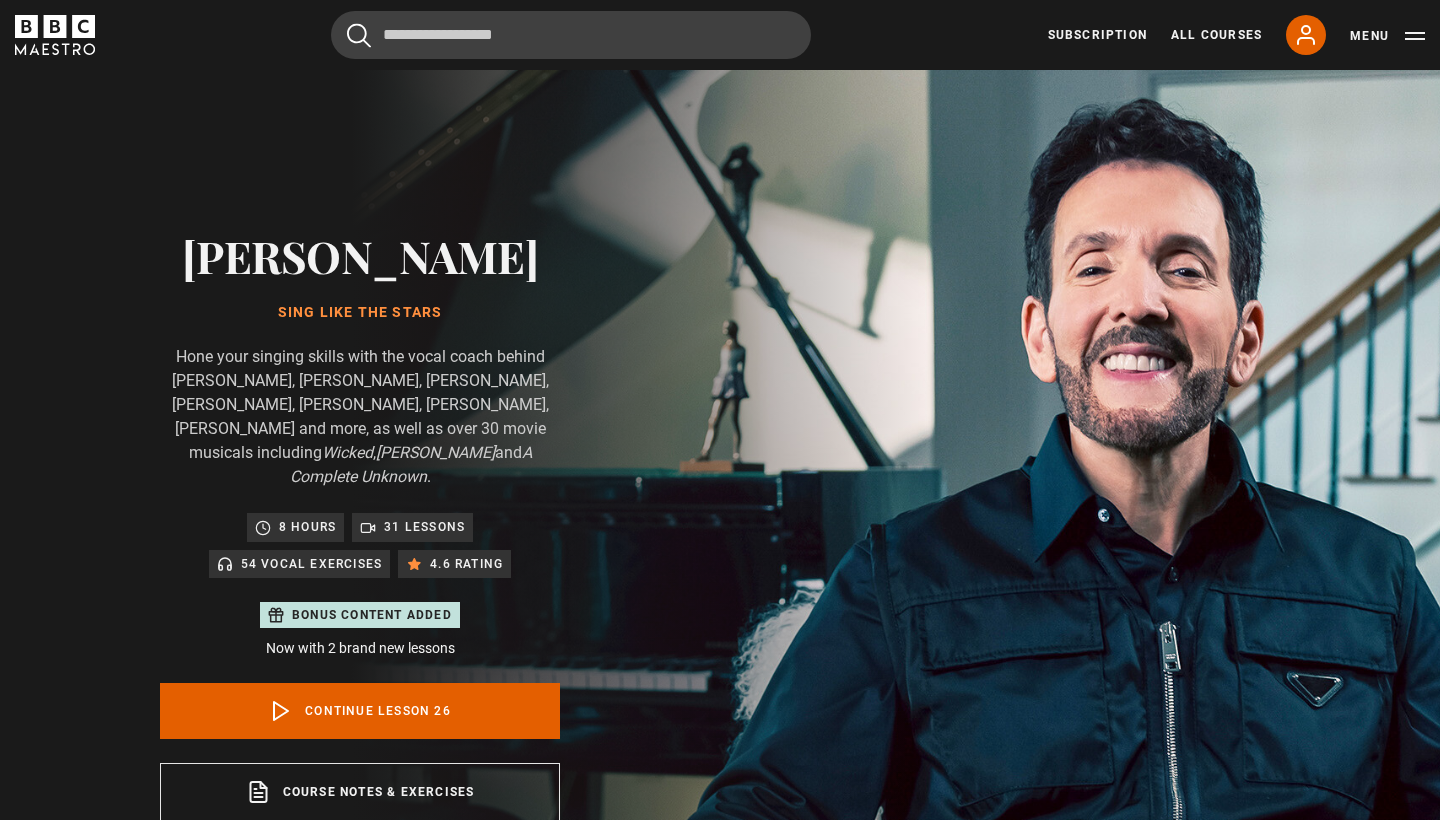 scroll, scrollTop: 955, scrollLeft: 0, axis: vertical 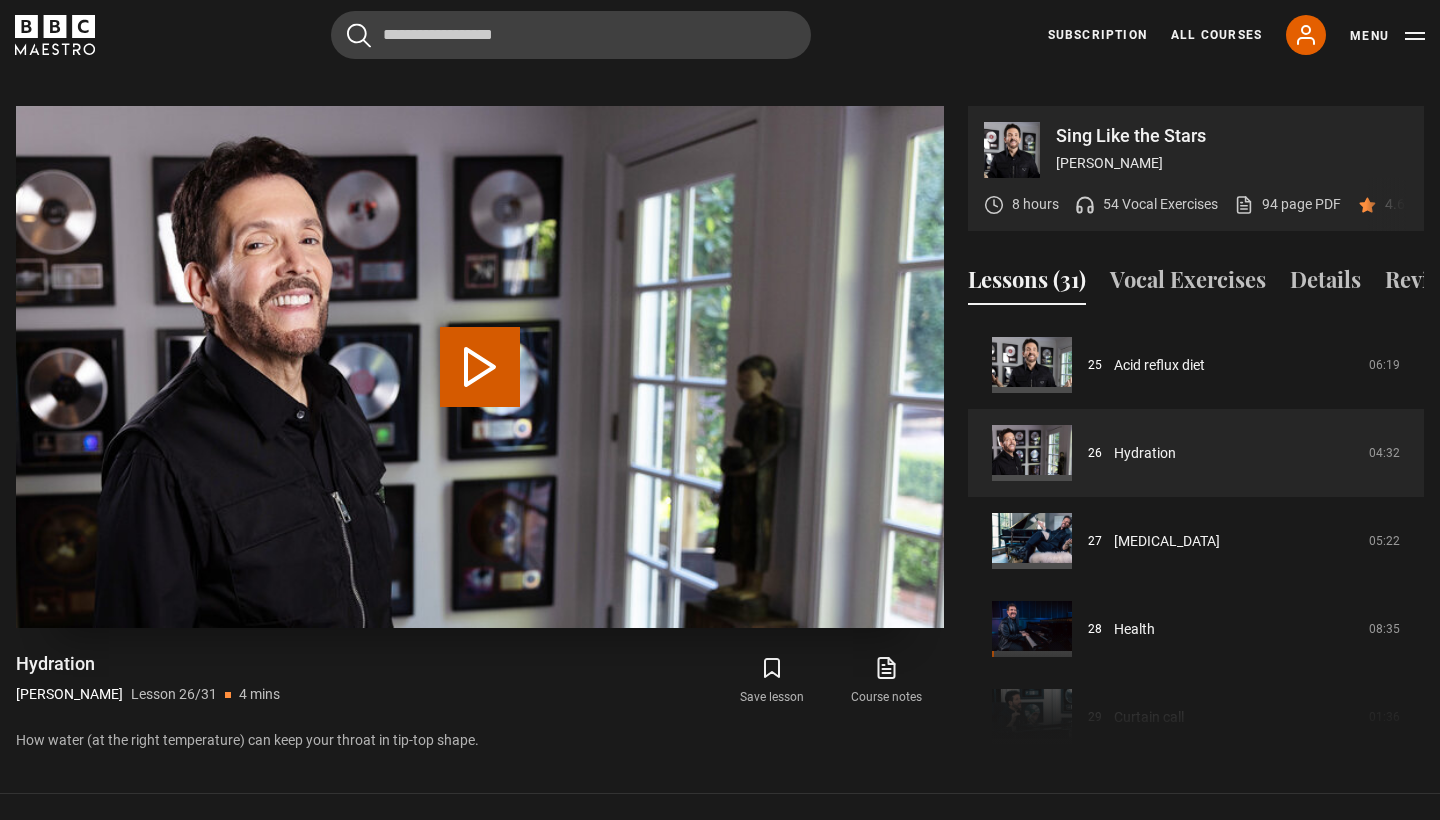 click on "Play Lesson Hydration" at bounding box center [480, 367] 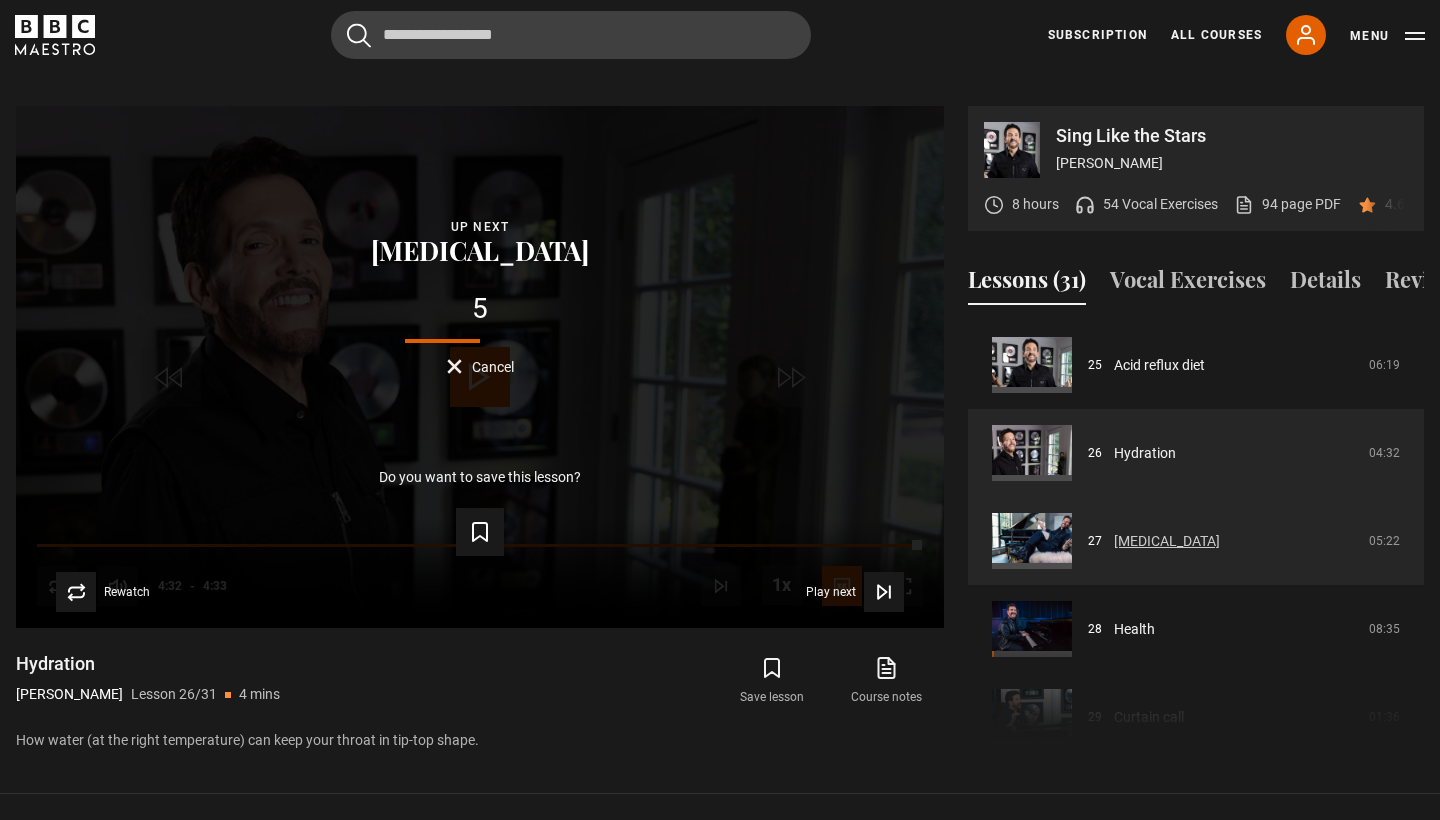 click on "[MEDICAL_DATA]" at bounding box center (1167, 541) 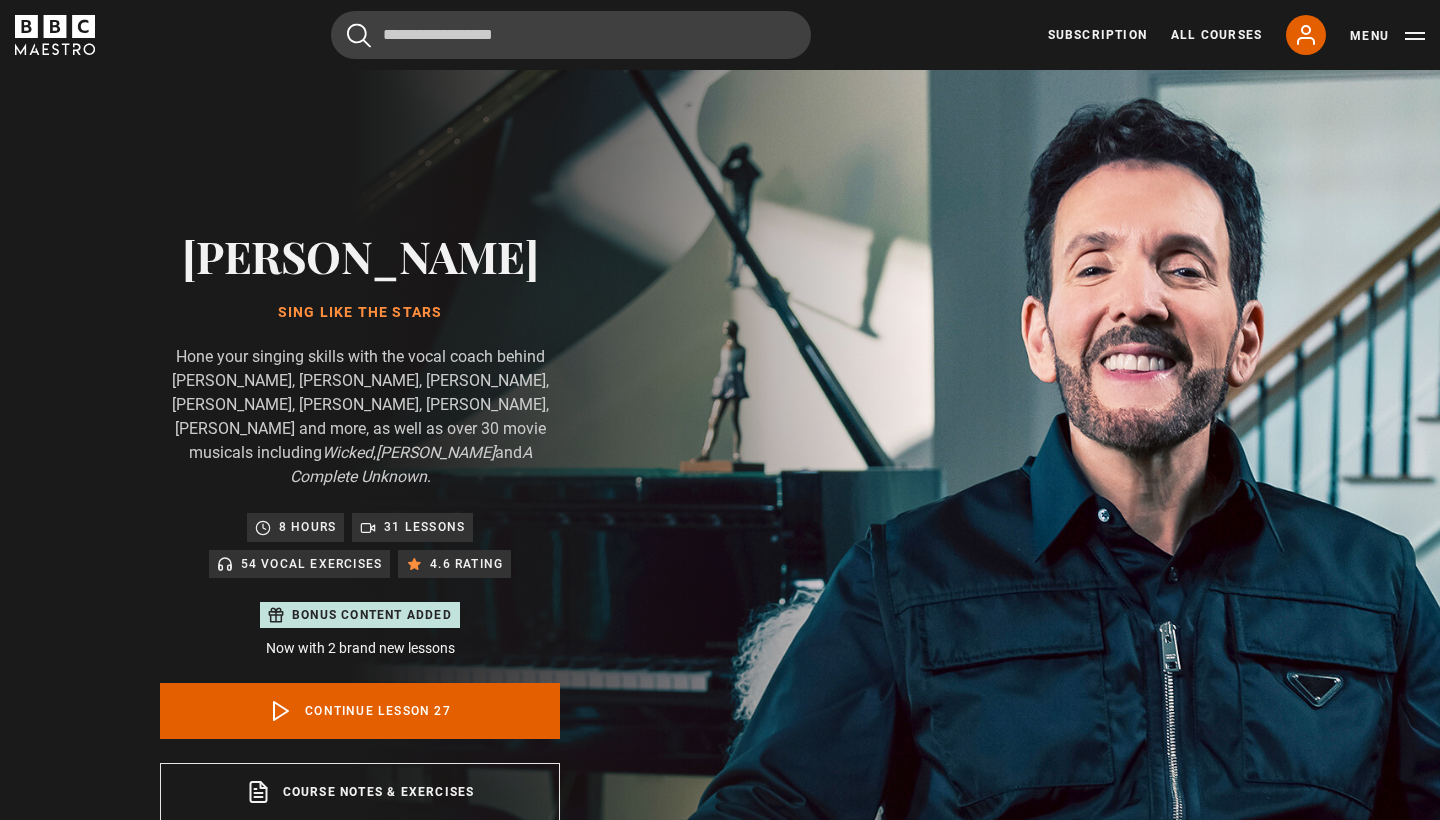 scroll, scrollTop: 955, scrollLeft: 0, axis: vertical 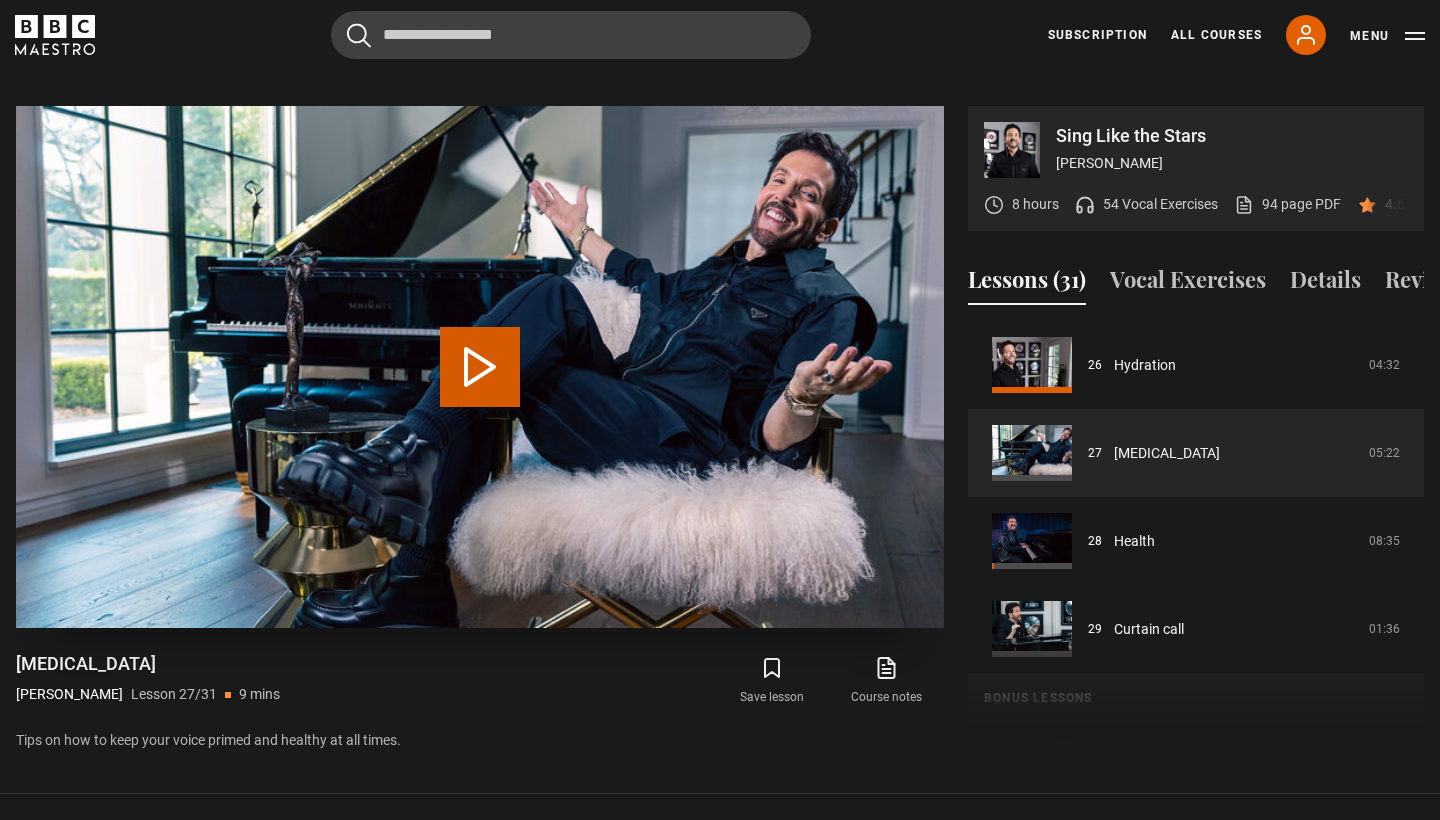 click on "Play Lesson Vocal rest" at bounding box center (480, 367) 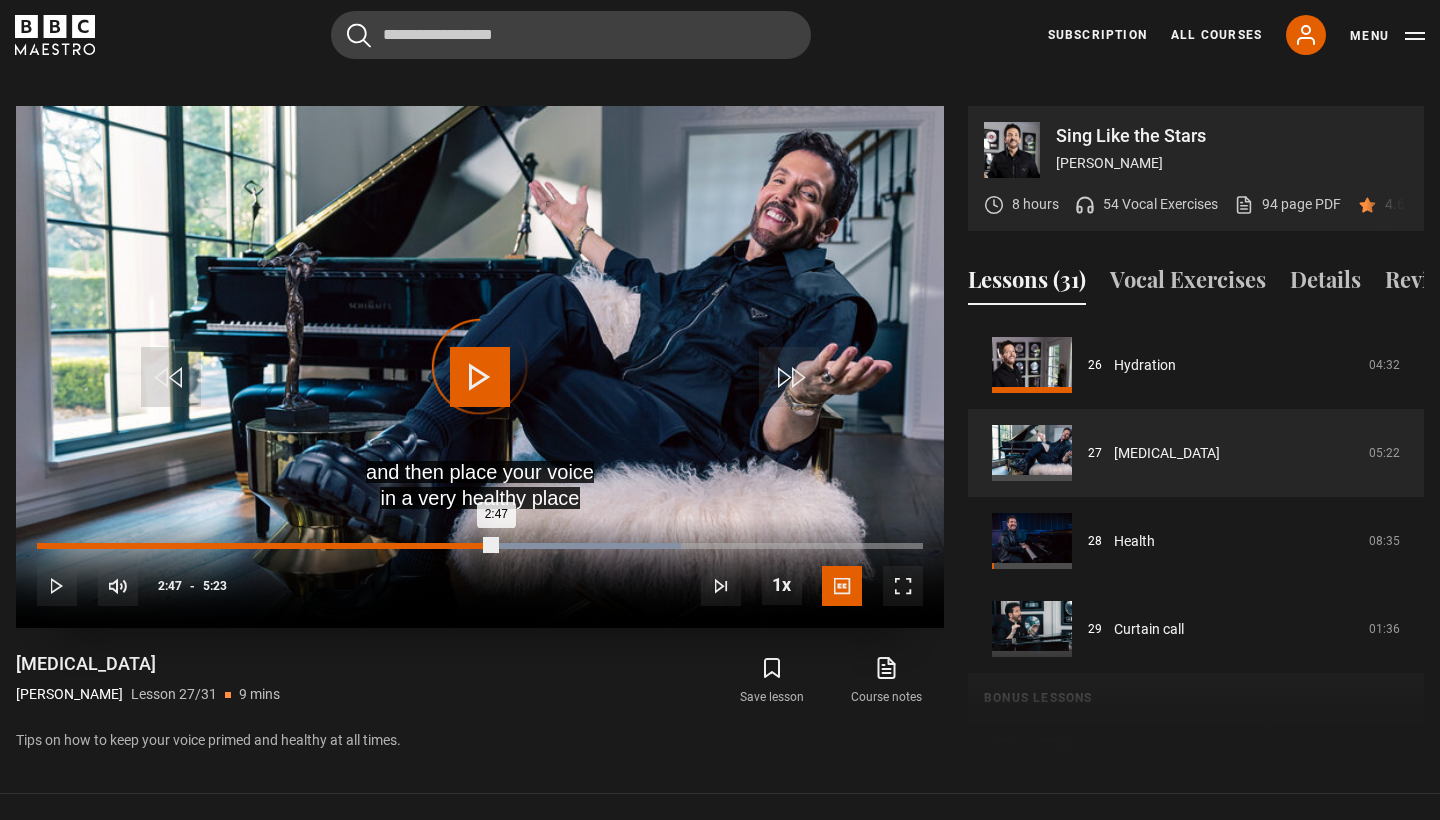click on "Loaded :  72.73% 2:47 2:47" at bounding box center [480, 546] 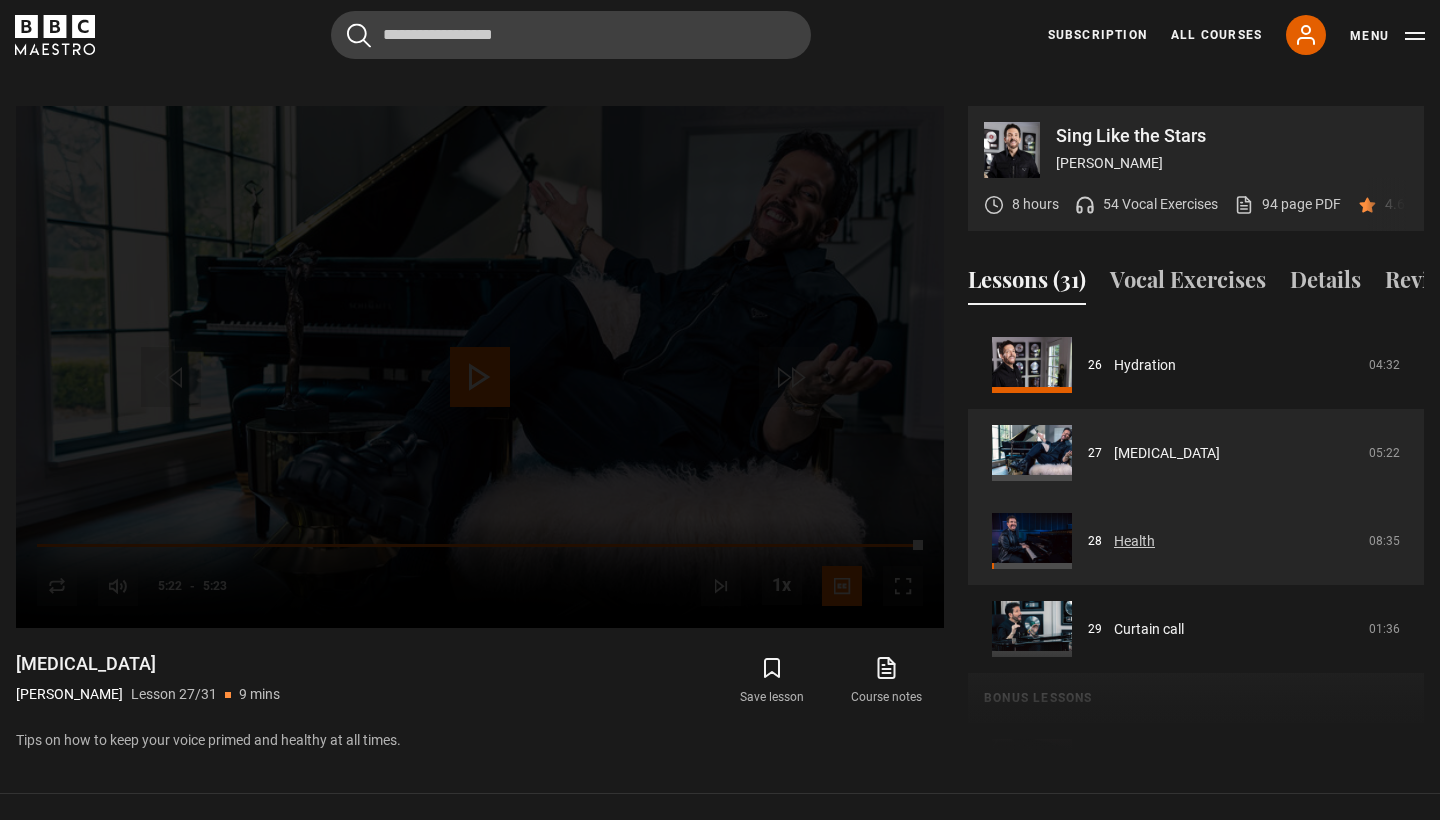 click on "Health" at bounding box center [1134, 541] 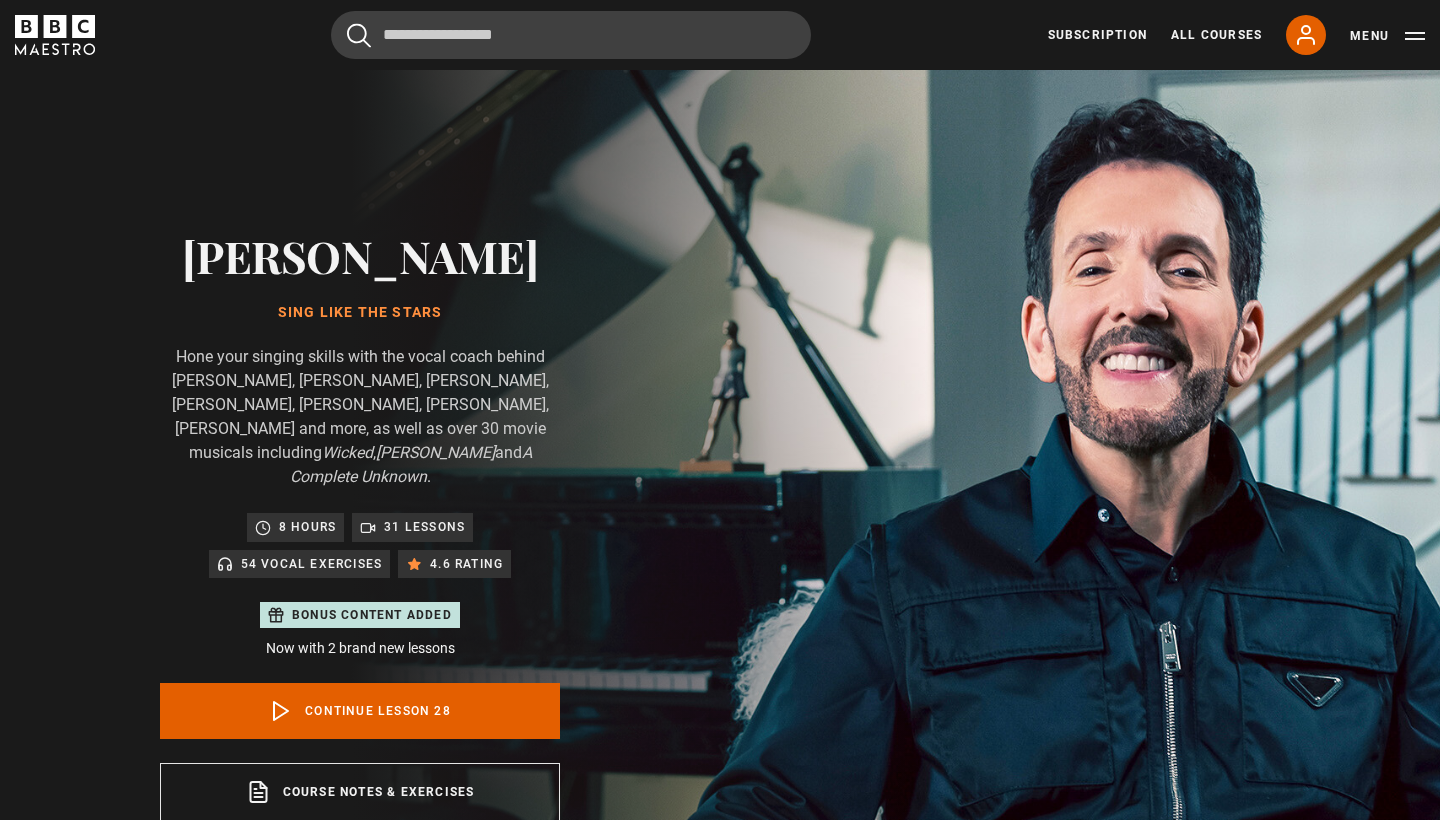 scroll, scrollTop: 955, scrollLeft: 0, axis: vertical 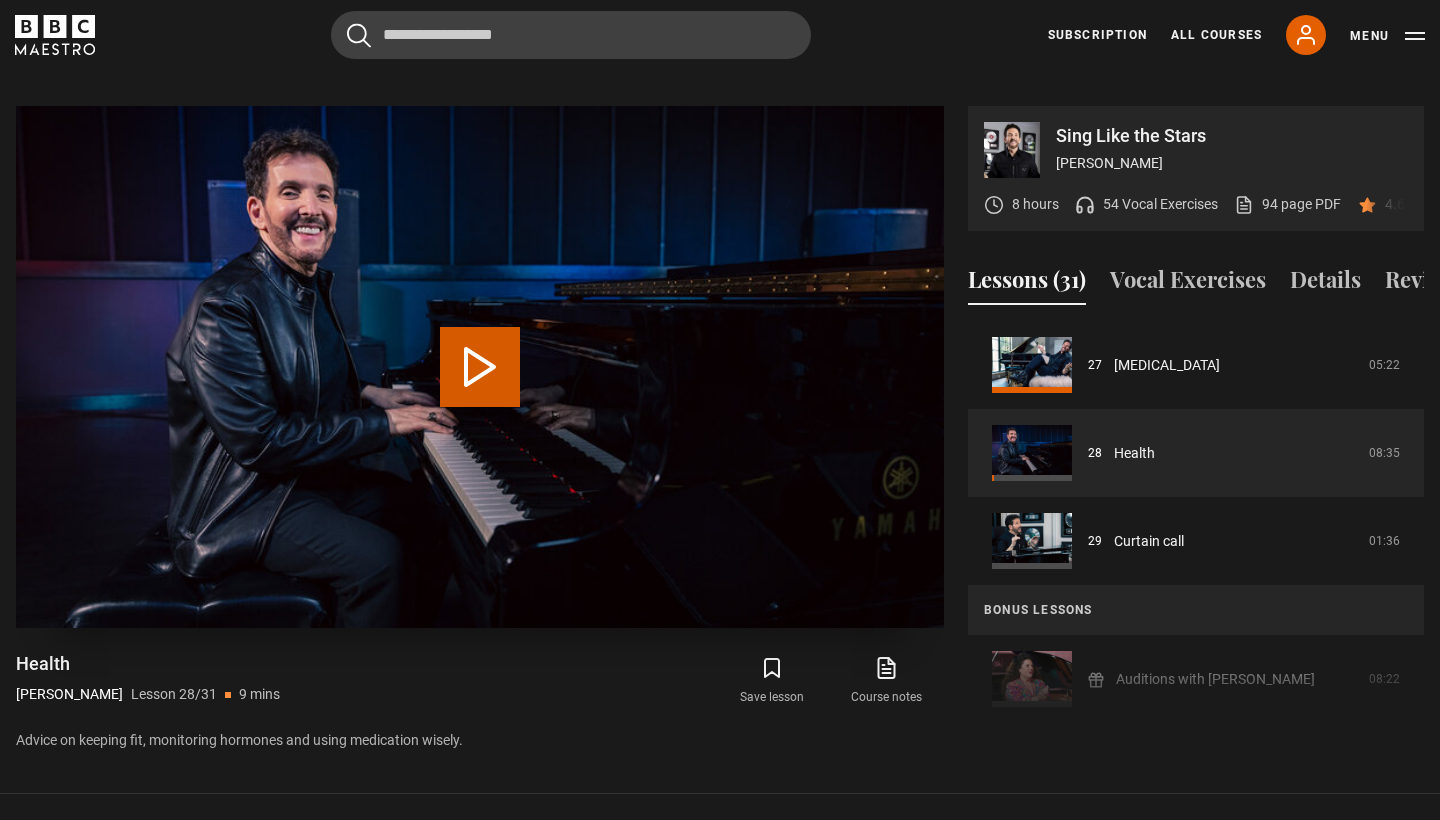 click on "Play Lesson Health" at bounding box center [480, 367] 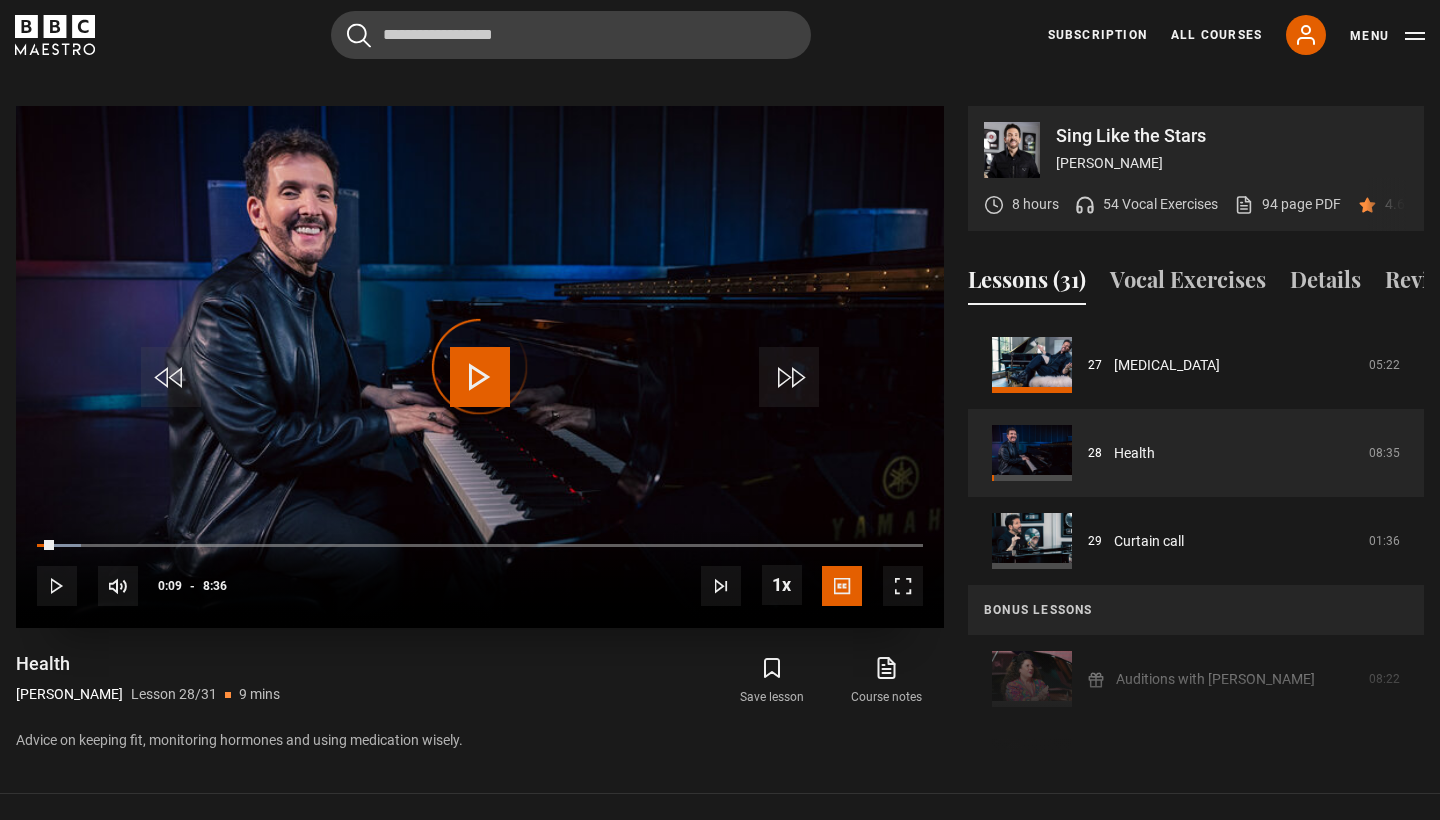drag, startPoint x: 54, startPoint y: 517, endPoint x: 25, endPoint y: 518, distance: 29.017237 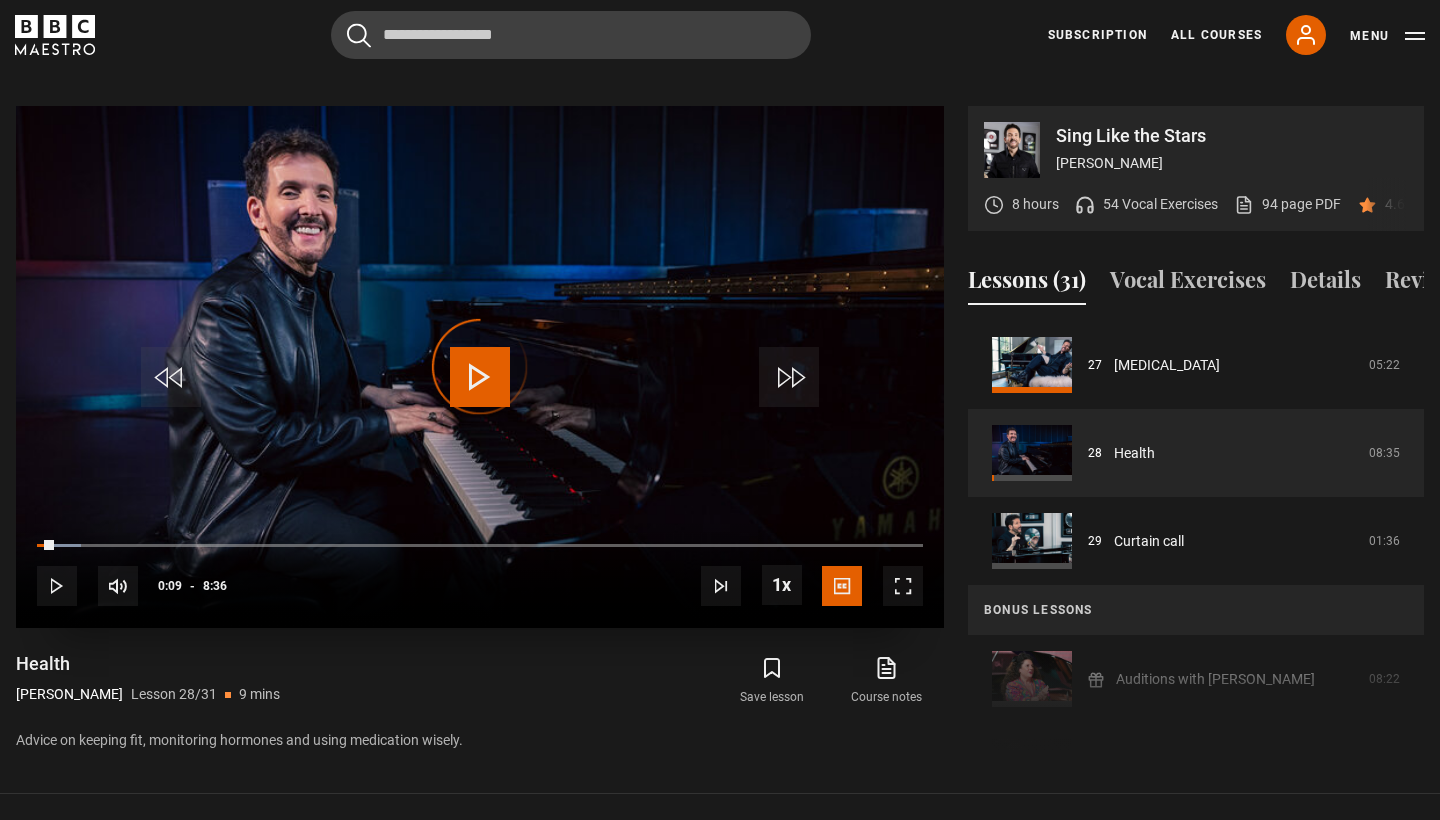 click on "10s Skip Back 10 seconds Play 10s Skip Forward 10 seconds Loaded :  4.98% 0:01 0:09 Play Mute Current Time  0:09 - Duration  8:36
Eric Vetro
Lesson 28
Health
1x Playback Rate 2x 1.5x 1x , selected 0.5x Captions captions off English  Captions , selected" at bounding box center (480, 573) 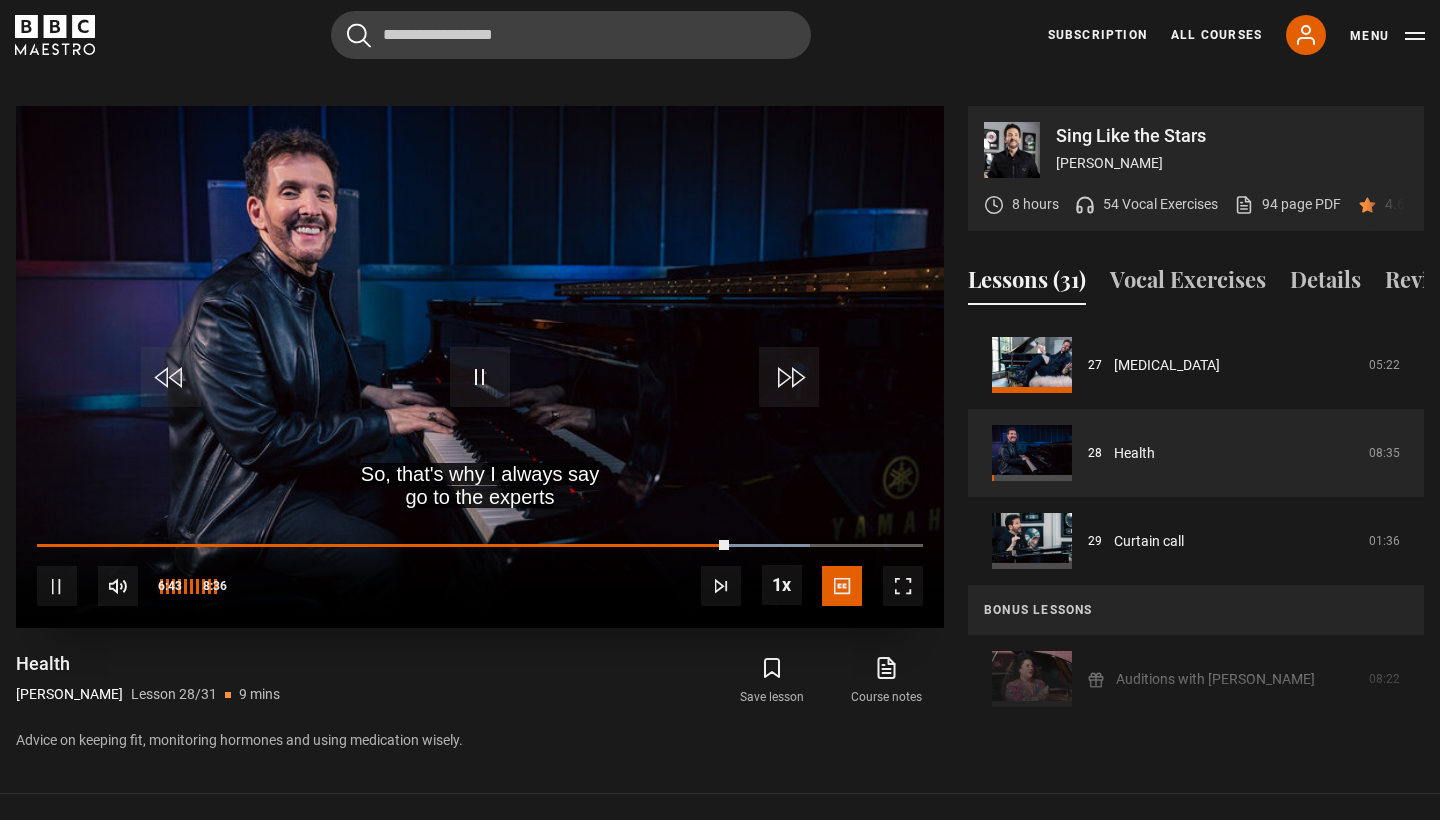 drag, startPoint x: 217, startPoint y: 559, endPoint x: 253, endPoint y: 577, distance: 40.24922 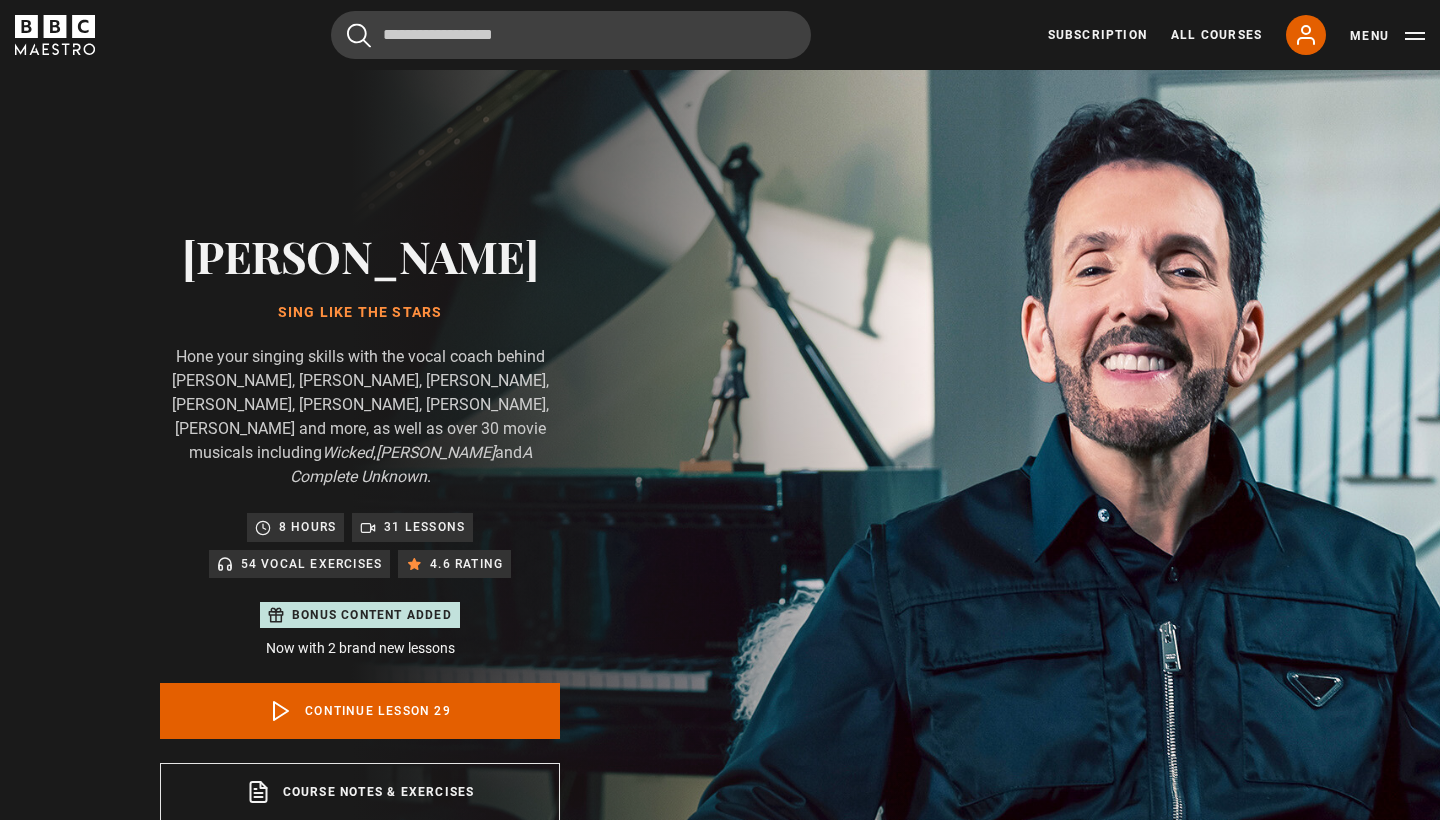 scroll, scrollTop: 955, scrollLeft: 0, axis: vertical 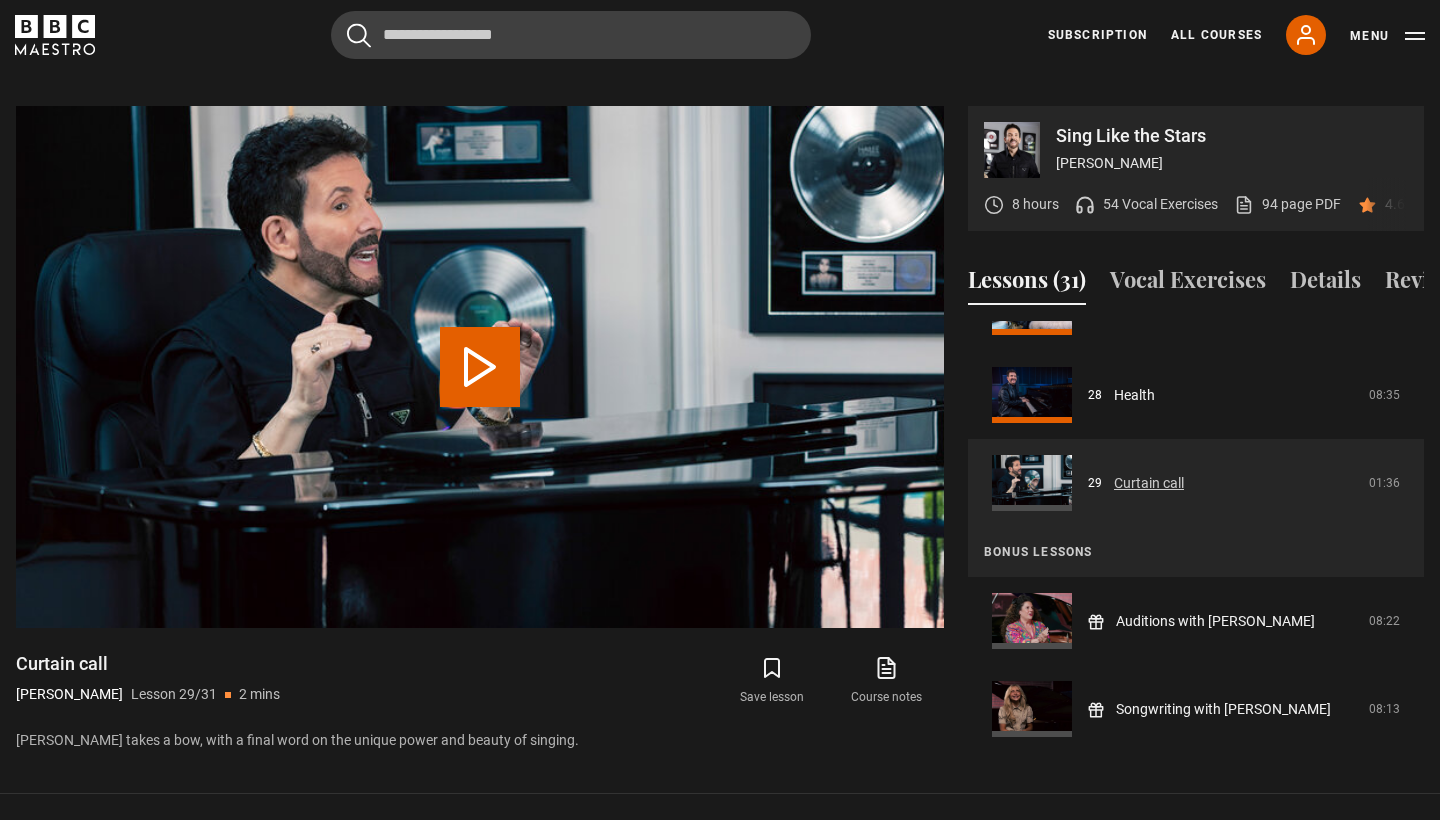 click on "Curtain call" at bounding box center (1149, 483) 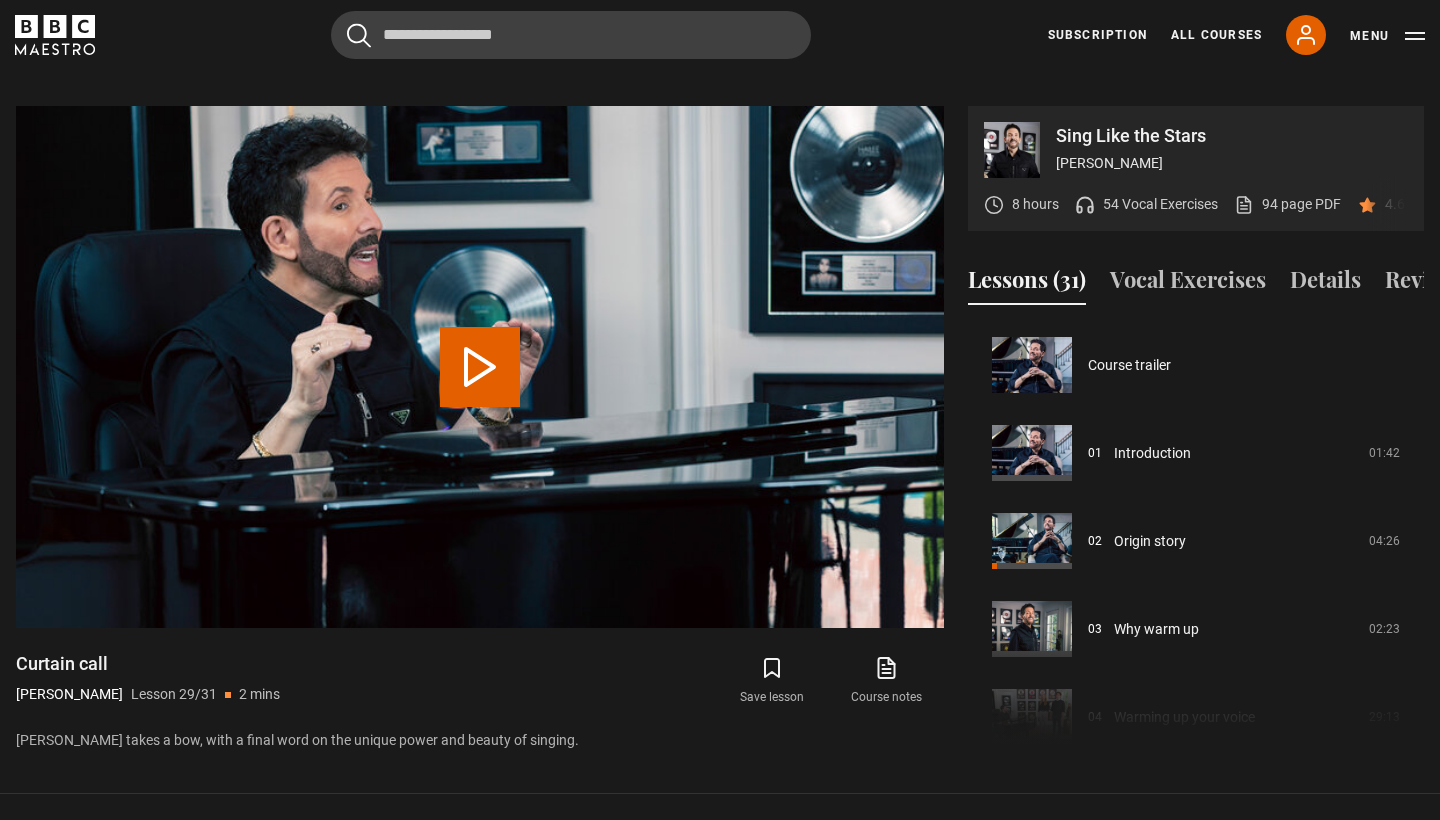 scroll, scrollTop: 956, scrollLeft: 0, axis: vertical 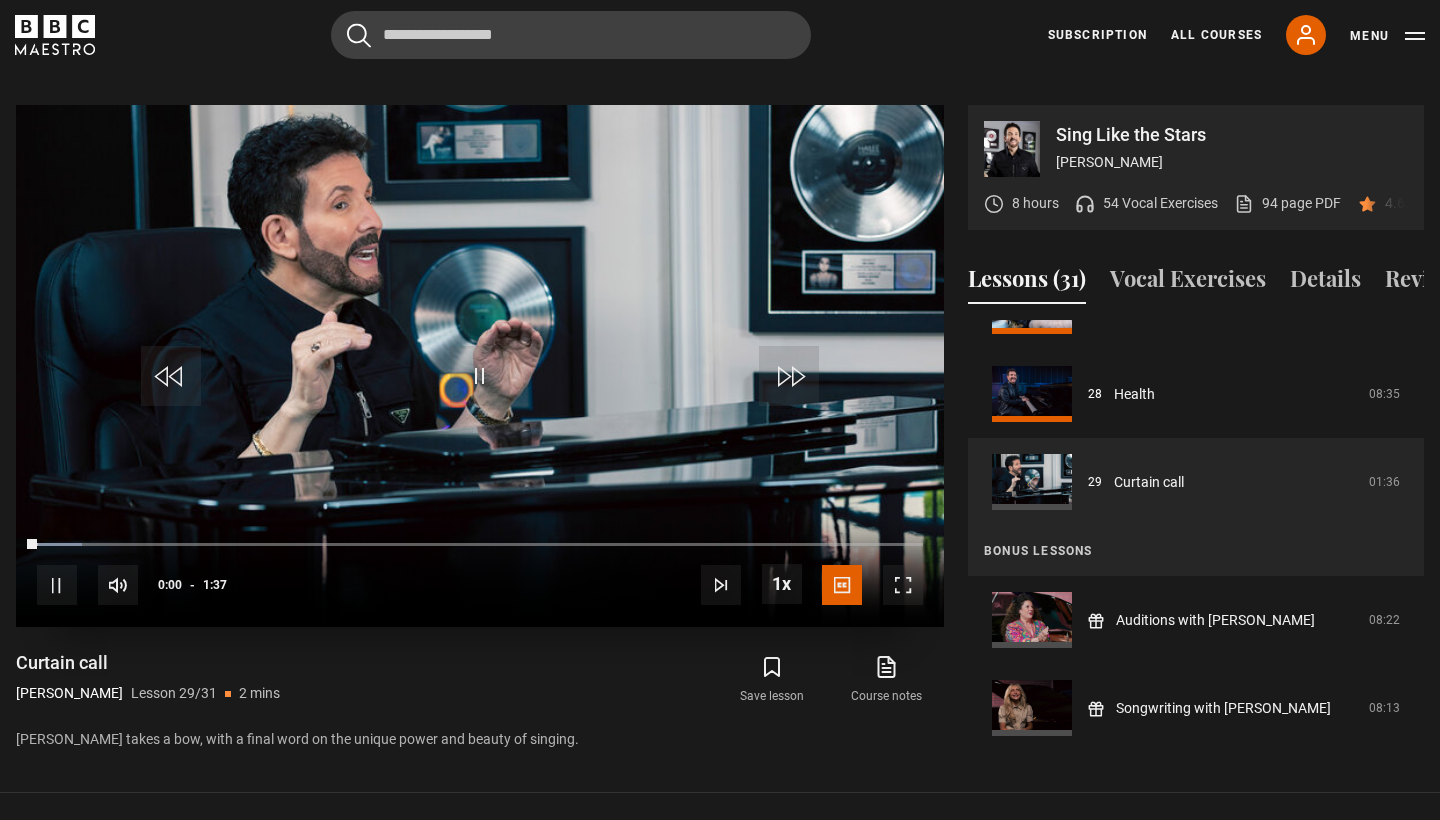 click at bounding box center [480, 376] 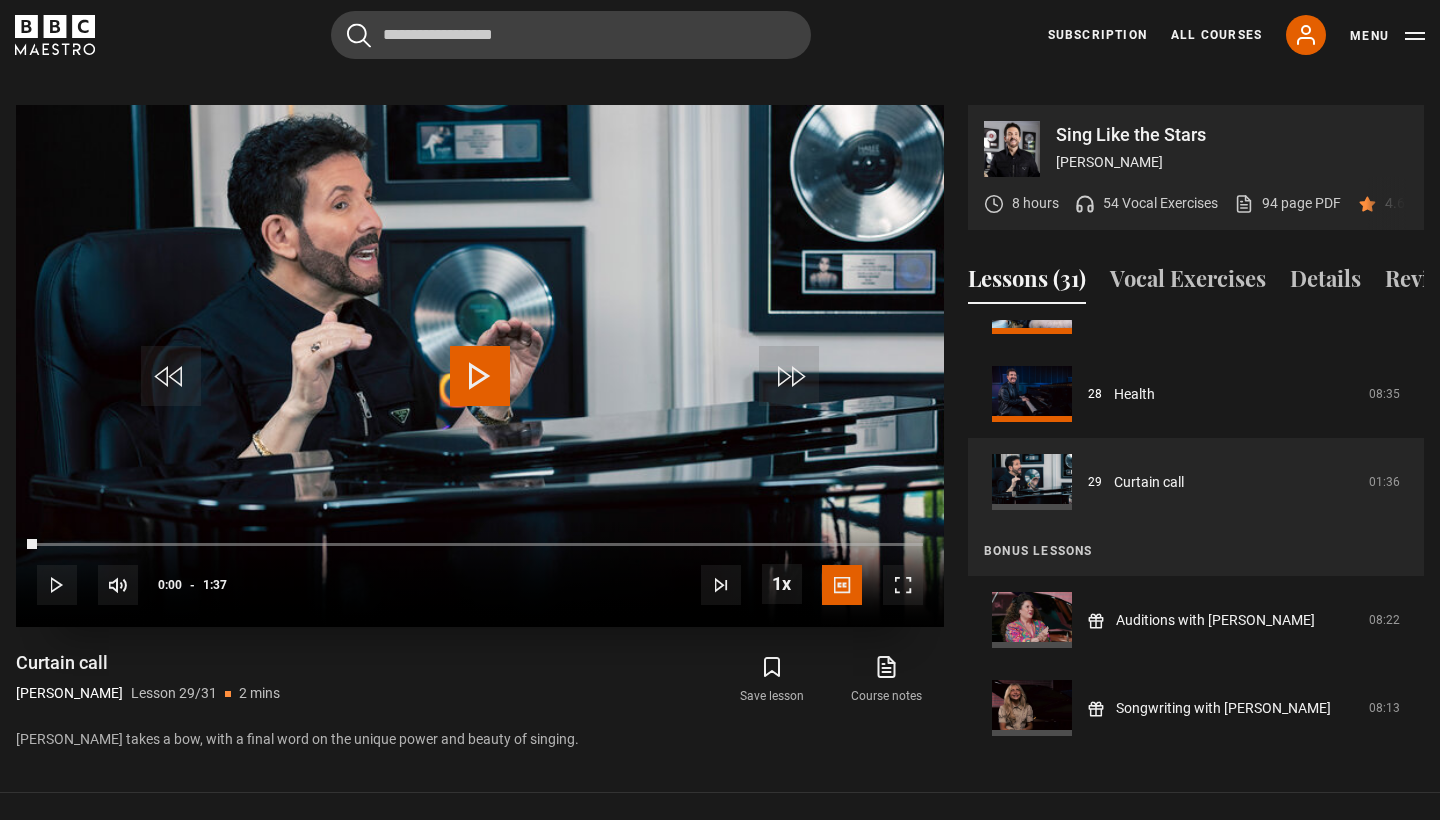 click at bounding box center [480, 376] 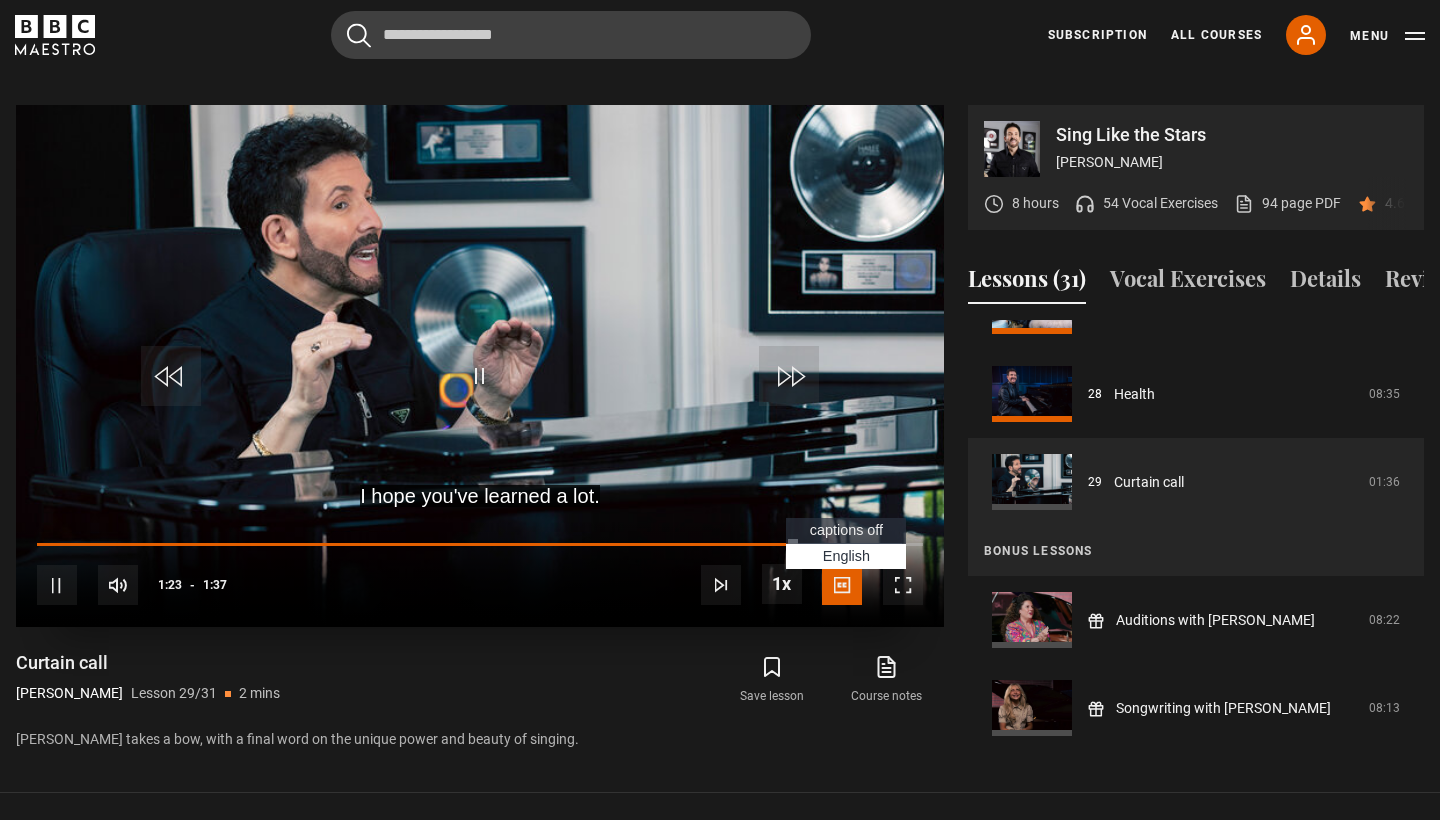 click at bounding box center (842, 585) 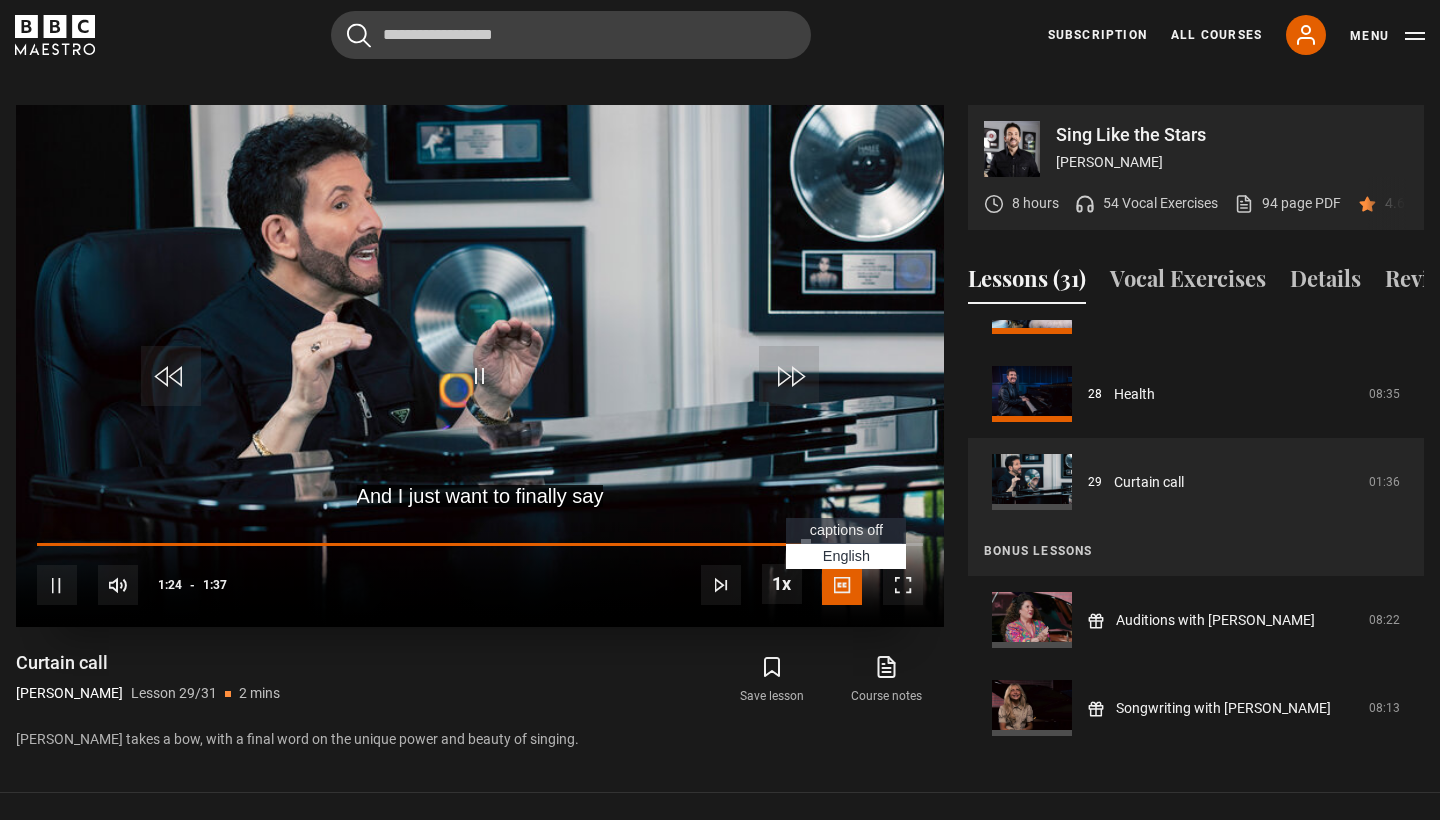 click on "captions off" at bounding box center [846, 530] 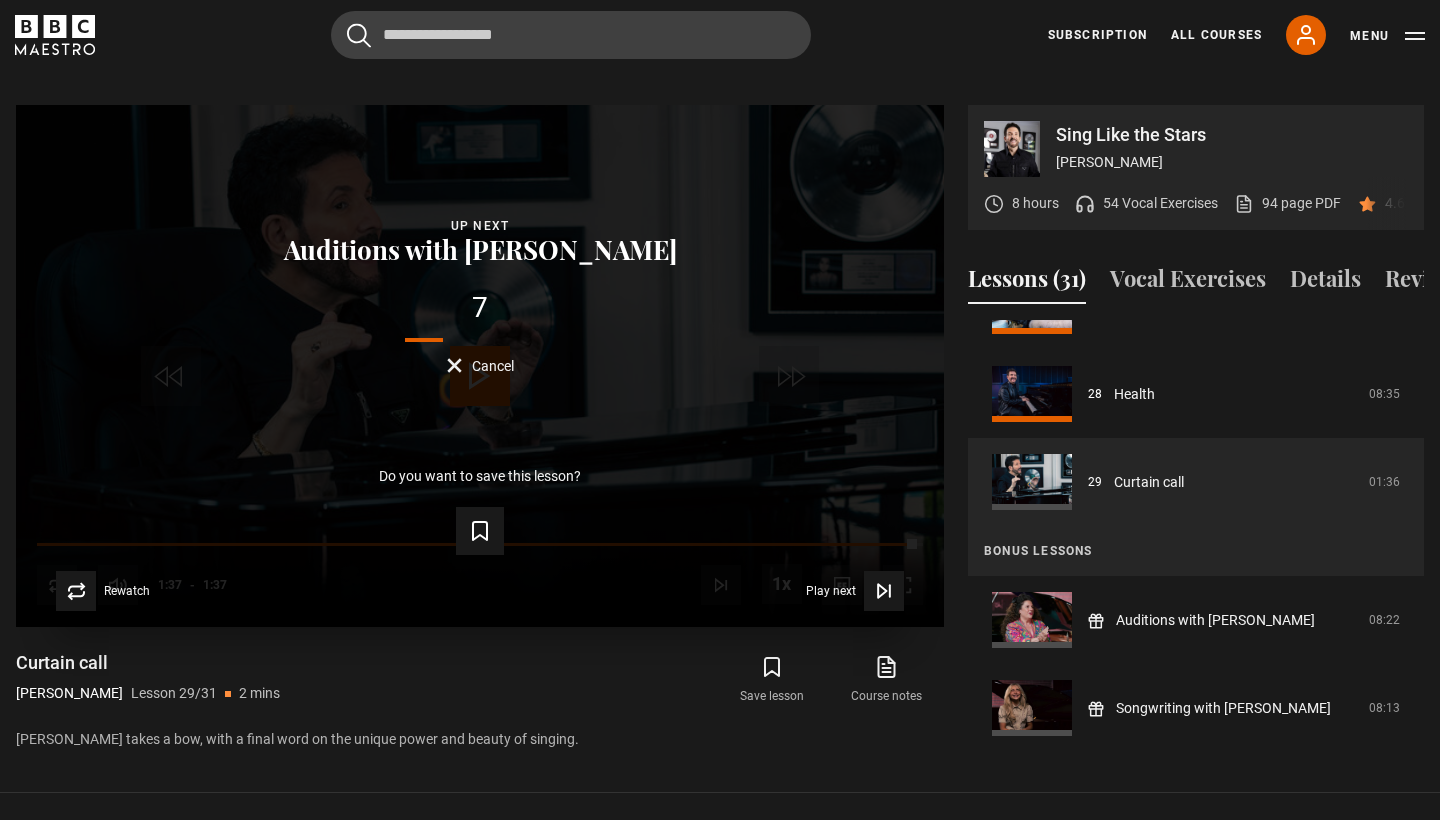 click on "Cancel" at bounding box center (493, 366) 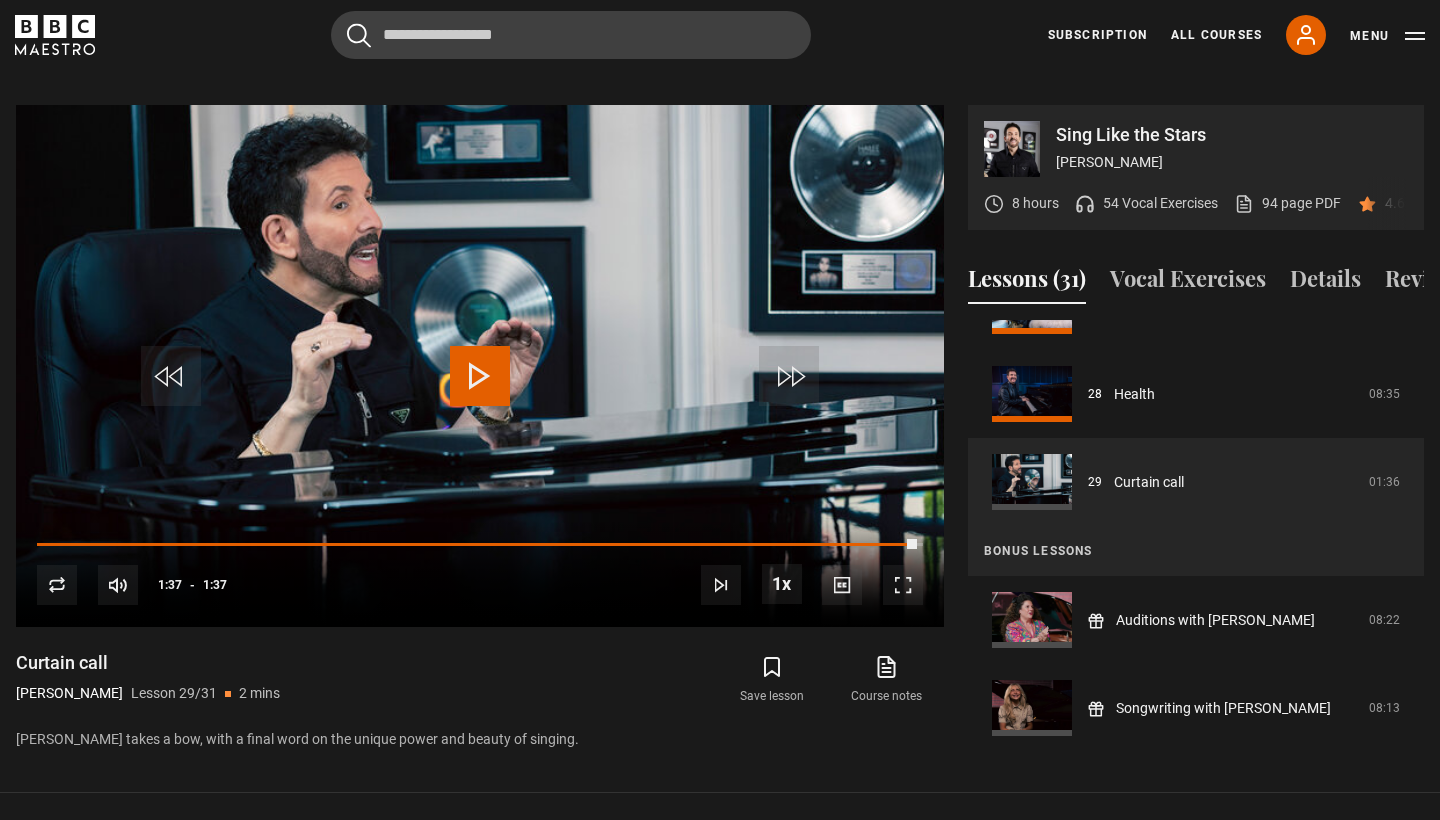 scroll, scrollTop: 2434, scrollLeft: 0, axis: vertical 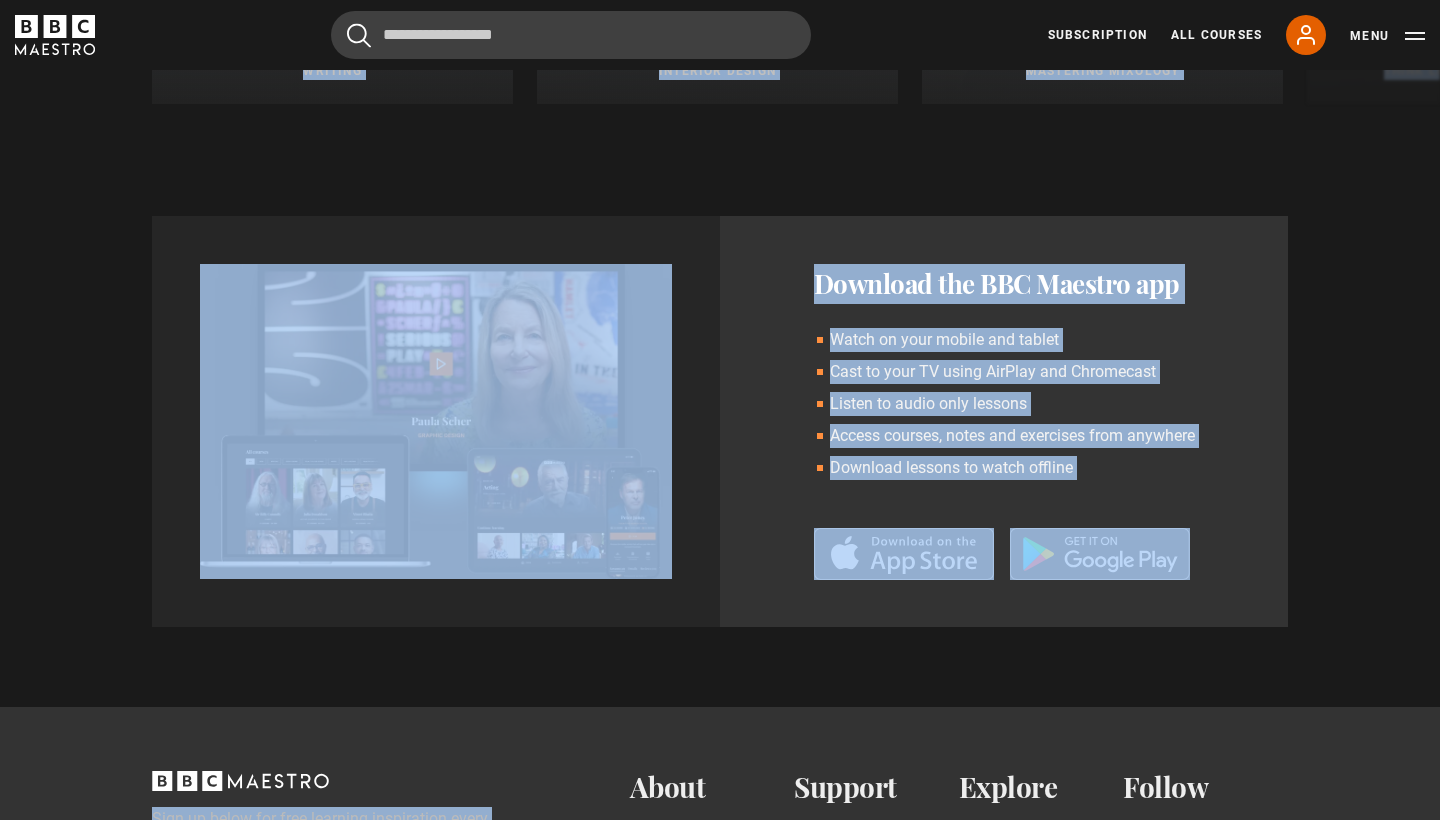 click on "Skip to main content
Cancel
Courses
Previous courses
Next courses
Agatha Christie Writing 12  Related Lessons New Ago Perrone Mastering Mixology 22  Related Lessons New Isabel Allende Magical Storytelling 22  Related Lessons New Evy Poumpouras The Art of Influence 24  Related Lessons New Trinny Woodall Thriving in Business 24  Related Lessons Beata Heuman Interior Design 20  Related Lessons New Eric Vetro Sing Like the Stars 31  Related Lessons Stephanie Romiszewski  Sleep Better 21  Related Lessons Jo Malone CBE 19" at bounding box center [720, -480] 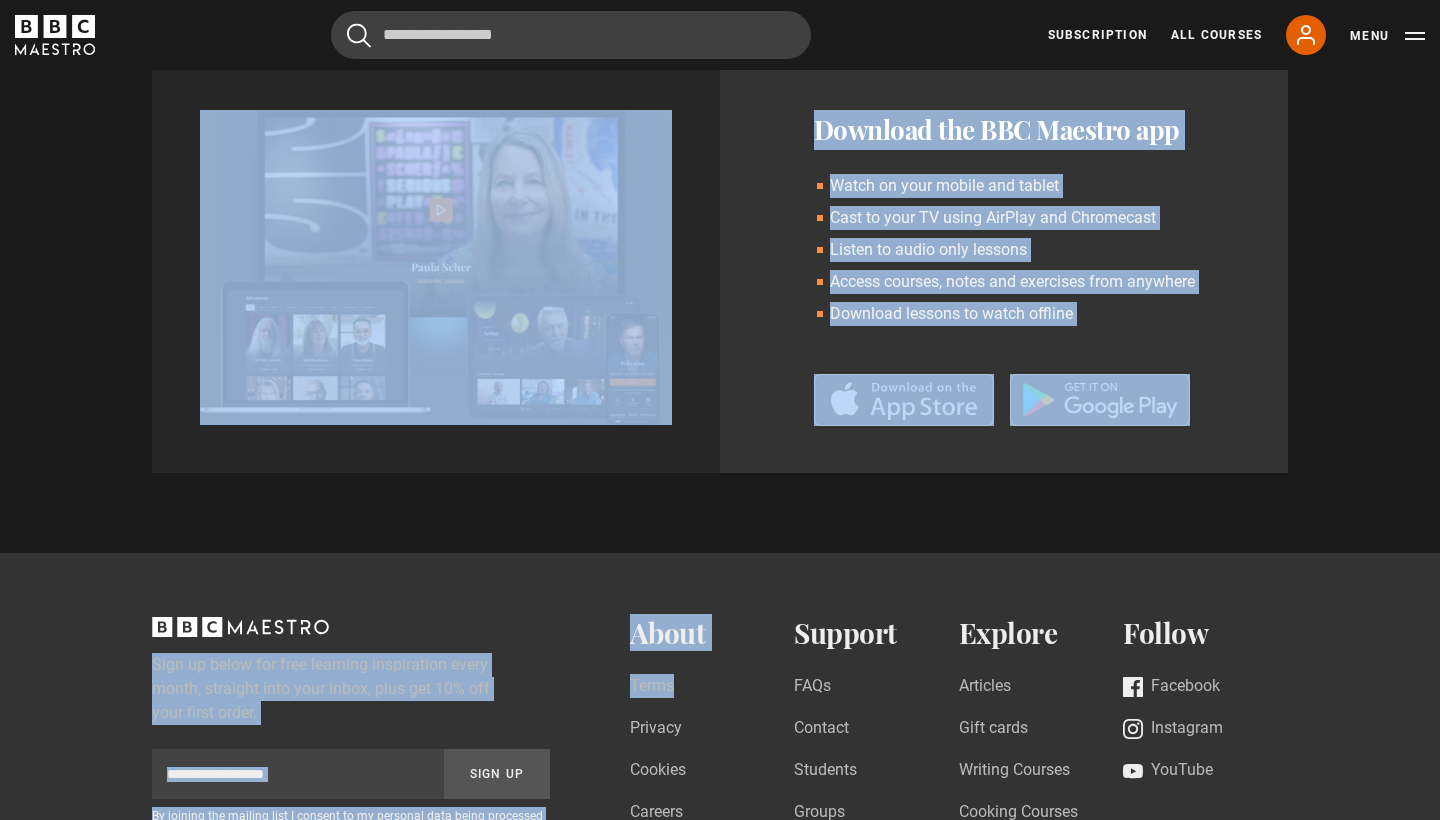 scroll, scrollTop: 2496, scrollLeft: 0, axis: vertical 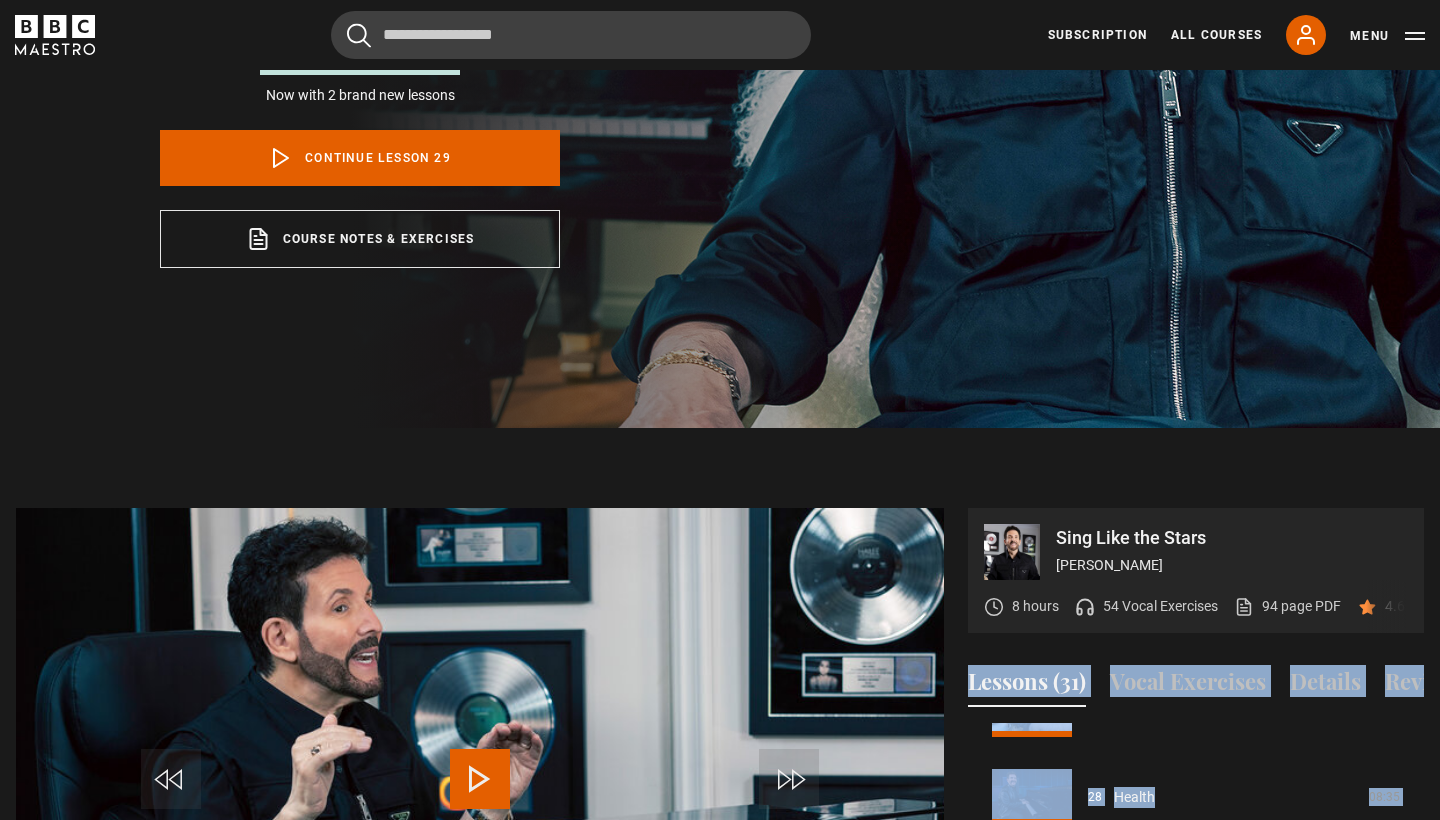 click on "Skip to main content
Cancel
Courses
Previous courses
Next courses
Agatha Christie Writing 12  Related Lessons New Ago Perrone Mastering Mixology 22  Related Lessons New Isabel Allende Magical Storytelling 22  Related Lessons New Evy Poumpouras The Art of Influence 24  Related Lessons New Trinny Woodall Thriving in Business 24  Related Lessons Beata Heuman Interior Design 20  Related Lessons New Eric Vetro Sing Like the Stars 31  Related Lessons Stephanie Romiszewski  Sleep Better 21  Related Lessons Jo Malone CBE 19" at bounding box center (720, 1246) 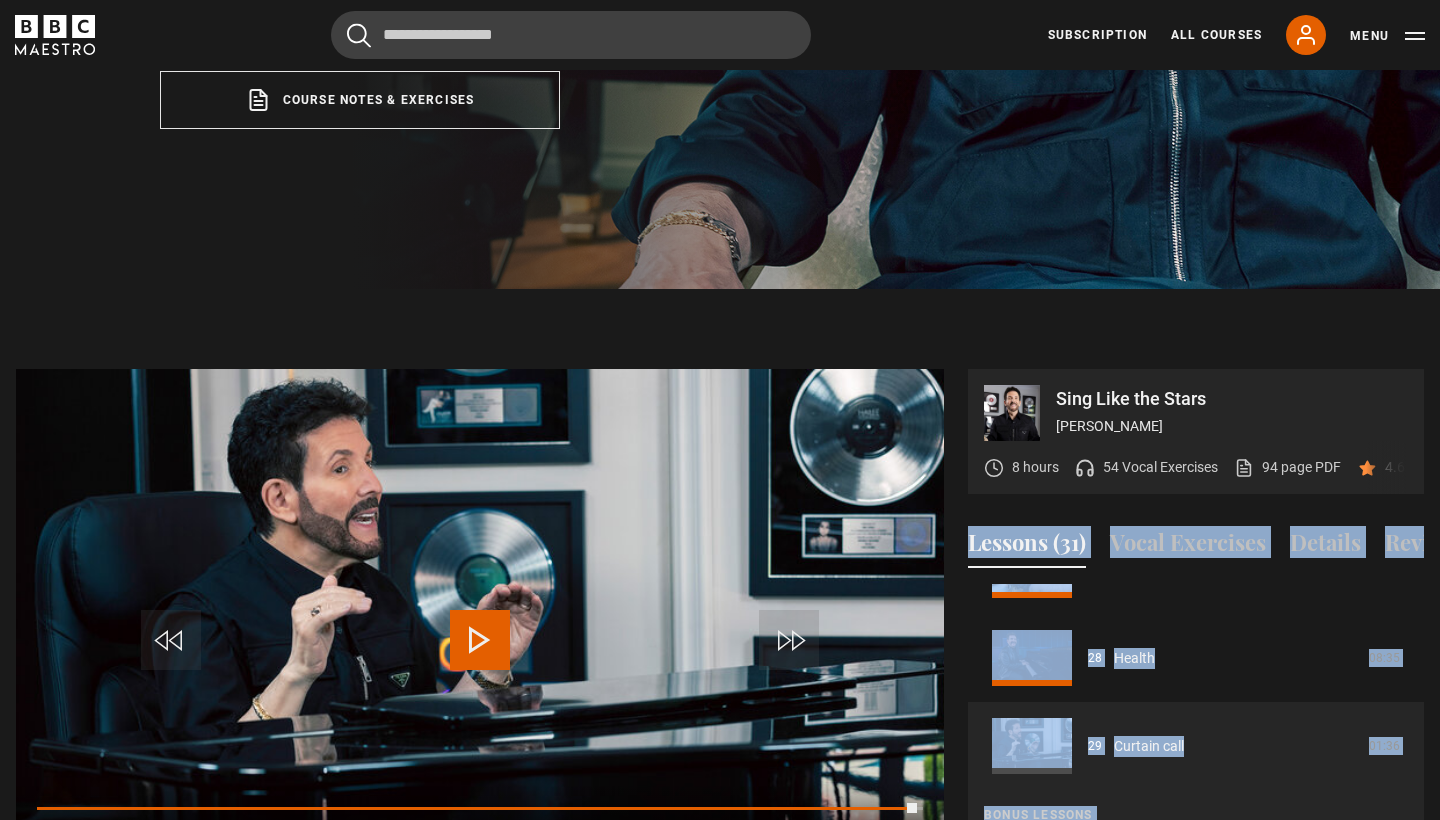 scroll, scrollTop: 693, scrollLeft: 0, axis: vertical 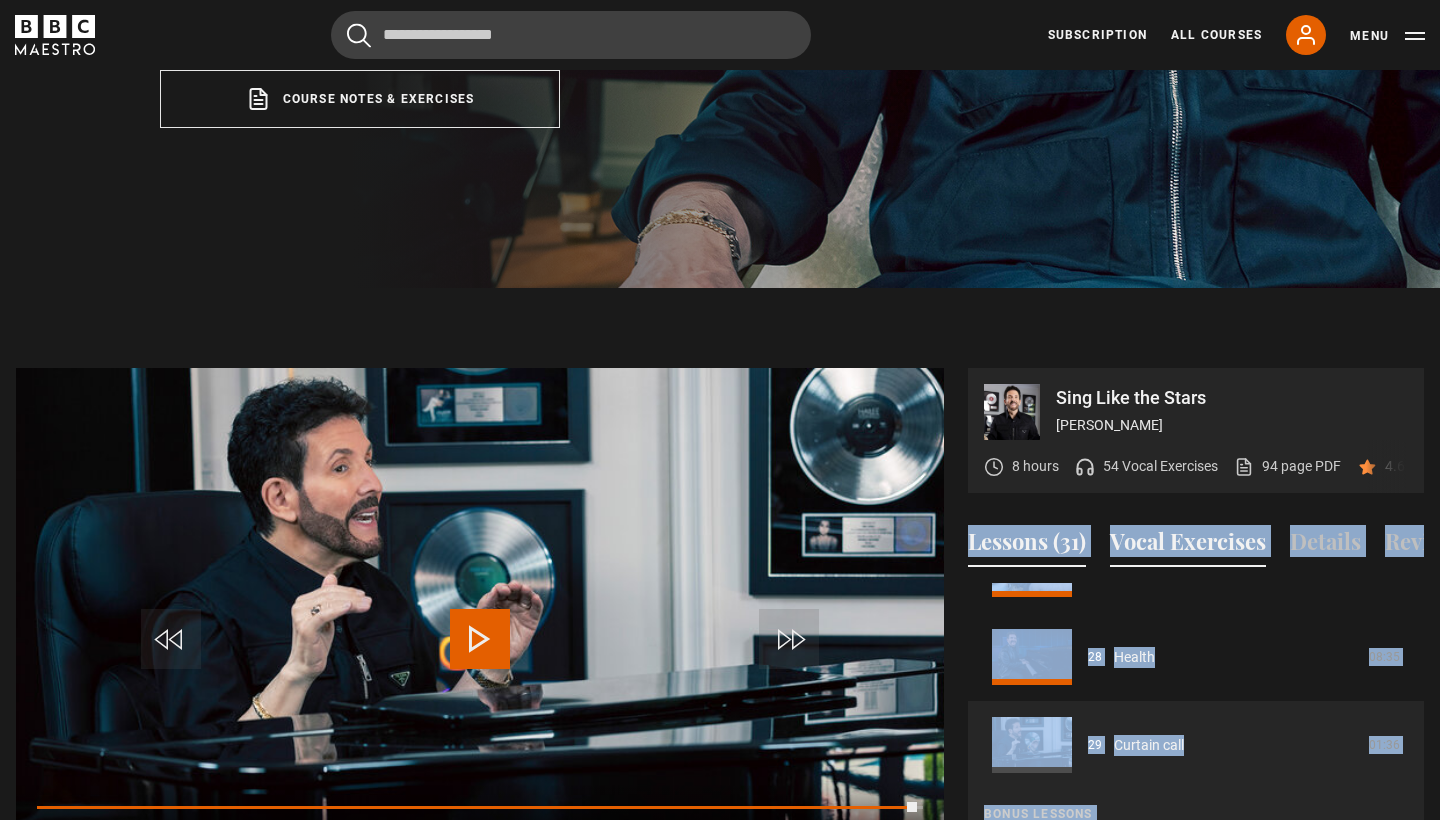 click on "Vocal Exercises" at bounding box center (1188, 546) 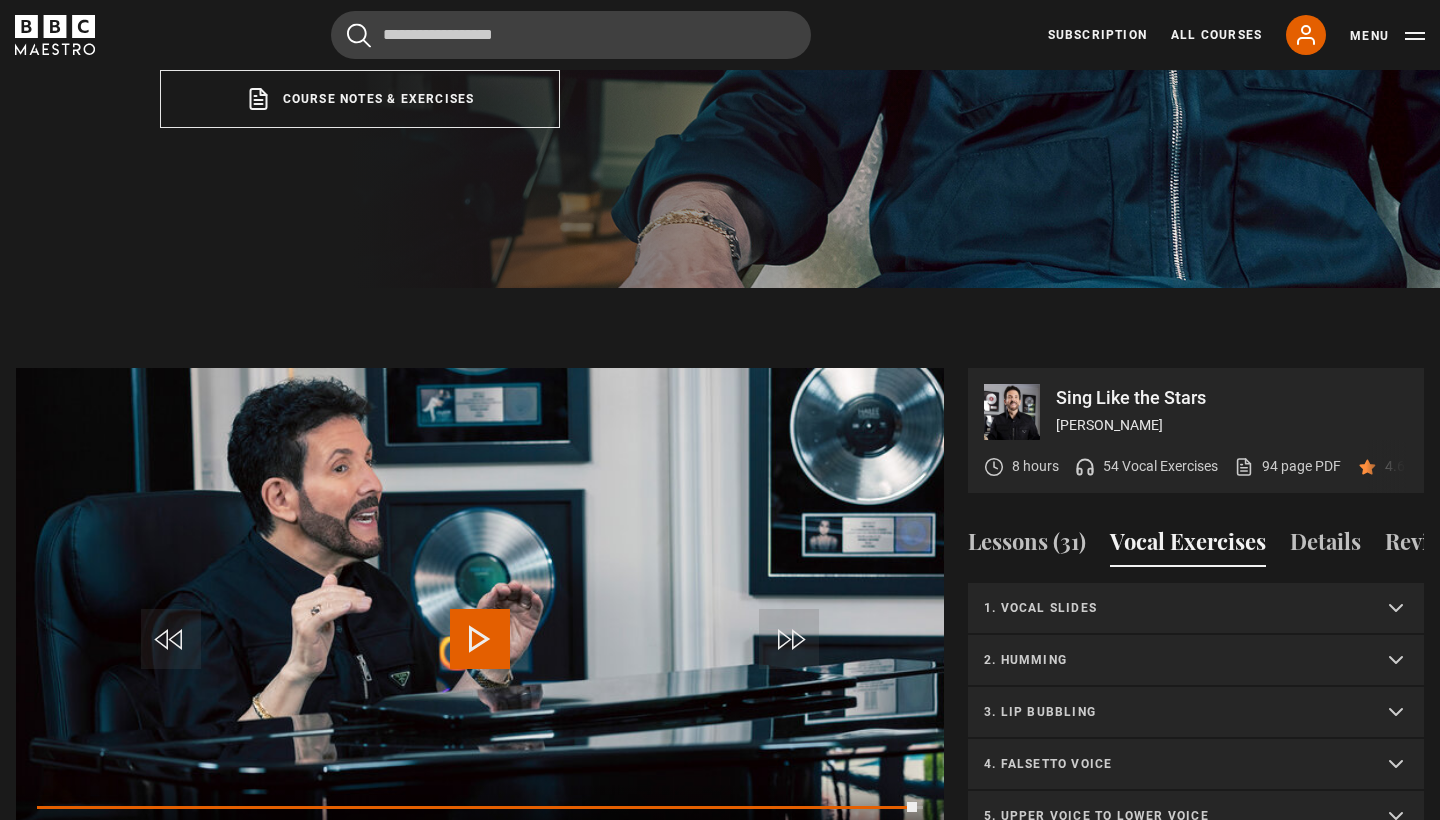 click on "Sing Like the Stars
Eric Vetro" at bounding box center [1232, 412] 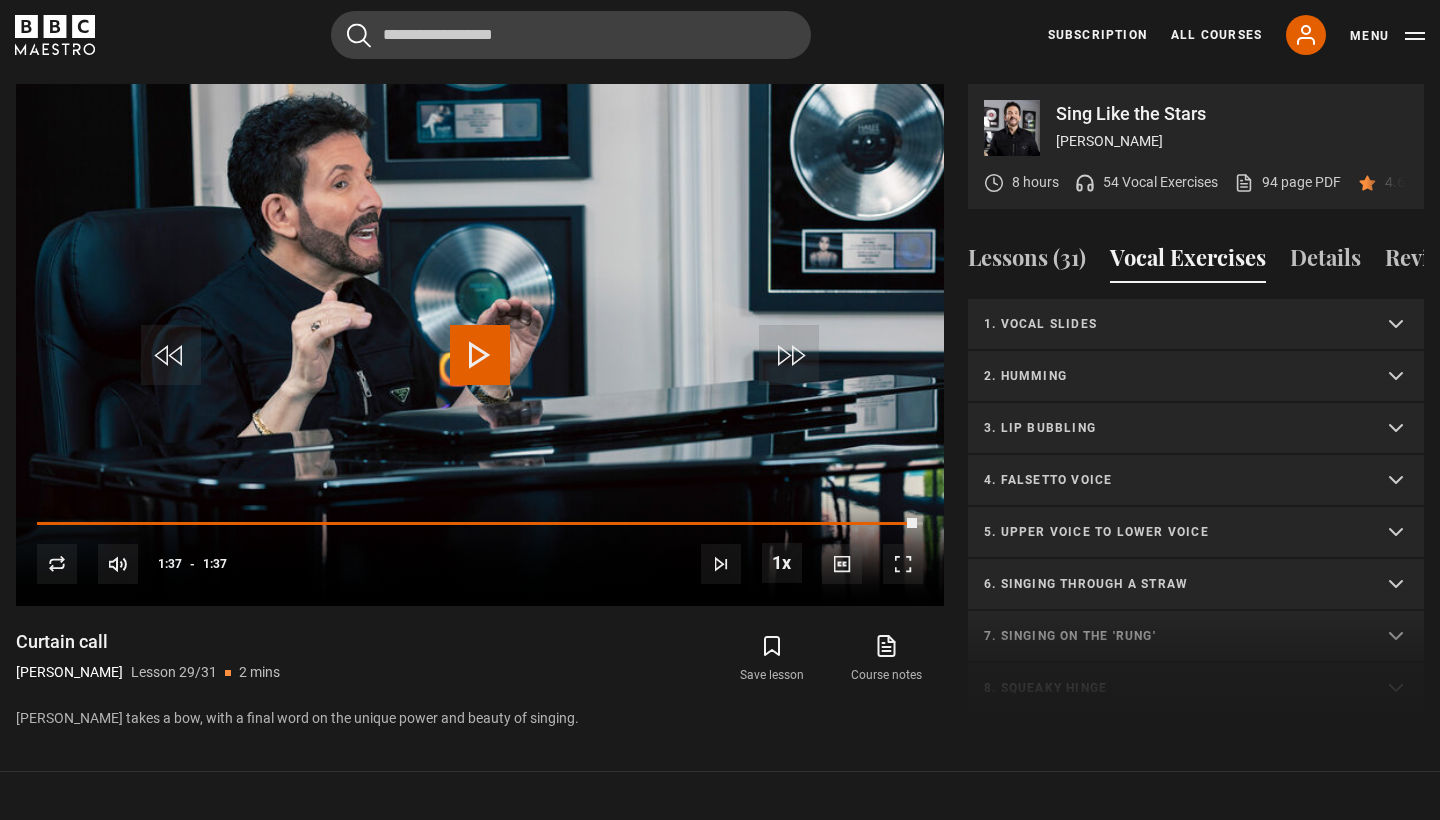 click on "Sing Like the Stars
Eric Vetro
8 hours
54 Vocal Exercises
94 page PDF
(opens in new tab)
4.6 (56)
Video Player is loading. Play Lesson Curtain call 10s Skip Back 10 seconds Play 10s Skip Forward 10 seconds Loaded :  97.59% 1:19 1:36 Replay Mute Current Time  1:37 - Duration  1:37
Eric Vetro
Lesson 29
Curtain call
1x Playback Rate 2x 1.5x 1x , selected 0.5x Captions" at bounding box center (720, 407) 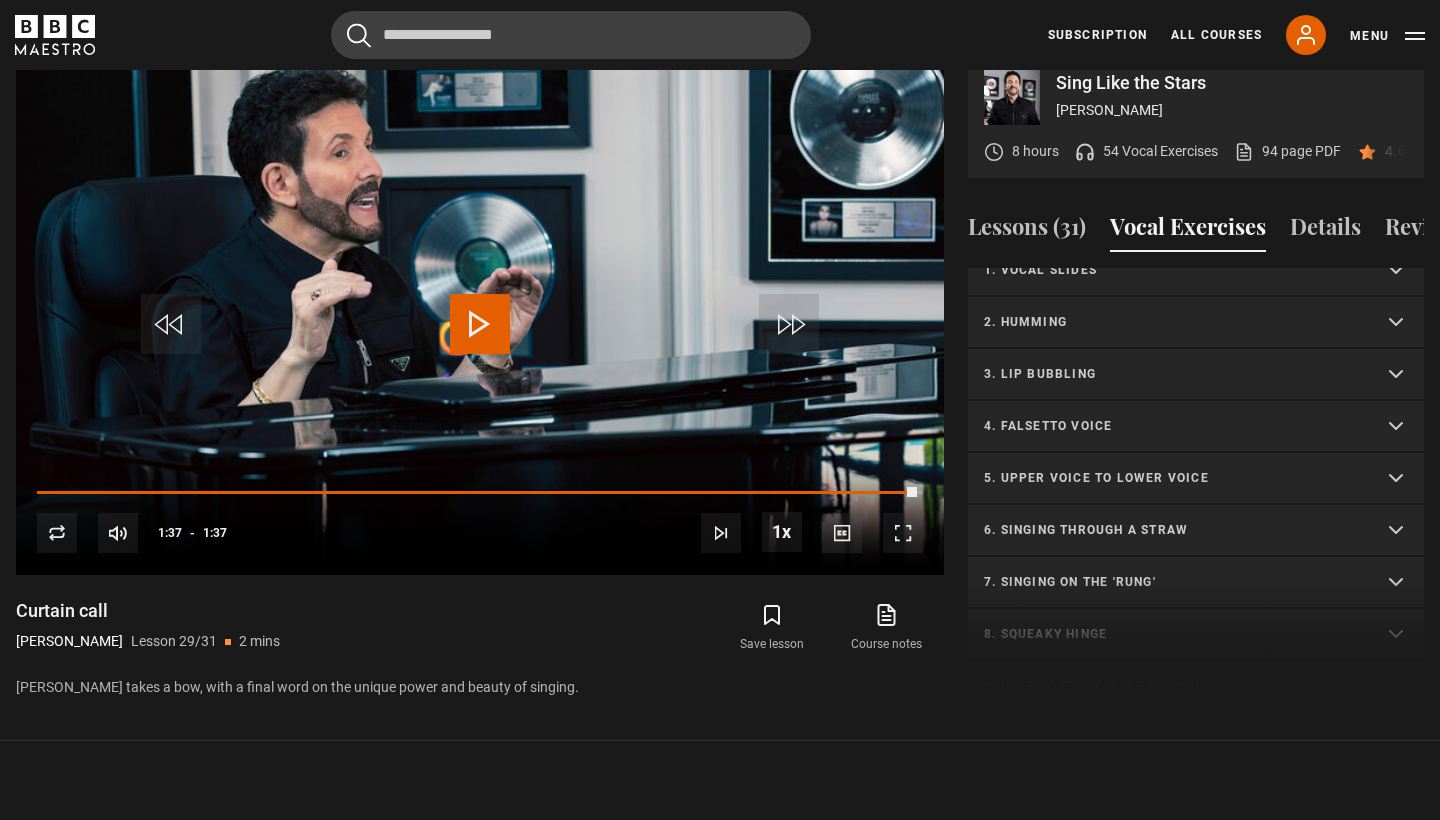 click on "2. Humming" at bounding box center [1196, 323] 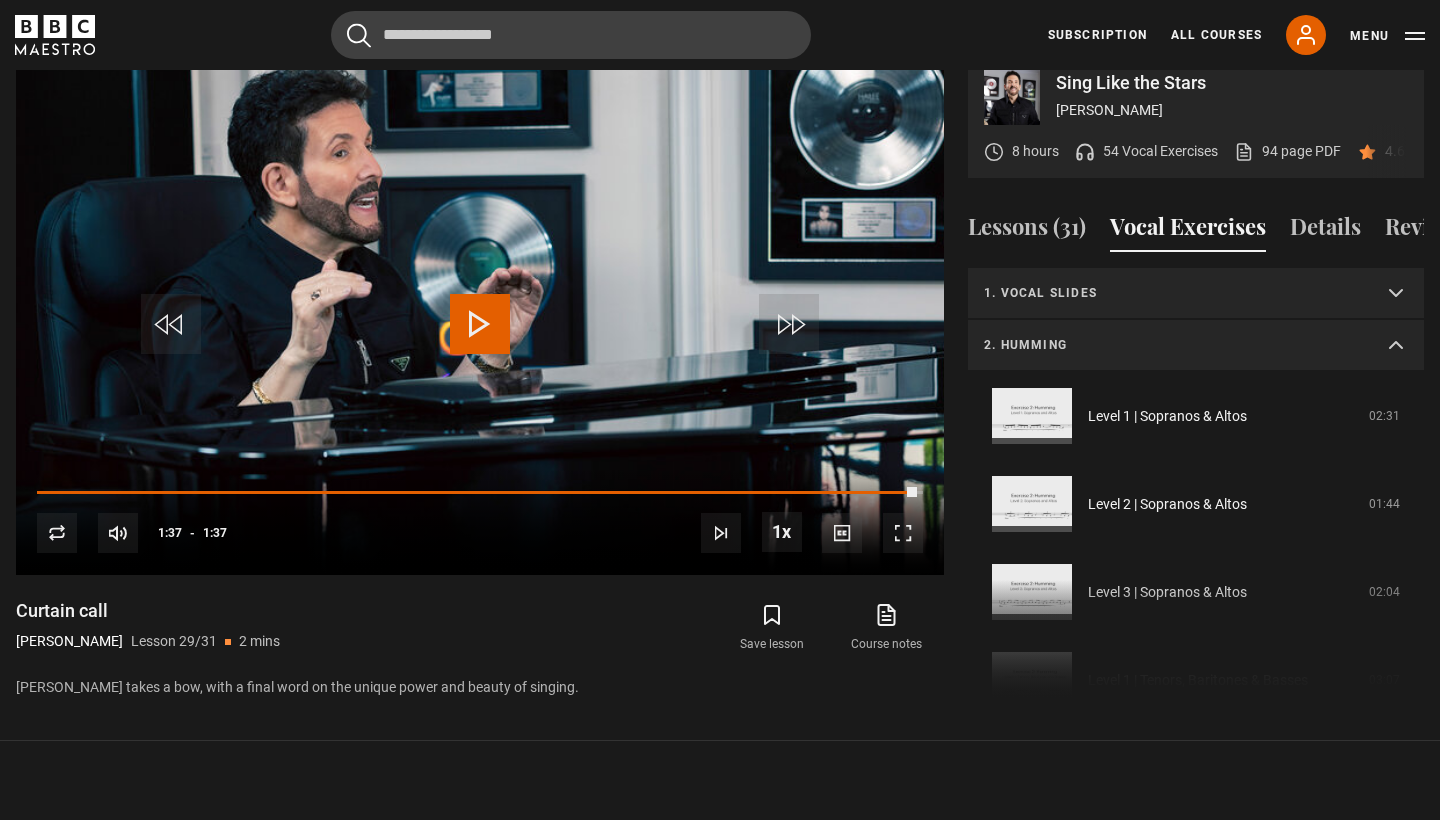 scroll, scrollTop: 0, scrollLeft: 0, axis: both 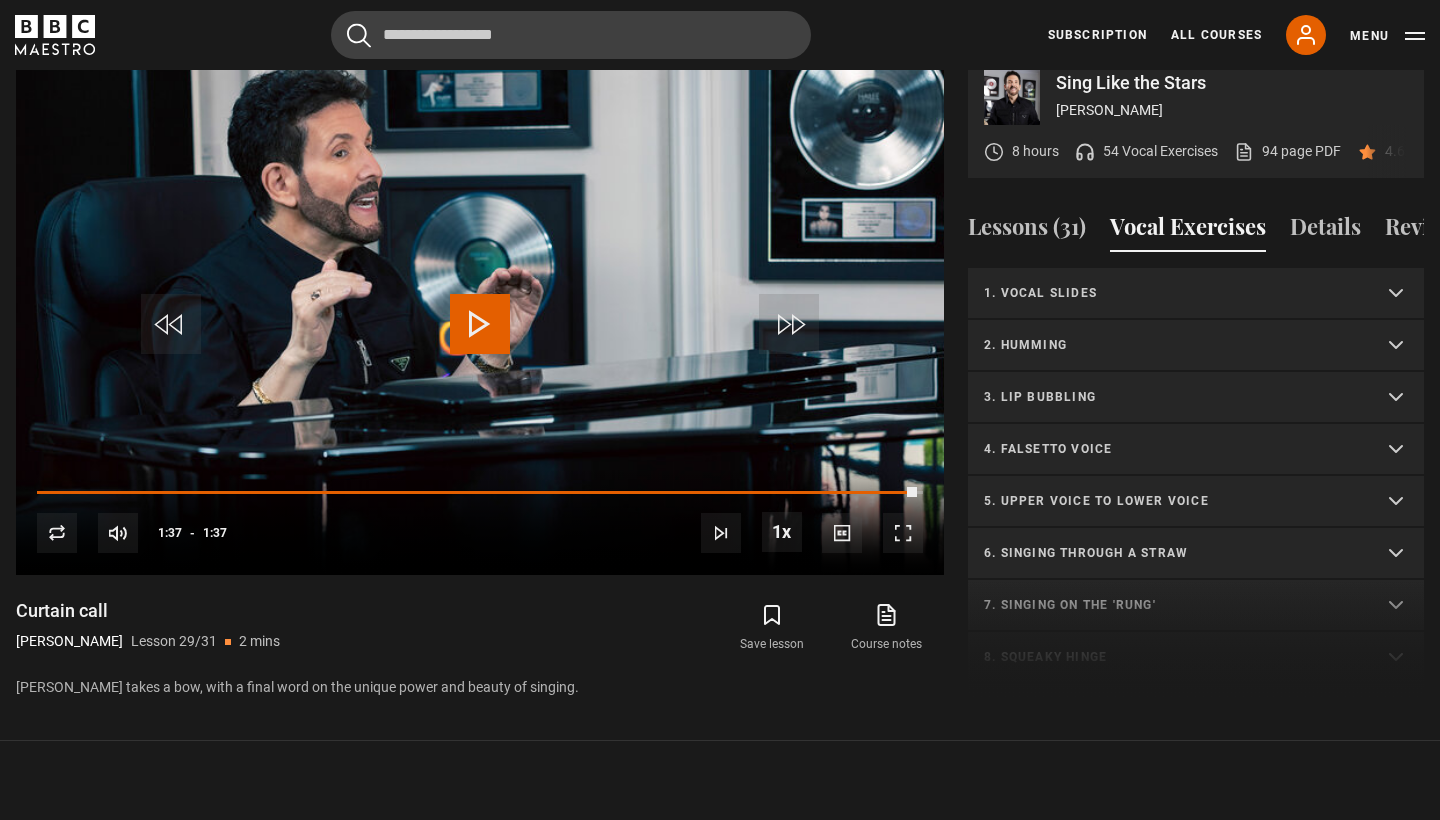 click on "1. Vocal slides" at bounding box center [1196, 294] 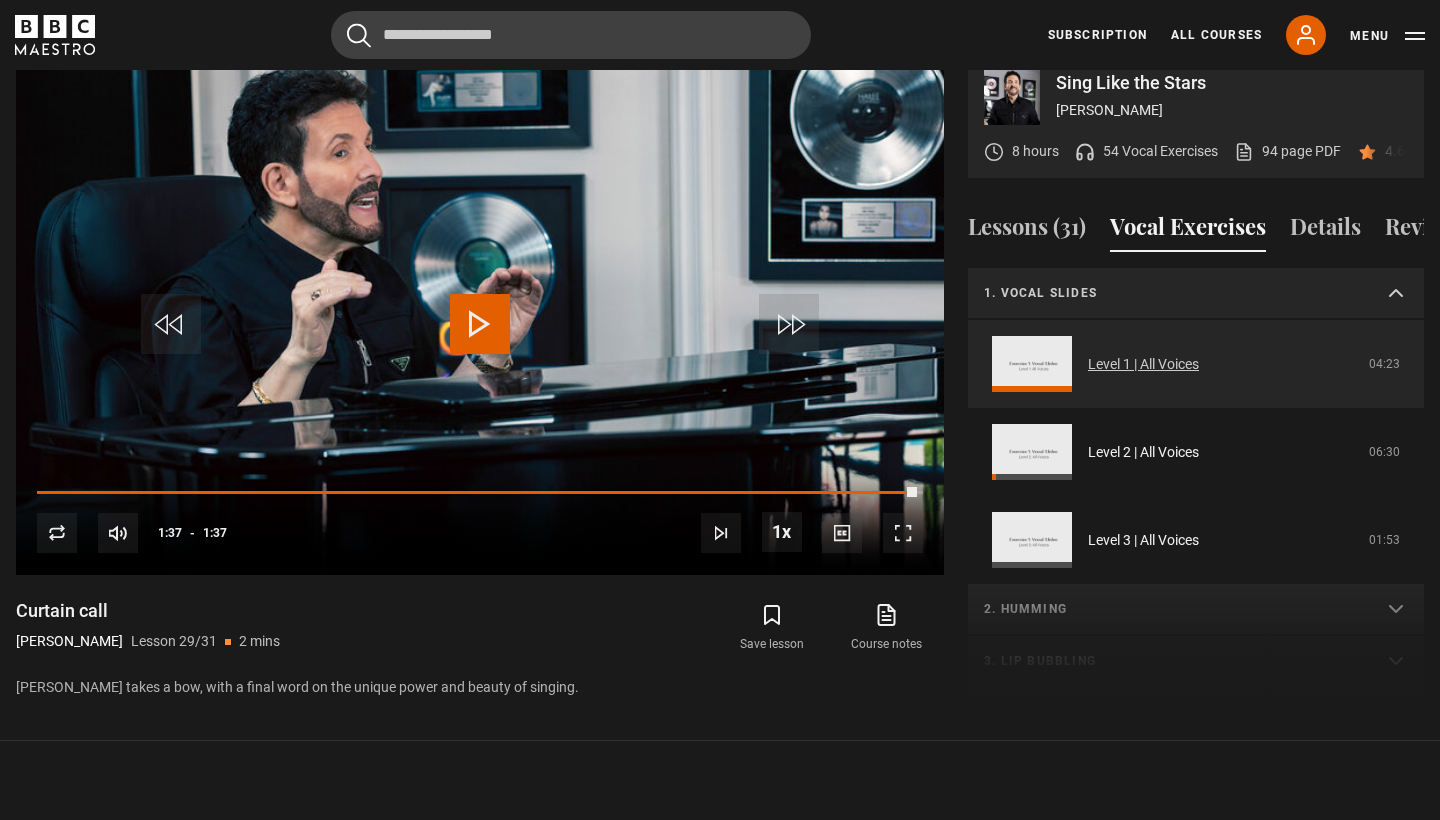 click on "Level 1 | All Voices" at bounding box center (1143, 364) 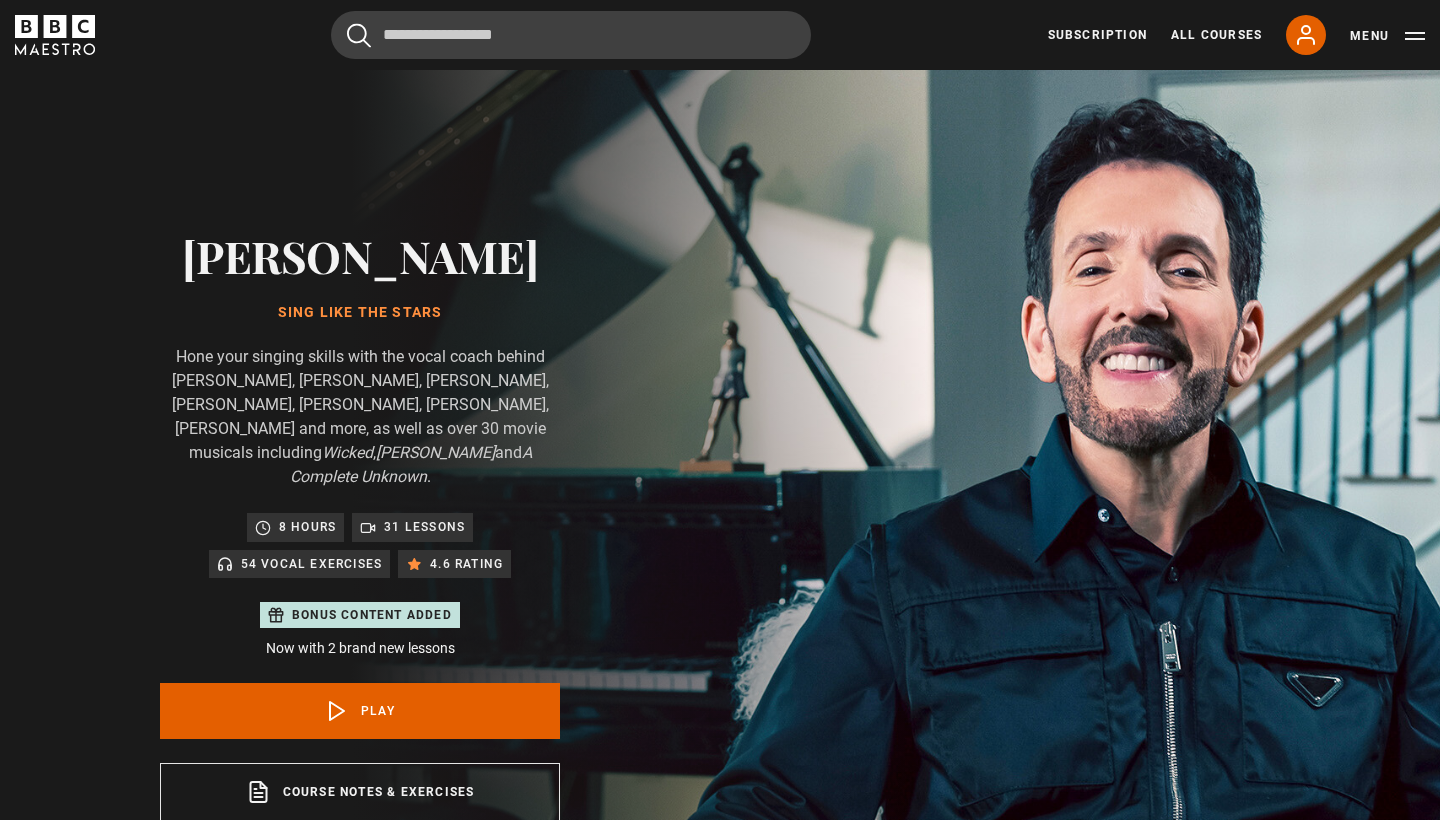 scroll, scrollTop: 955, scrollLeft: 0, axis: vertical 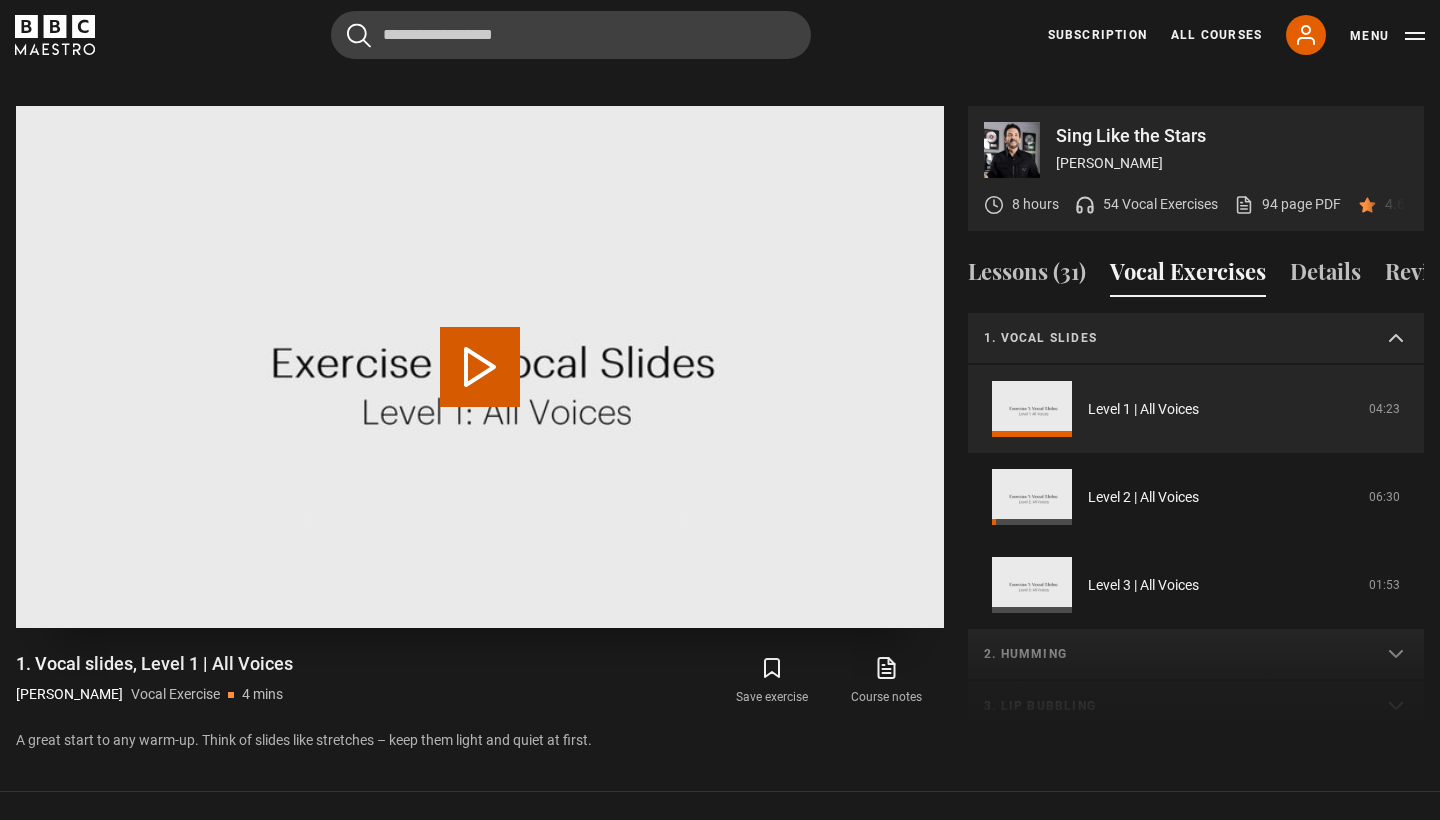 click on "Play Video" at bounding box center (480, 367) 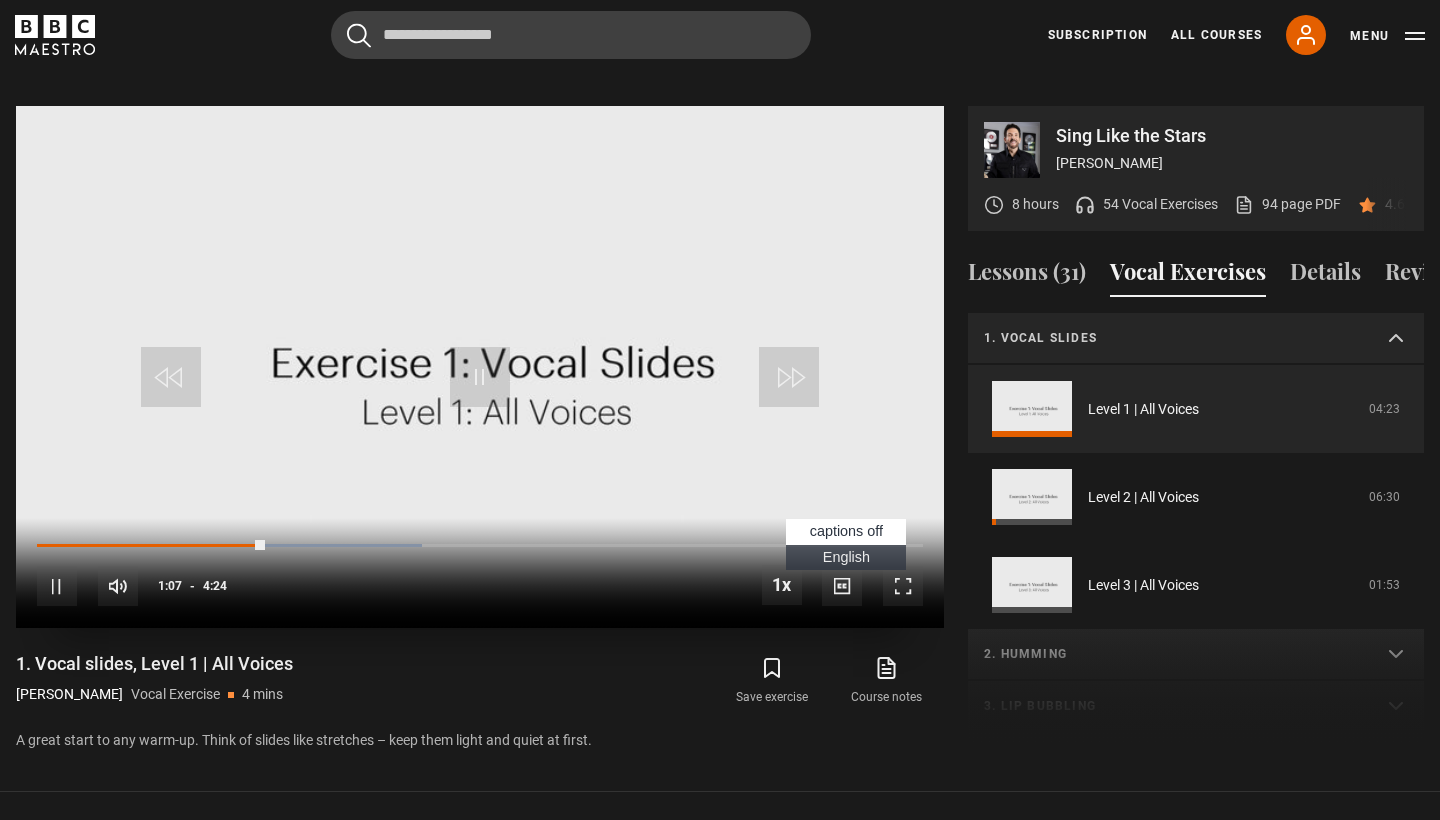 click at bounding box center [842, 586] 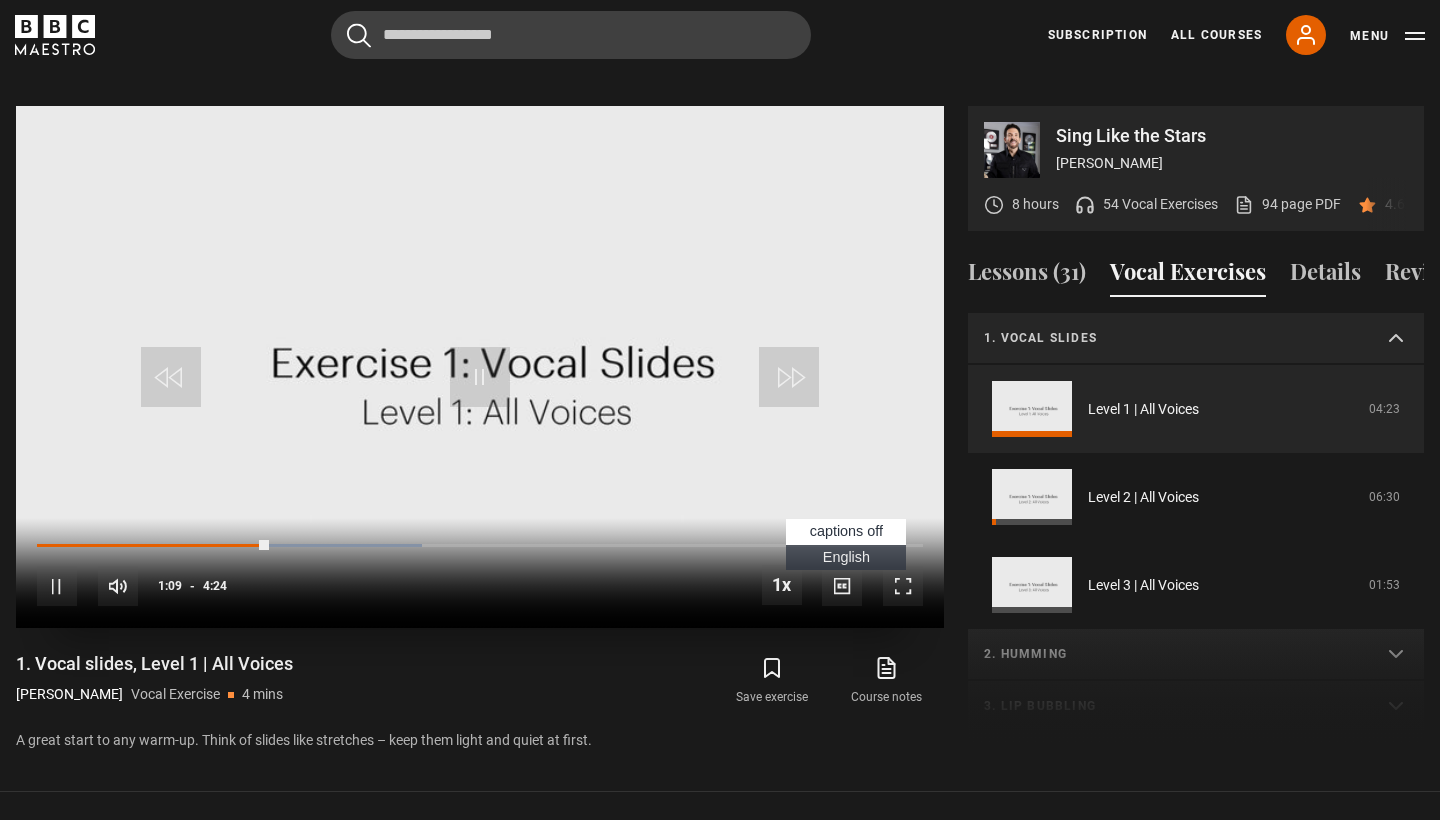 click on "10s Skip Back 10 seconds Pause 10s Skip Forward 10 seconds Loaded :  43.48% 0:59 1:09 Pause Mute Current Time  1:09 - Duration  4:24 1x Playback Rate 2x 1.5x 1x , selected 0.5x Captions captions off , selected English  Captions" at bounding box center [480, 573] 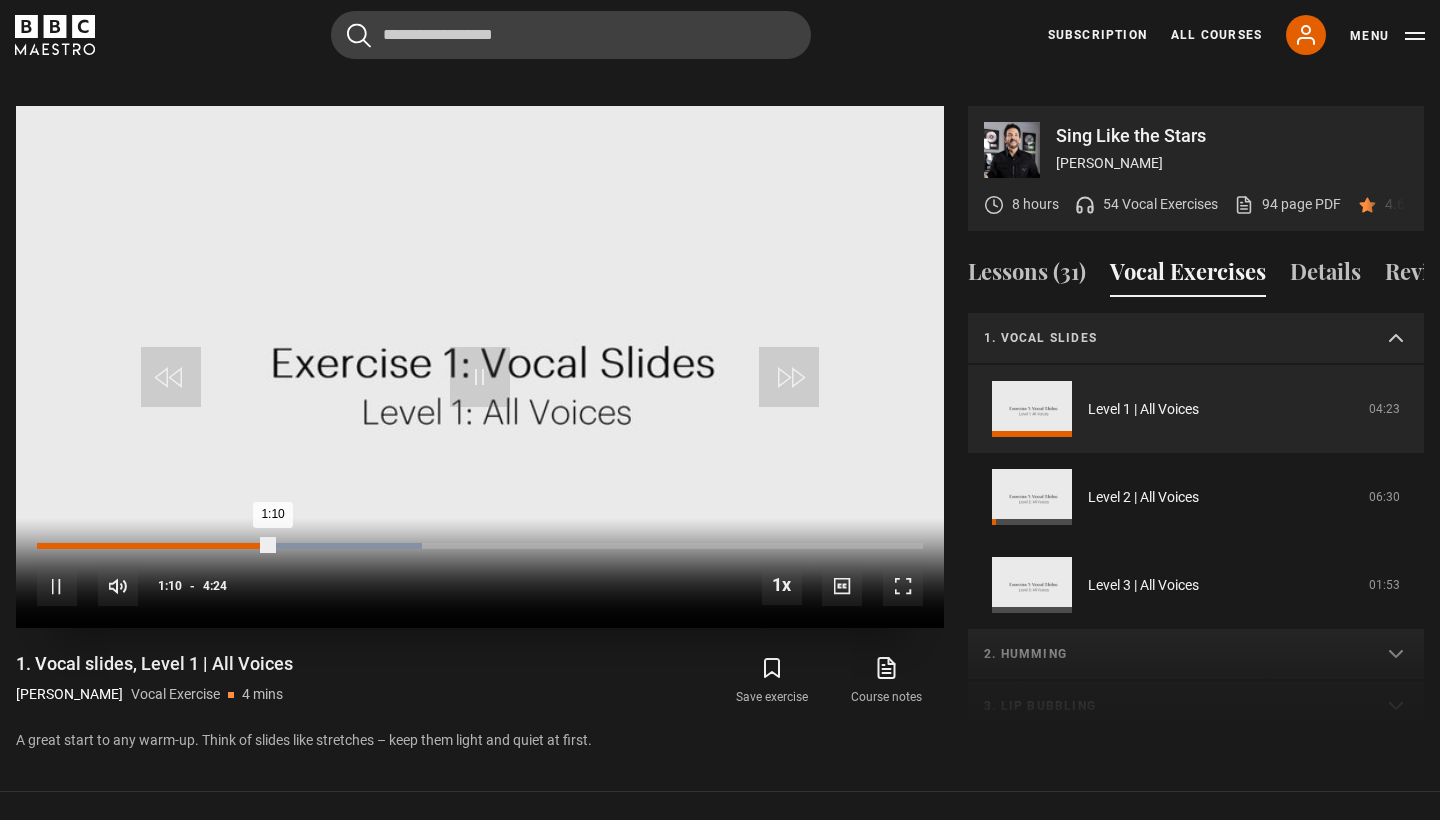 click on "0:56" at bounding box center (227, 546) 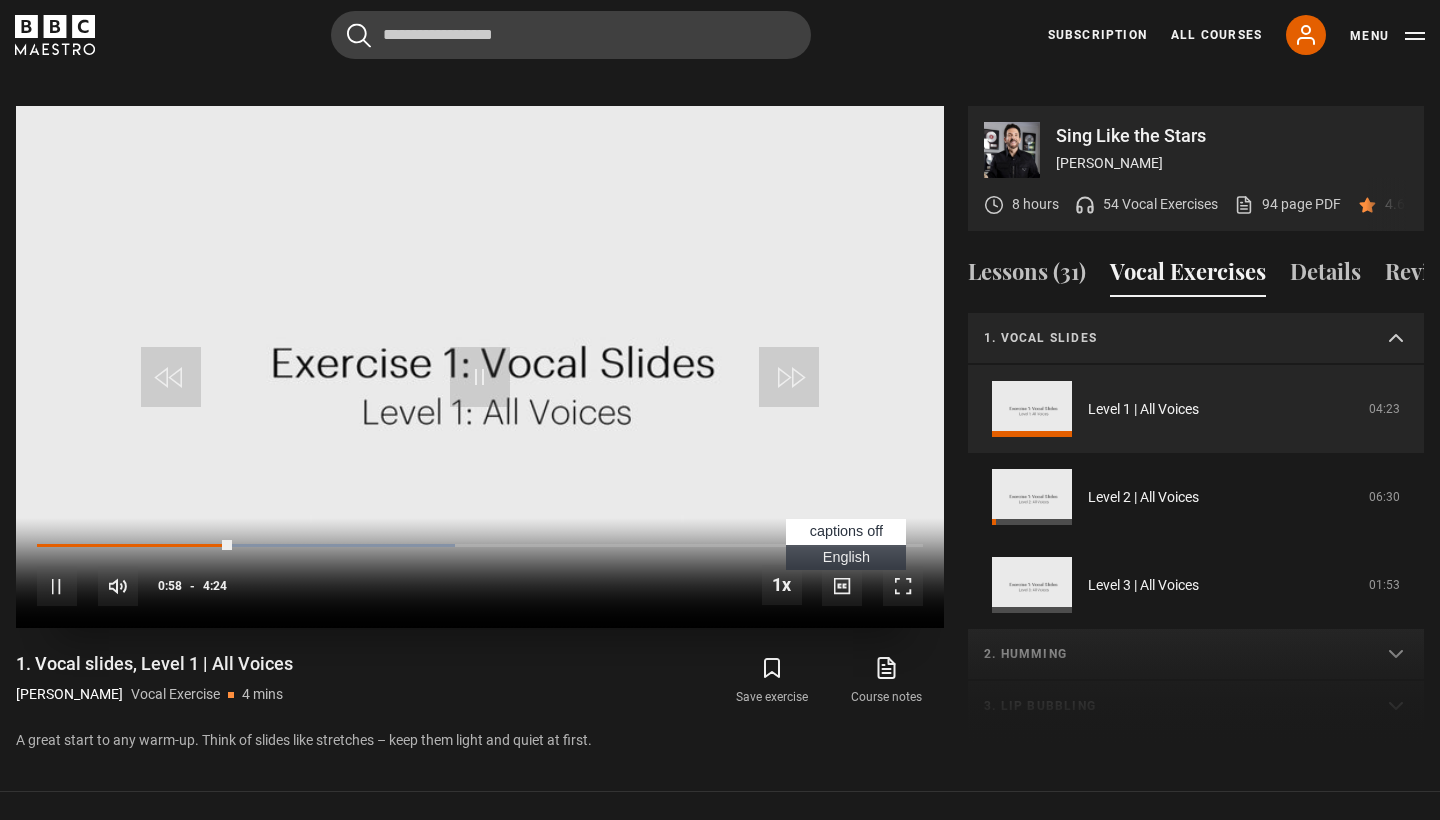 click on "English  Captions" at bounding box center [846, 557] 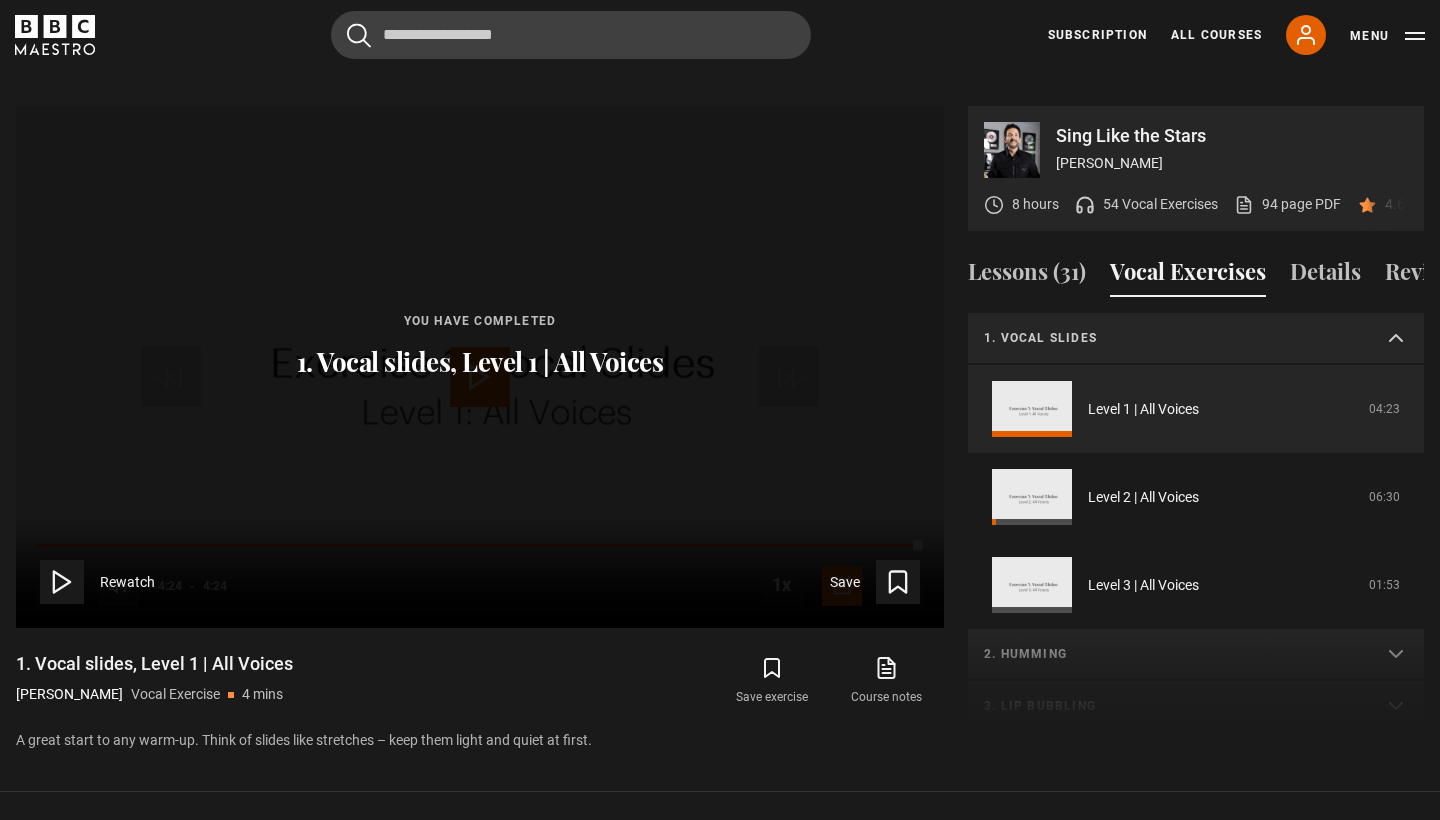 click on "1. Vocal slides" at bounding box center [1172, 338] 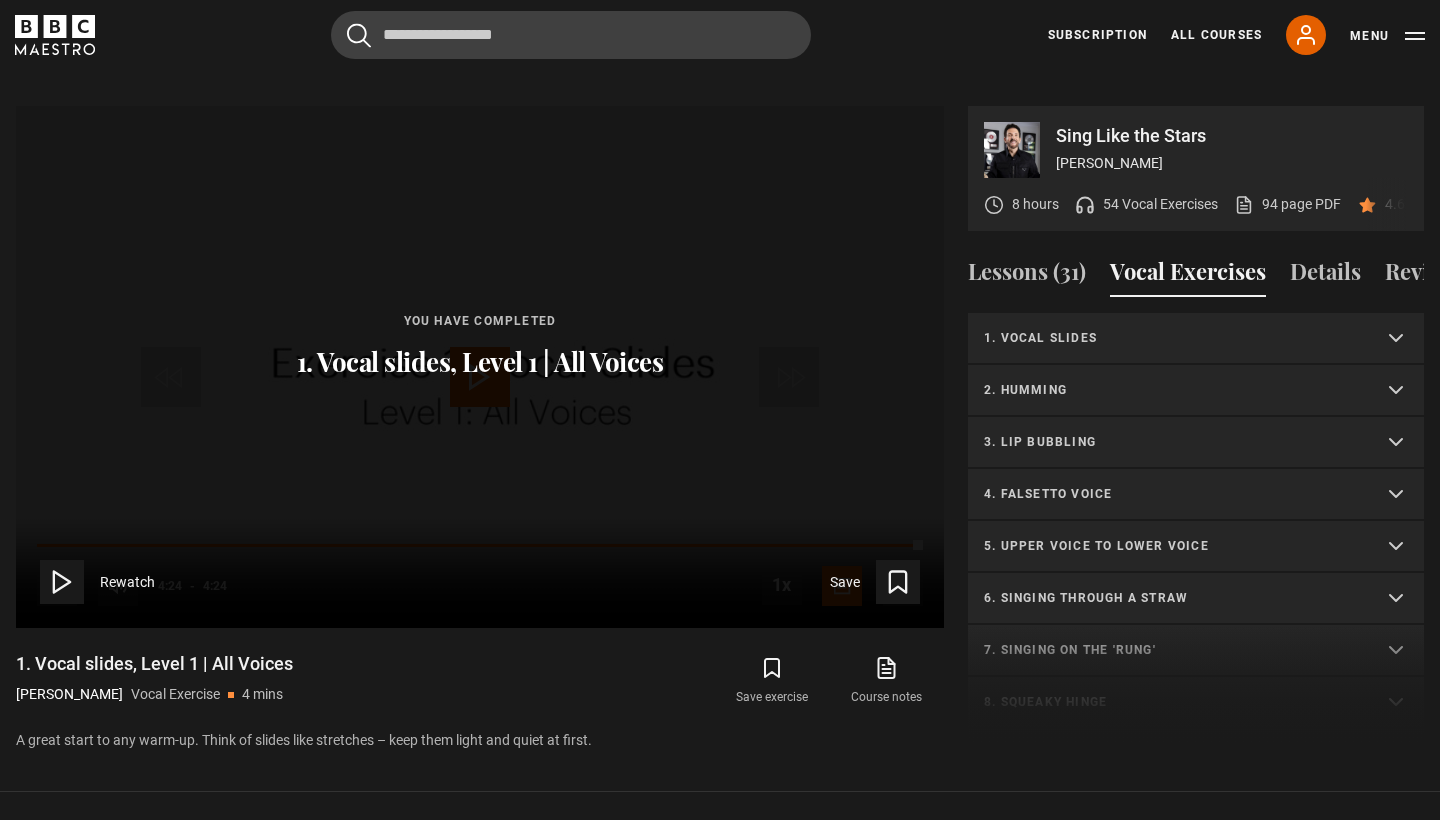 click on "2. Humming" at bounding box center (1172, 390) 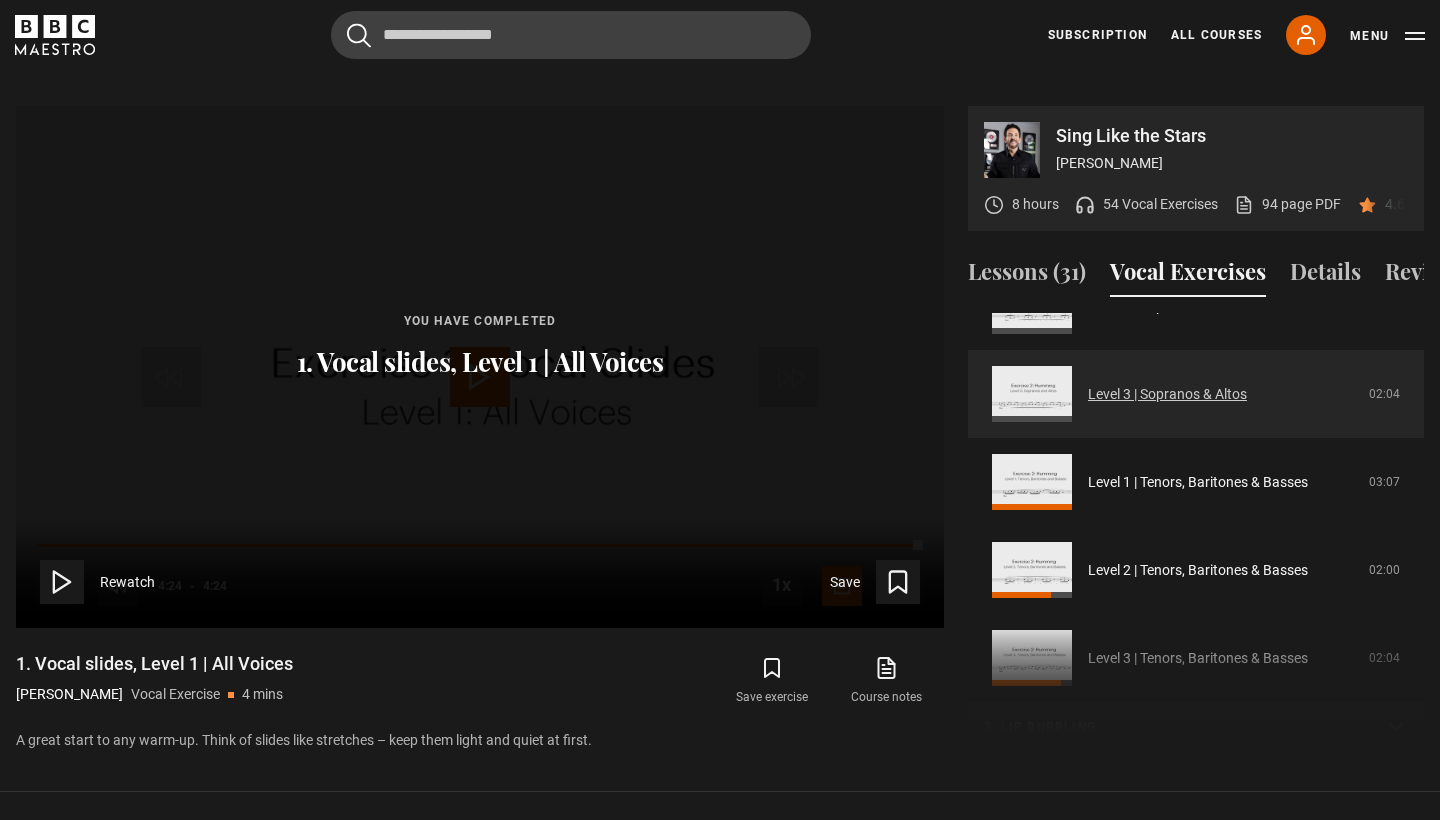 scroll, scrollTop: 258, scrollLeft: 0, axis: vertical 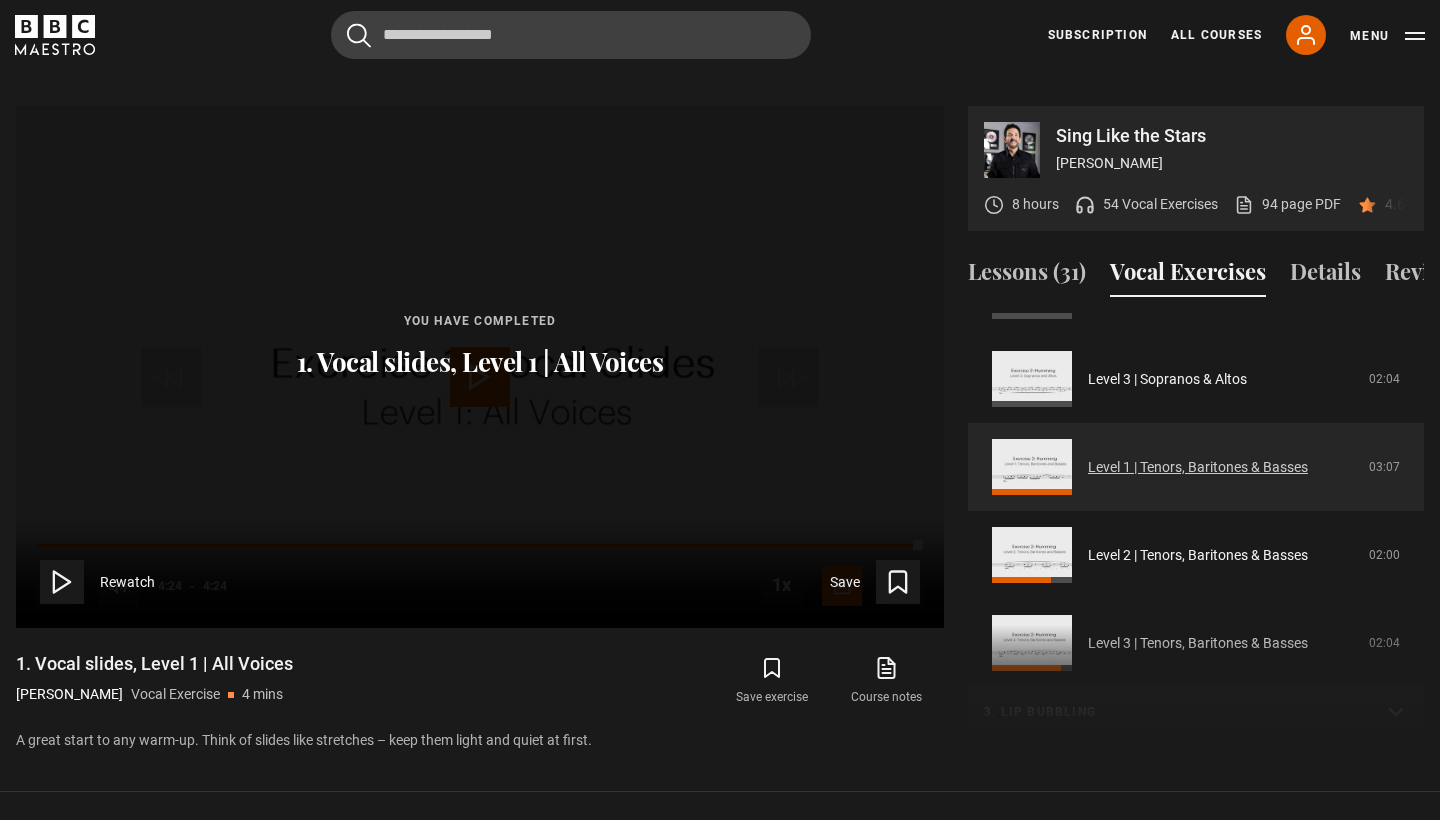 click on "Level 1 | Tenors, Baritones & Basses" at bounding box center (1198, 467) 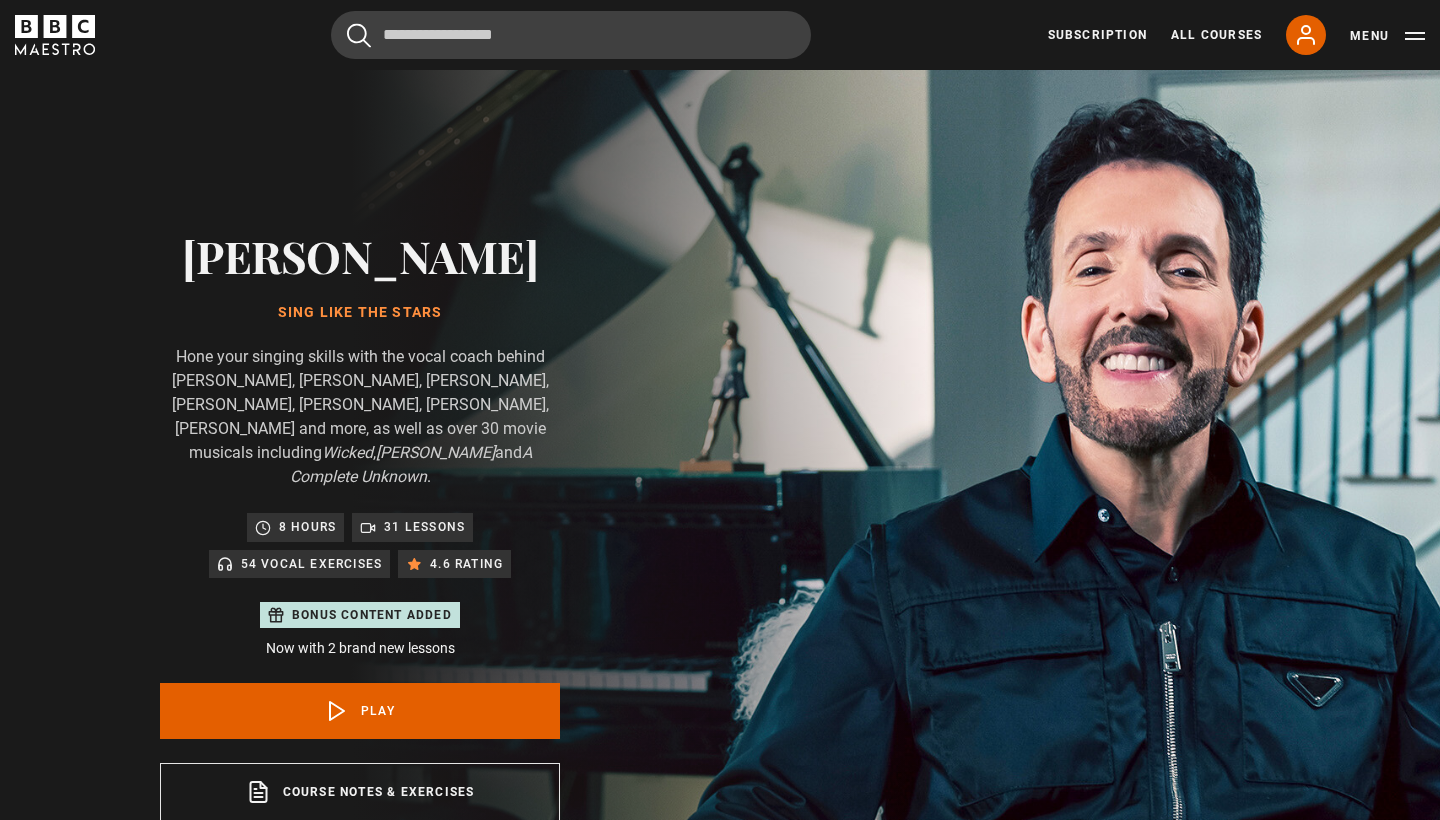 scroll, scrollTop: 955, scrollLeft: 0, axis: vertical 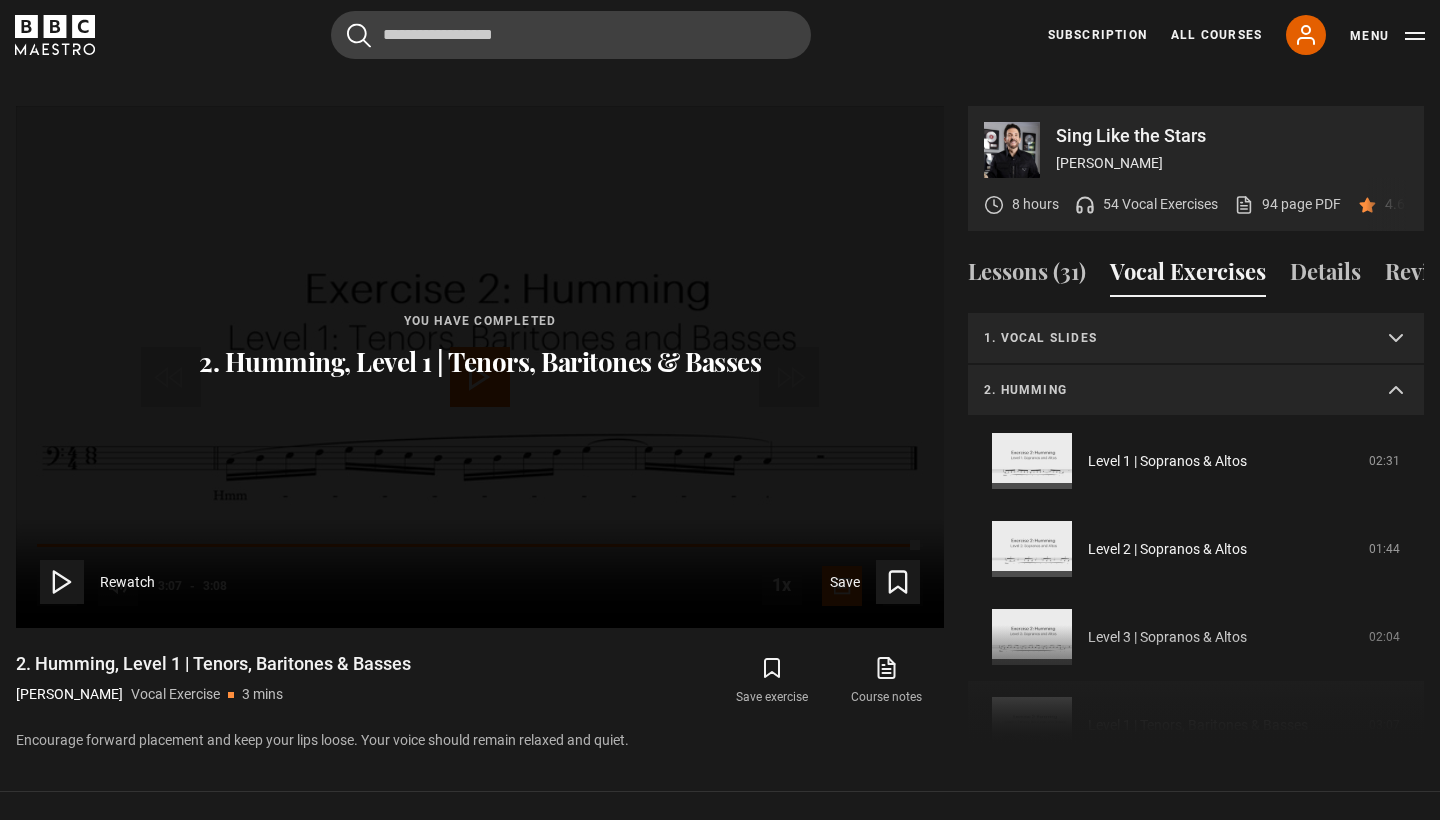 click on "2. Humming" at bounding box center [1196, 391] 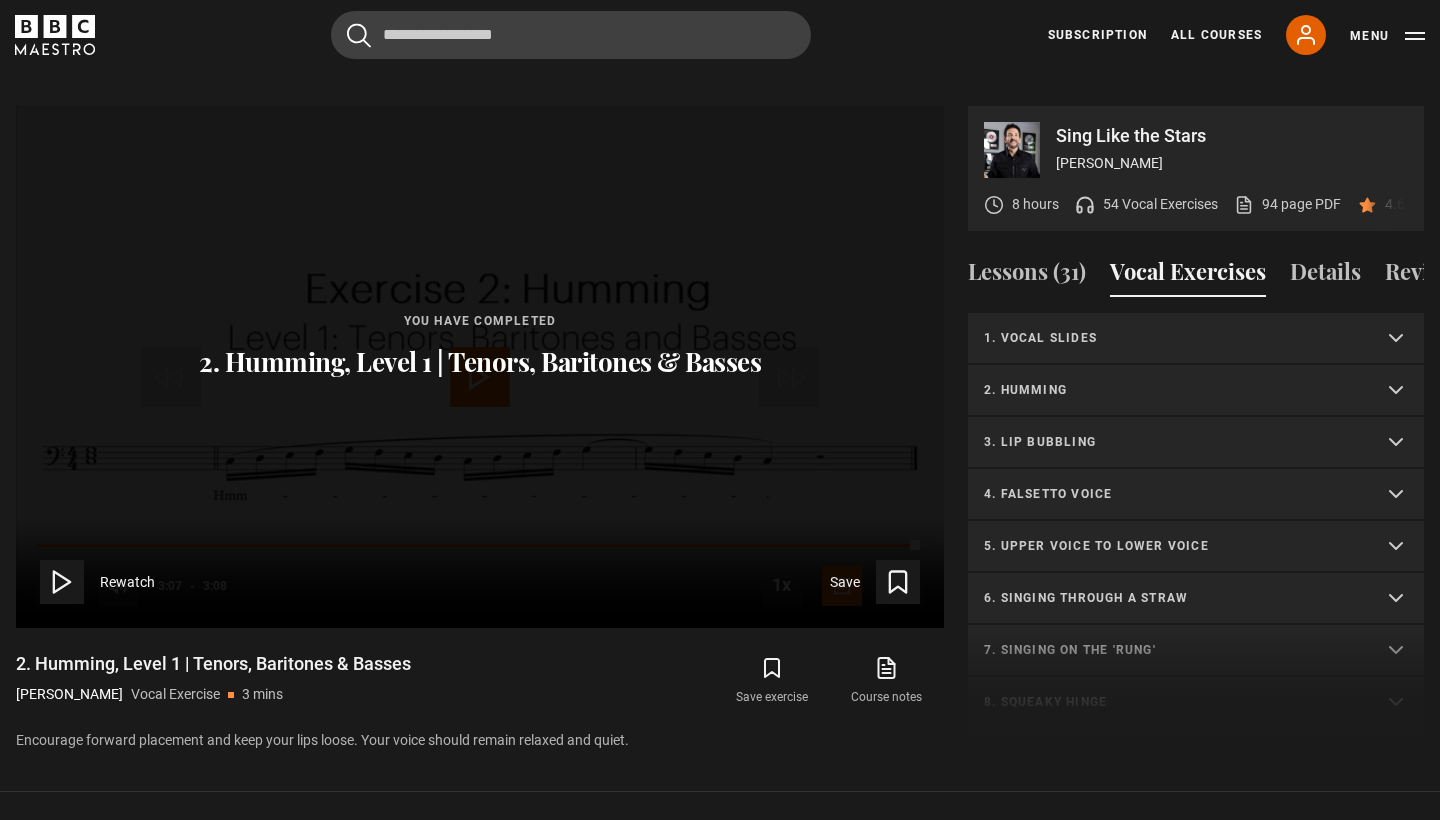 click on "3. Lip bubbling" at bounding box center [1172, 442] 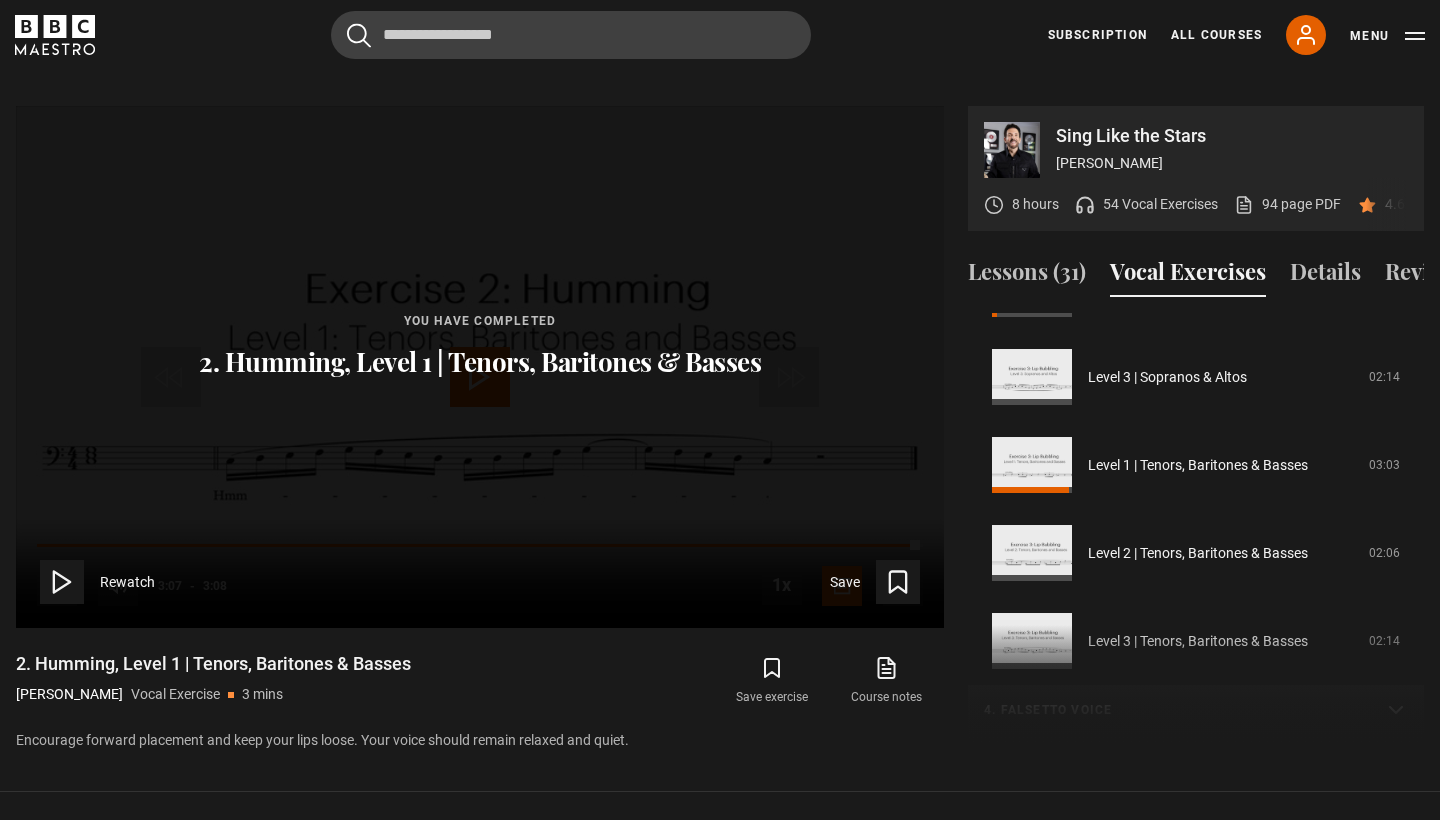 scroll, scrollTop: 320, scrollLeft: 0, axis: vertical 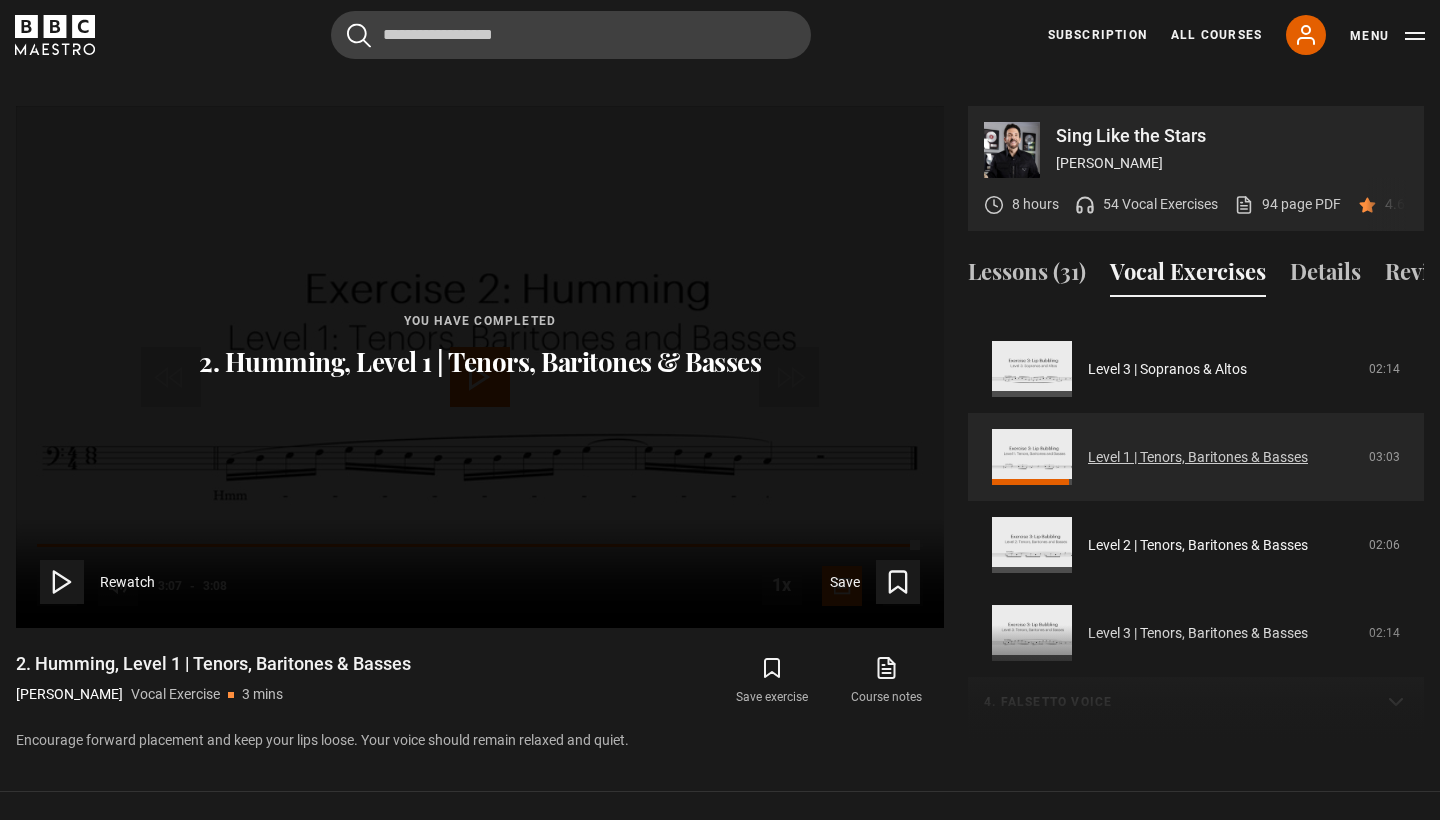 click on "Level 1 | Tenors, Baritones & Basses" at bounding box center [1198, 457] 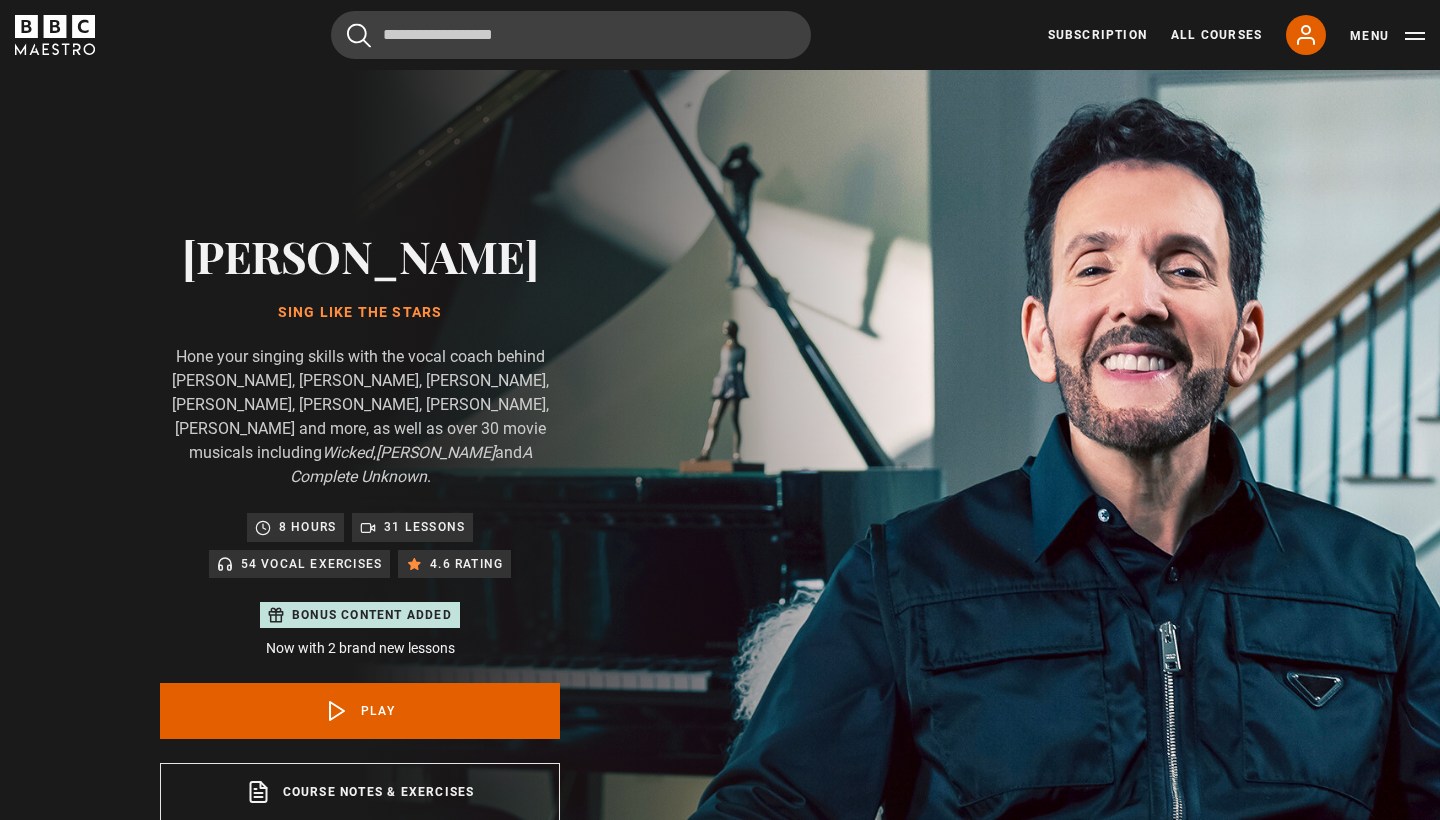 scroll, scrollTop: 879, scrollLeft: 0, axis: vertical 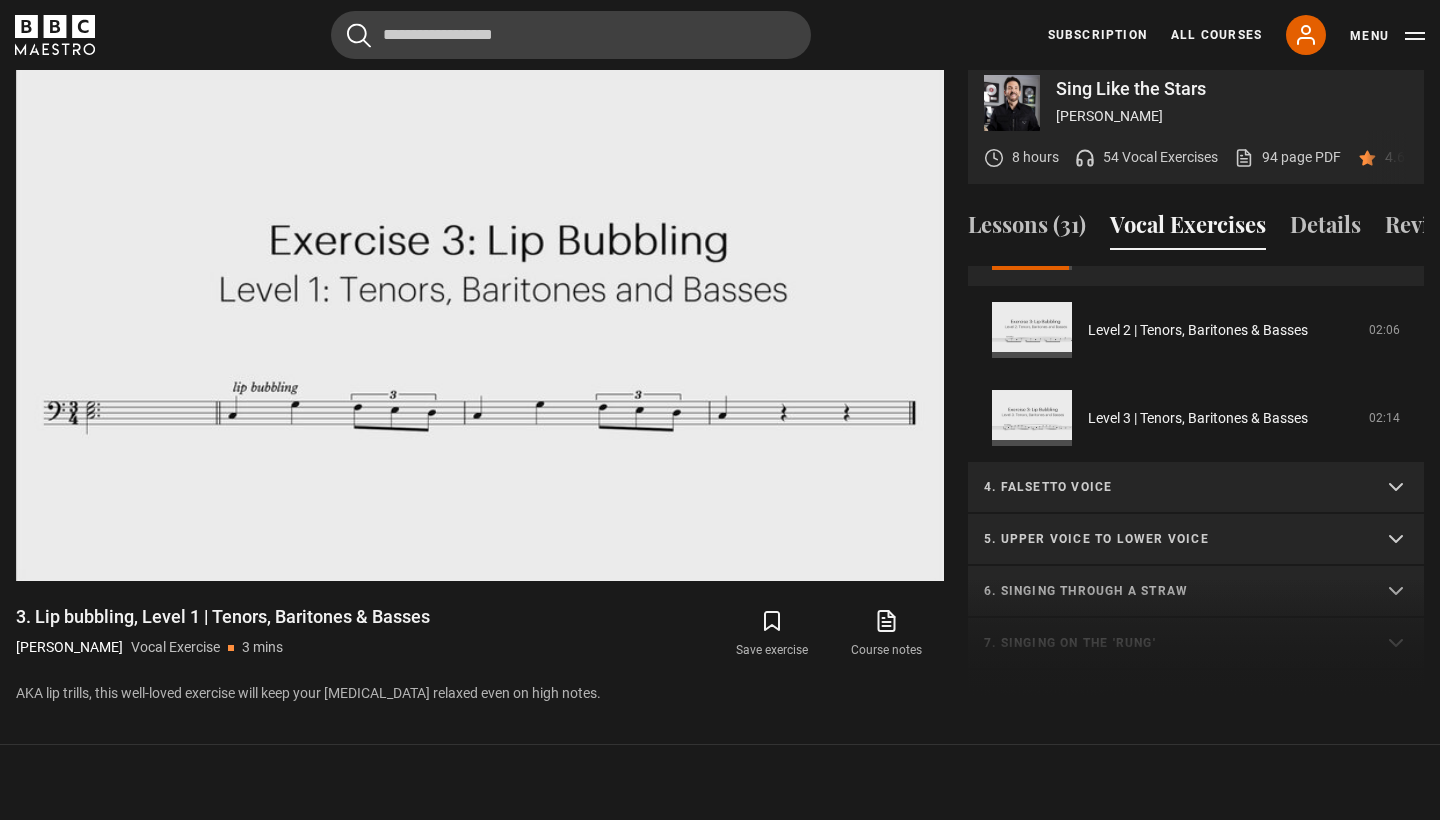 click on "4. Falsetto voice" at bounding box center [1196, 488] 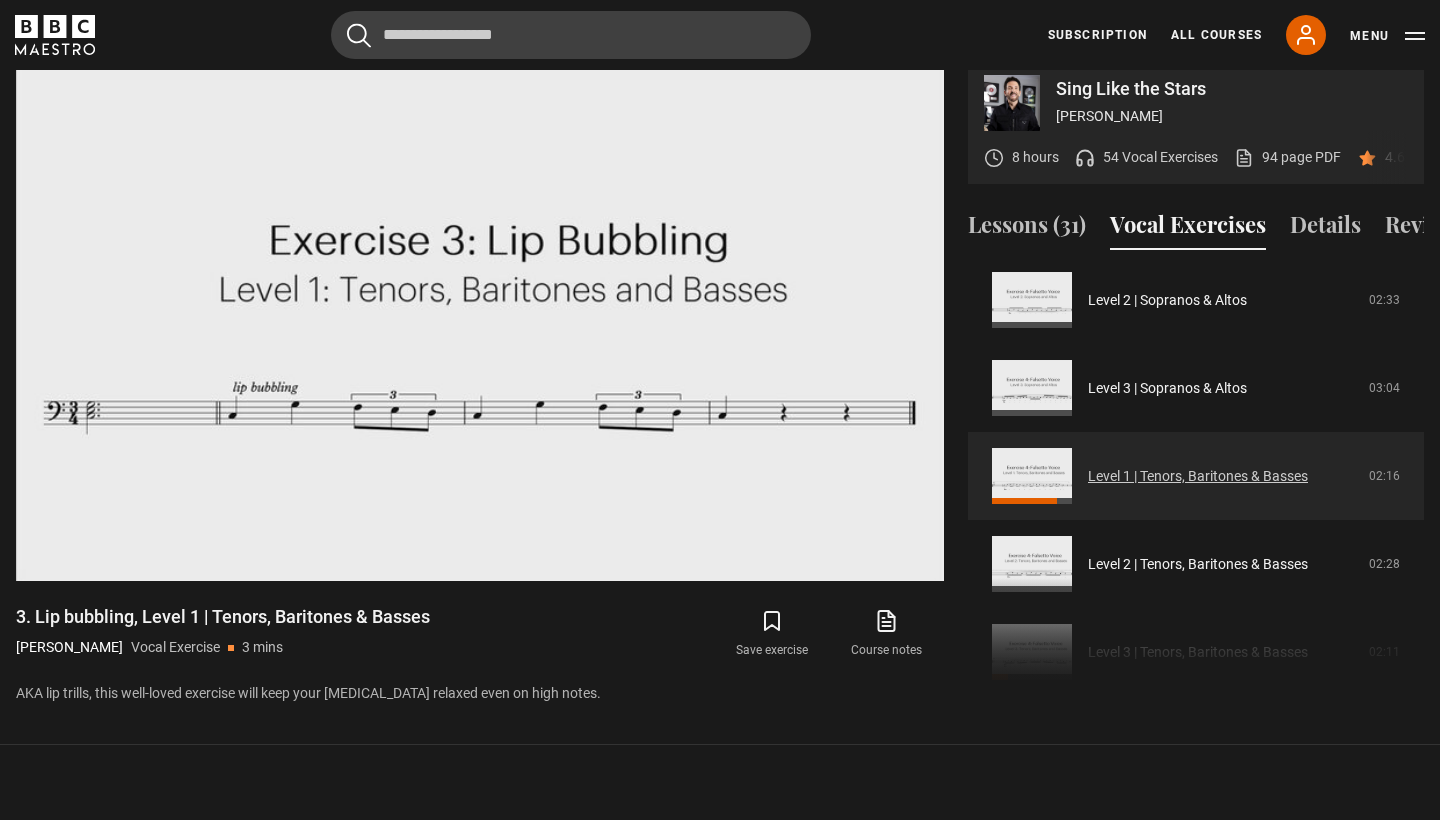 scroll, scrollTop: 836, scrollLeft: 0, axis: vertical 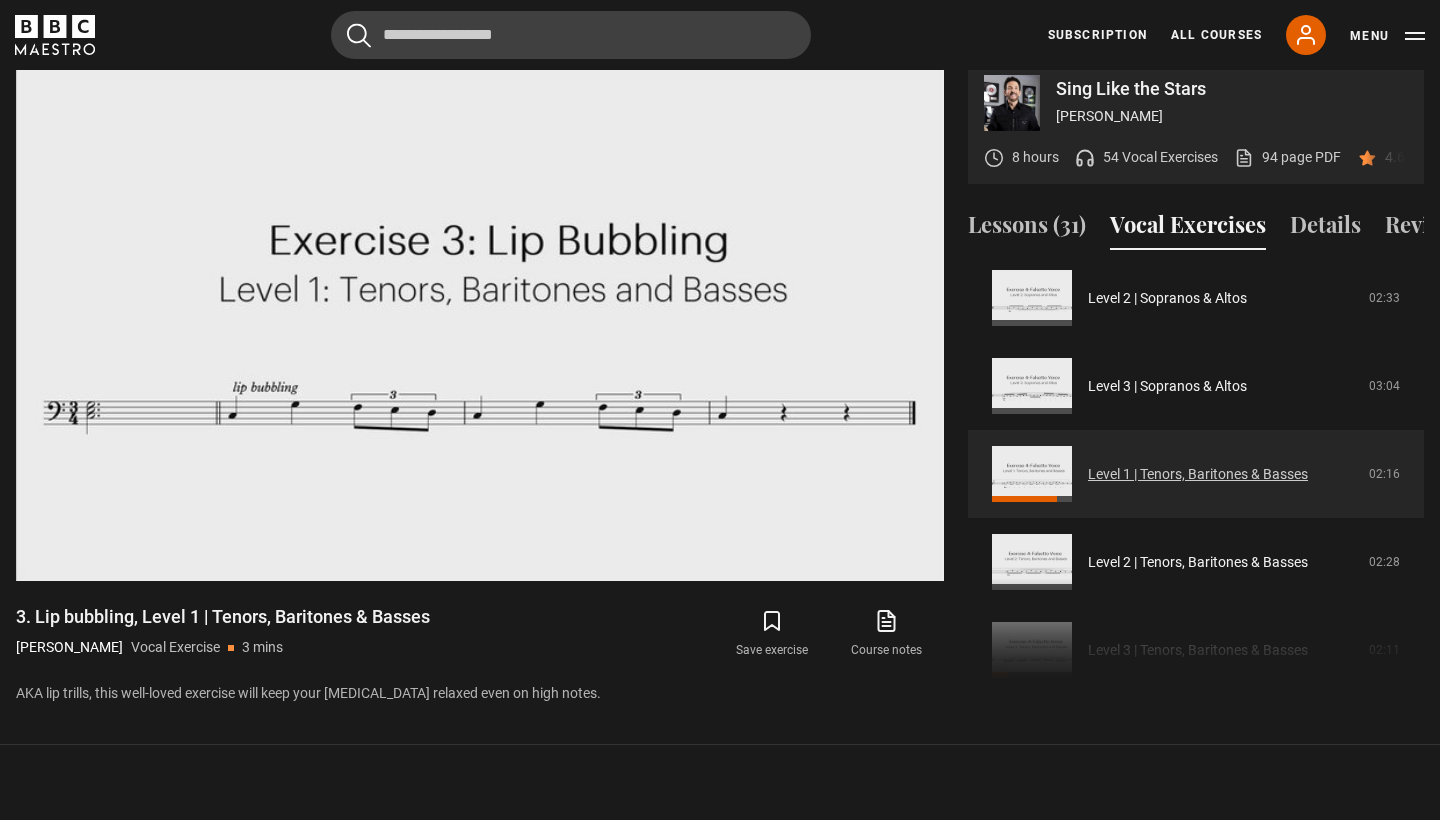 click on "4. Falsetto voice
Level 1 | Sopranos & Altos
03:03
Level 2 | Sopranos & Altos
02:33
Level 3 | Sopranos & Altos
03:04
Level 1 | Tenors, Baritones & Basses
02:16
Level 2 | Tenors, Baritones & Basses
02:28
Level 3 | Tenors, Baritones & Basses
02:11" at bounding box center [1196, 404] 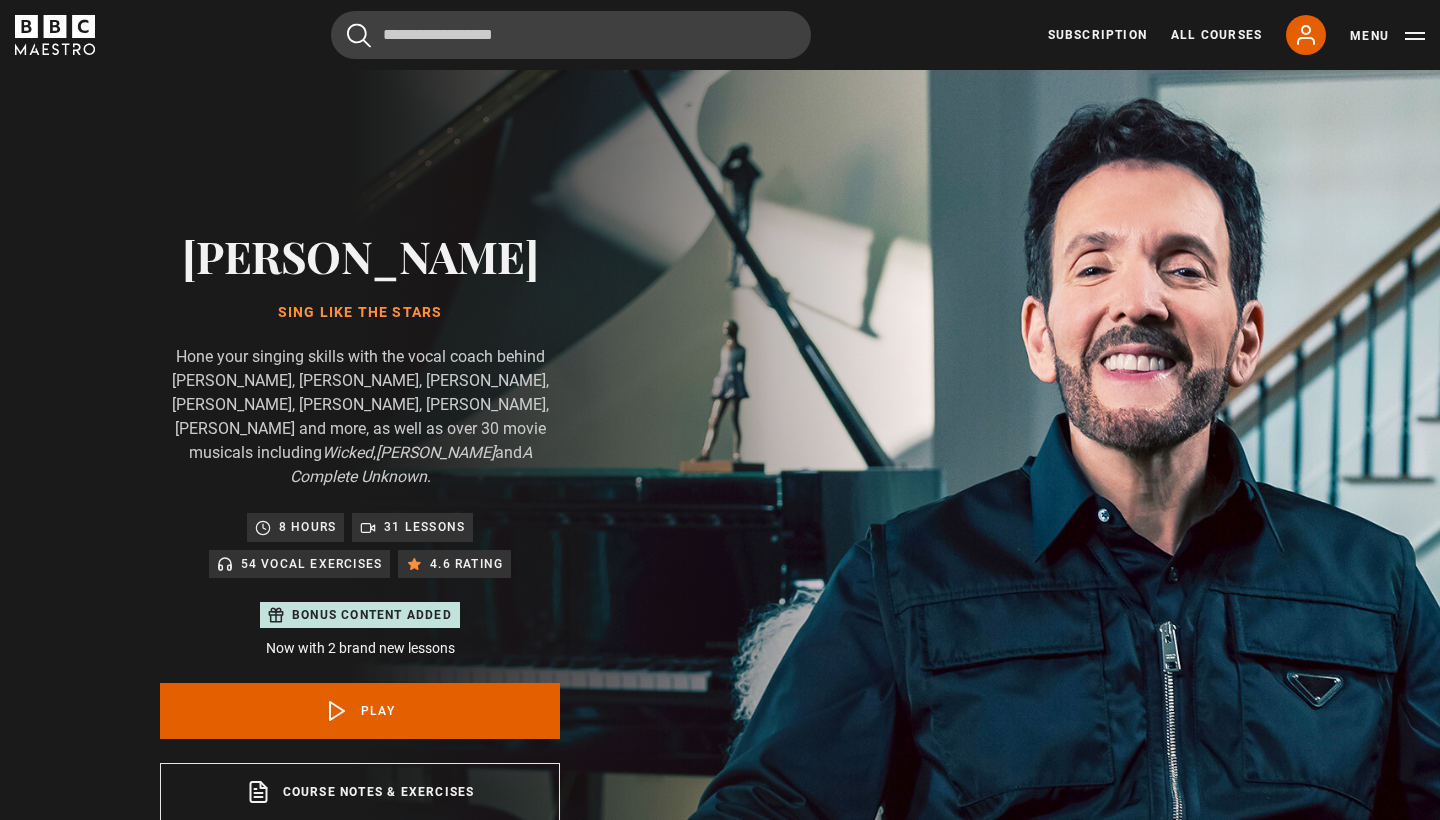 scroll, scrollTop: 955, scrollLeft: 0, axis: vertical 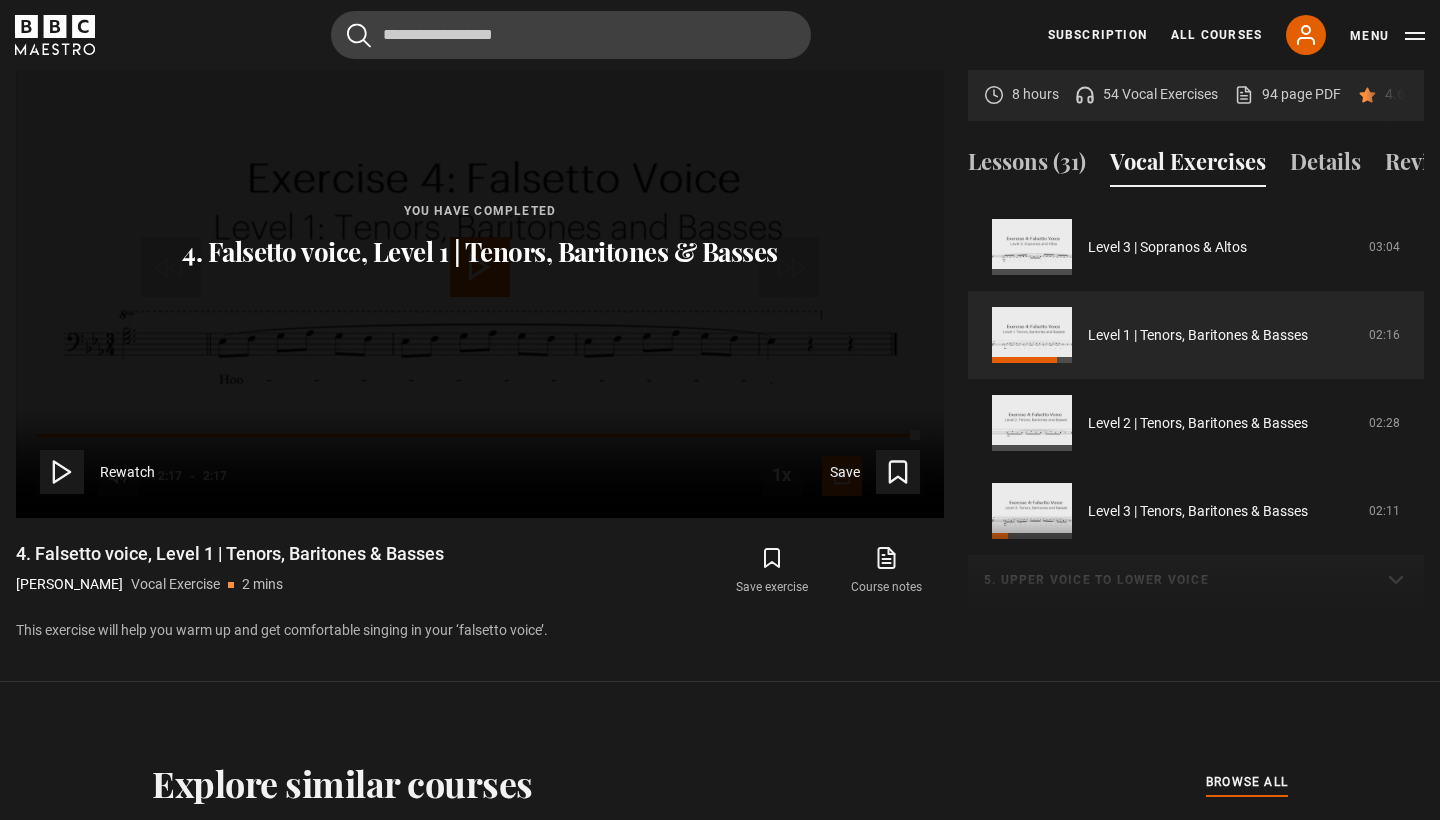 click on "Sing Like the Stars
[PERSON_NAME]
8 hours
54 Vocal Exercises
94 page PDF
(opens in new tab)
4.6 (56)
Video Player is loading. Play Video 10s Skip Back 10 seconds Play 10s Skip Forward 10 seconds Loaded :  98.26% 2:16 Replay Mute Current Time  2:17 - Duration  2:17 1x Playback Rate 2x 1.5x 1x , selected 0.5x Captions captions off English  Captions , selected This is a modal window.
You have completed
4. Falsetto voice, Level 1 | Tenors, Baritones & Basses
Rewatch
Save" at bounding box center [720, 318] 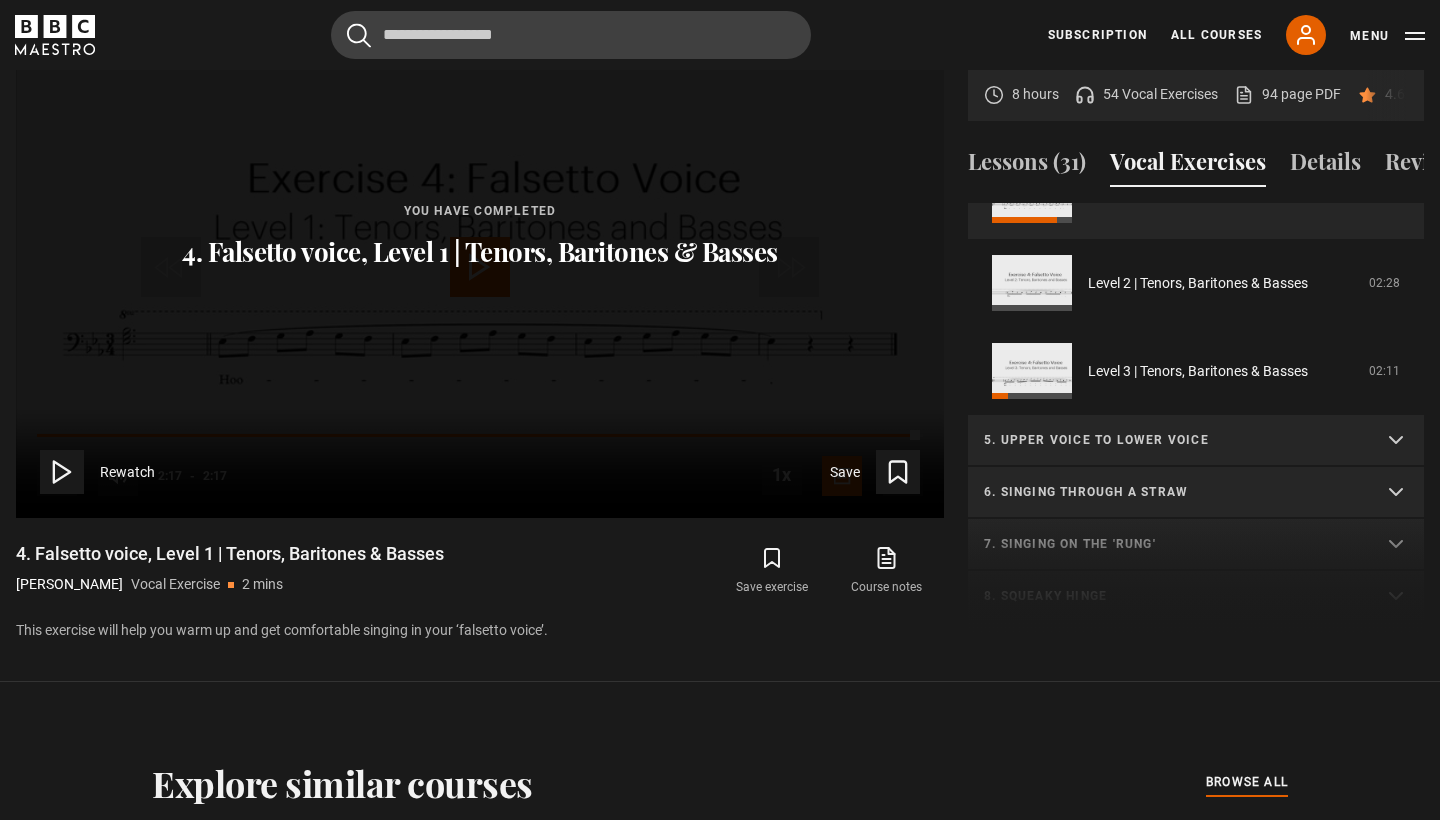 click on "1. Vocal slides
Level 1 | All Voices
04:23
Level 2 | All Voices
06:30
Level 3 | All Voices
01:53
2. Humming
Level 1 | Sopranos & Altos
02:31
Level 2 | Sopranos & Altos
01:44" at bounding box center [1196, 411] 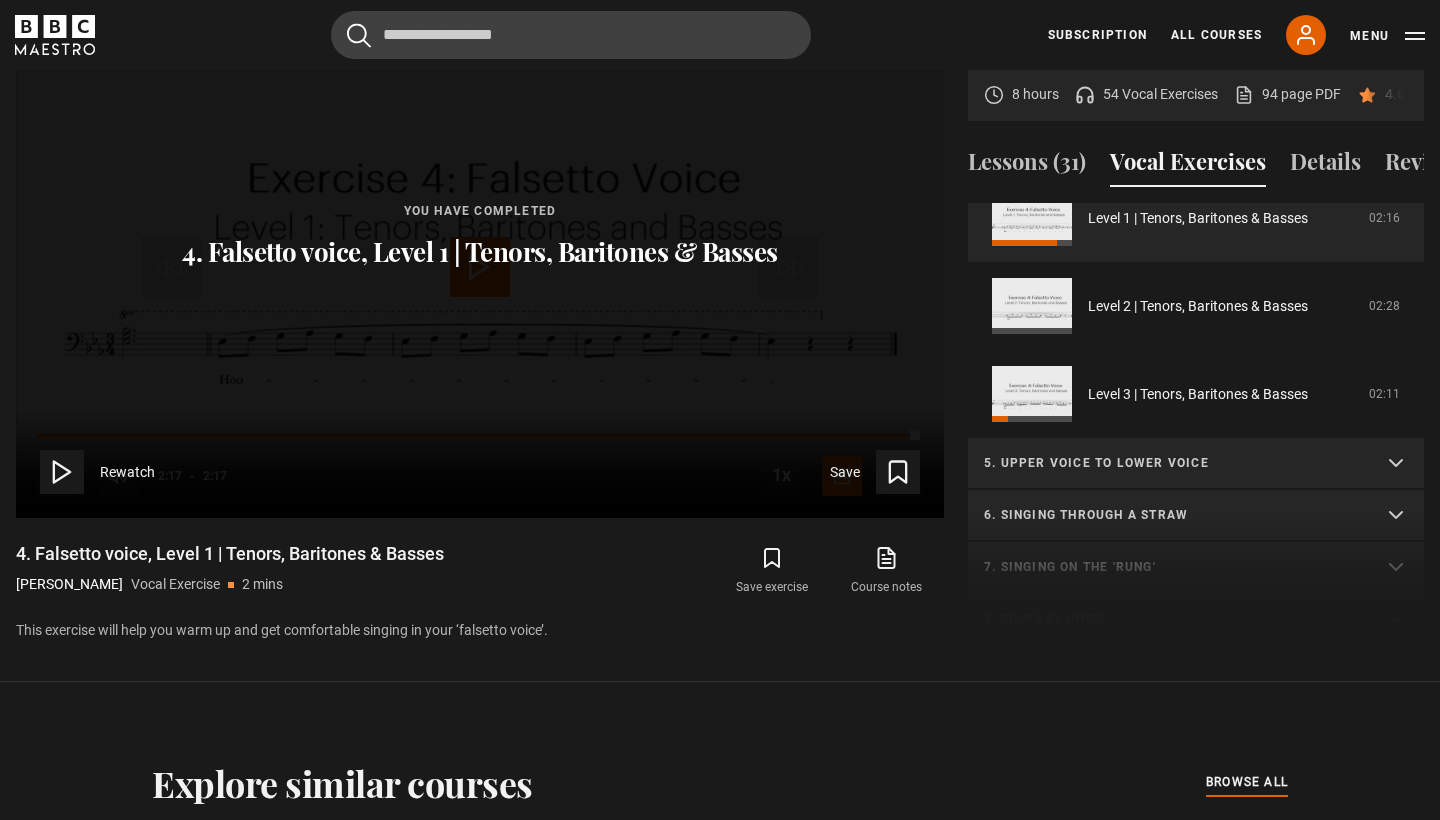 click on "5. Upper voice to lower voice" at bounding box center (1172, 463) 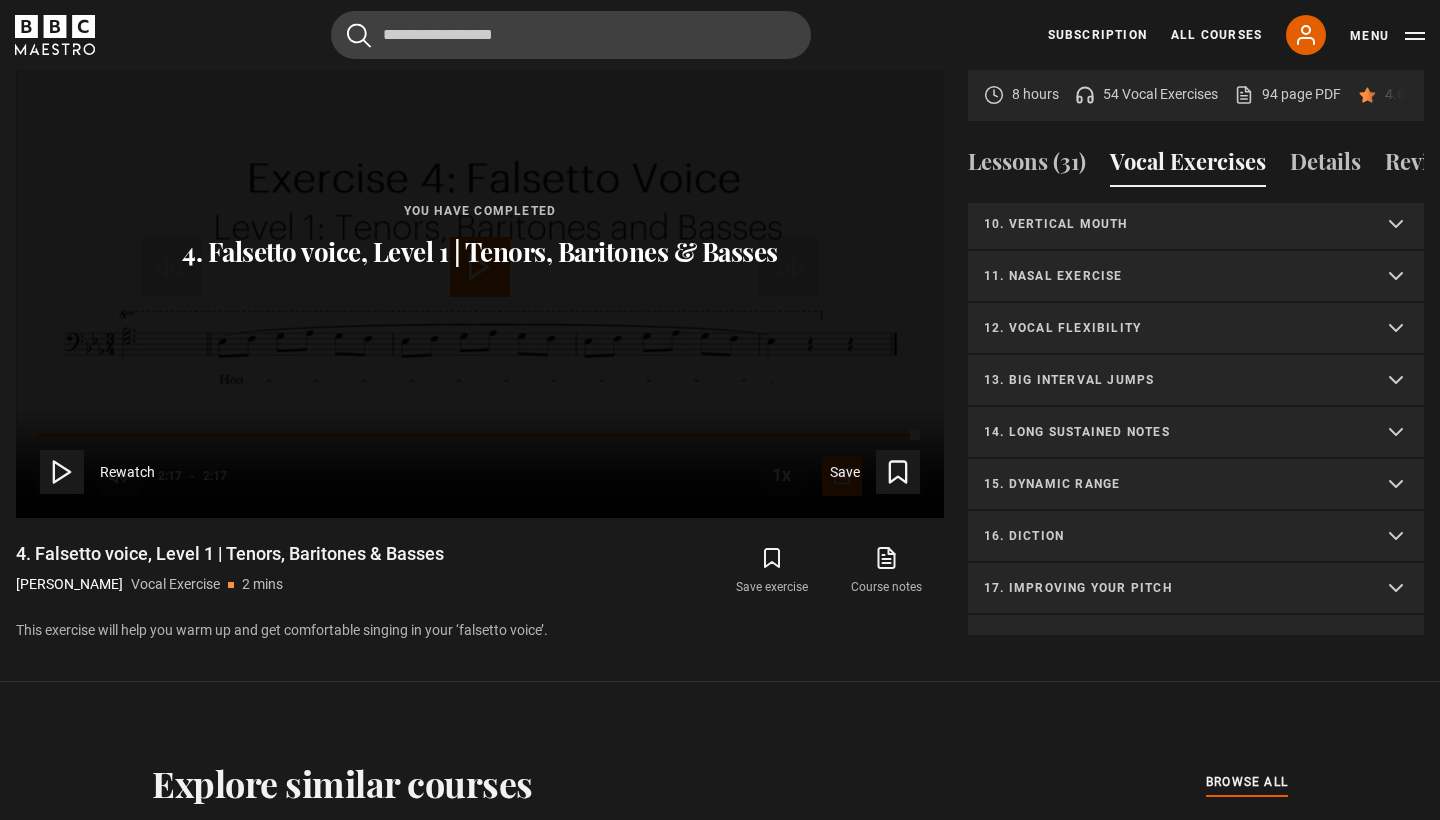 click on "1. Vocal slides
Level 1 | All Voices
04:23
Level 2 | All Voices
06:30
Level 3 | All Voices
01:53
2. Humming
Level 1 | Sopranos & Altos
02:31
Level 2 | Sopranos & Altos
01:44" at bounding box center [1196, -329] 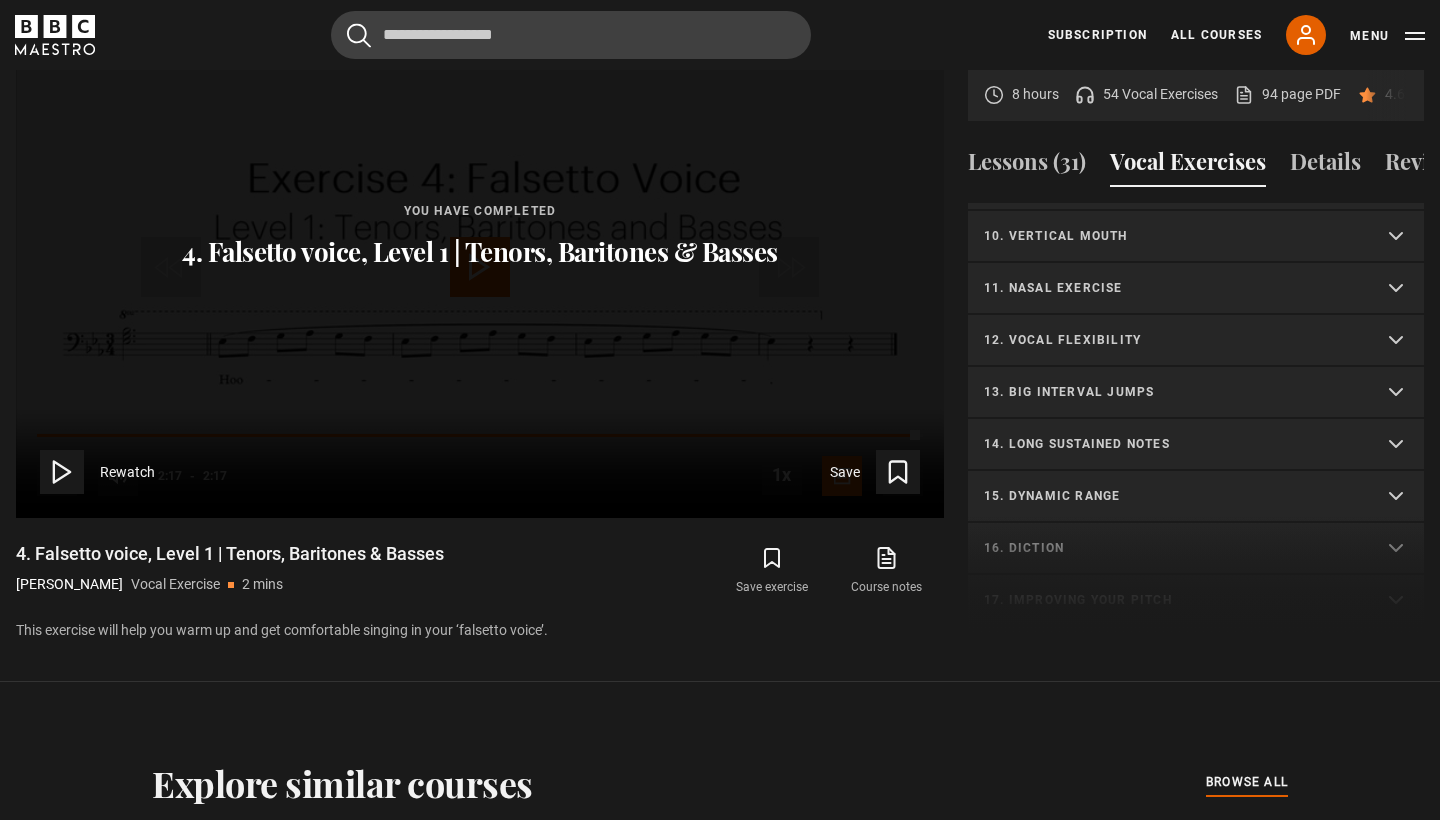 scroll, scrollTop: 1510, scrollLeft: 0, axis: vertical 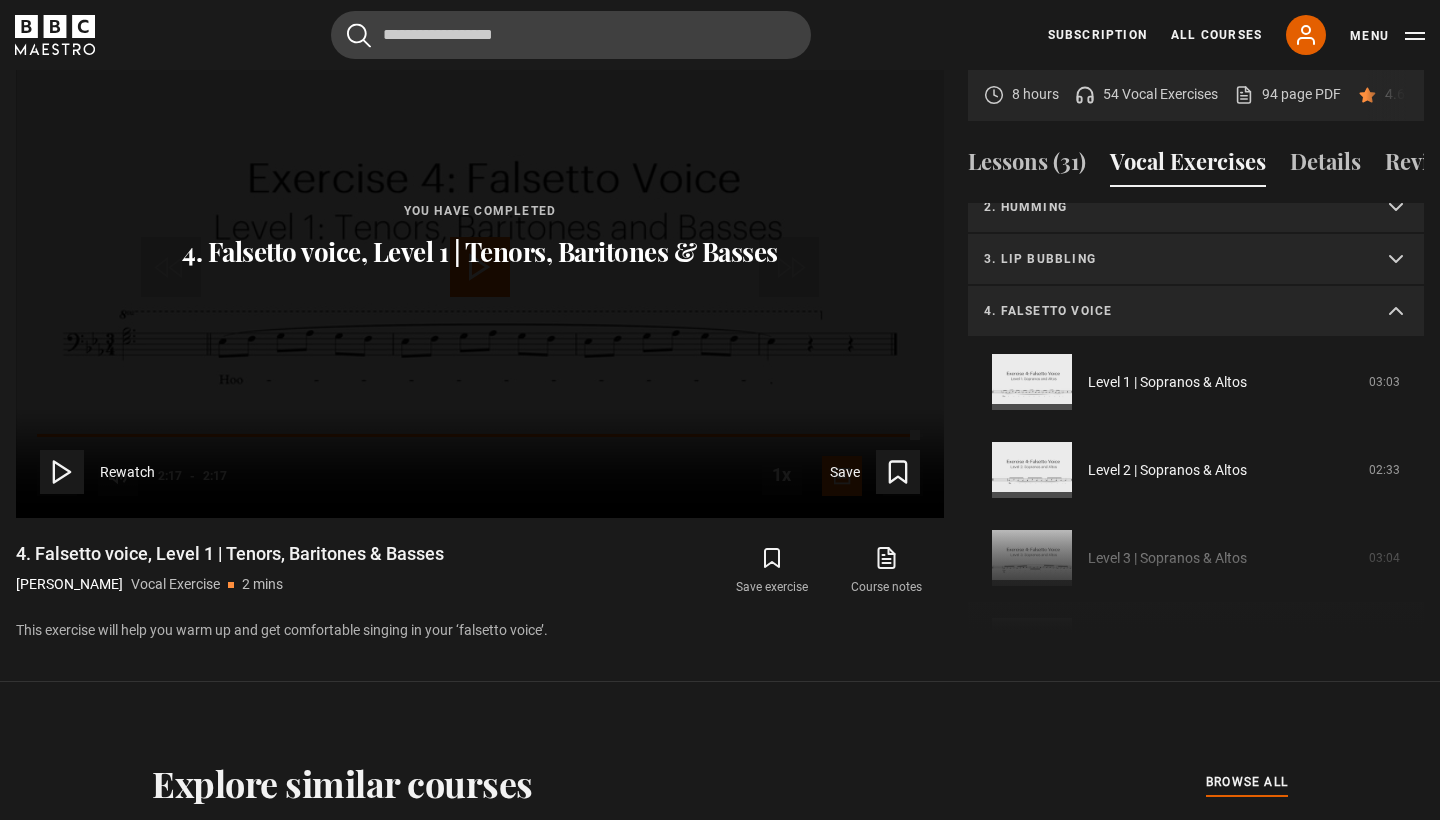 click on "4. Falsetto voice" at bounding box center (1172, 311) 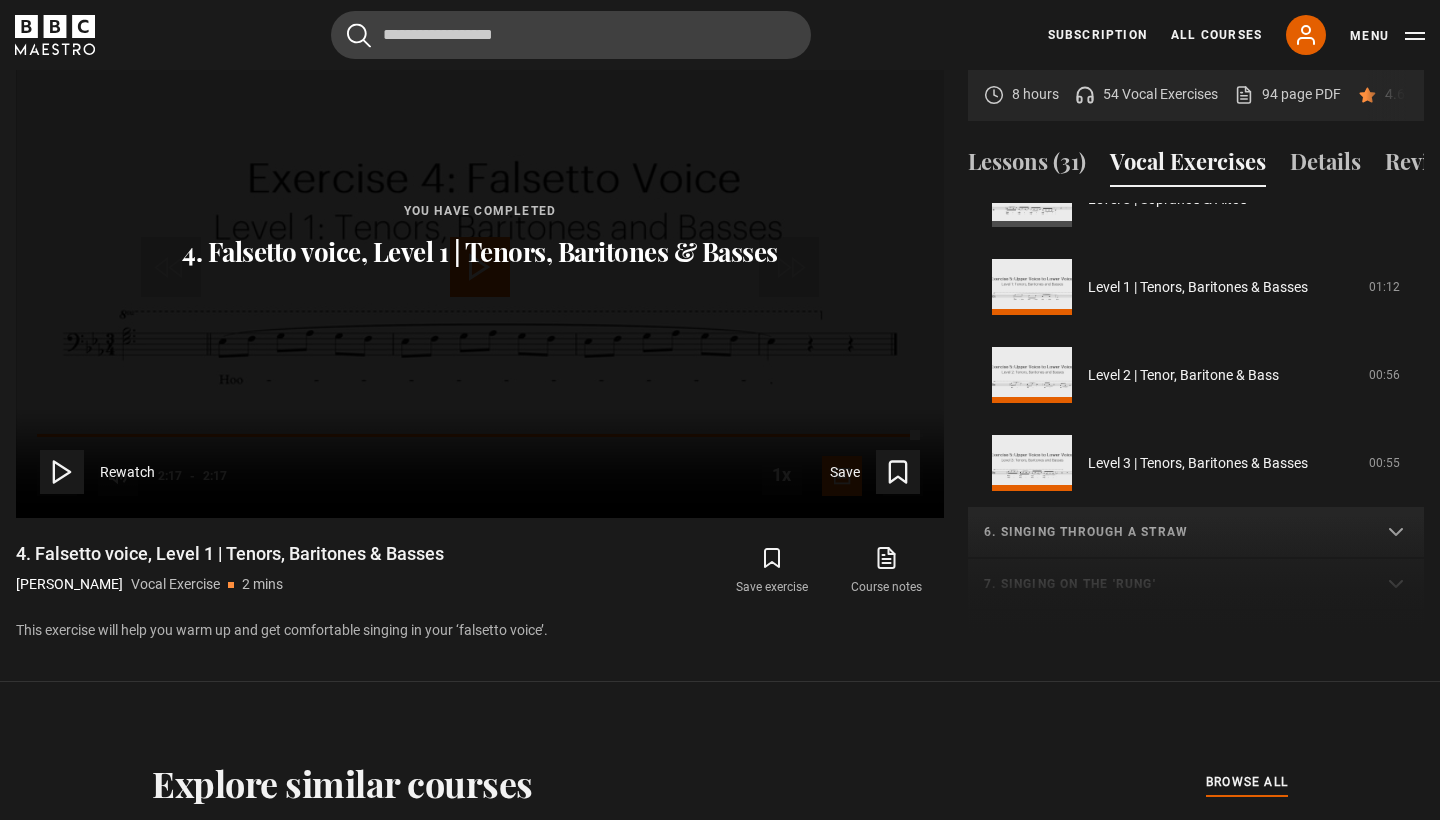 scroll, scrollTop: 490, scrollLeft: 0, axis: vertical 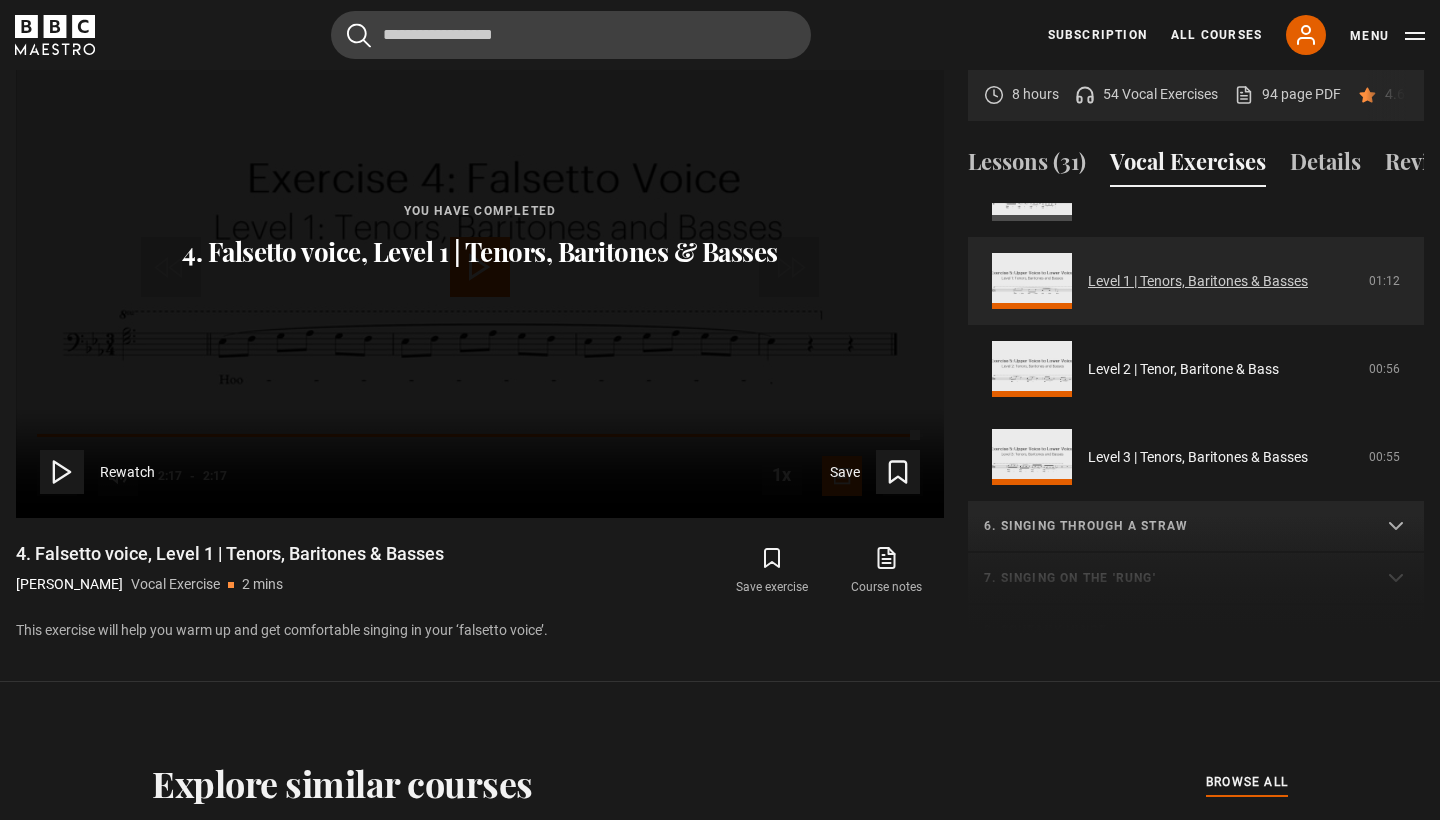 click on "Level 1 | Tenors, Baritones & Basses" at bounding box center [1198, 281] 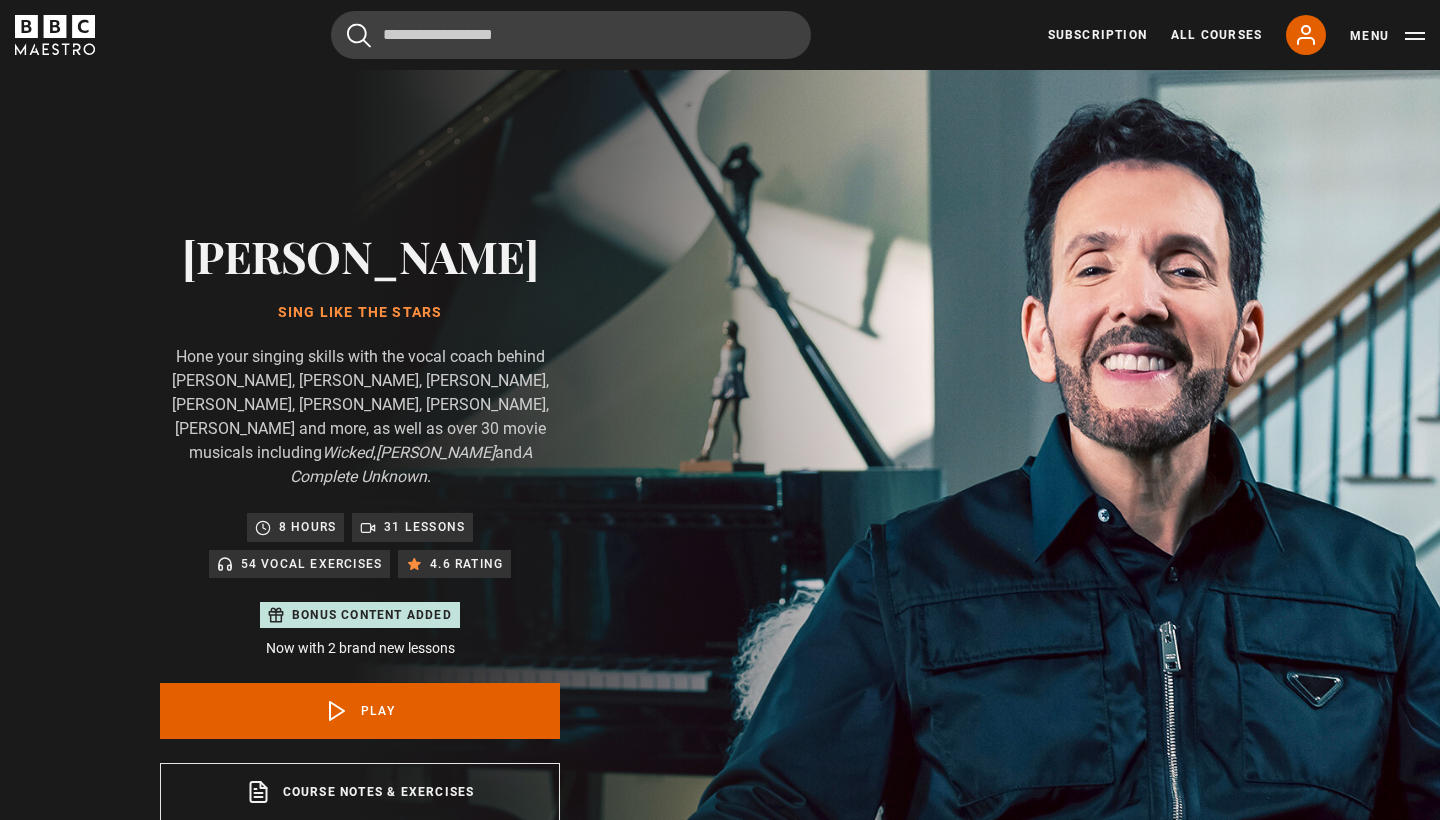 scroll, scrollTop: 955, scrollLeft: 0, axis: vertical 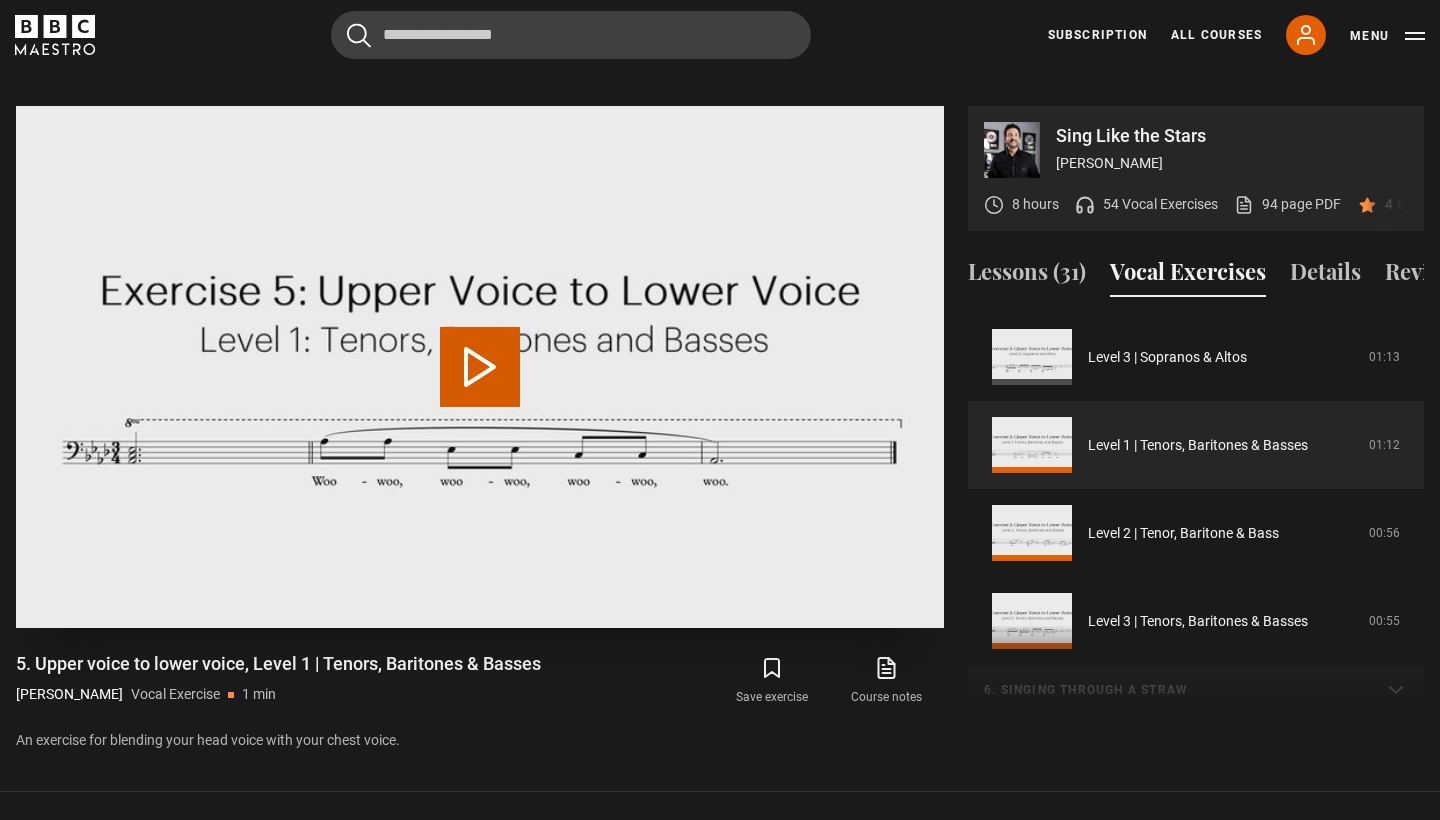 click on "Play Video" at bounding box center (480, 367) 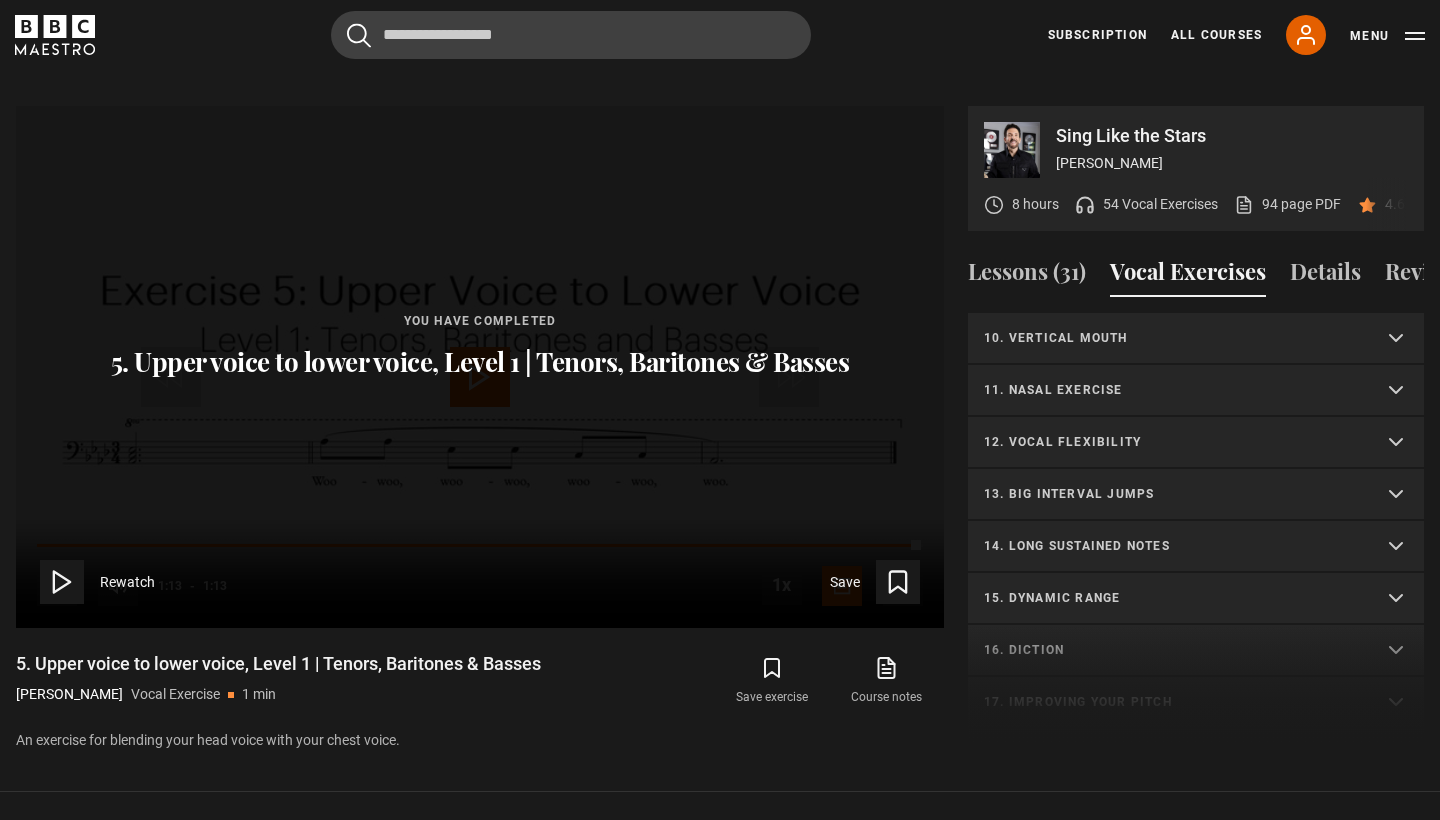 click on "1. Vocal slides
Level 1 | All Voices
04:23
Level 2 | All Voices
06:30
Level 3 | All Voices
01:53
2. Humming
Level 1 | Sopranos & Altos
02:31
Level 2 | Sopranos & Altos
01:44" at bounding box center [1196, 49] 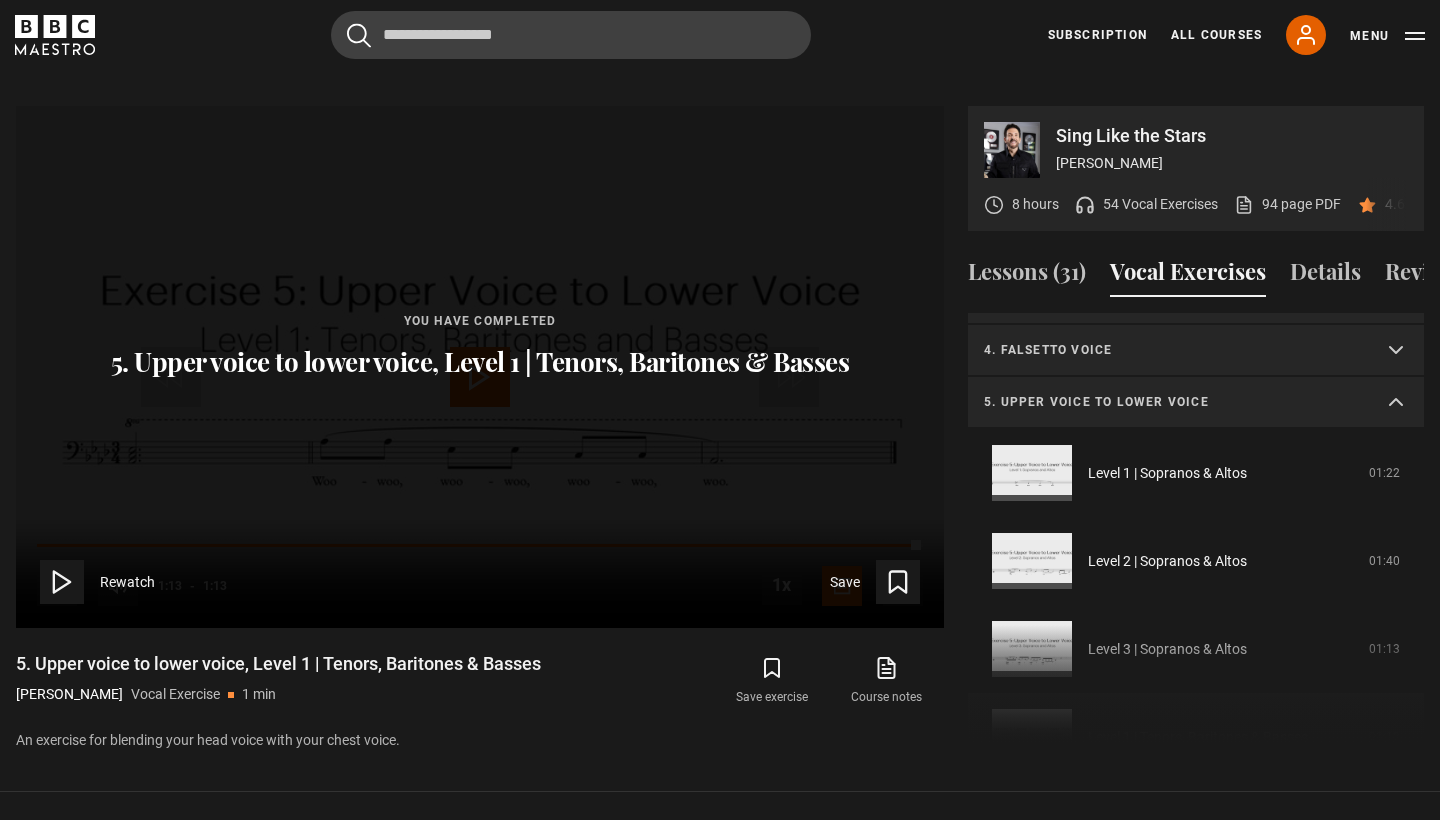 scroll, scrollTop: 143, scrollLeft: 0, axis: vertical 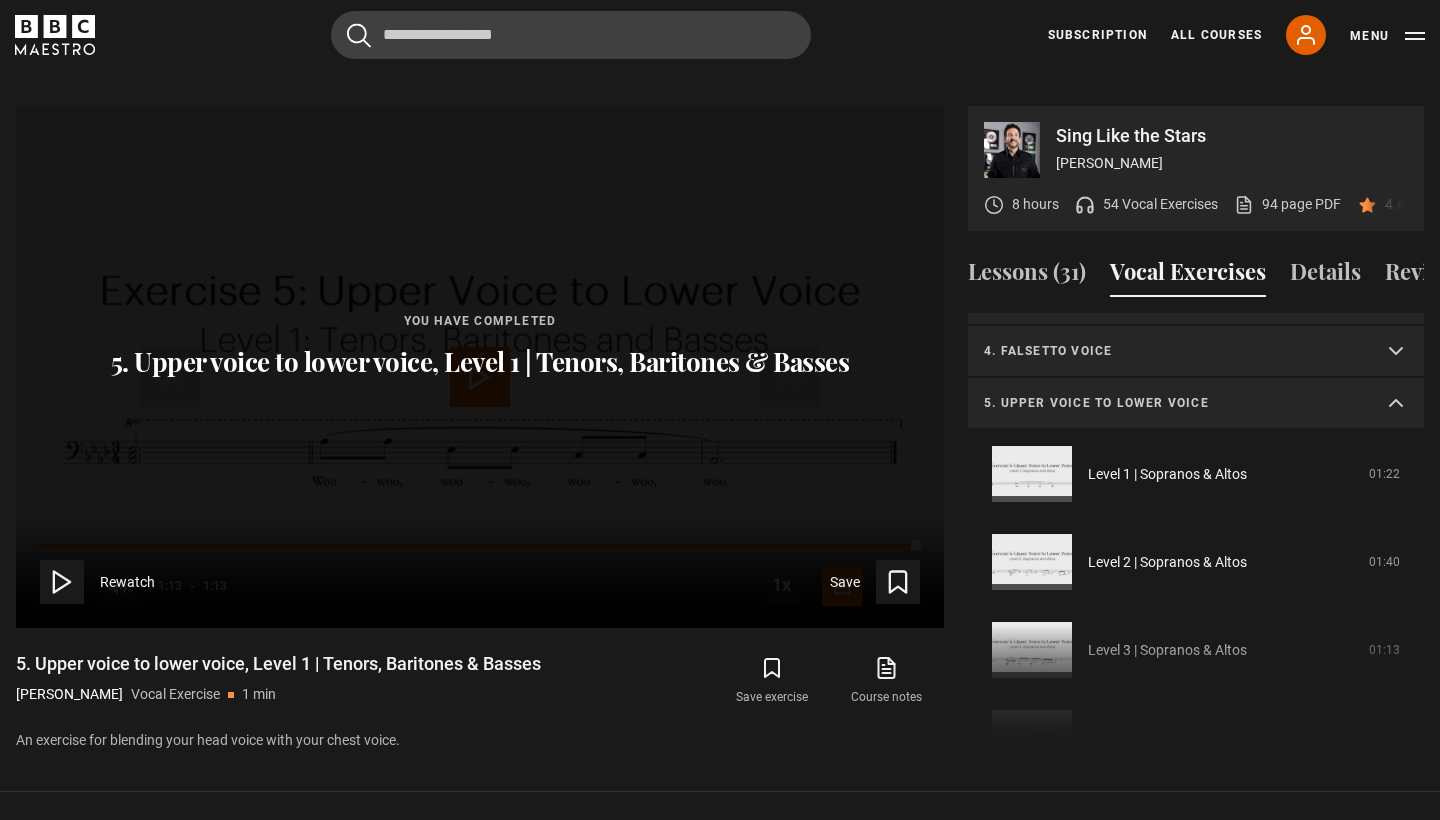 click on "5. Upper voice to lower voice" at bounding box center (1196, 404) 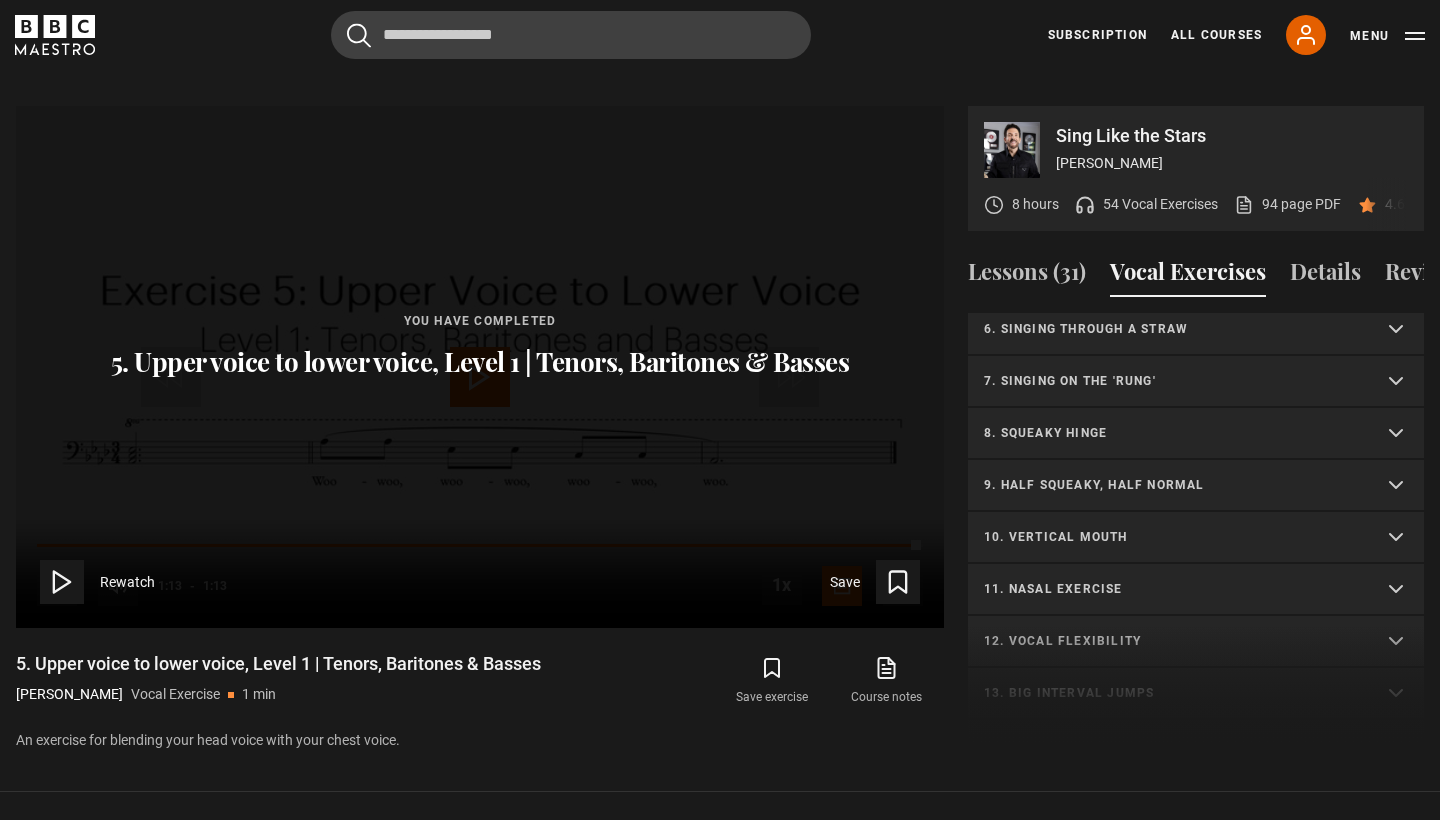 scroll, scrollTop: 281, scrollLeft: 0, axis: vertical 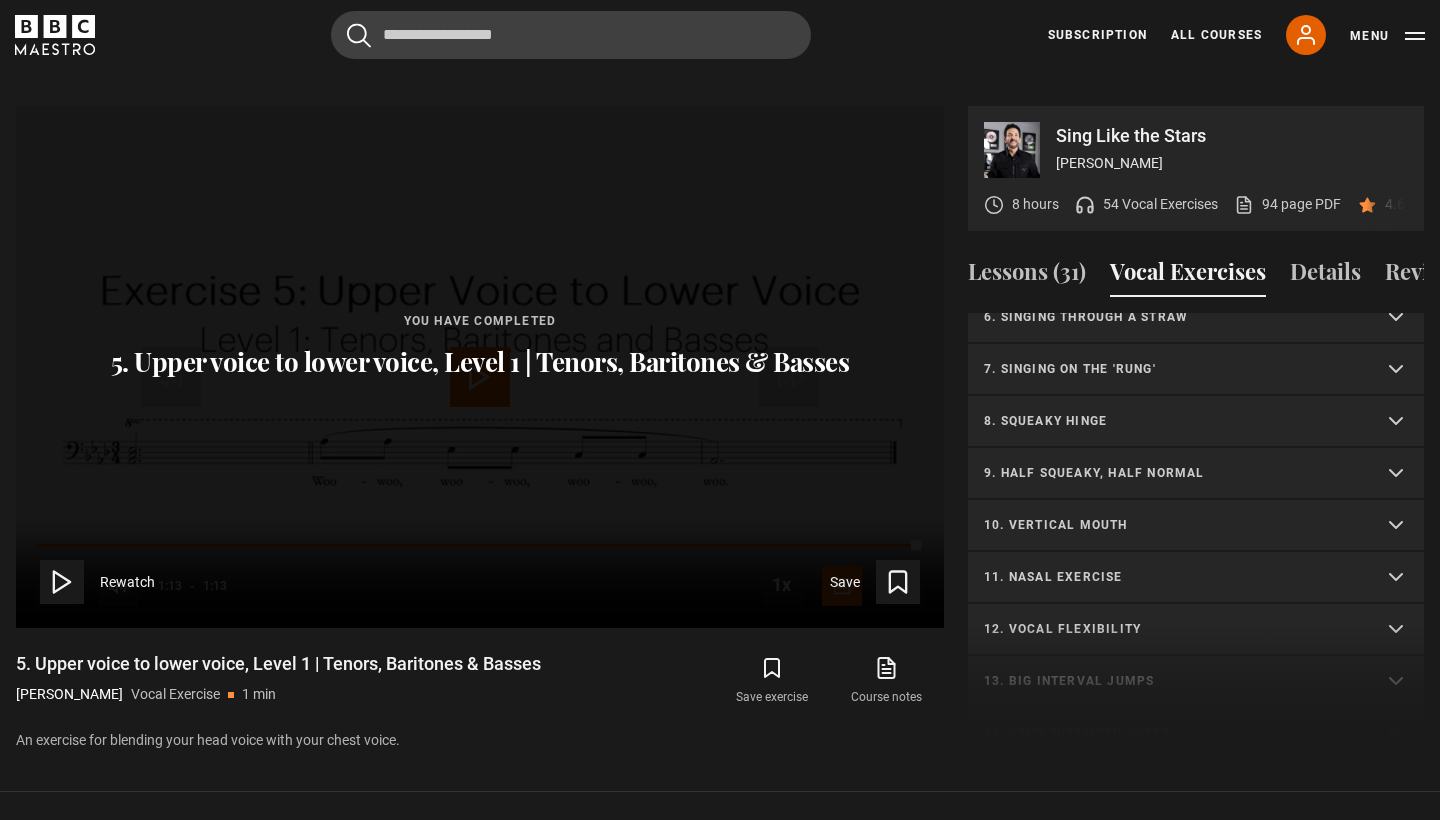 click on "7. Singing on the 'rung'" at bounding box center (1172, 369) 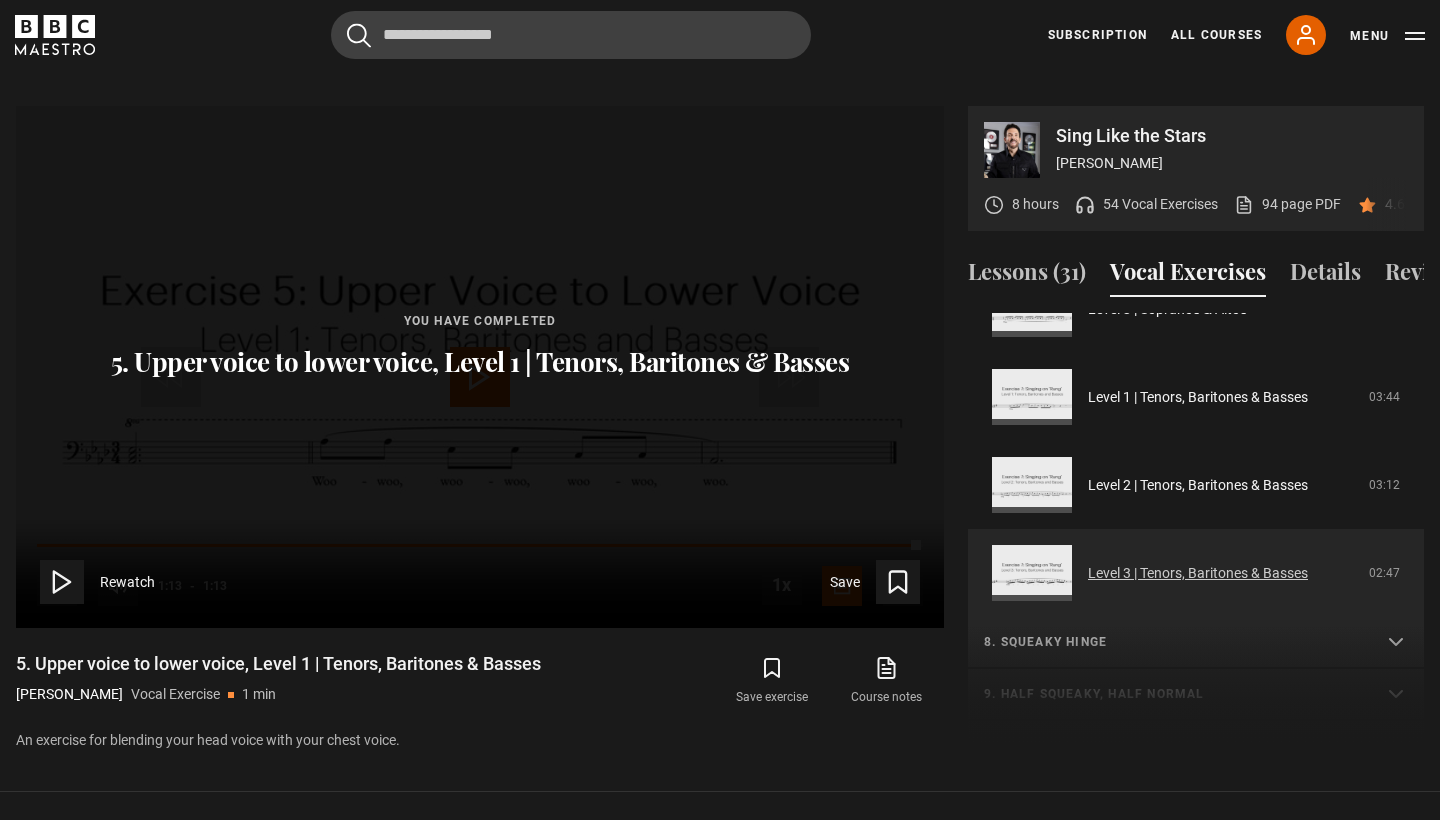 scroll, scrollTop: 587, scrollLeft: 0, axis: vertical 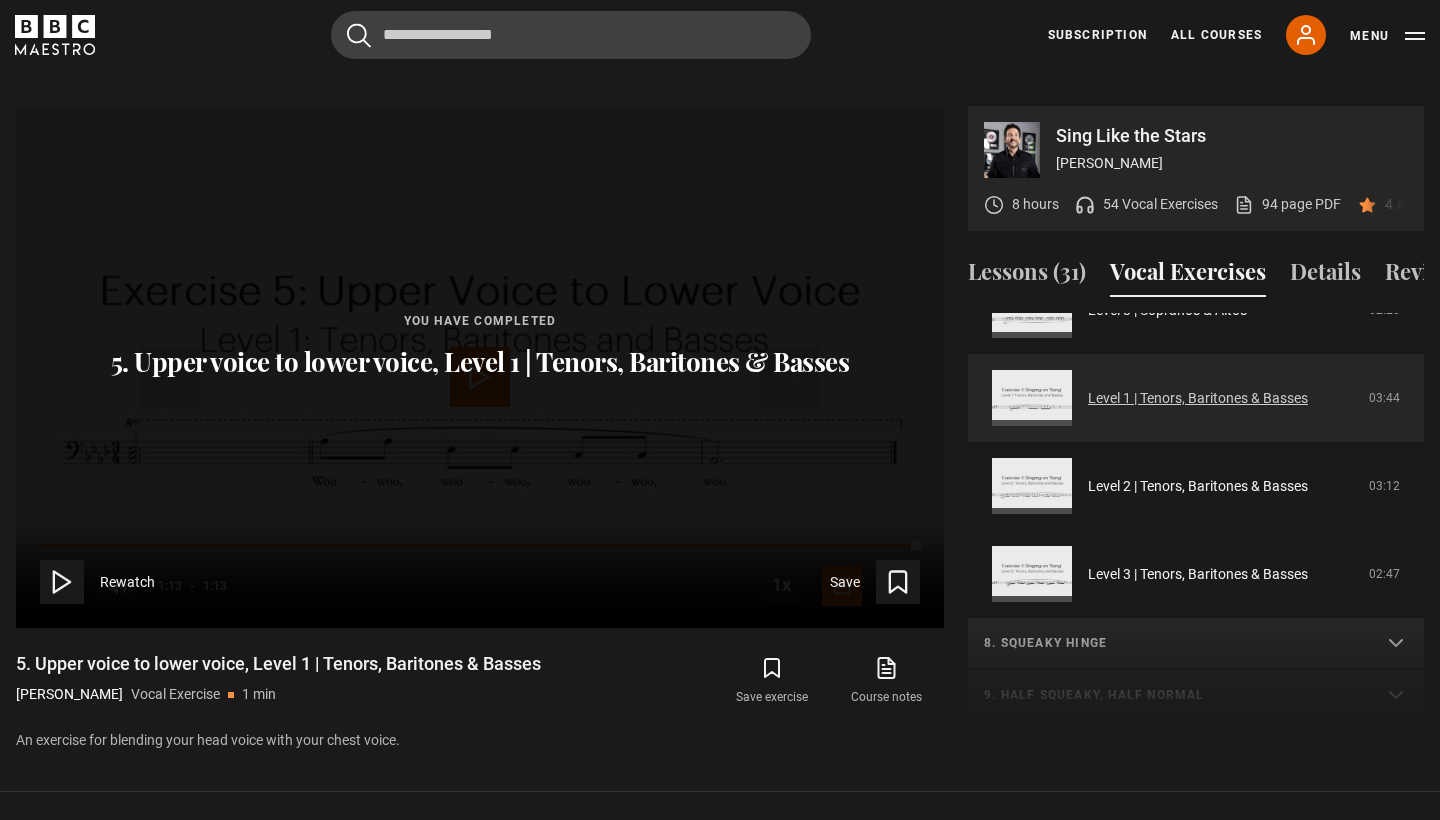 click on "Level 1 | Tenors, Baritones & Basses" at bounding box center (1198, 398) 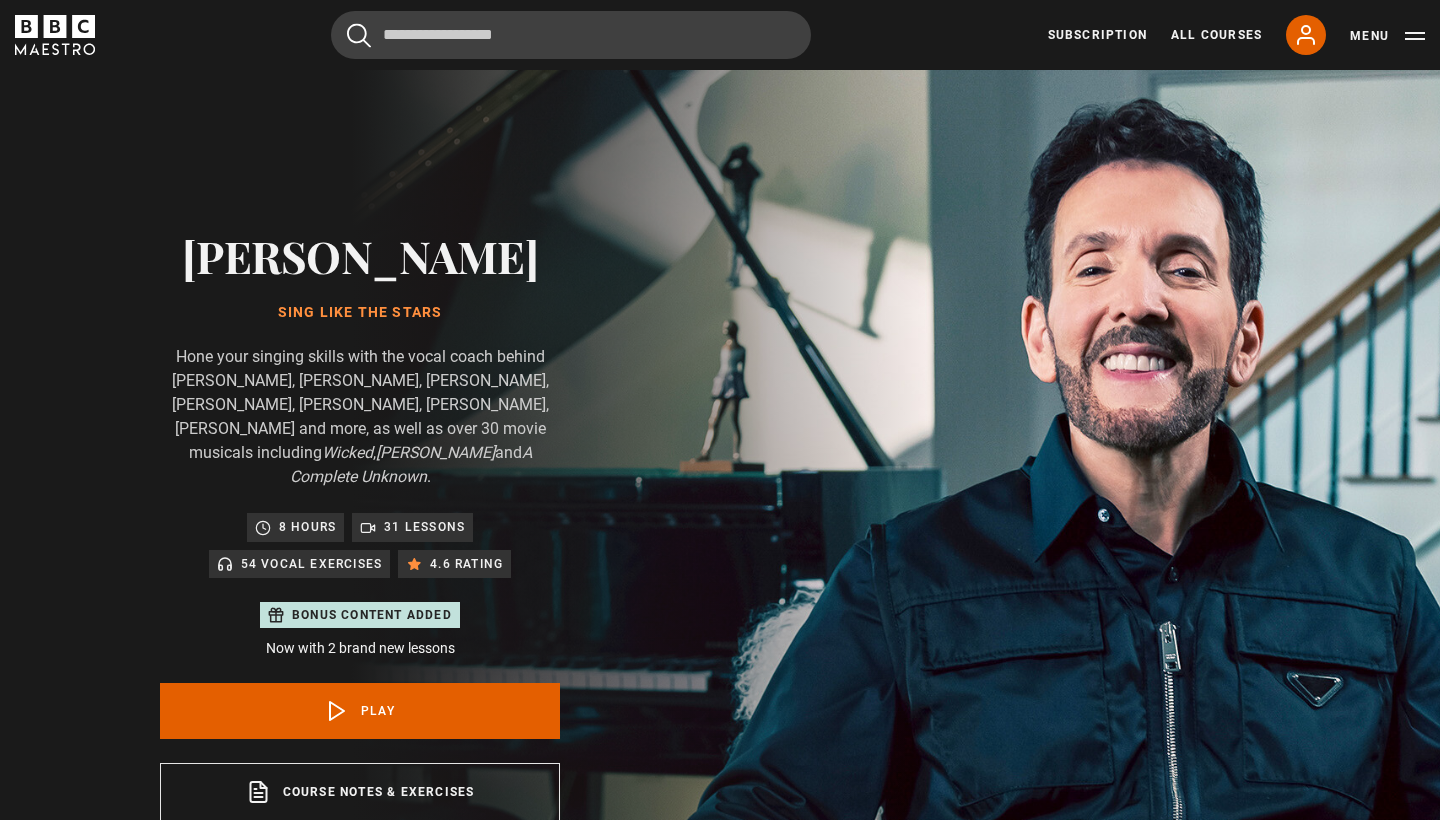 scroll, scrollTop: 955, scrollLeft: 0, axis: vertical 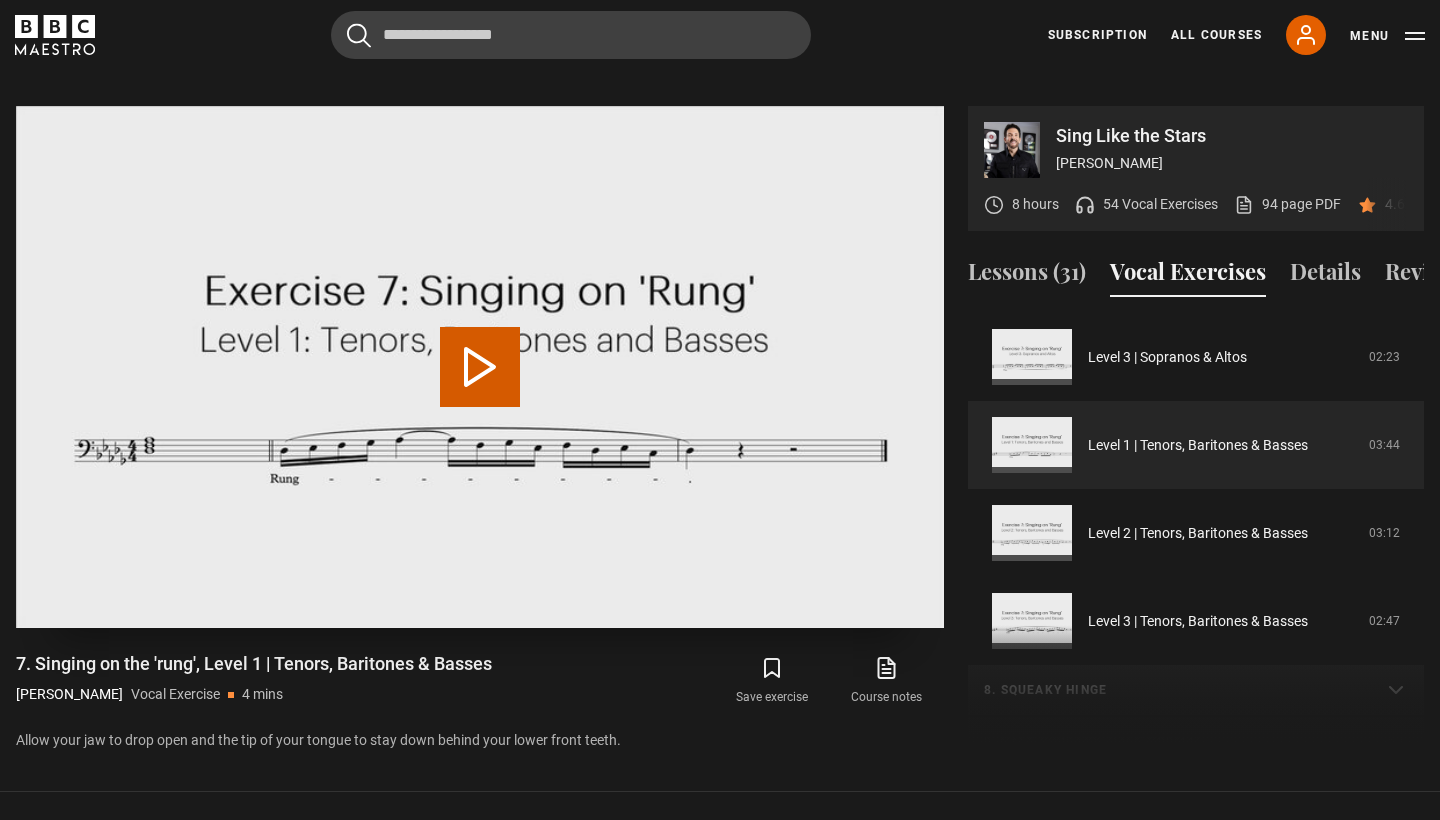 click on "Play Video" at bounding box center (480, 367) 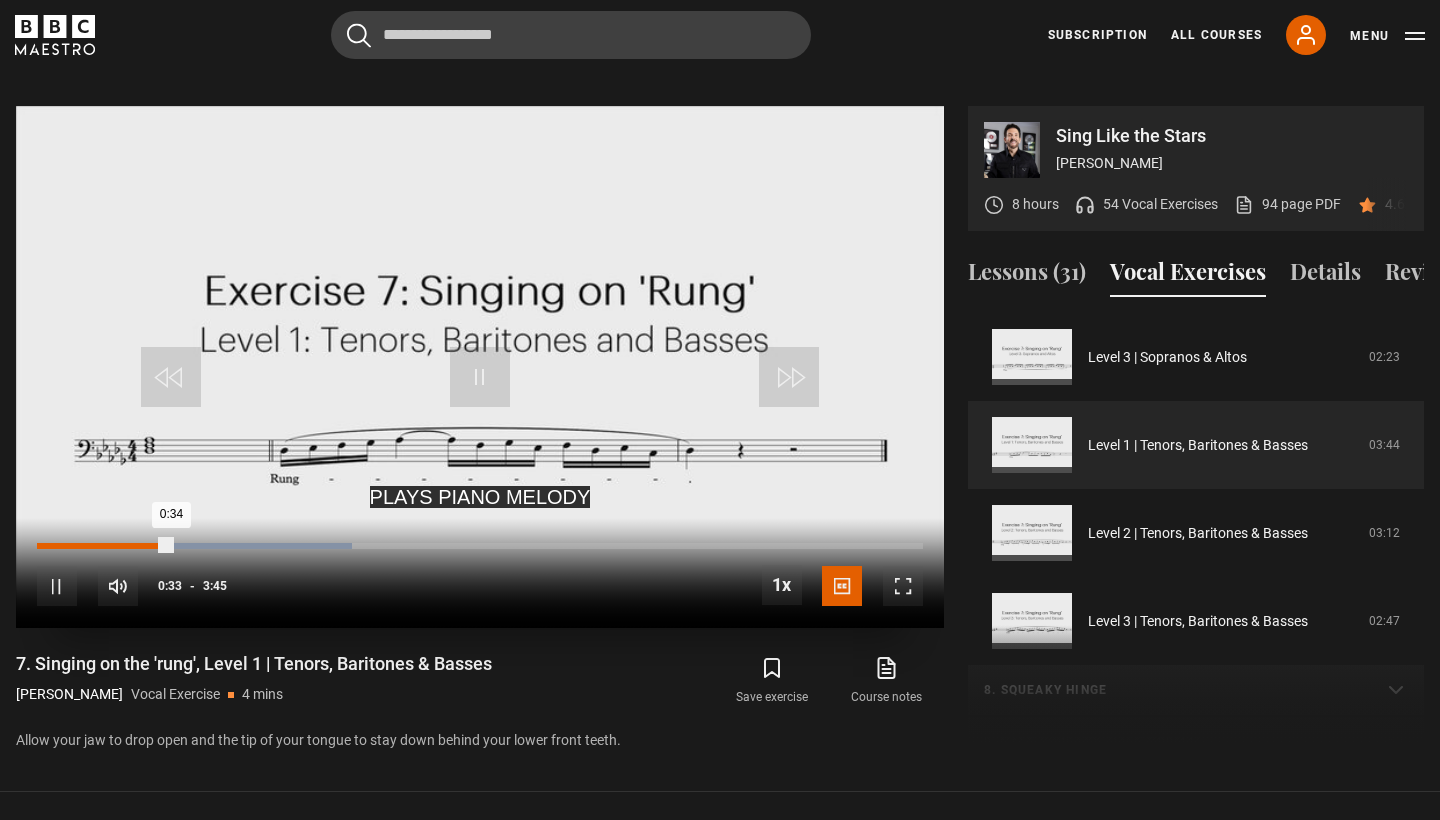 click on "Loaded :  35.52% 0:10 0:34" at bounding box center (480, 546) 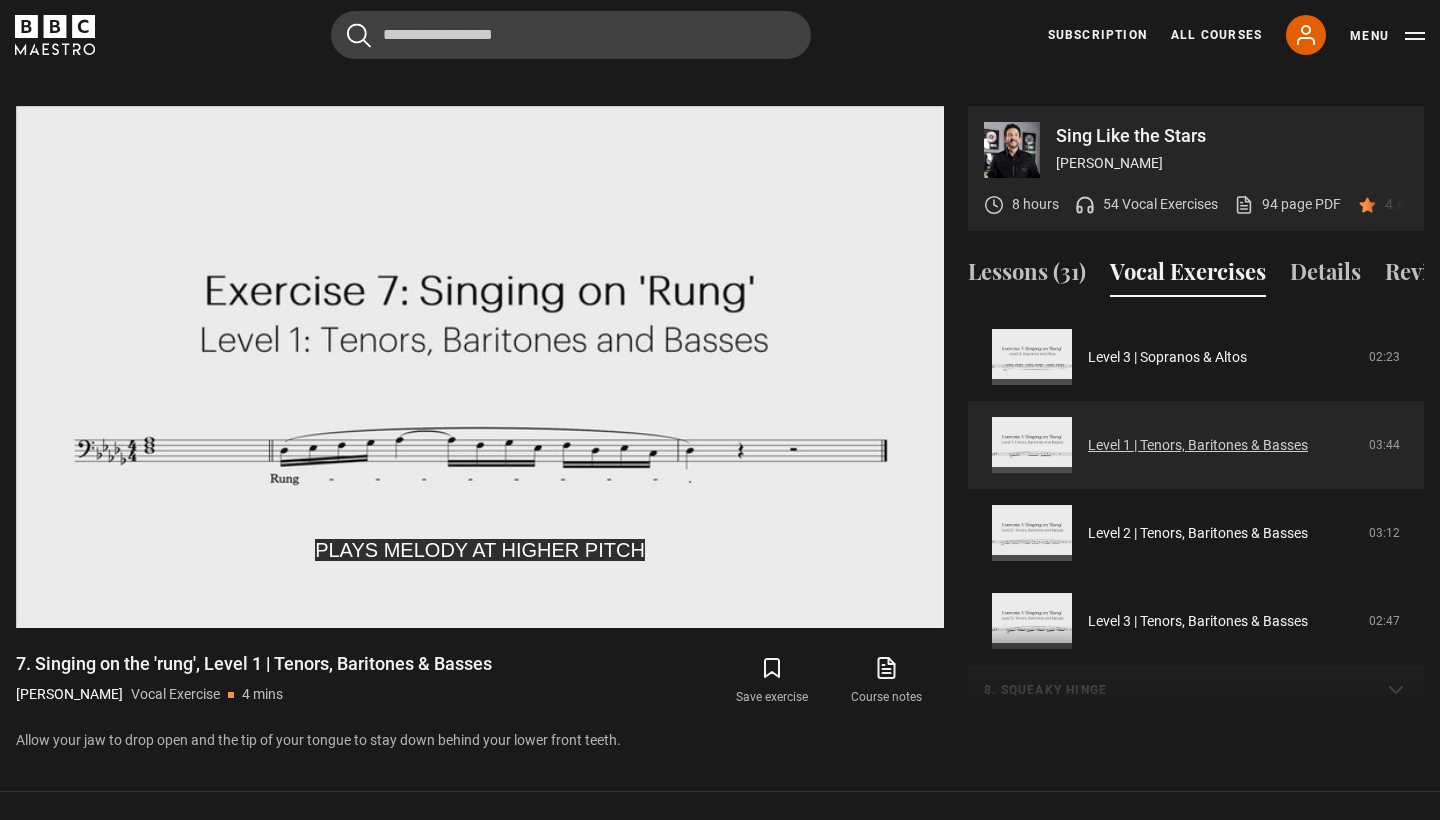 click on "Level 1 | Tenors, Baritones & Basses" at bounding box center [1198, 445] 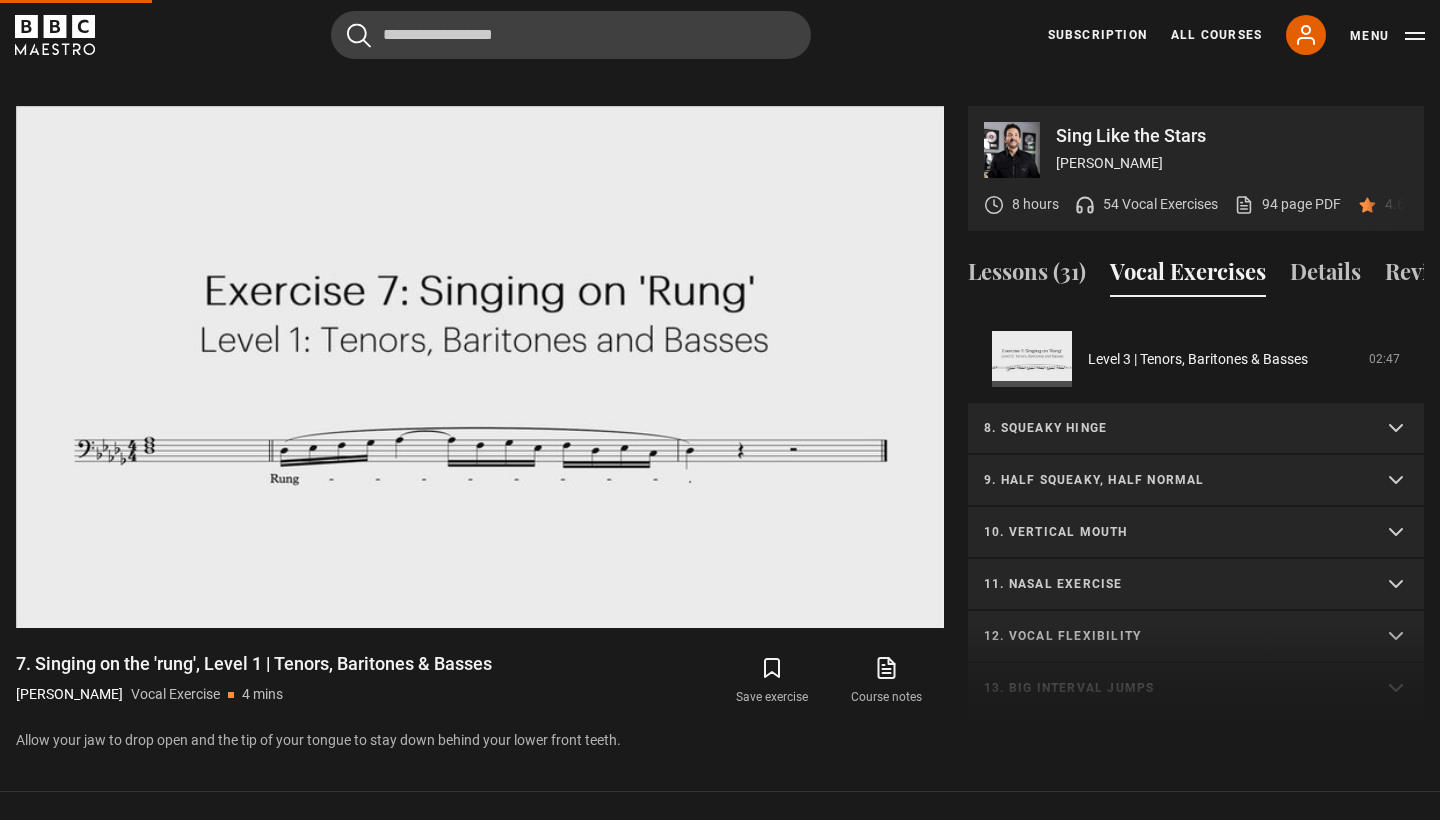 scroll, scrollTop: 808, scrollLeft: 0, axis: vertical 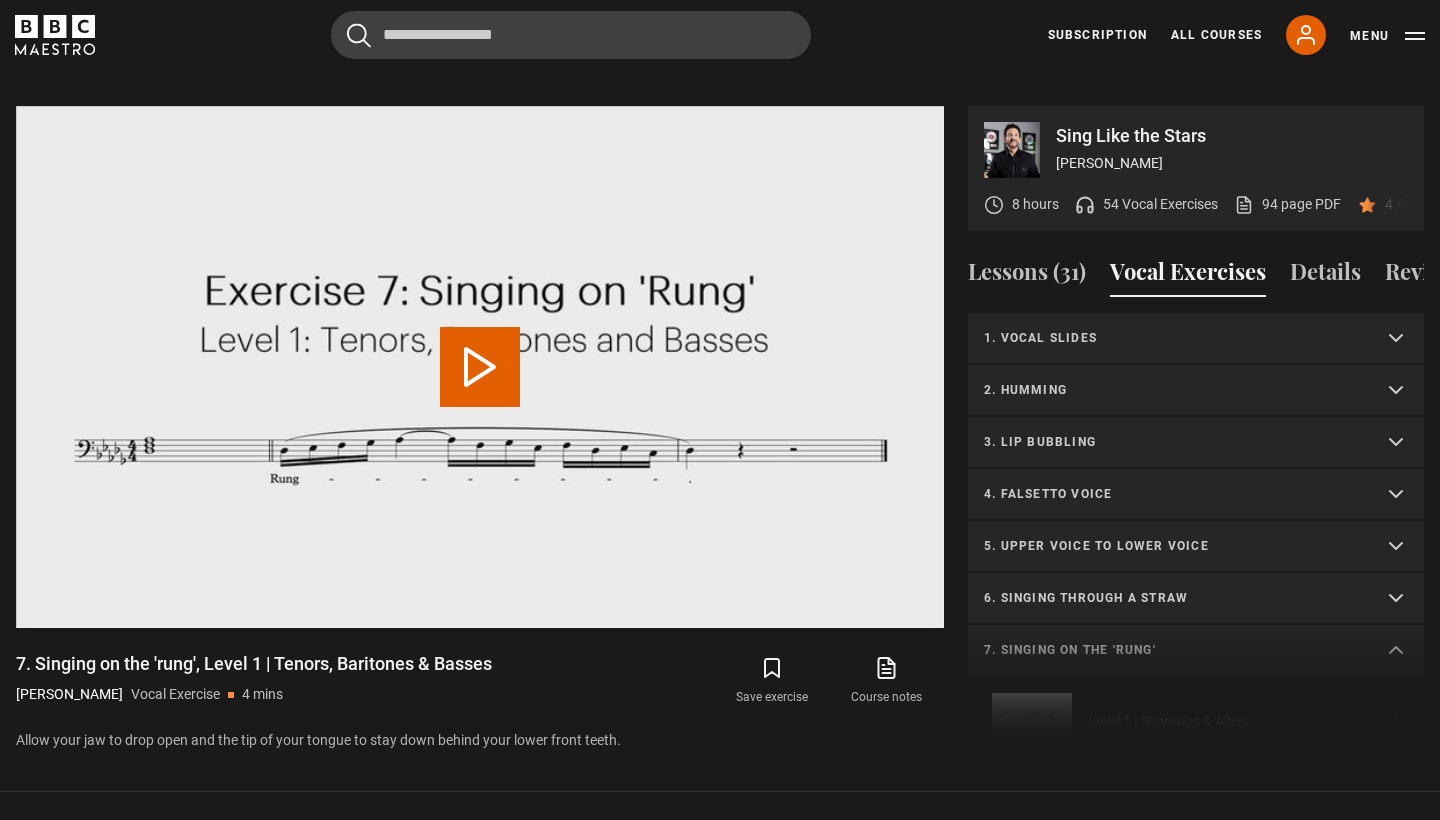 click on "1. Vocal slides
Level 1 | All Voices
04:23
Level 2 | All Voices
06:30
Level 3 | All Voices
01:53
2. Humming
Level 1 | Sopranos & Altos
02:31
Level 2 | Sopranos & Altos
01:44" at bounding box center (1196, 1045) 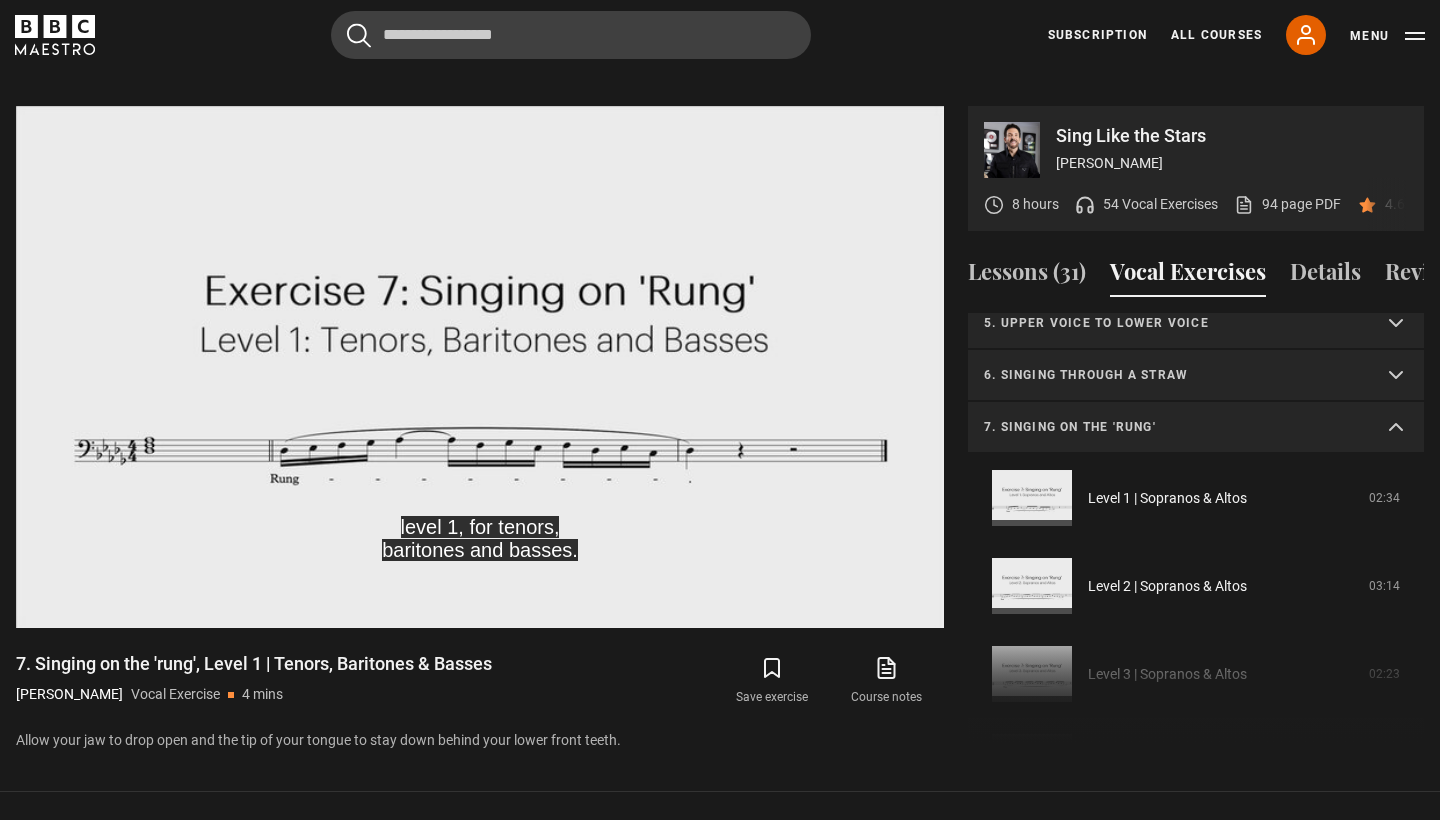 scroll, scrollTop: 208, scrollLeft: 0, axis: vertical 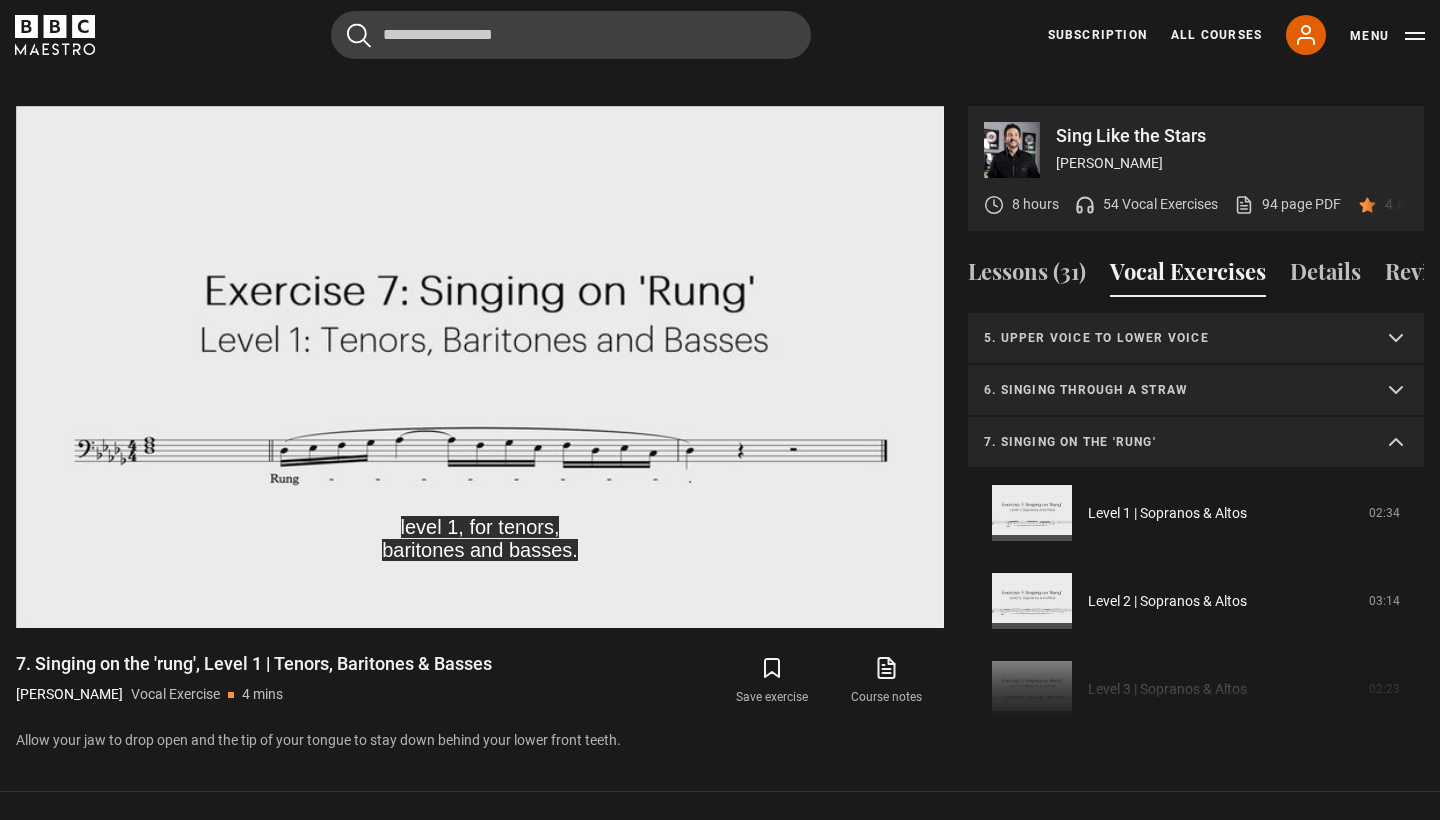 click on "7. Singing on the 'rung'" at bounding box center [1172, 442] 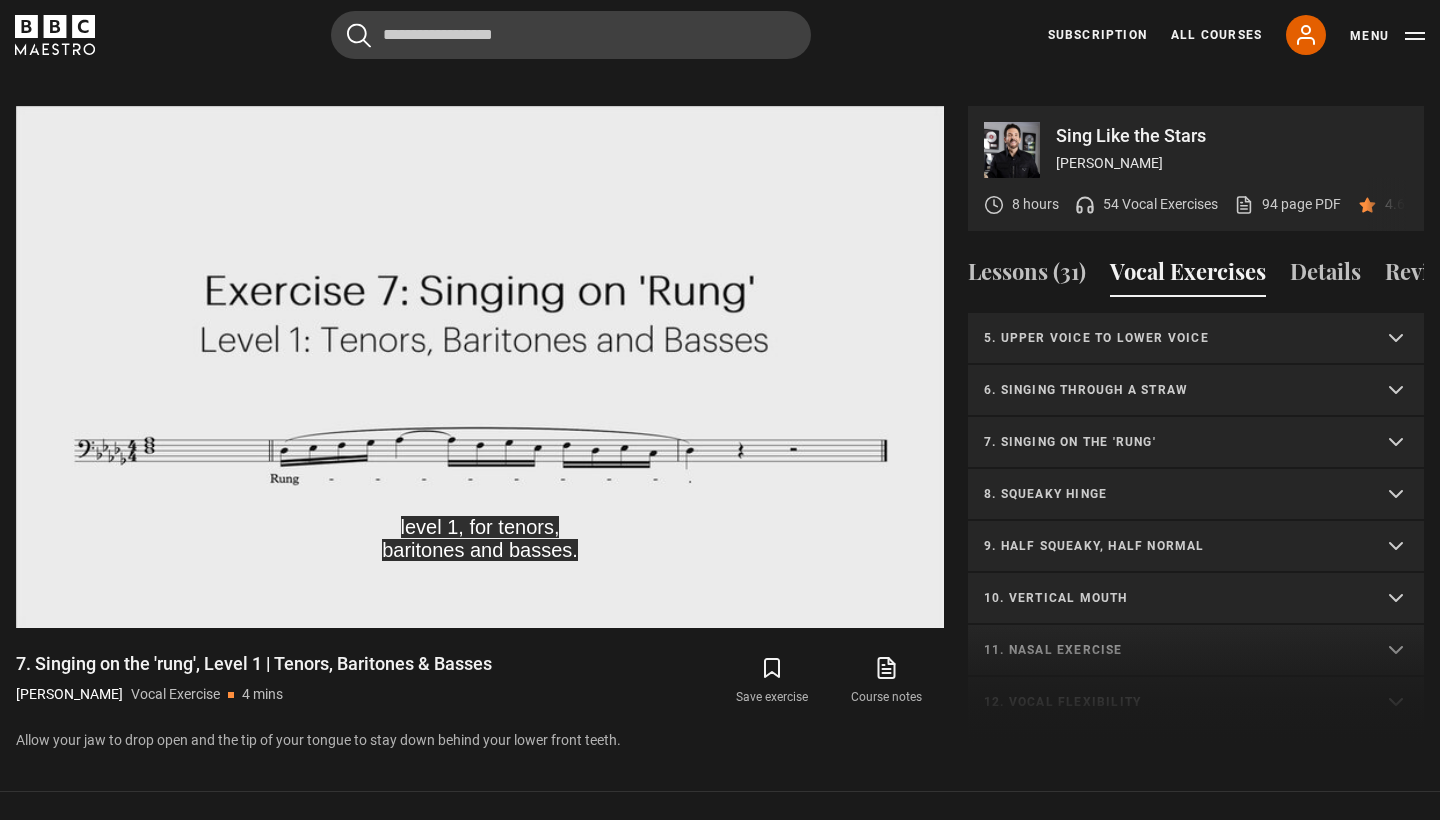 click on "8. Squeaky hinge" at bounding box center (1196, 495) 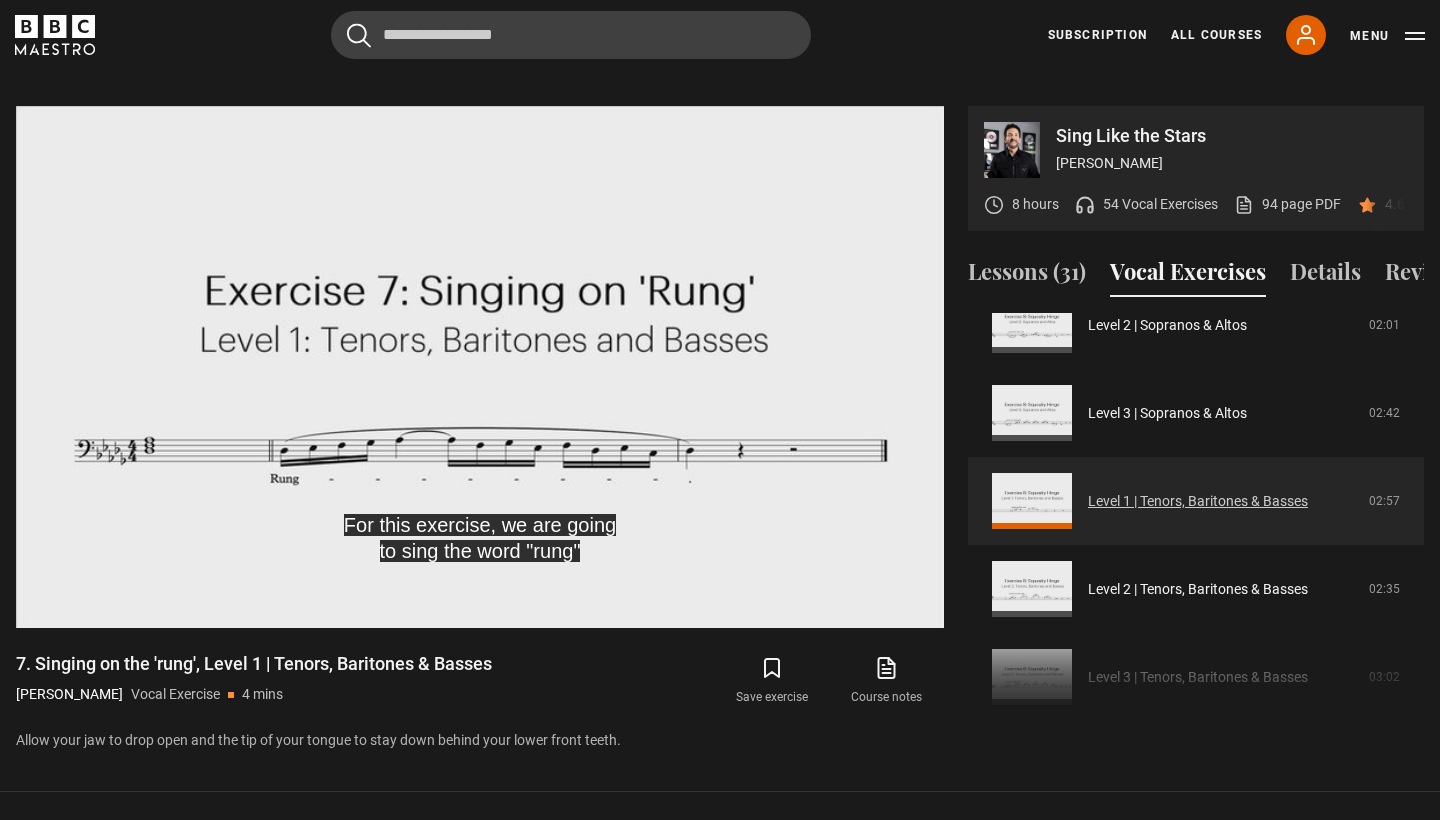 scroll, scrollTop: 538, scrollLeft: 0, axis: vertical 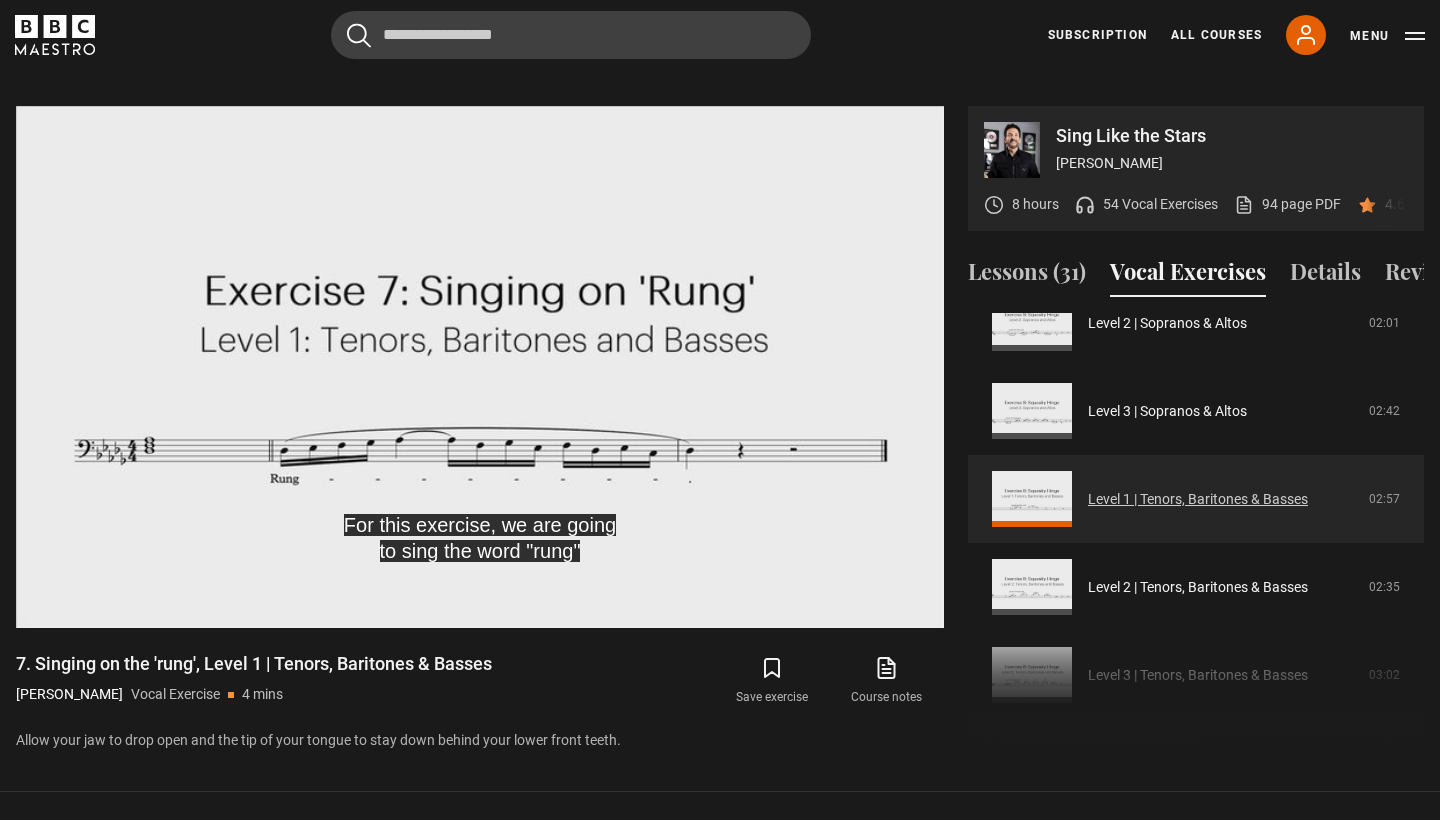 click on "Level 1 | Tenors, Baritones & Basses" at bounding box center (1198, 499) 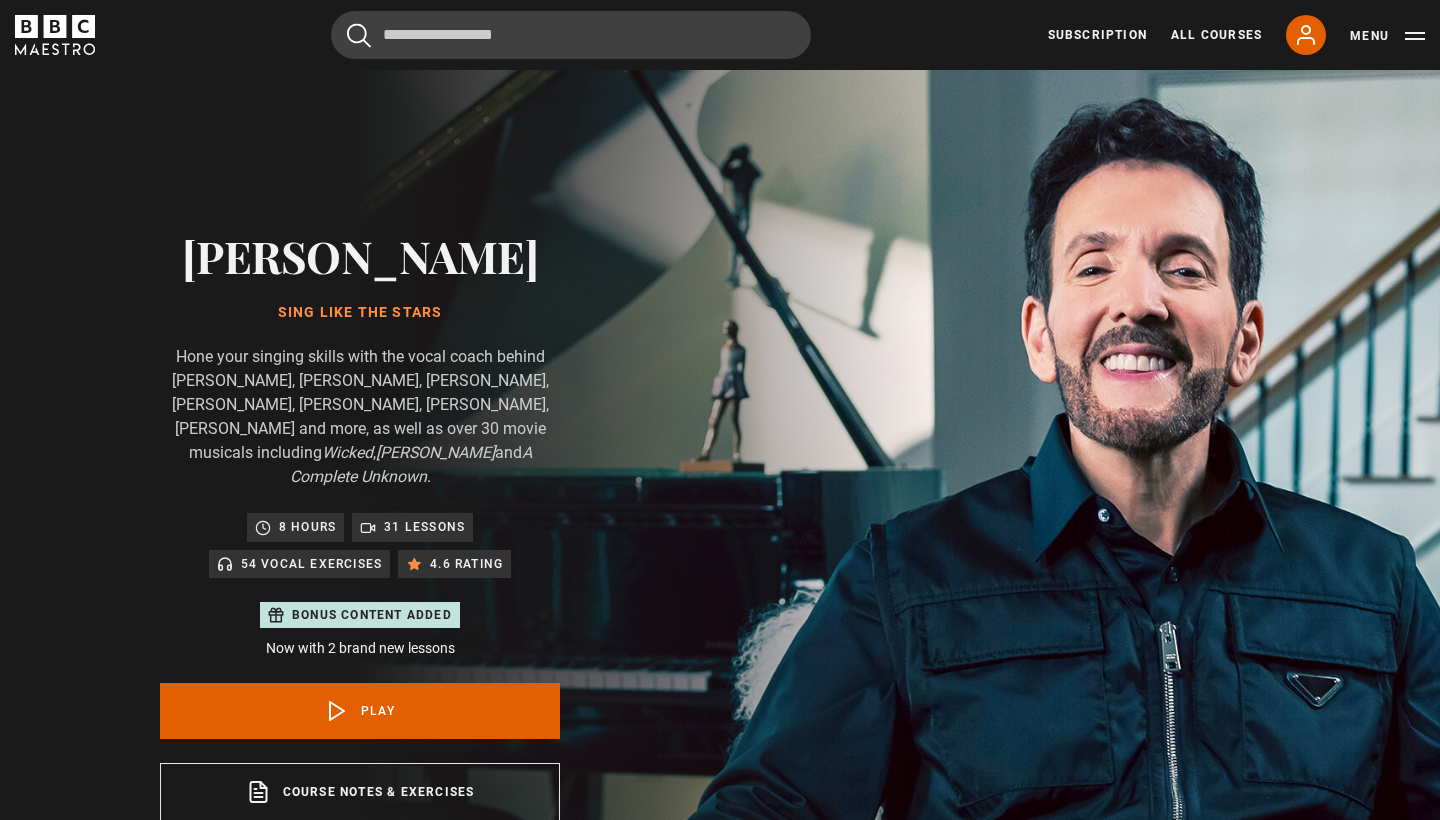 scroll, scrollTop: 955, scrollLeft: 0, axis: vertical 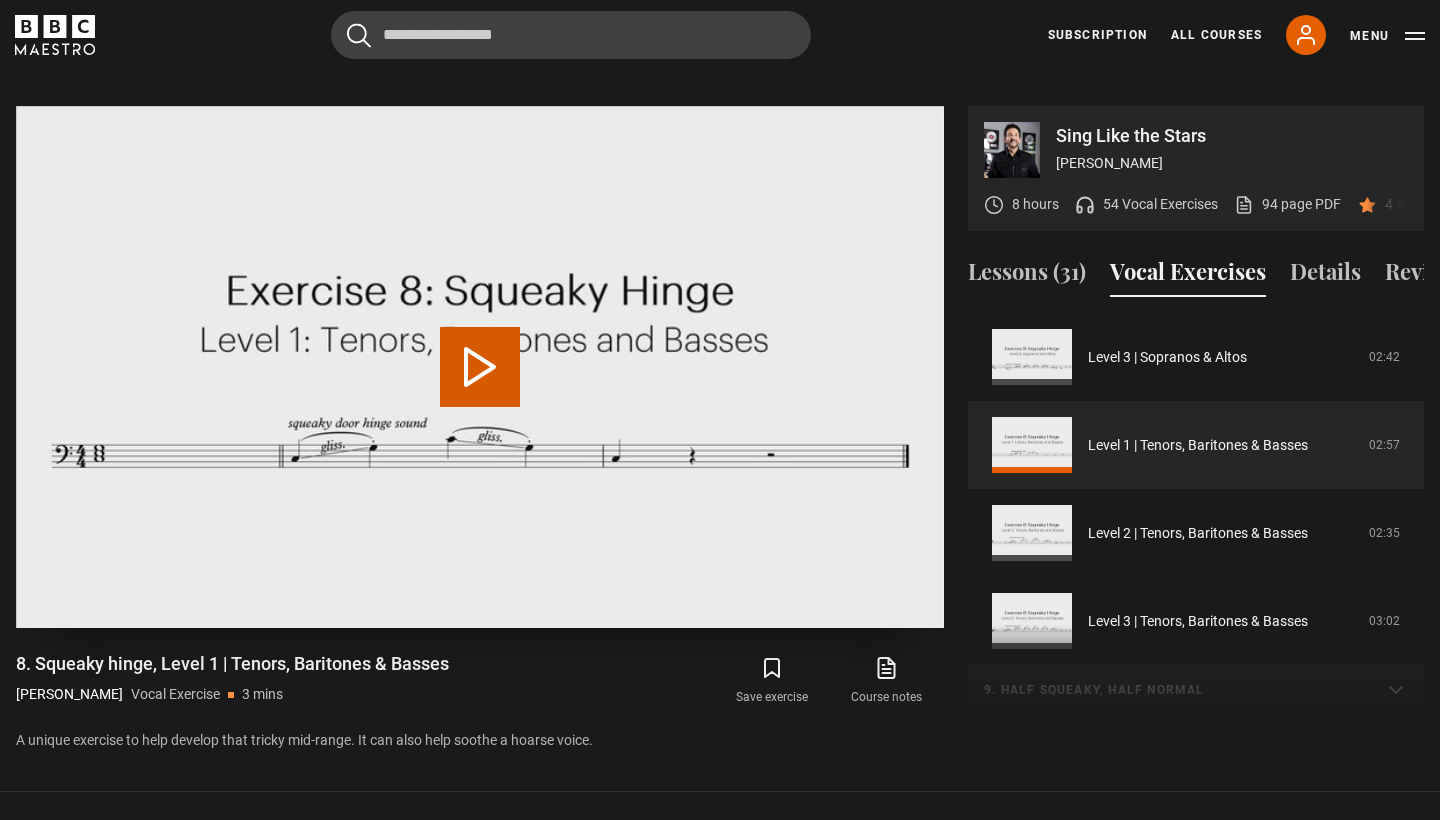 click on "Play Video" at bounding box center (480, 367) 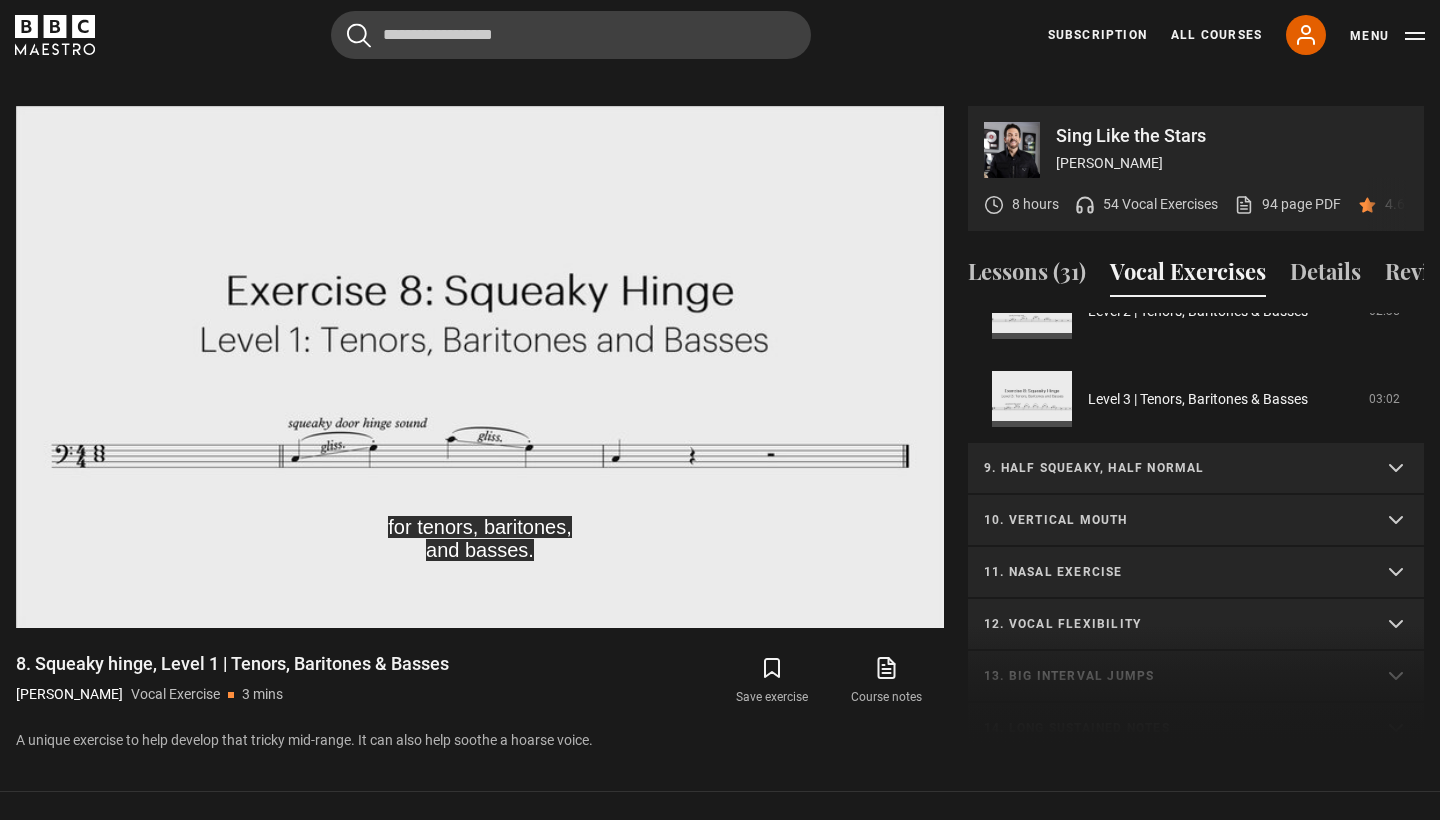 scroll, scrollTop: 829, scrollLeft: 0, axis: vertical 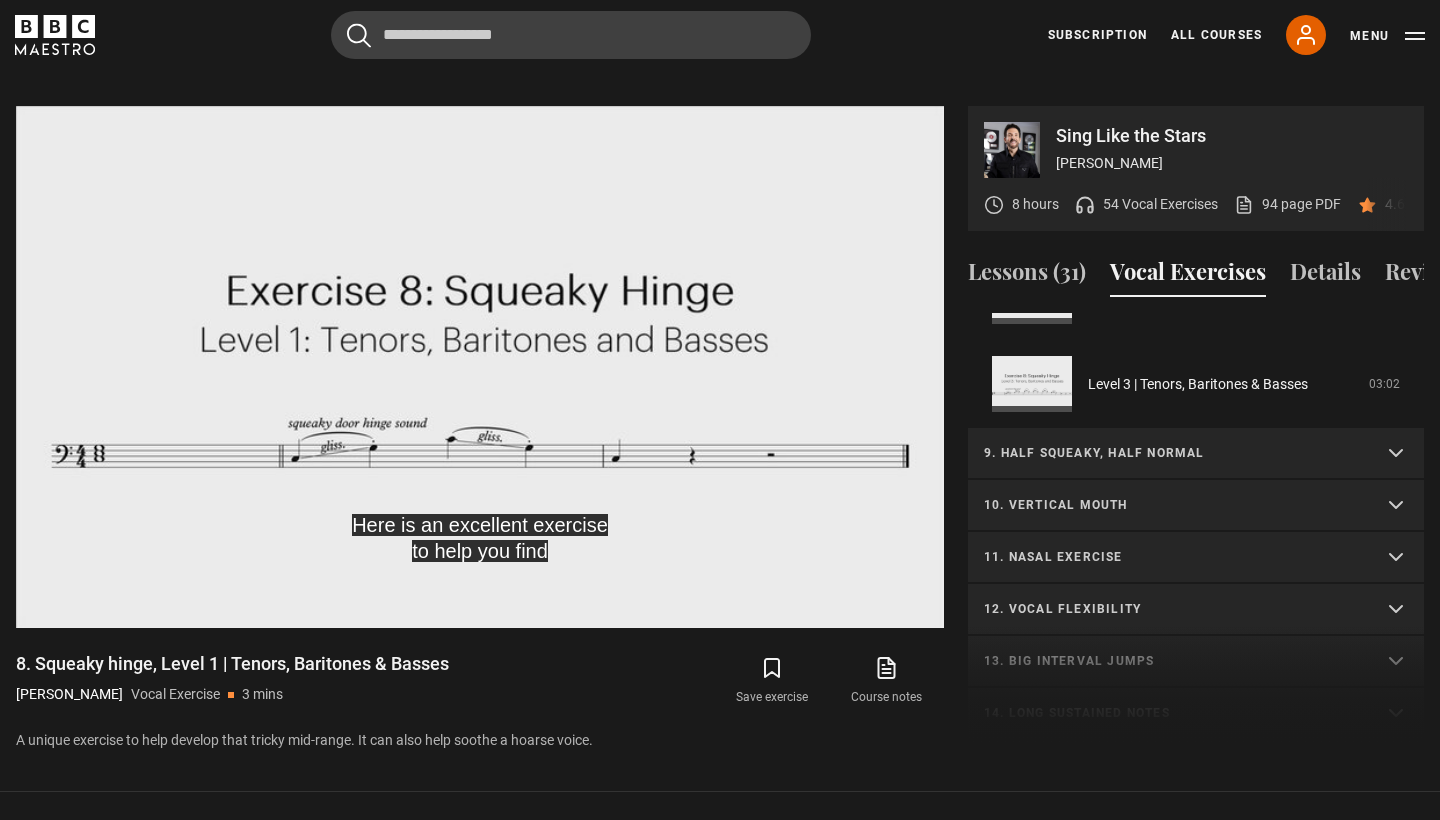 click on "9. Half squeaky, half normal" at bounding box center [1196, 454] 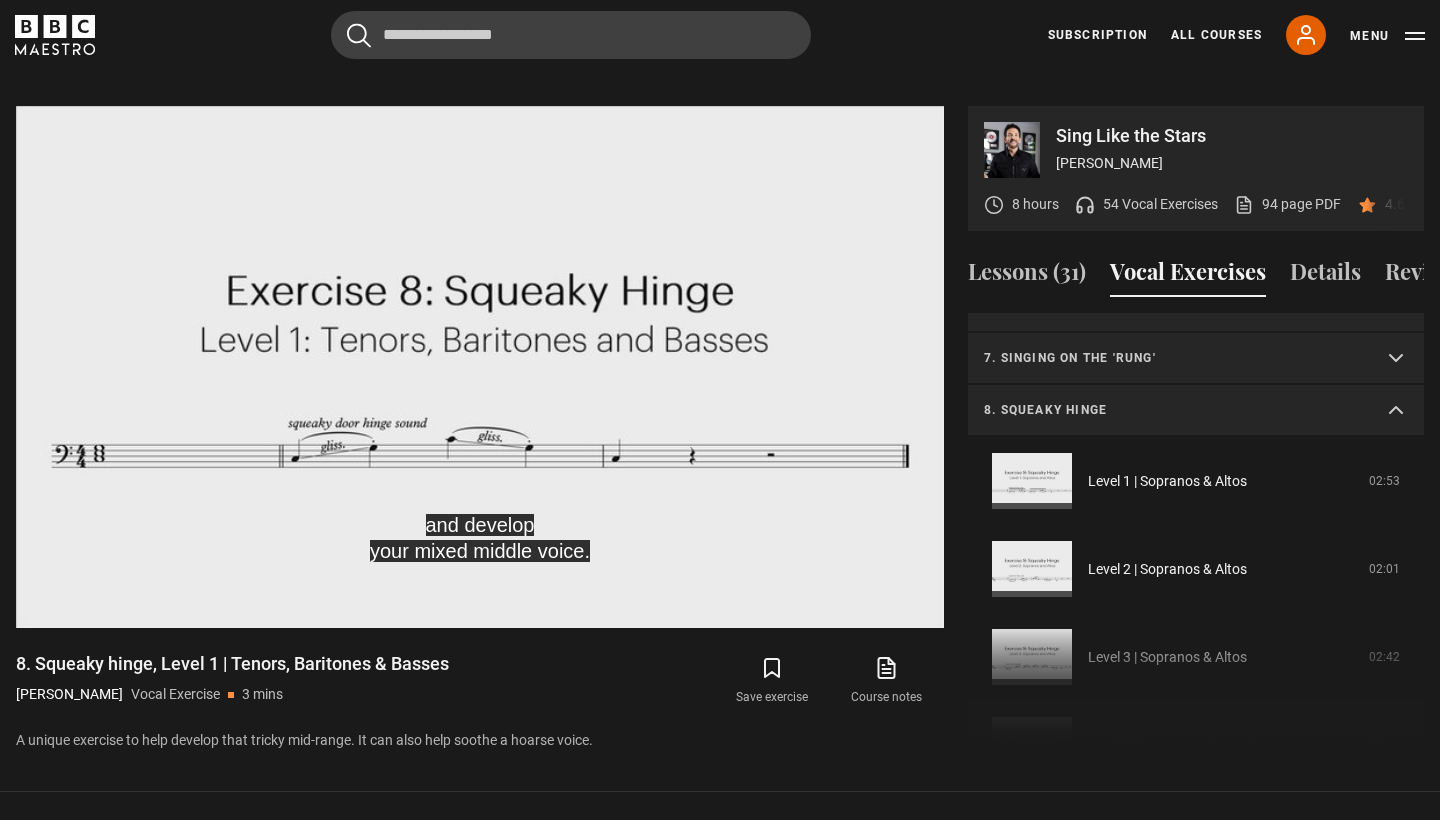scroll, scrollTop: 289, scrollLeft: 0, axis: vertical 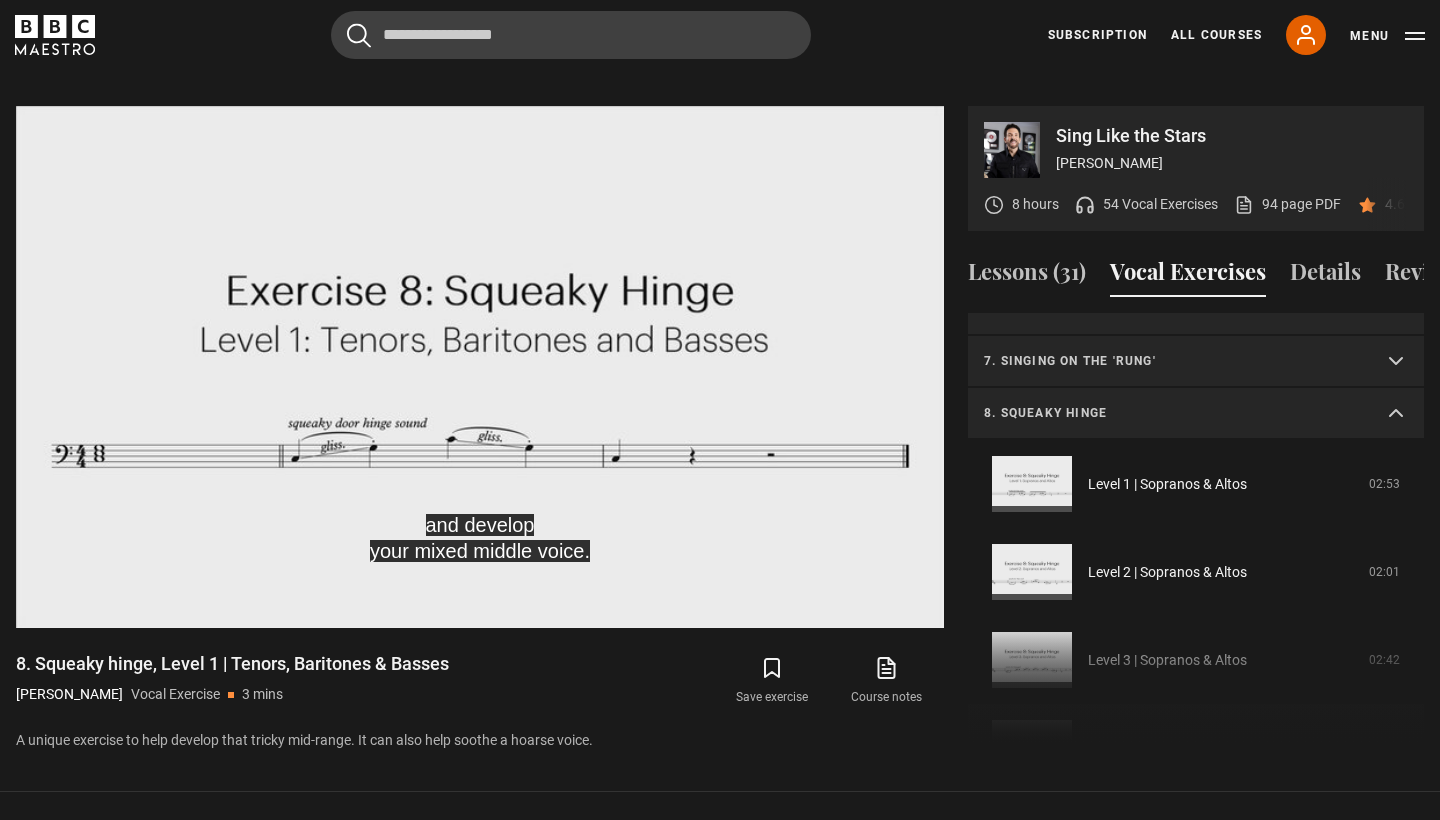 click on "8. Squeaky hinge" at bounding box center (1172, 413) 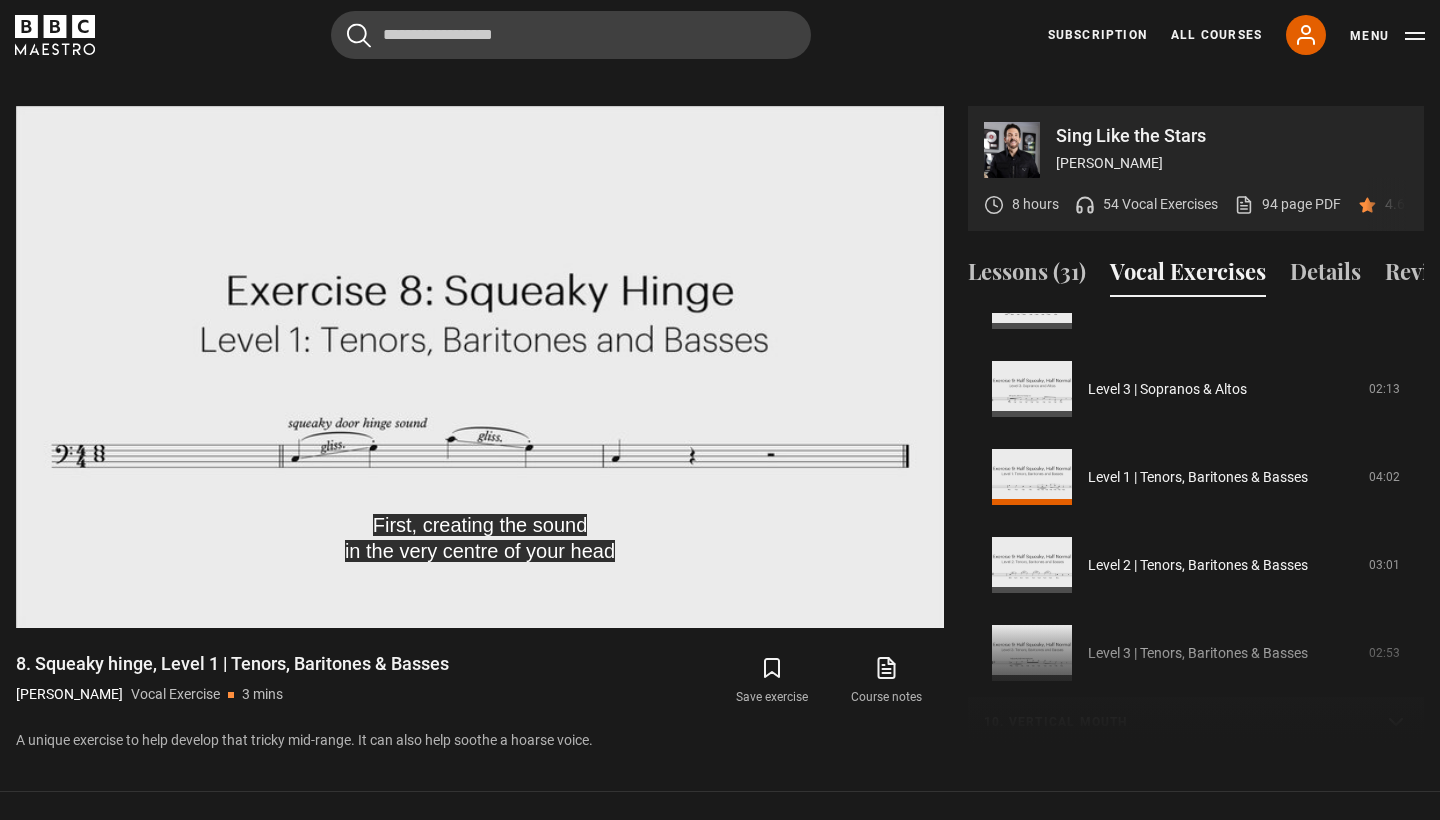 scroll, scrollTop: 614, scrollLeft: 0, axis: vertical 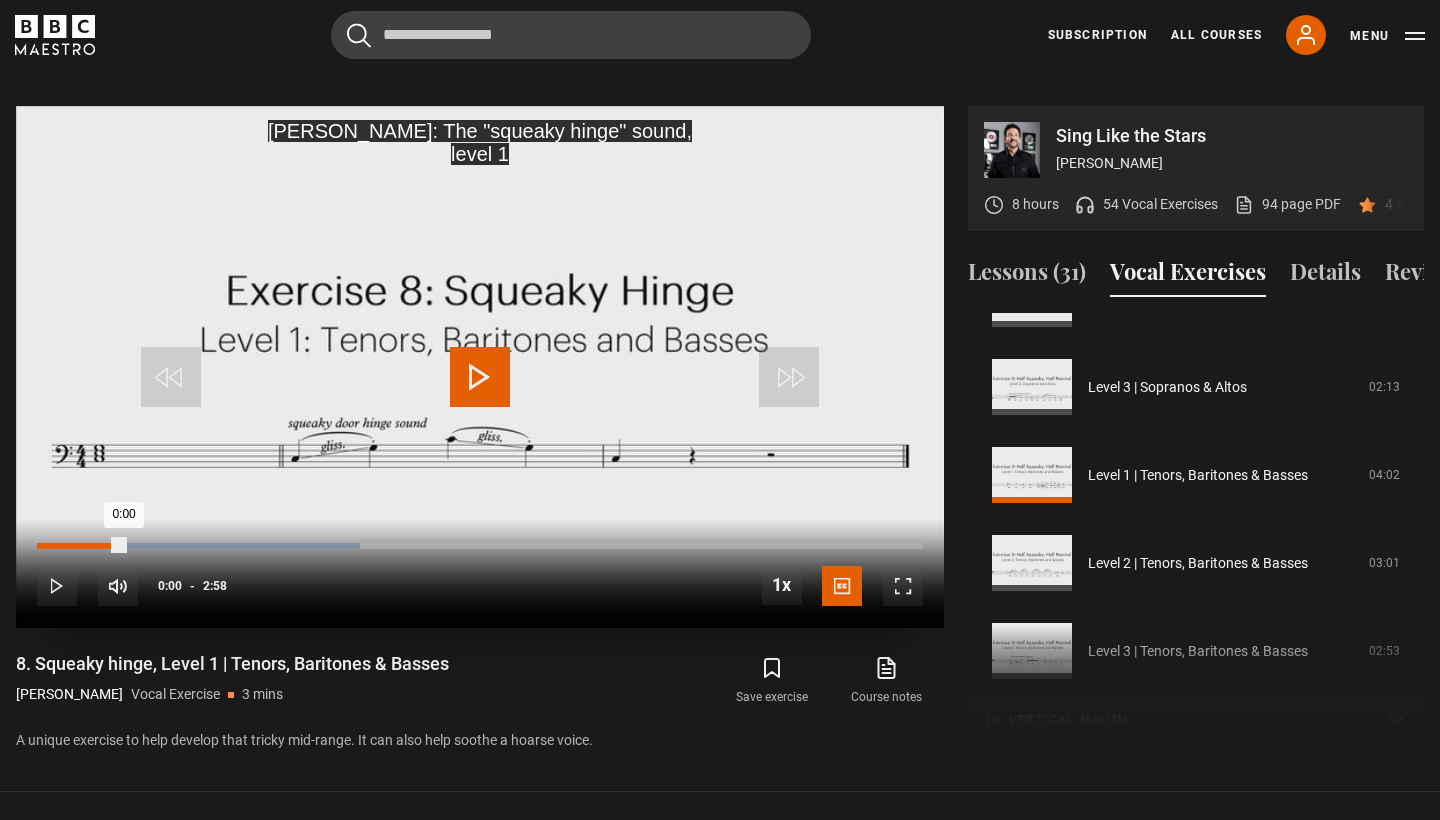 click on "0:00" at bounding box center (40, 546) 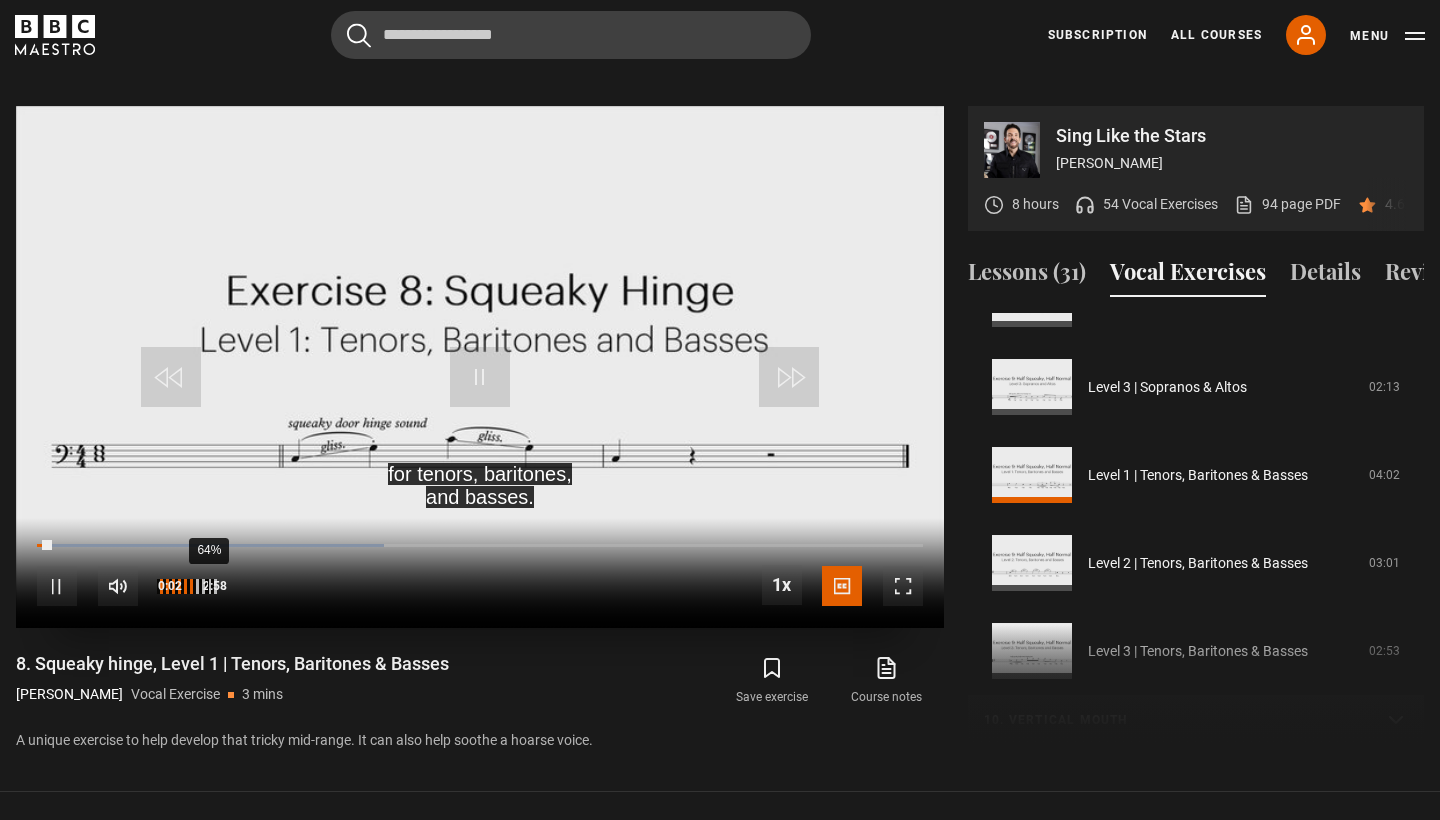 click on "64%" at bounding box center (208, 586) 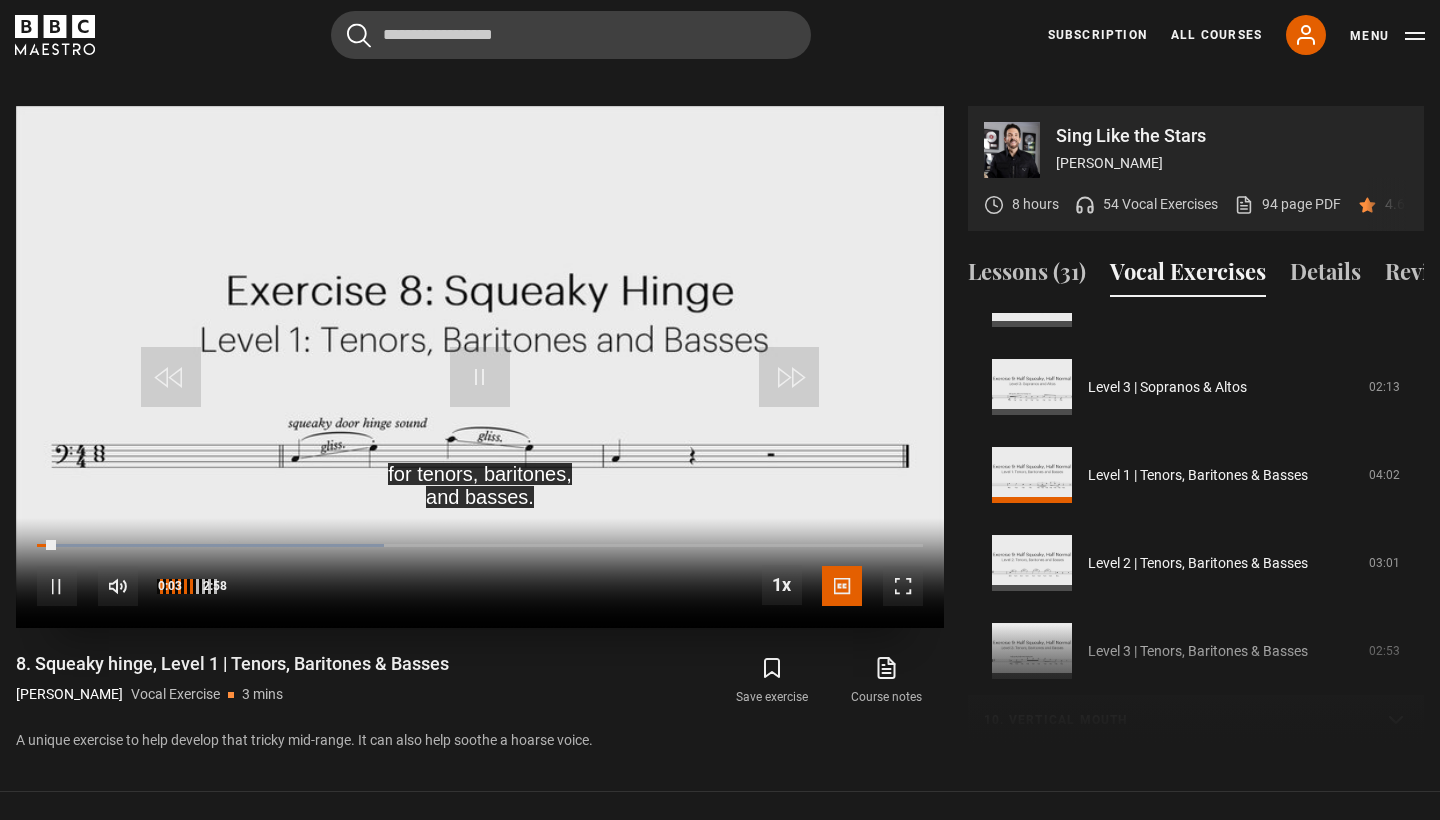 drag, startPoint x: 199, startPoint y: 558, endPoint x: 342, endPoint y: 562, distance: 143.05594 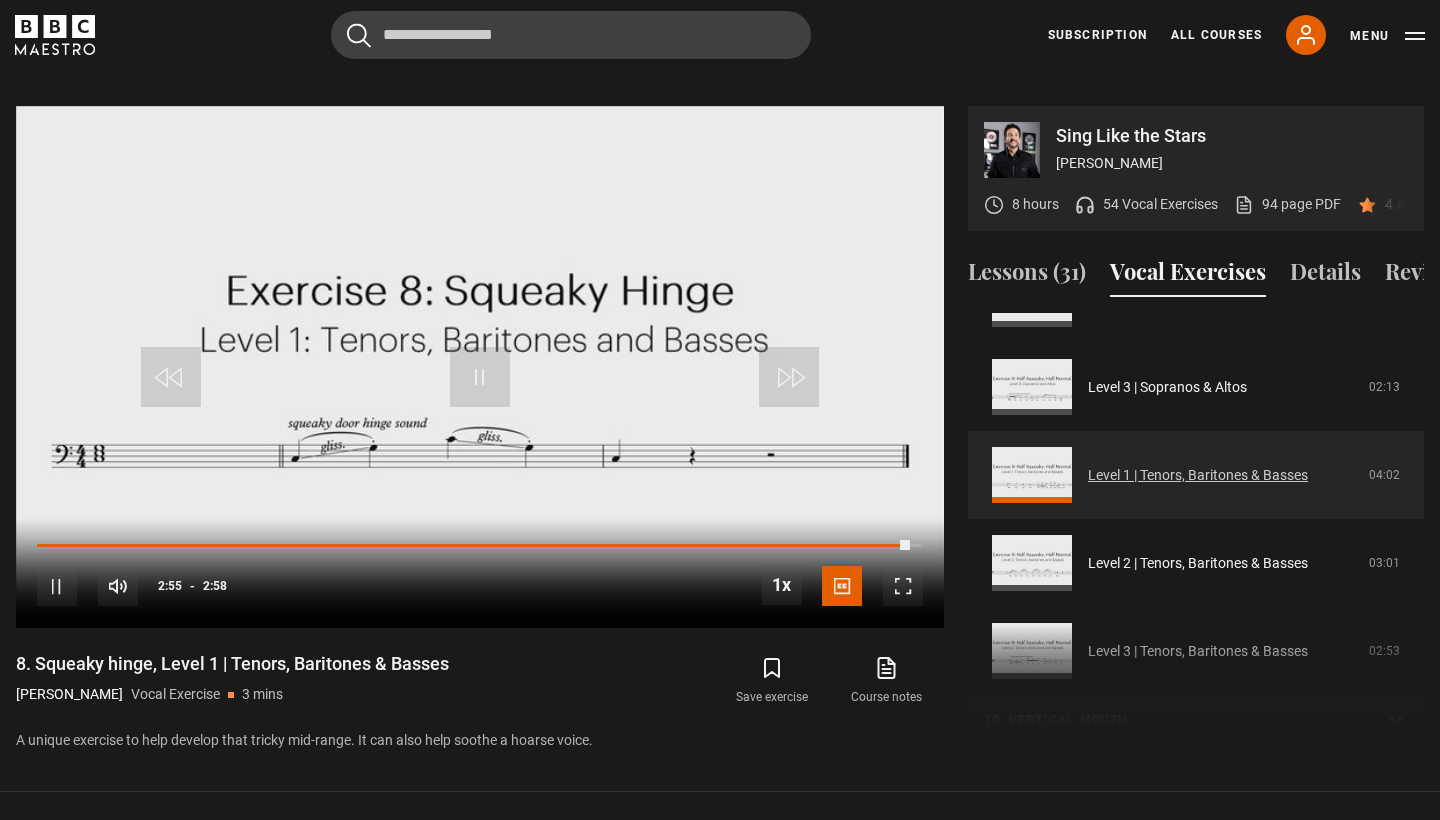 click on "Level 1 | Tenors, Baritones & Basses" at bounding box center [1198, 475] 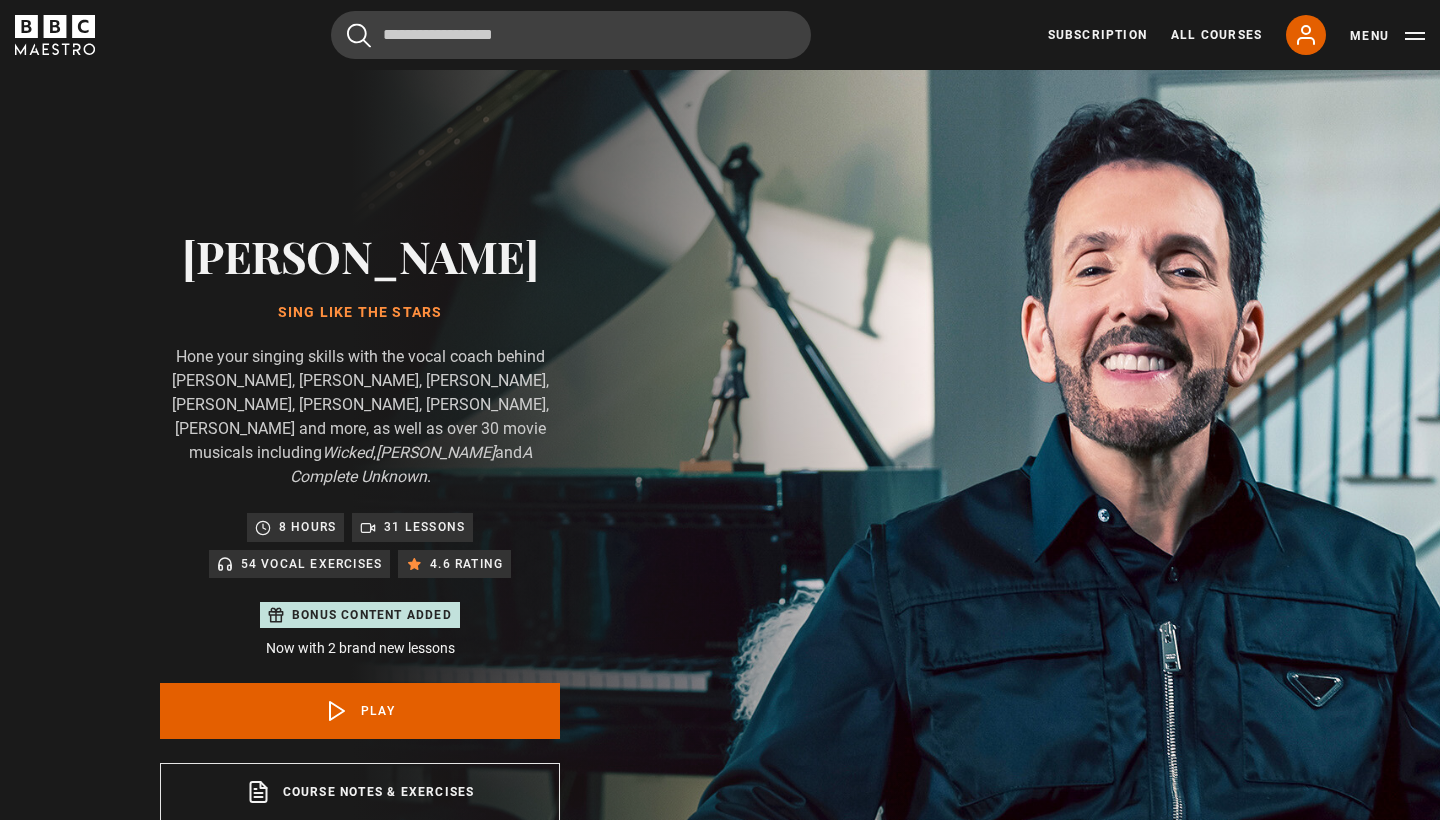 scroll, scrollTop: 955, scrollLeft: 0, axis: vertical 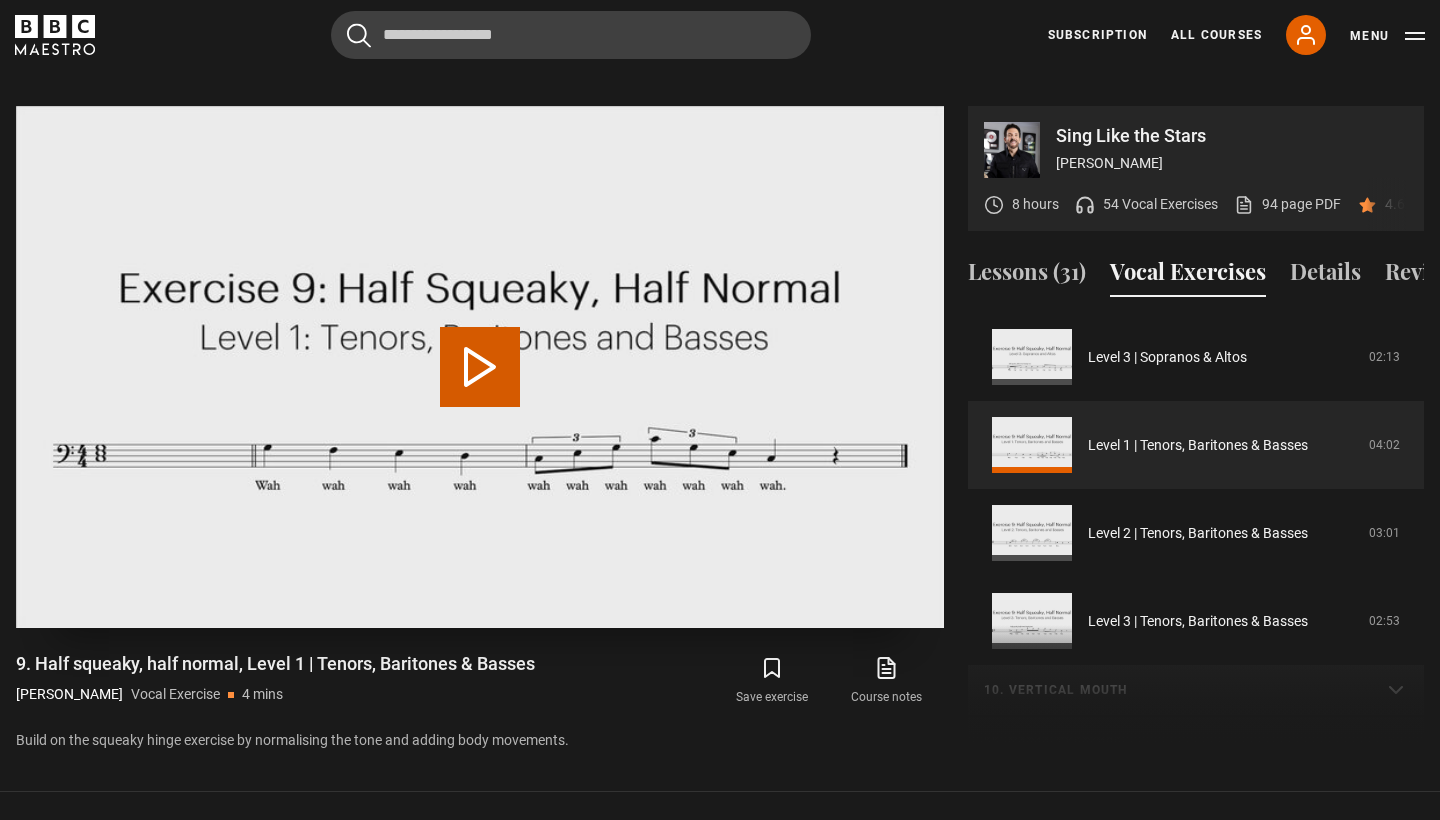 click on "Play Video" at bounding box center [480, 367] 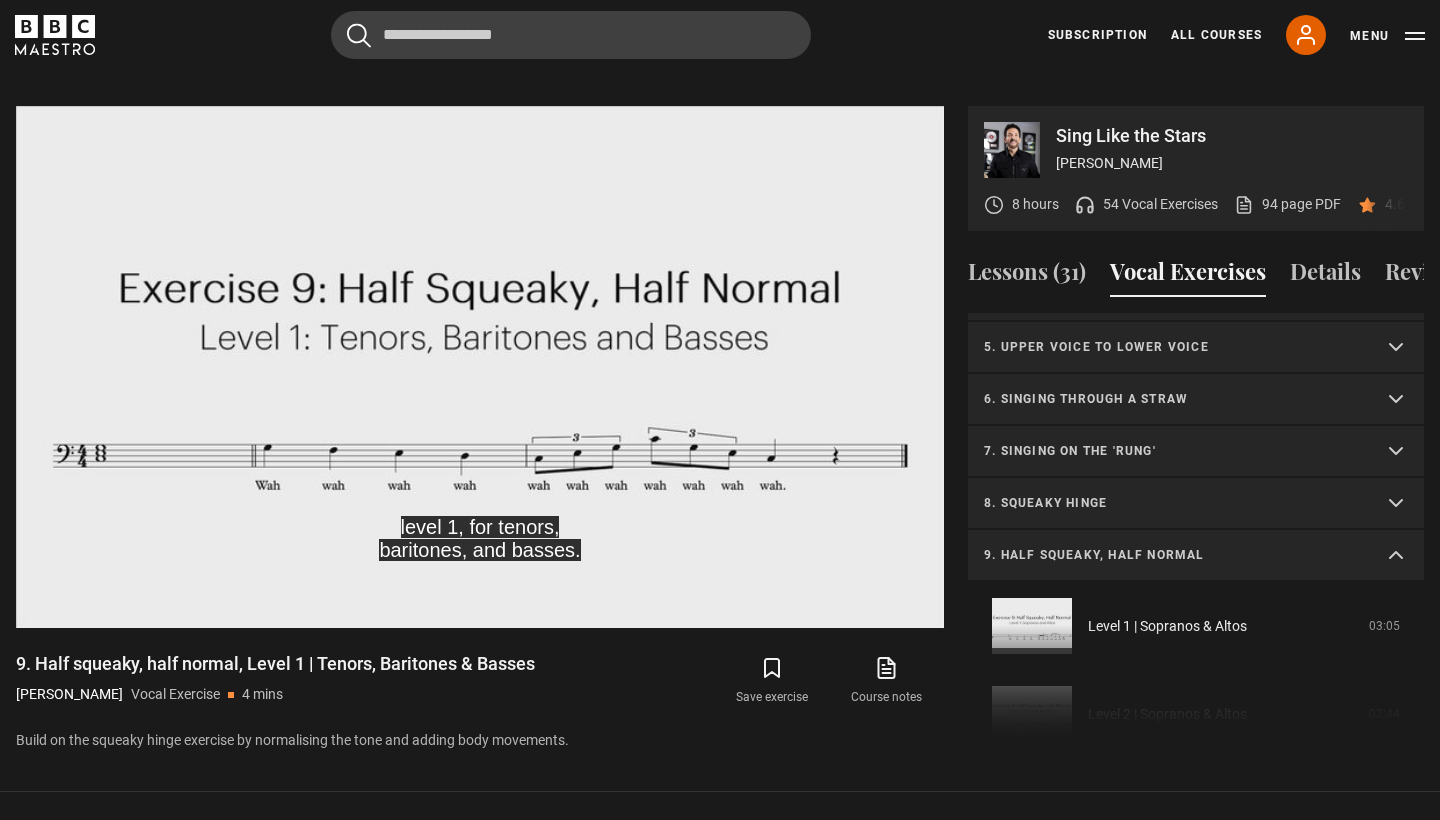 scroll, scrollTop: 191, scrollLeft: 0, axis: vertical 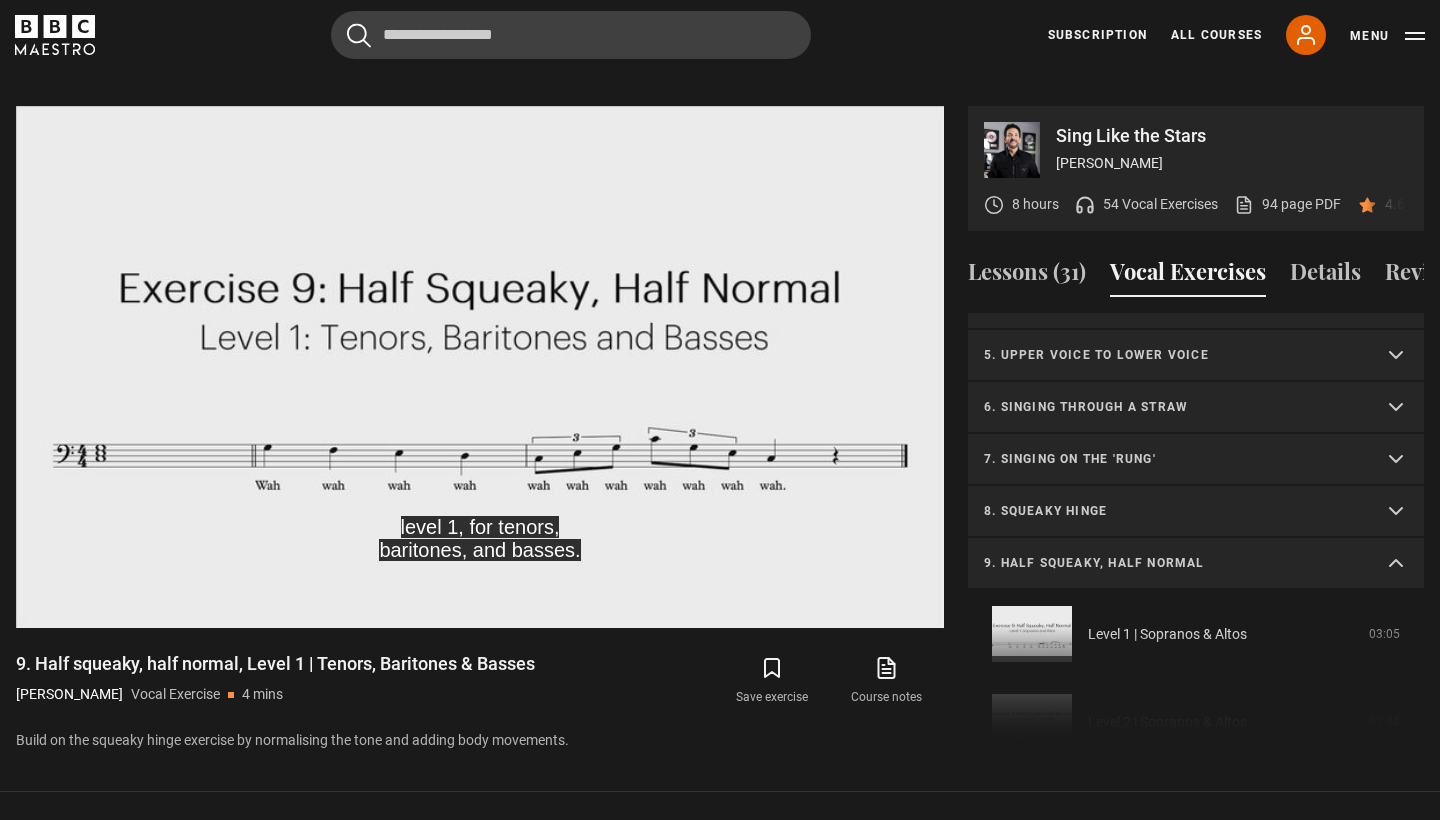 click on "9. Half squeaky, half normal" at bounding box center (1196, 564) 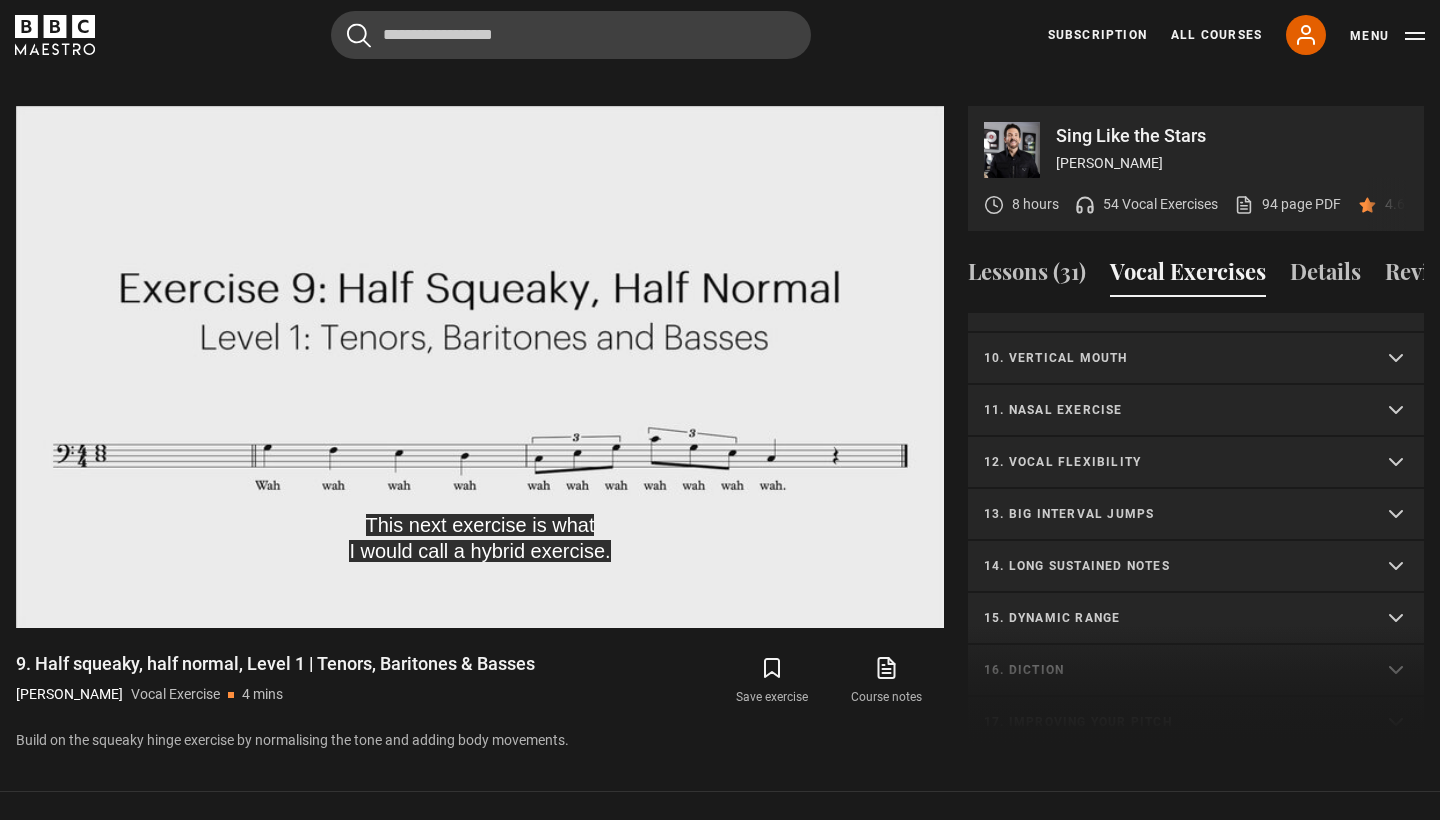 scroll, scrollTop: 450, scrollLeft: 0, axis: vertical 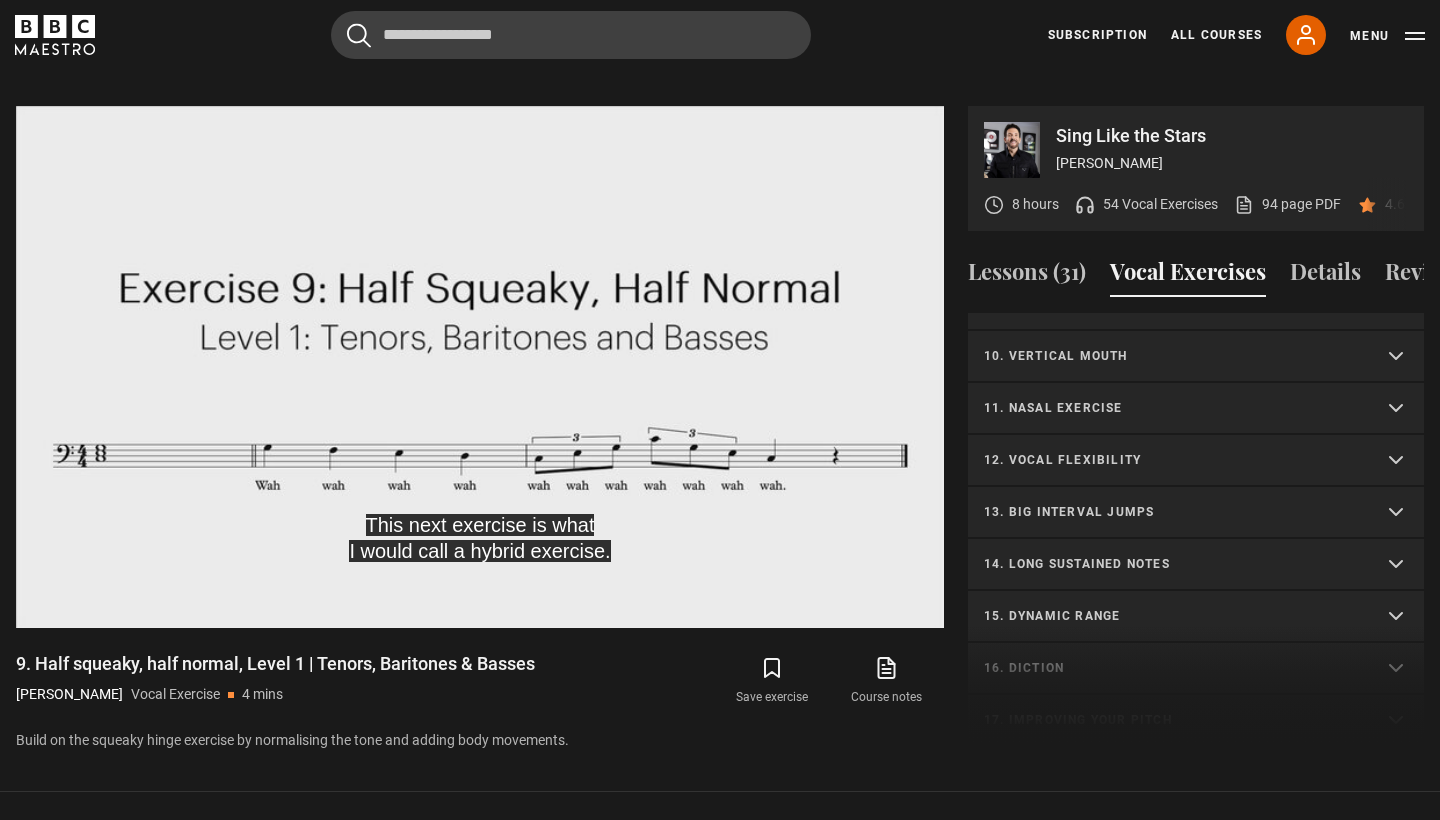 click on "10. Vertical mouth" at bounding box center (1172, 356) 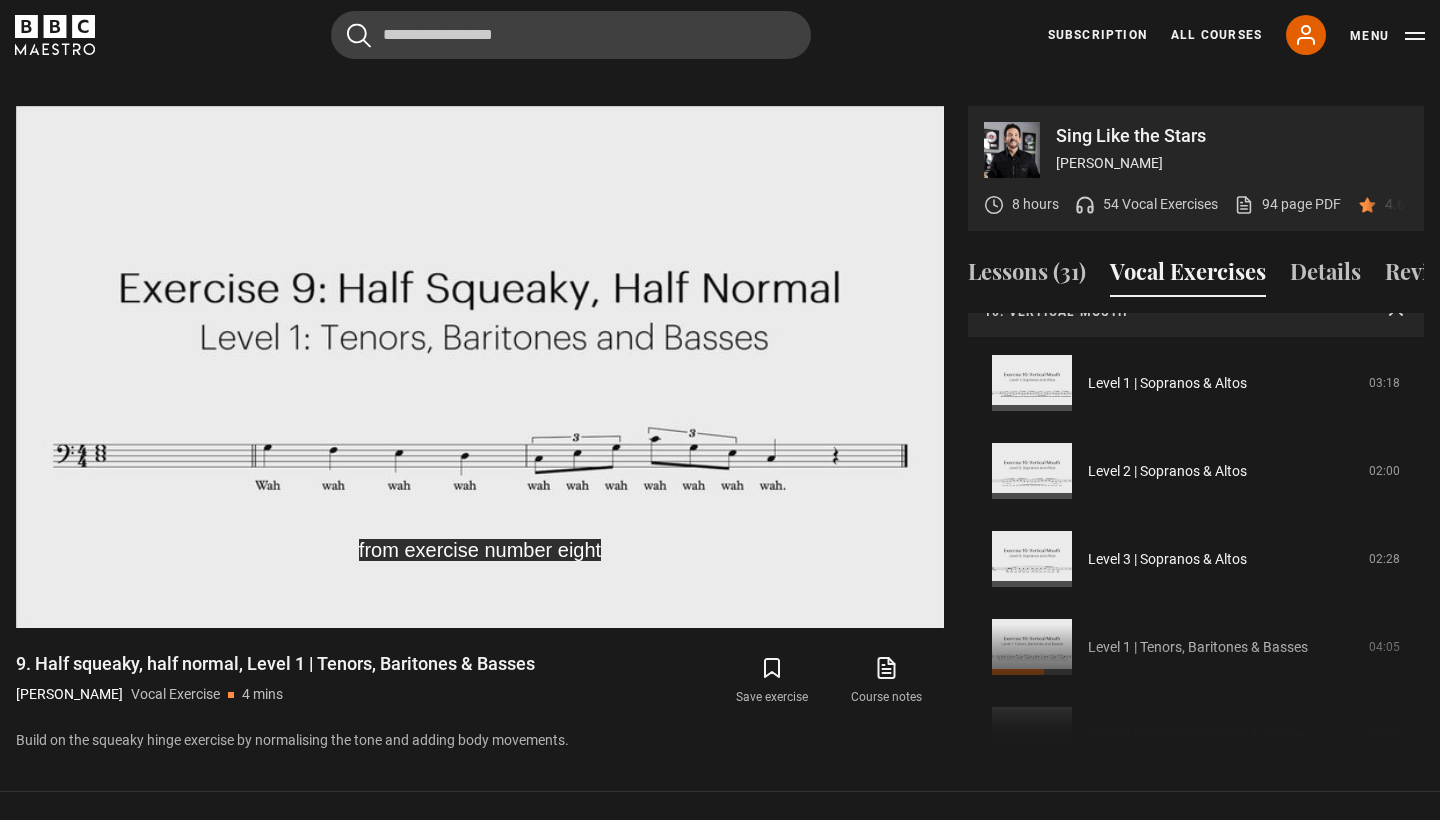 scroll, scrollTop: 495, scrollLeft: 0, axis: vertical 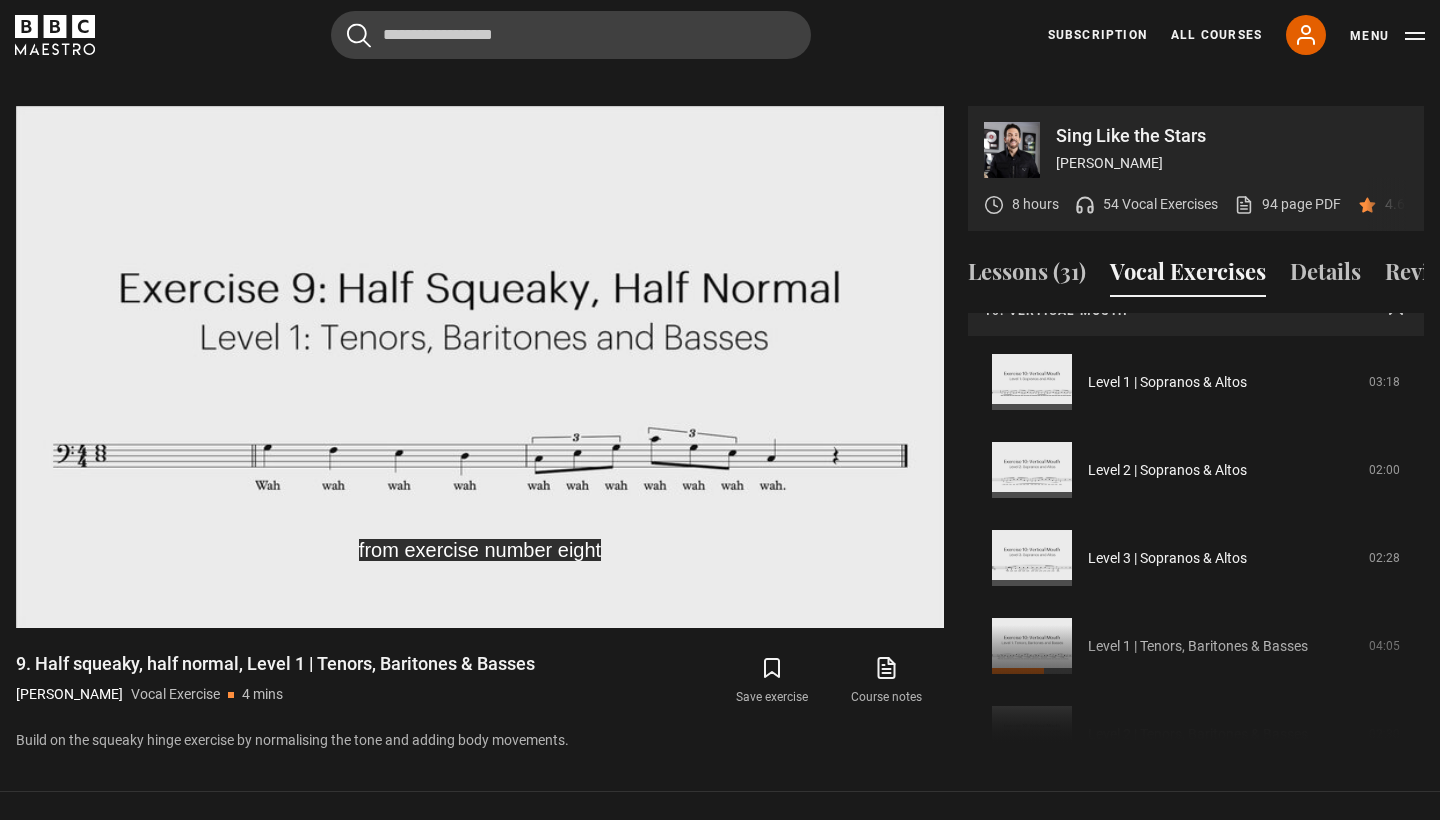click on "10. Vertical mouth
Level 1 | Sopranos & Altos
03:18
Level 2 | Sopranos & Altos
02:00
Level 3 | Sopranos & Altos
02:28
Level 1 | Tenors, Baritones & Basses
04:05
Level 2 | Tenors, Baritones & Basses
02:30
Level 3 | Tenors, Baritones & Basses
02:31" at bounding box center [1196, 576] 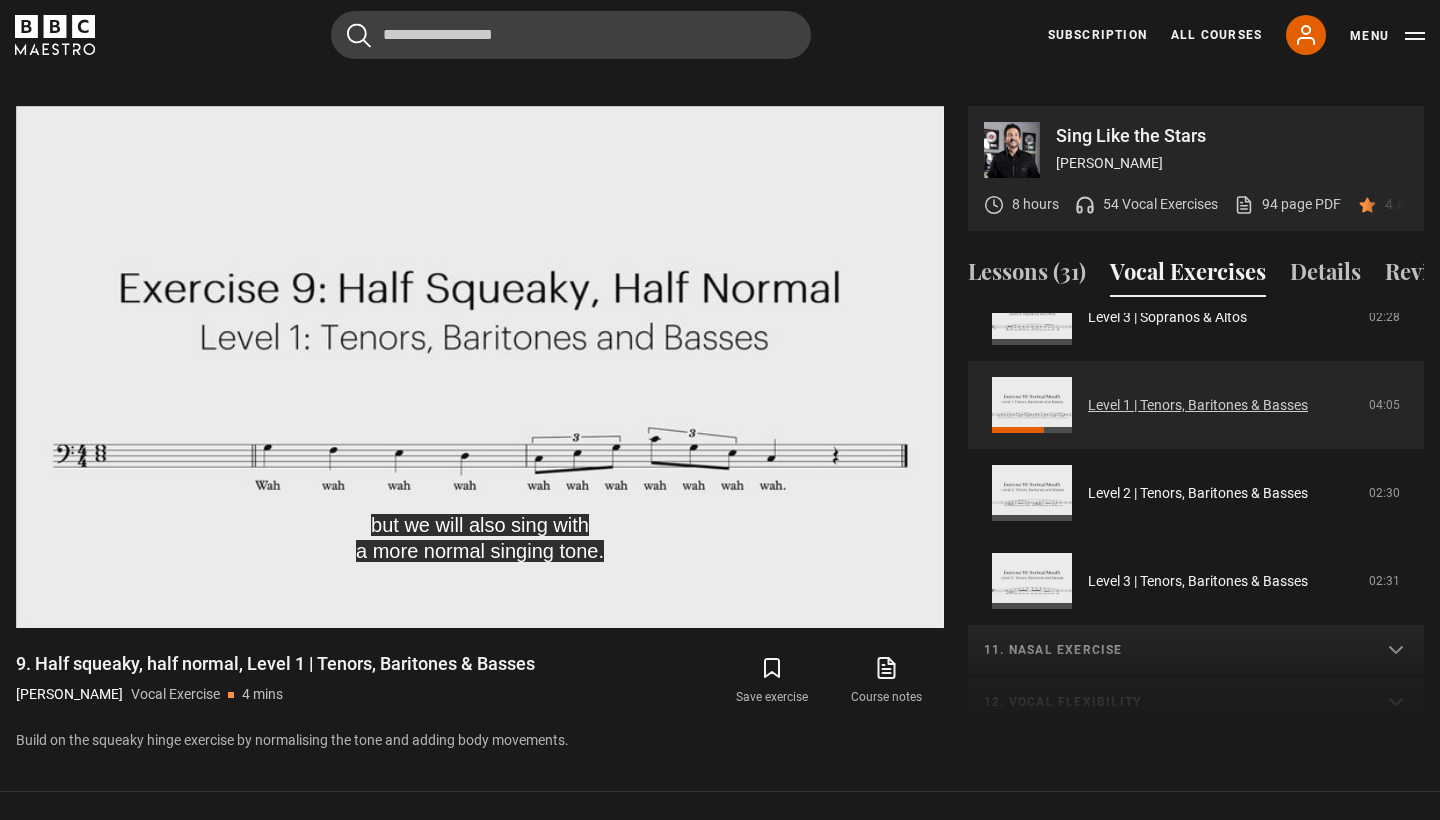 scroll, scrollTop: 737, scrollLeft: 0, axis: vertical 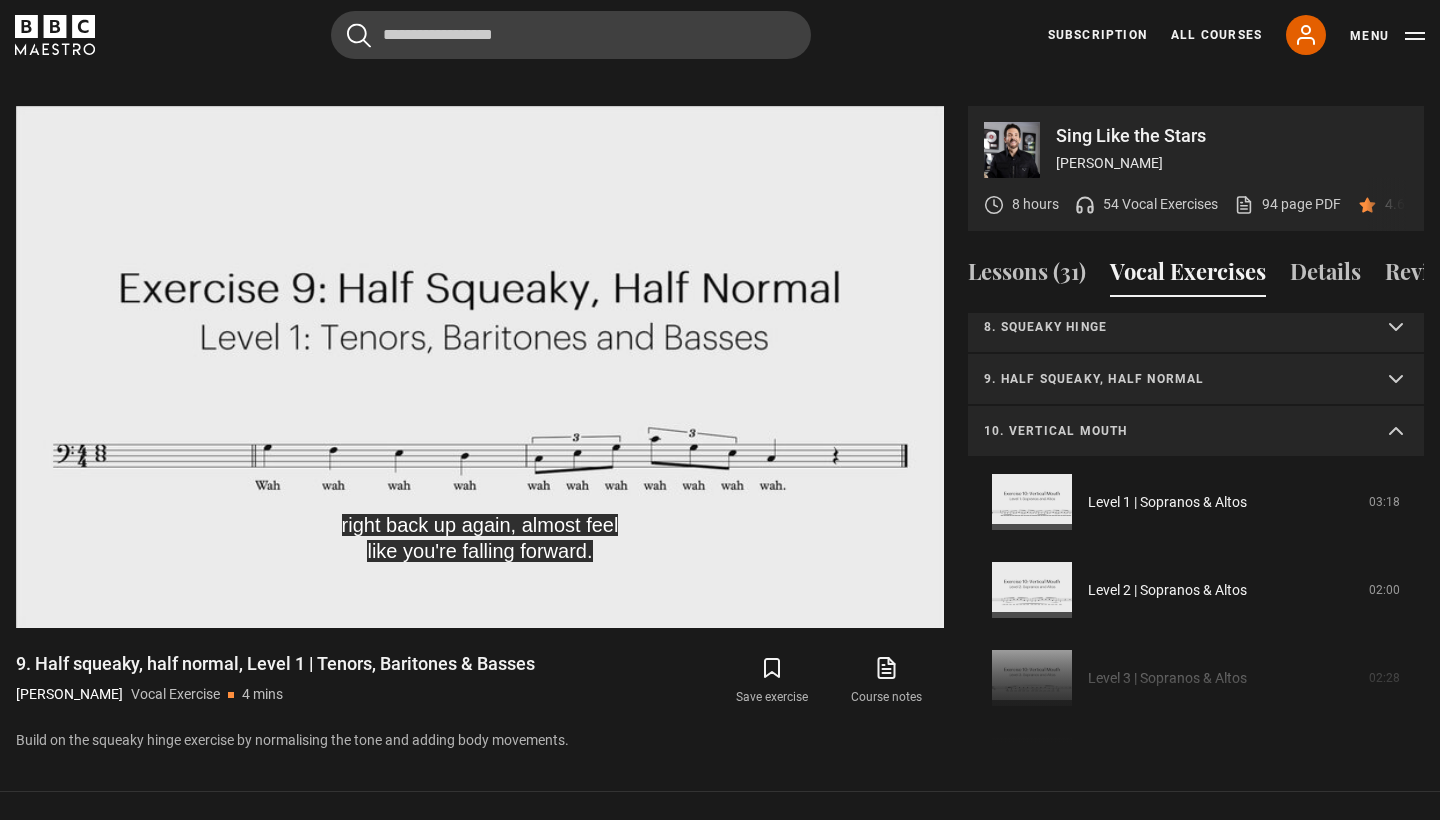 click on "10. Vertical mouth" at bounding box center [1196, 432] 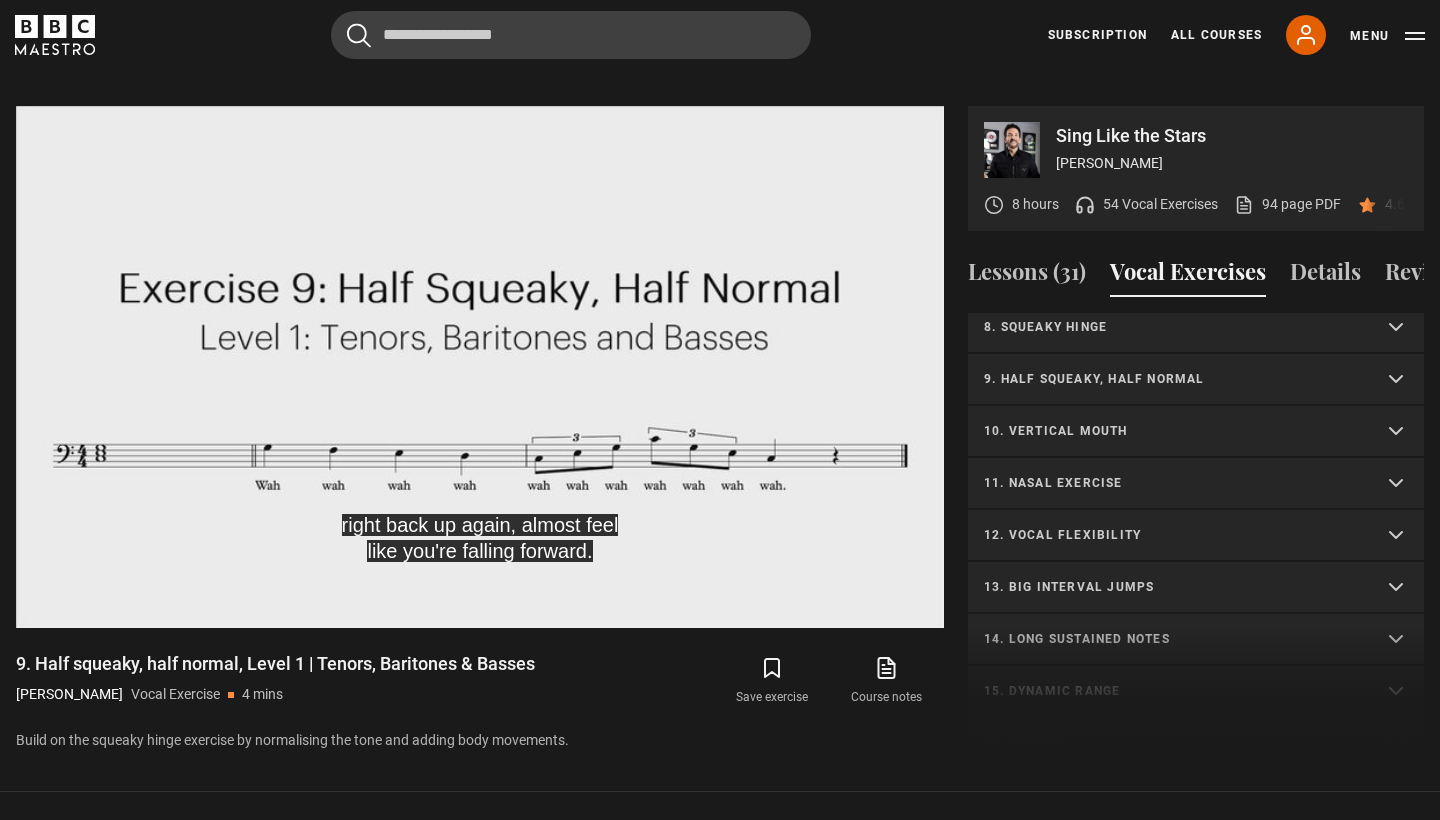 click on "11. Nasal exercise" at bounding box center [1172, 483] 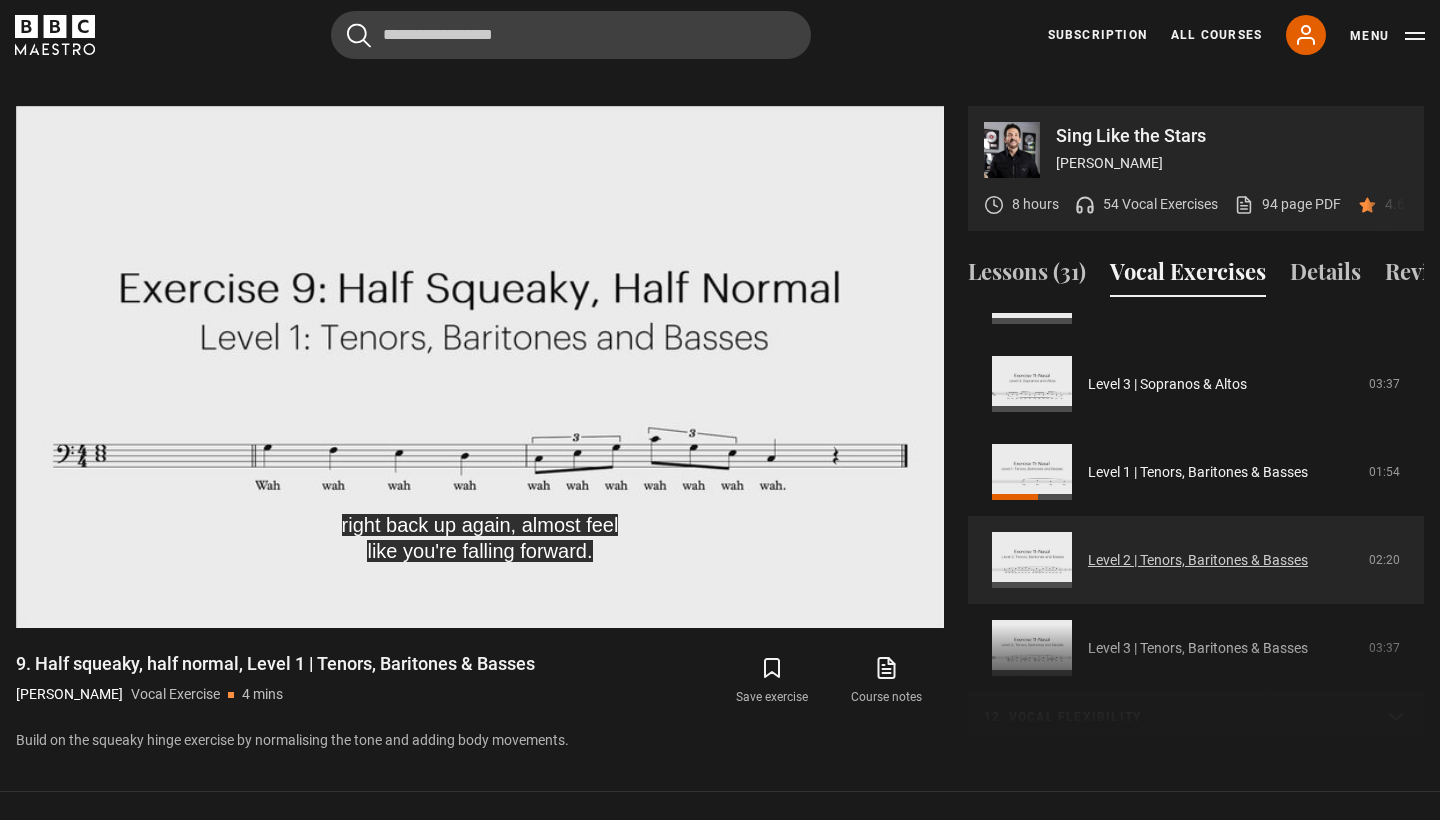 scroll, scrollTop: 732, scrollLeft: 0, axis: vertical 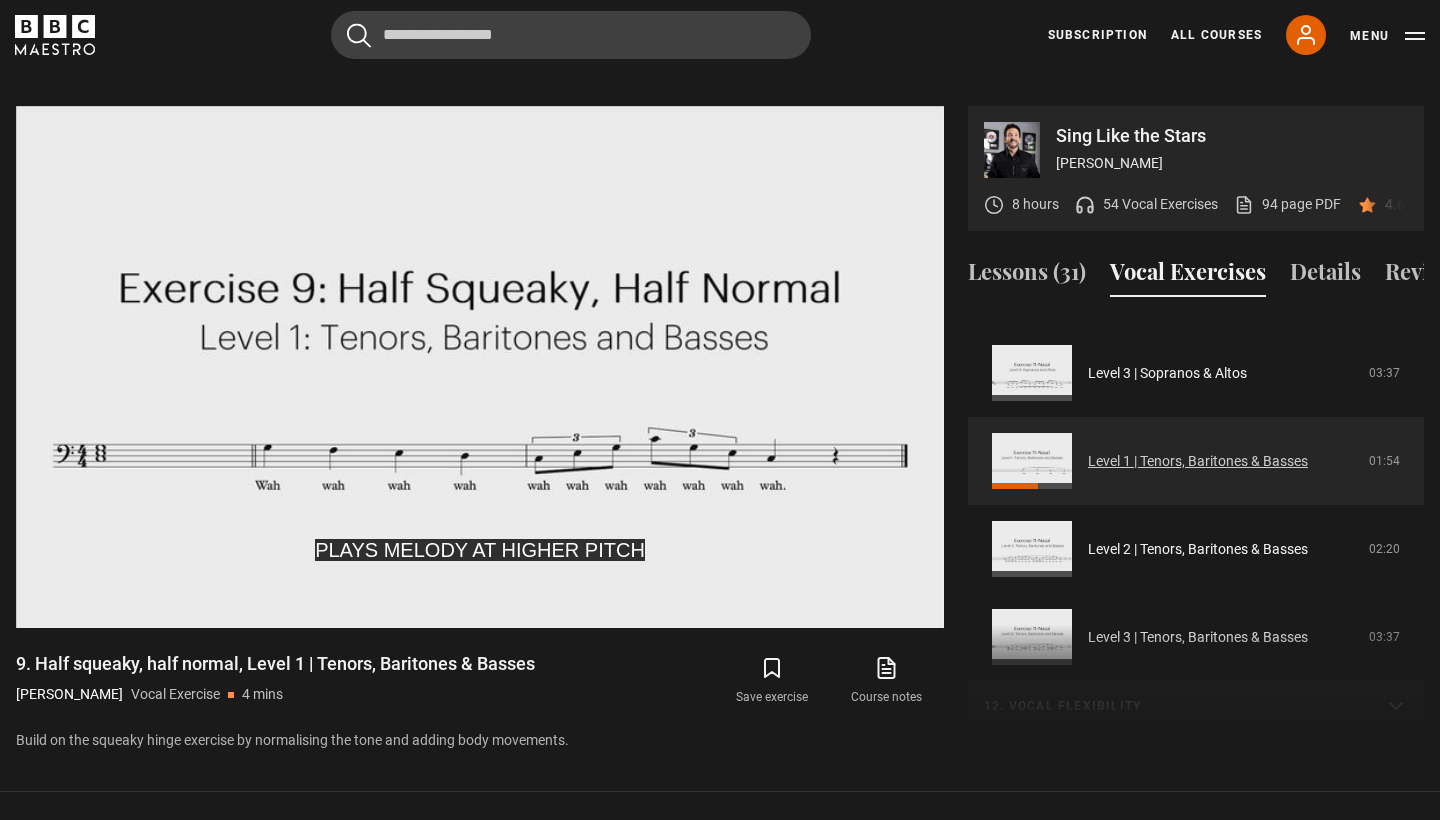 click on "Level 1 | Tenors, Baritones & Basses" at bounding box center (1198, 461) 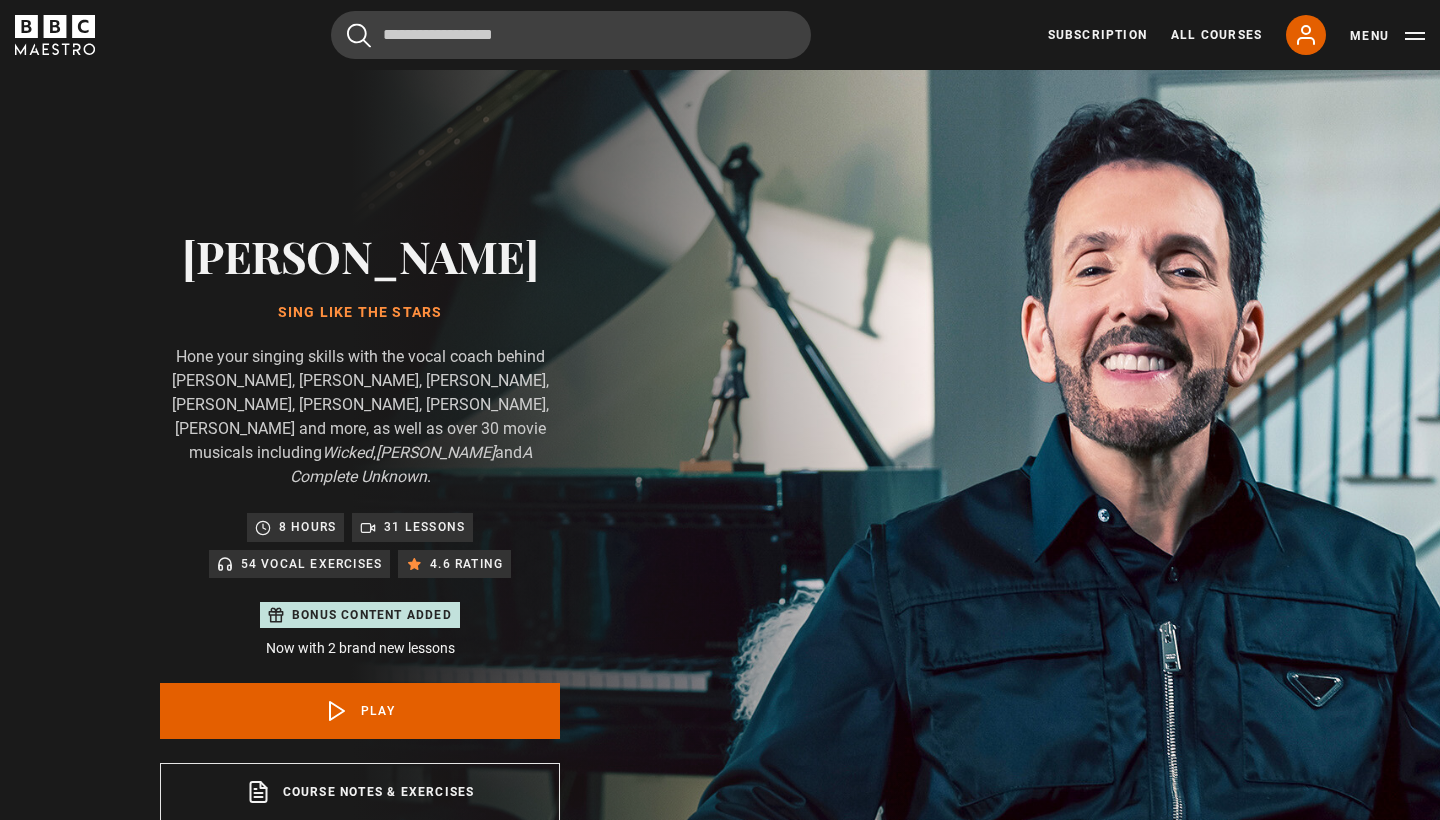 scroll, scrollTop: 955, scrollLeft: 0, axis: vertical 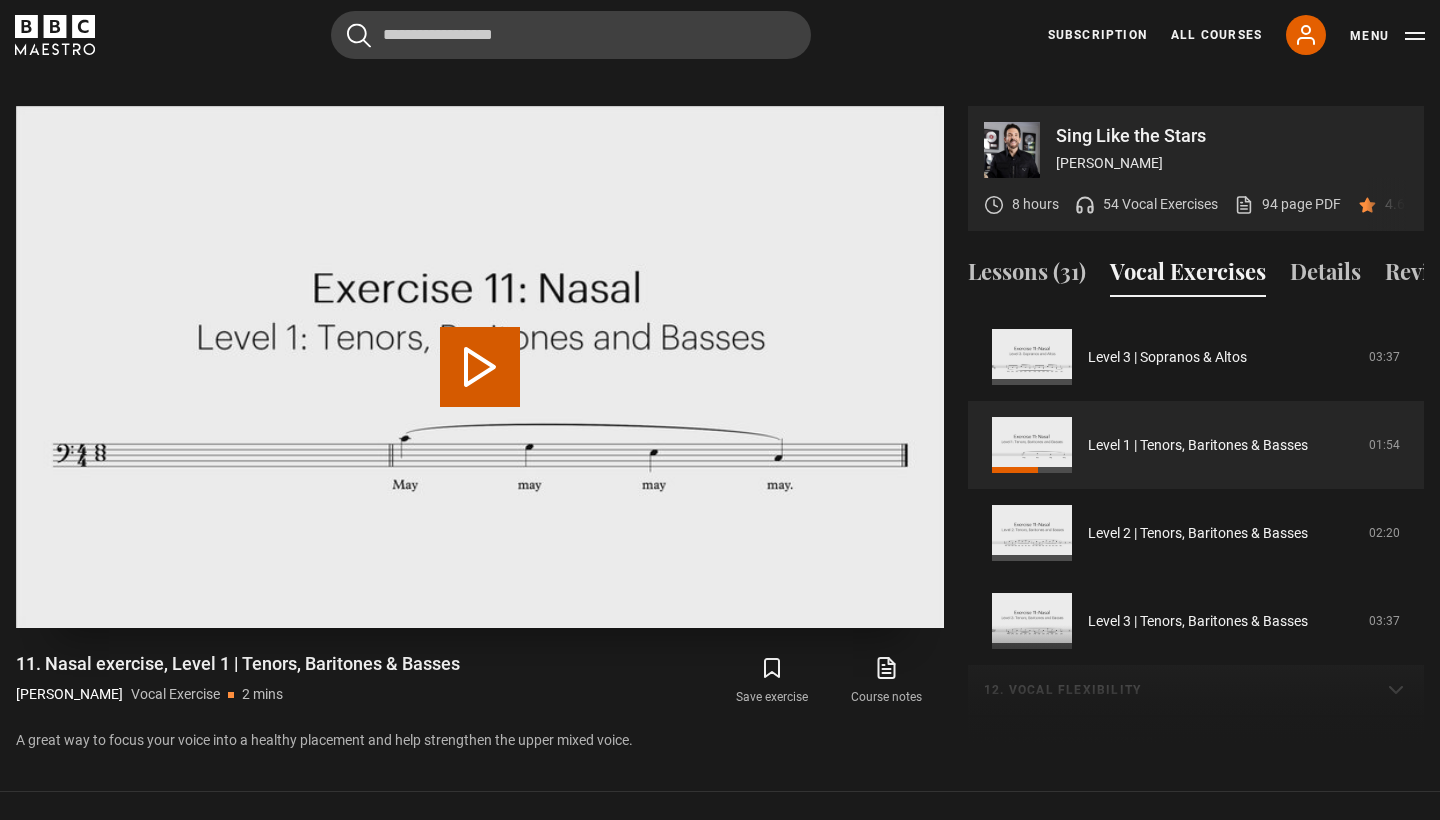 click on "Play Video" at bounding box center [480, 367] 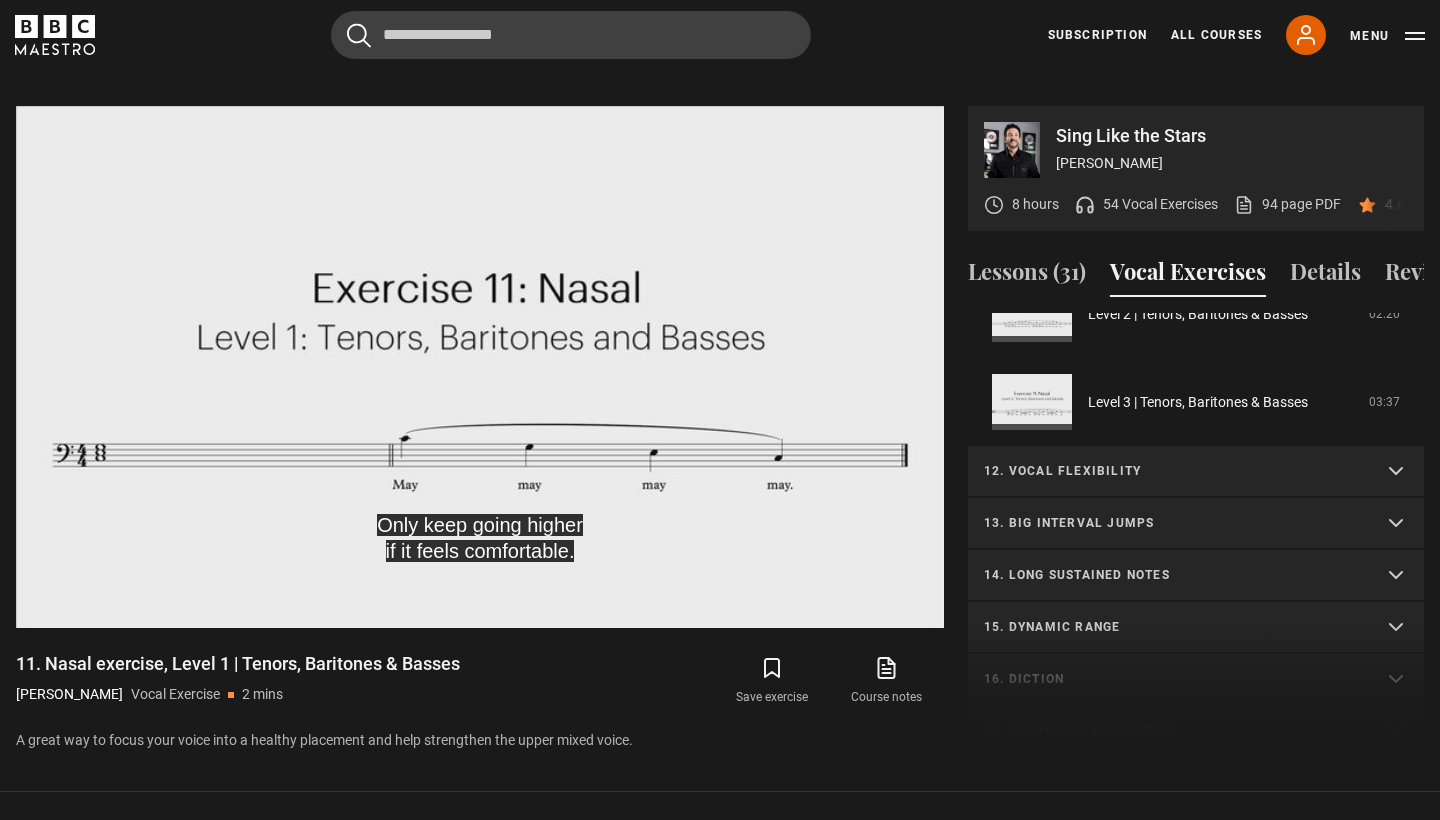 click on "1. Vocal slides
Level 1 | All Voices
04:23
Level 2 | All Voices
06:30
Level 3 | All Voices
01:53
2. Humming
Level 1 | Sopranos & Altos
02:31
Level 2 | Sopranos & Altos
01:44" at bounding box center [1196, 78] 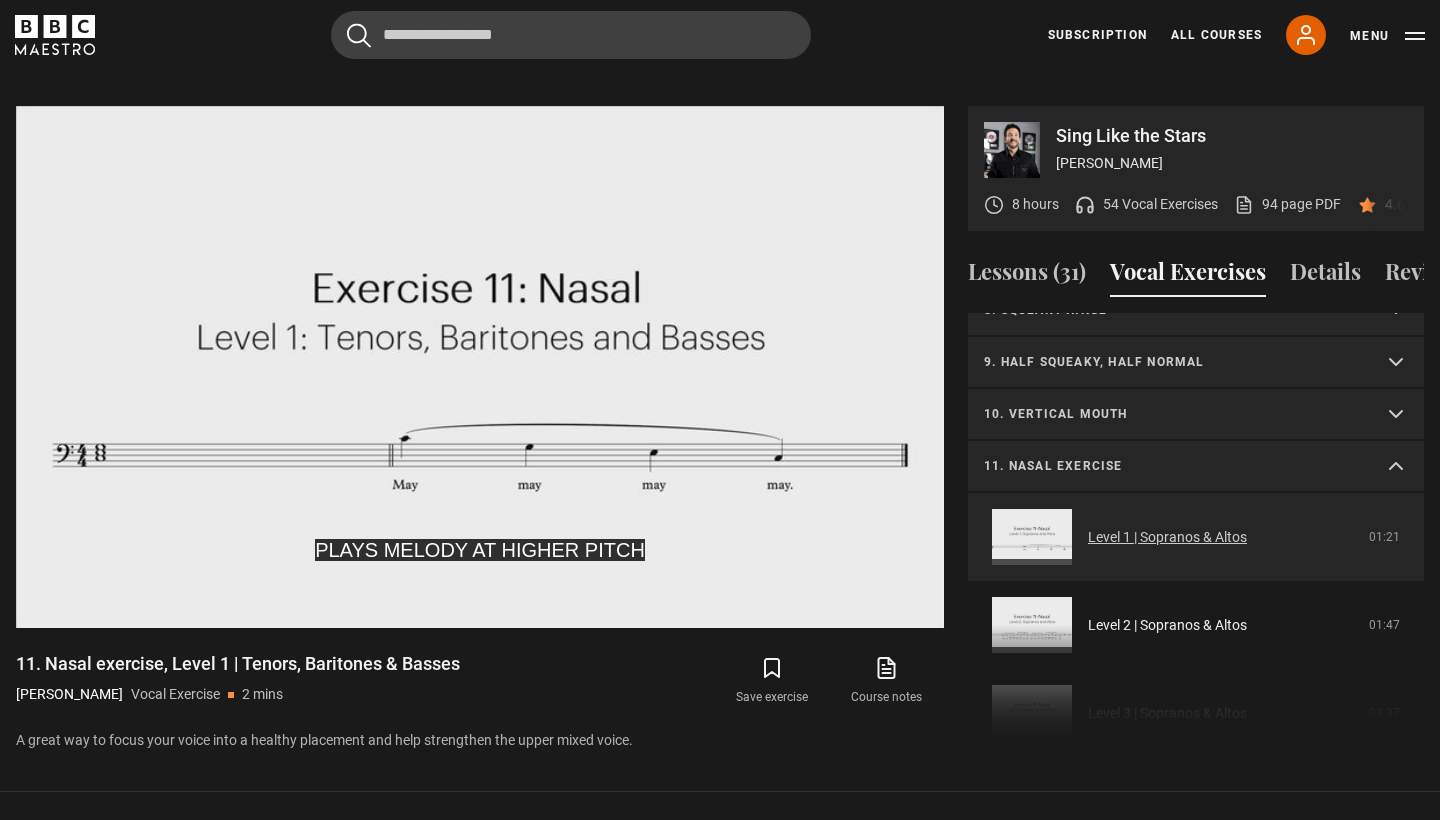 scroll, scrollTop: 391, scrollLeft: 0, axis: vertical 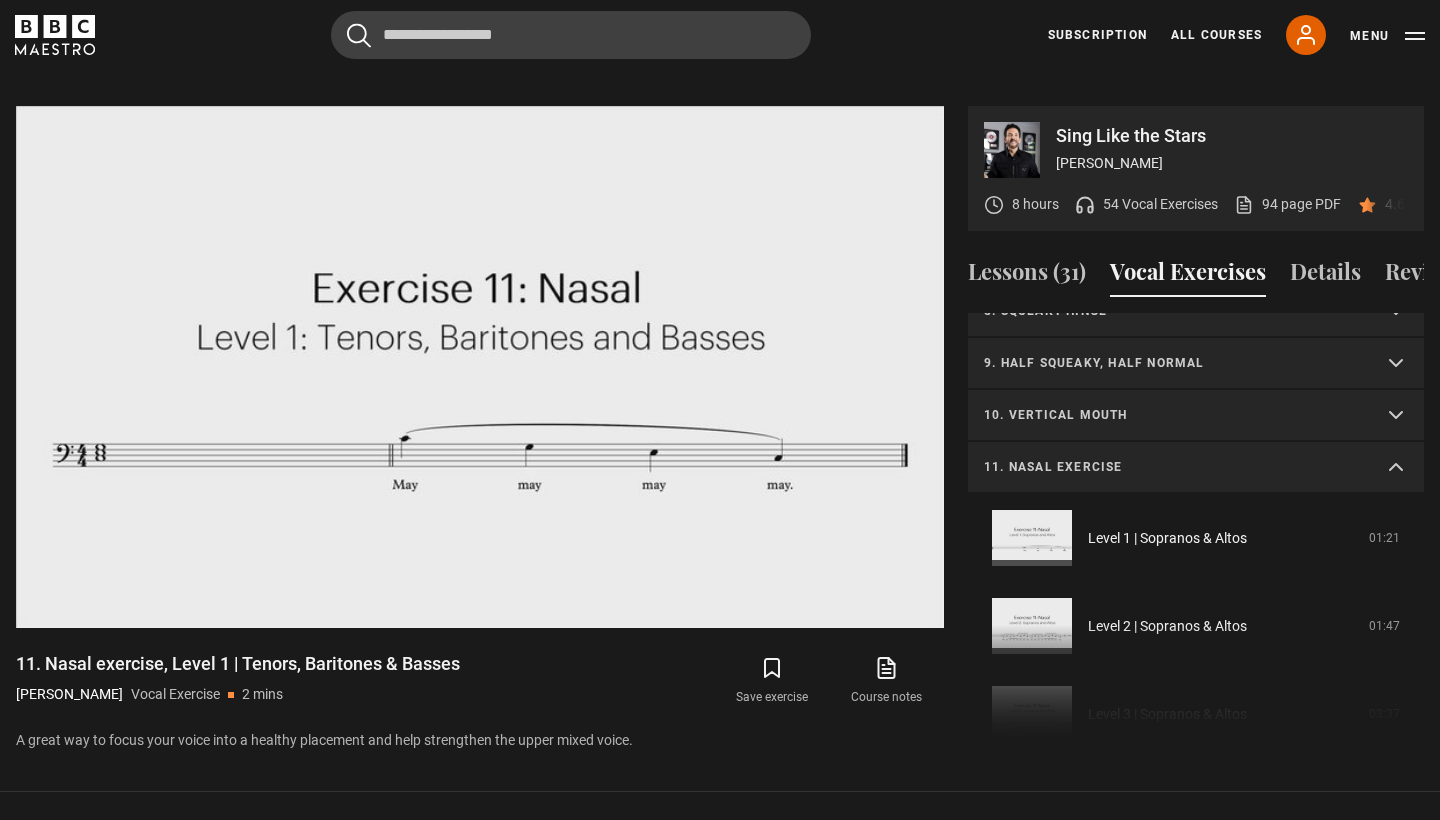 click on "11. Nasal exercise" at bounding box center (1172, 467) 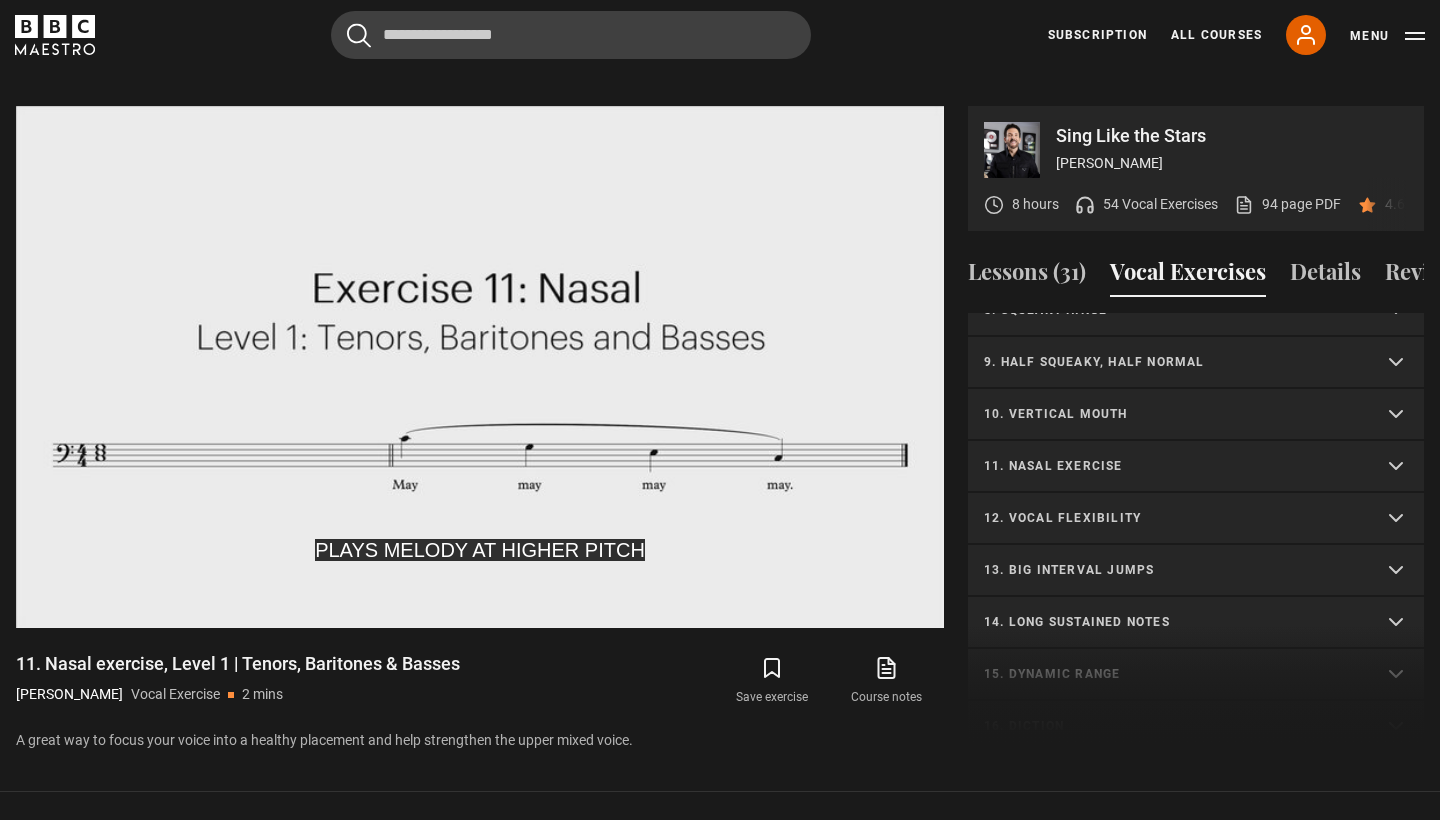 click on "12. Vocal flexibility" at bounding box center [1196, 519] 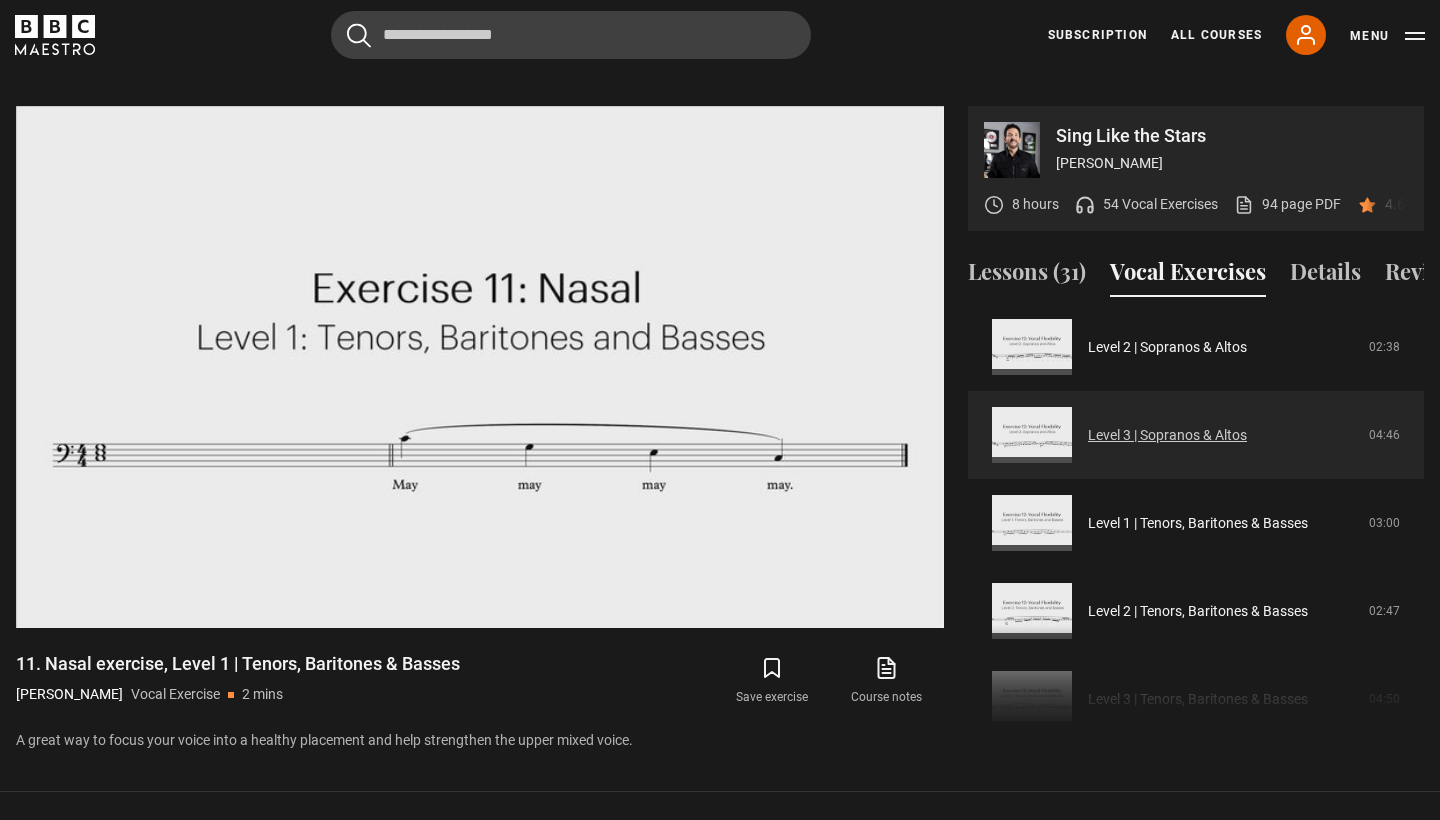 scroll, scrollTop: 723, scrollLeft: 0, axis: vertical 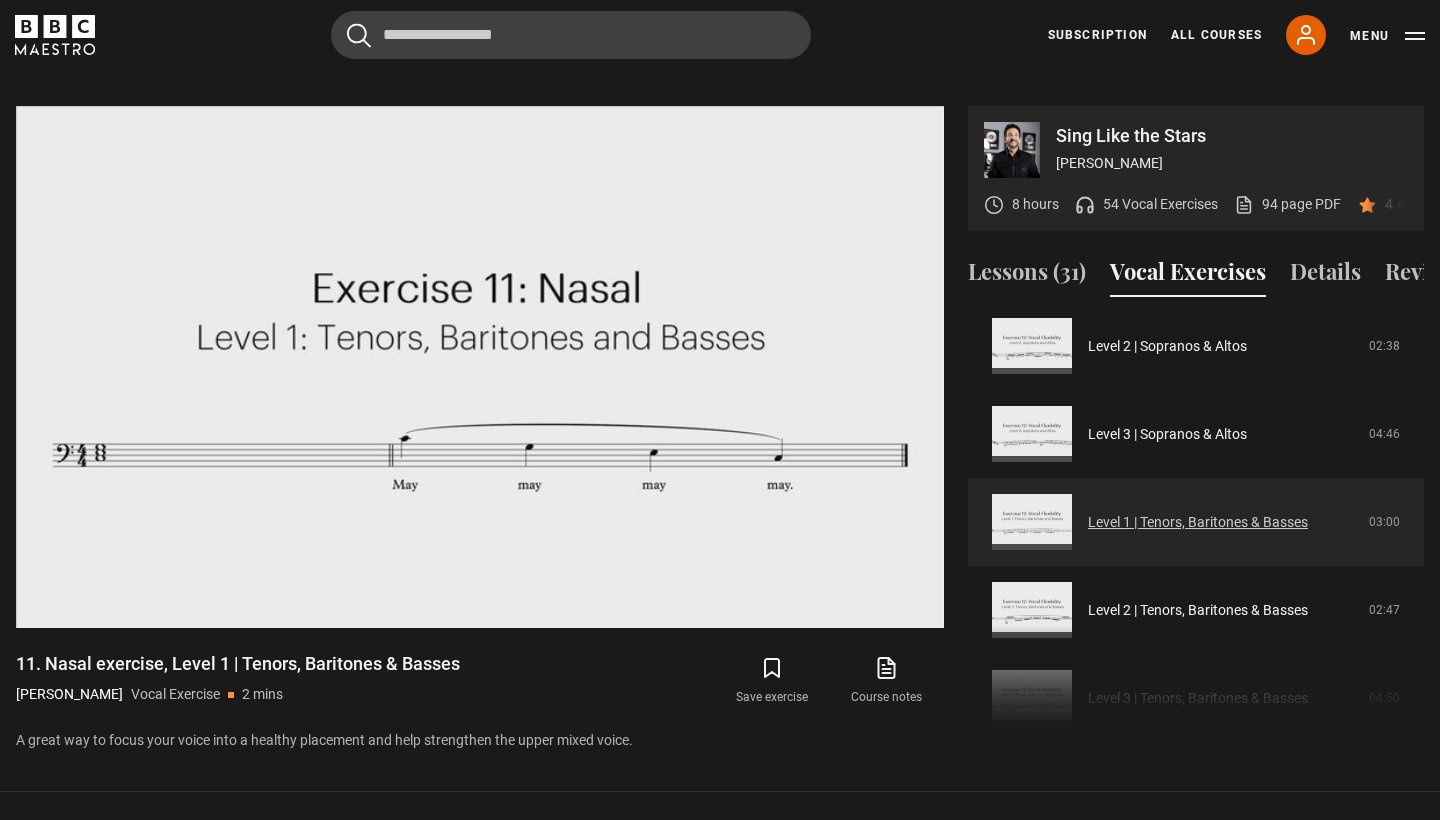 click on "Level 1 | Tenors, Baritones & Basses" at bounding box center [1198, 522] 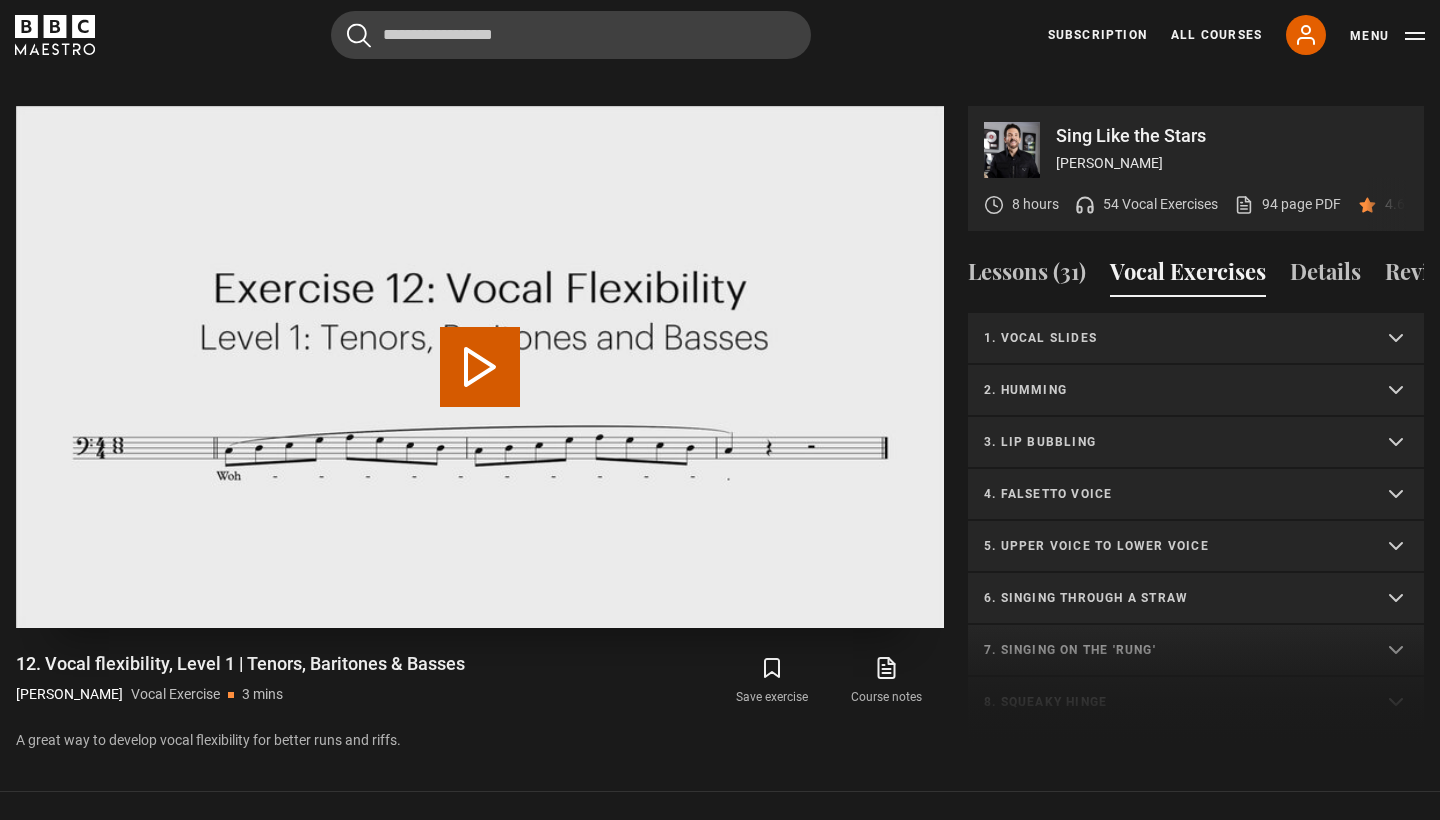 scroll, scrollTop: 955, scrollLeft: 0, axis: vertical 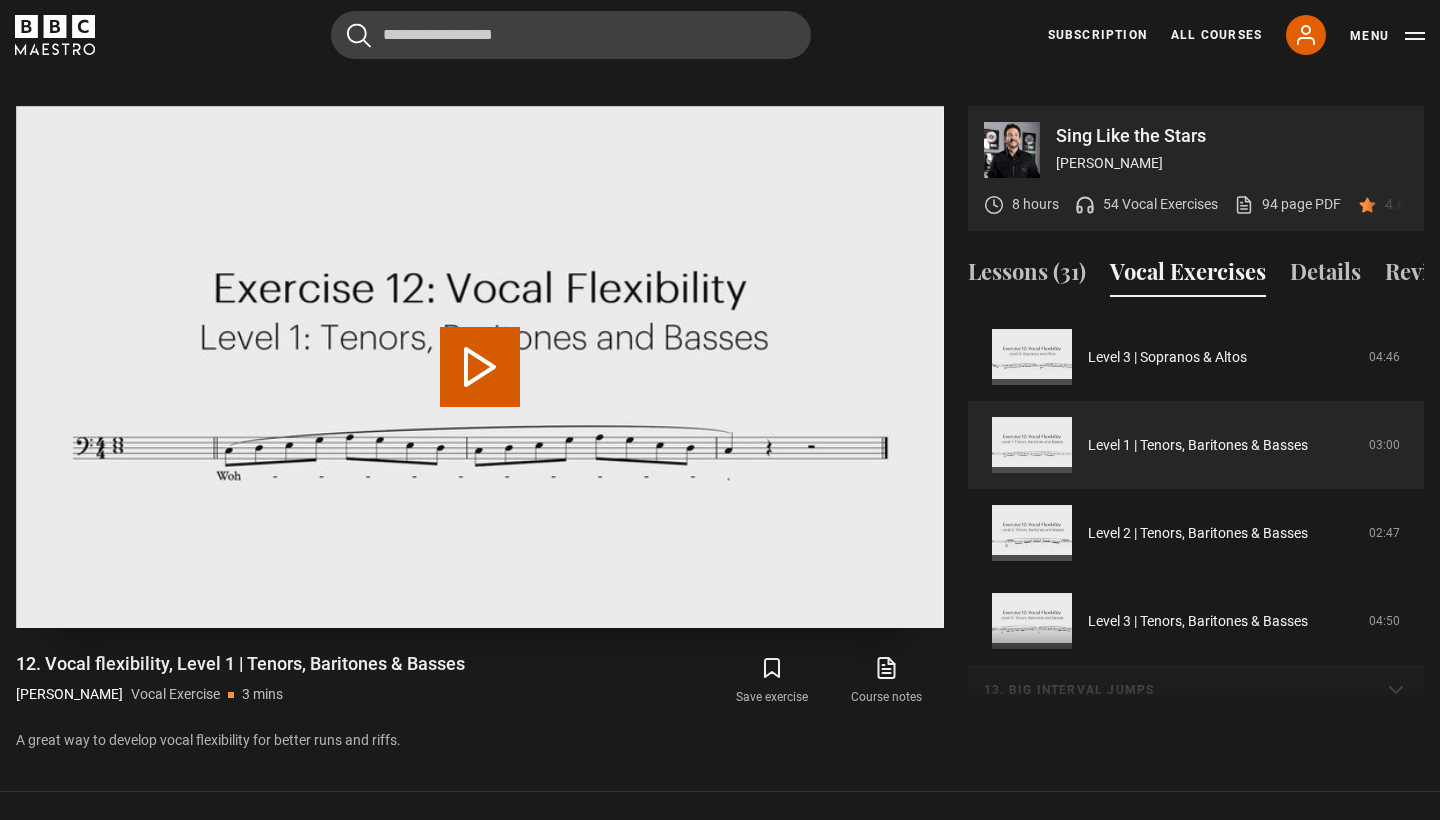 click on "Play Video" at bounding box center (480, 367) 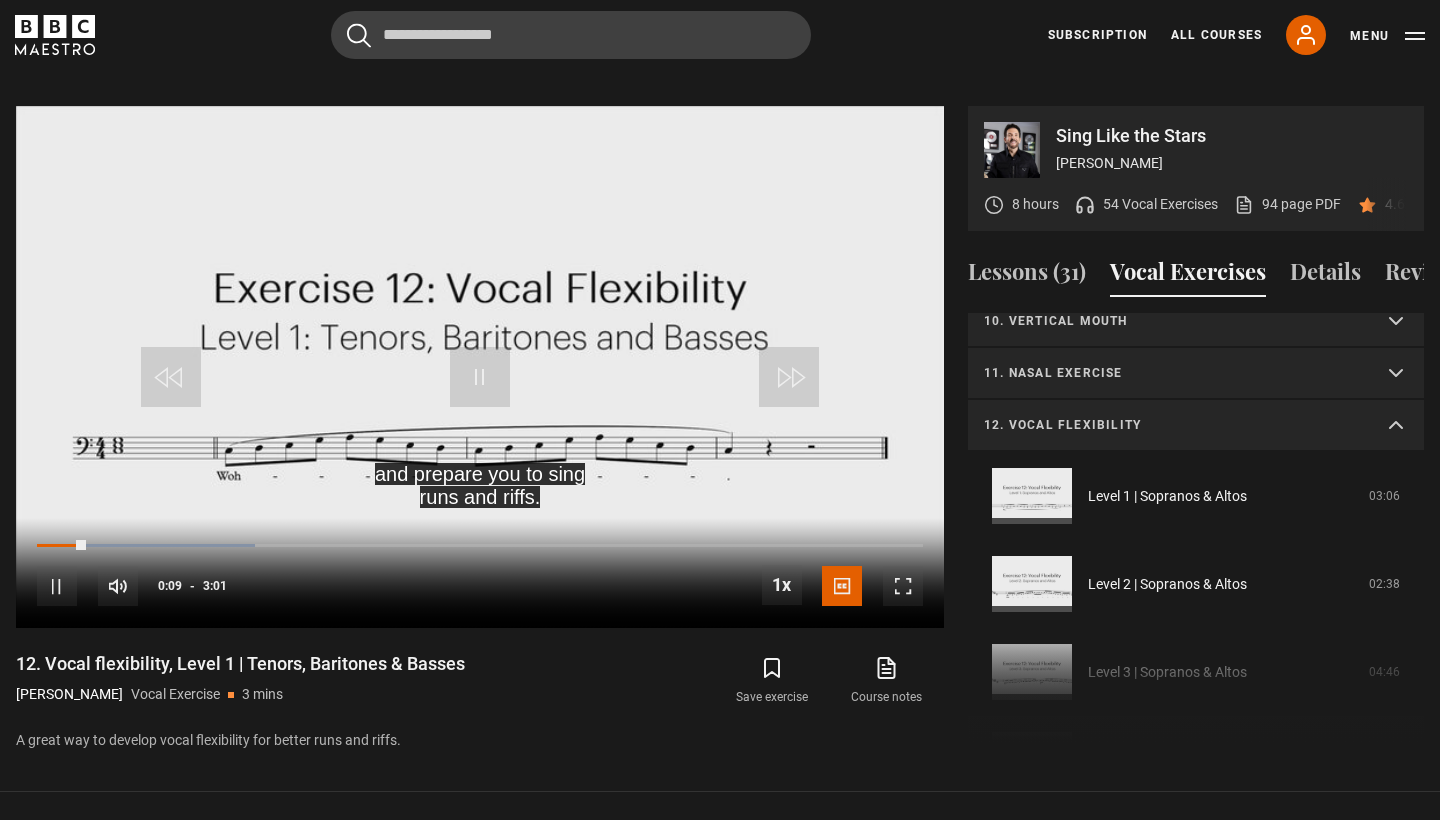 click on "12. Vocal flexibility
Level 1 | Sopranos & Altos
03:06
Level 2 | Sopranos & Altos
02:38
Level 3 | Sopranos & Altos
04:46
Level 1 | Tenors, Baritones & Basses
03:00
Level 2 | Tenors, Baritones & Basses
02:47
Level 3 | Tenors, Baritones & Basses
04:50" at bounding box center [1196, 690] 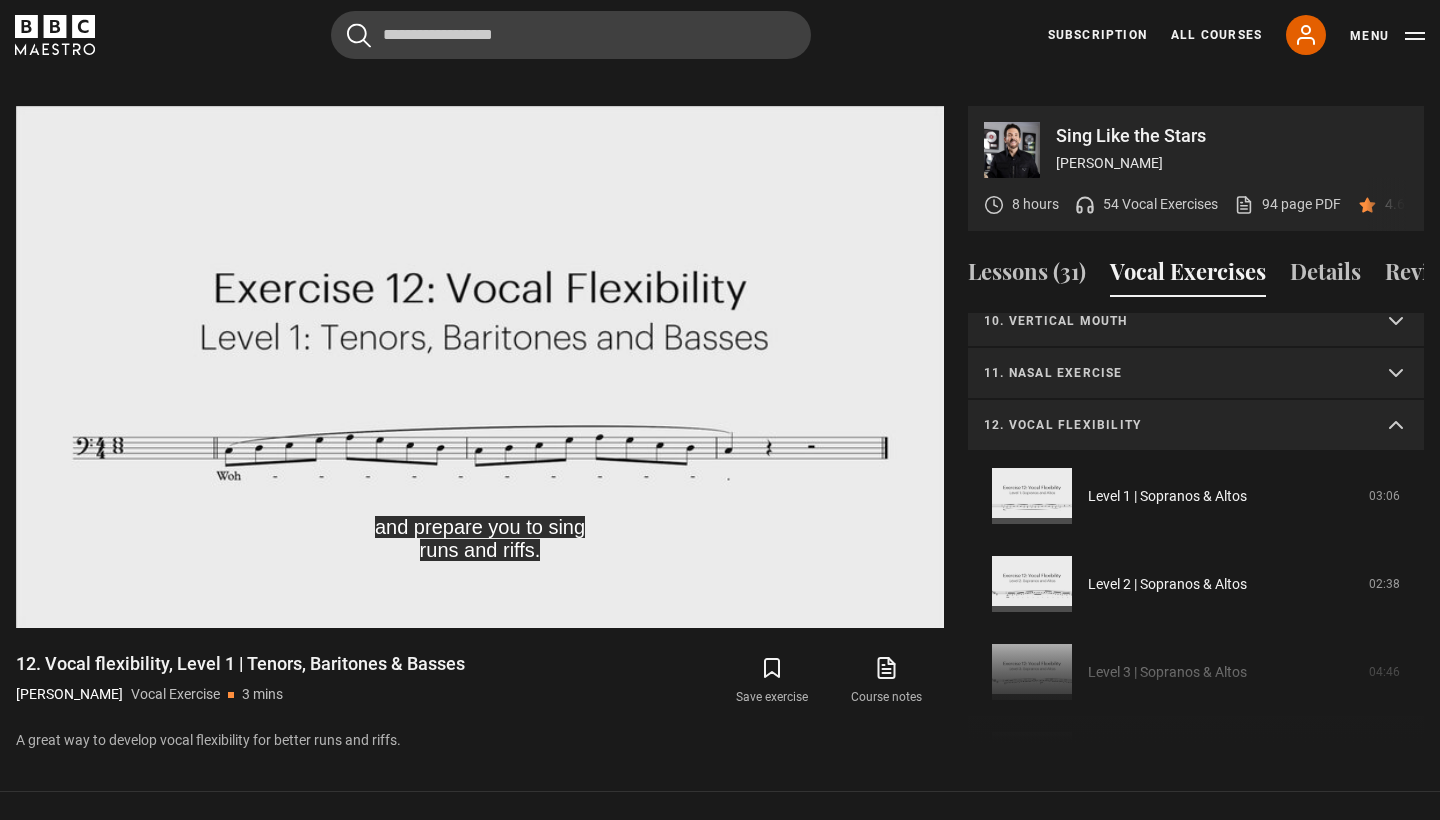 scroll, scrollTop: 471, scrollLeft: 0, axis: vertical 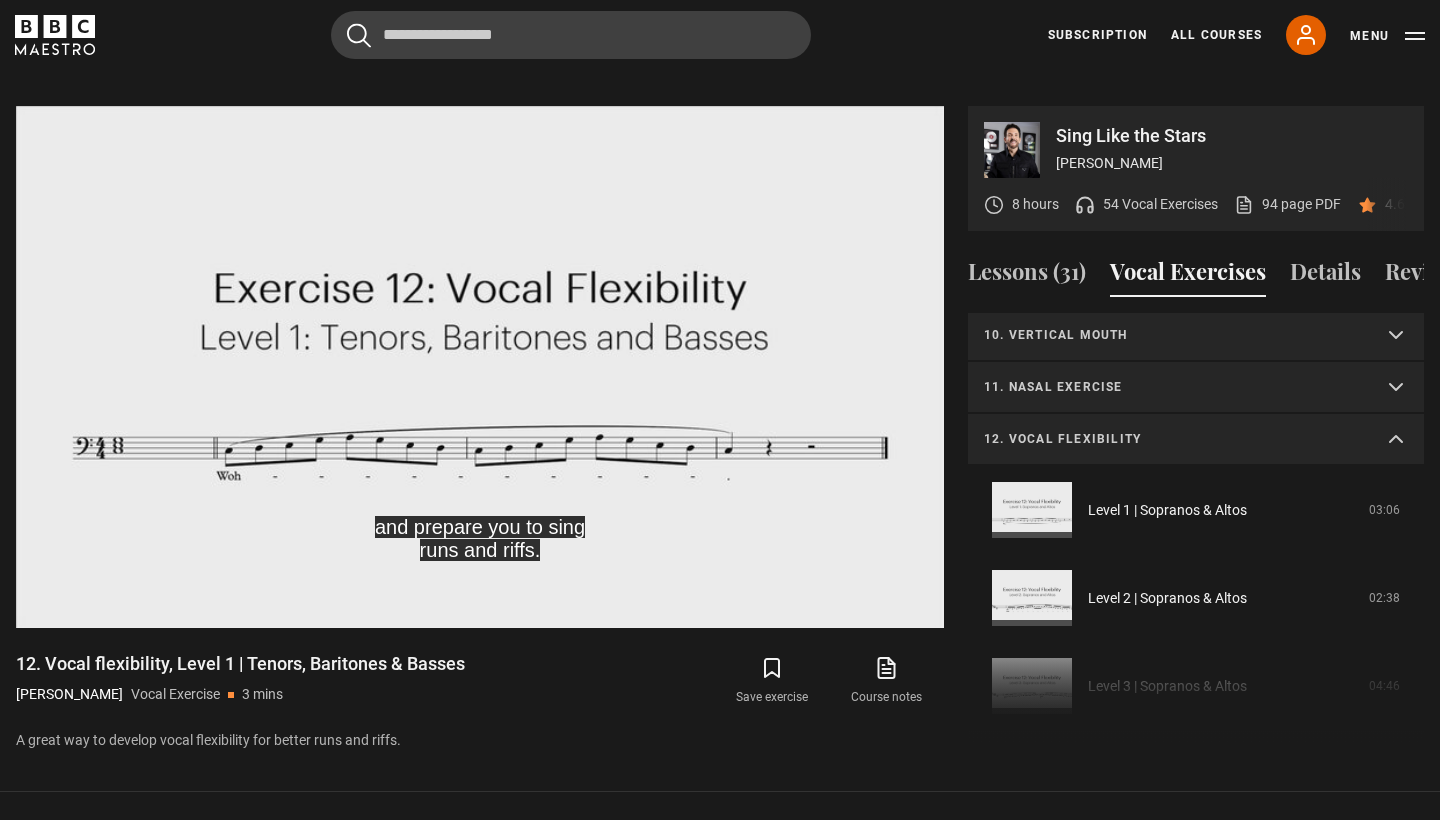 click on "12. Vocal flexibility" at bounding box center [1172, 439] 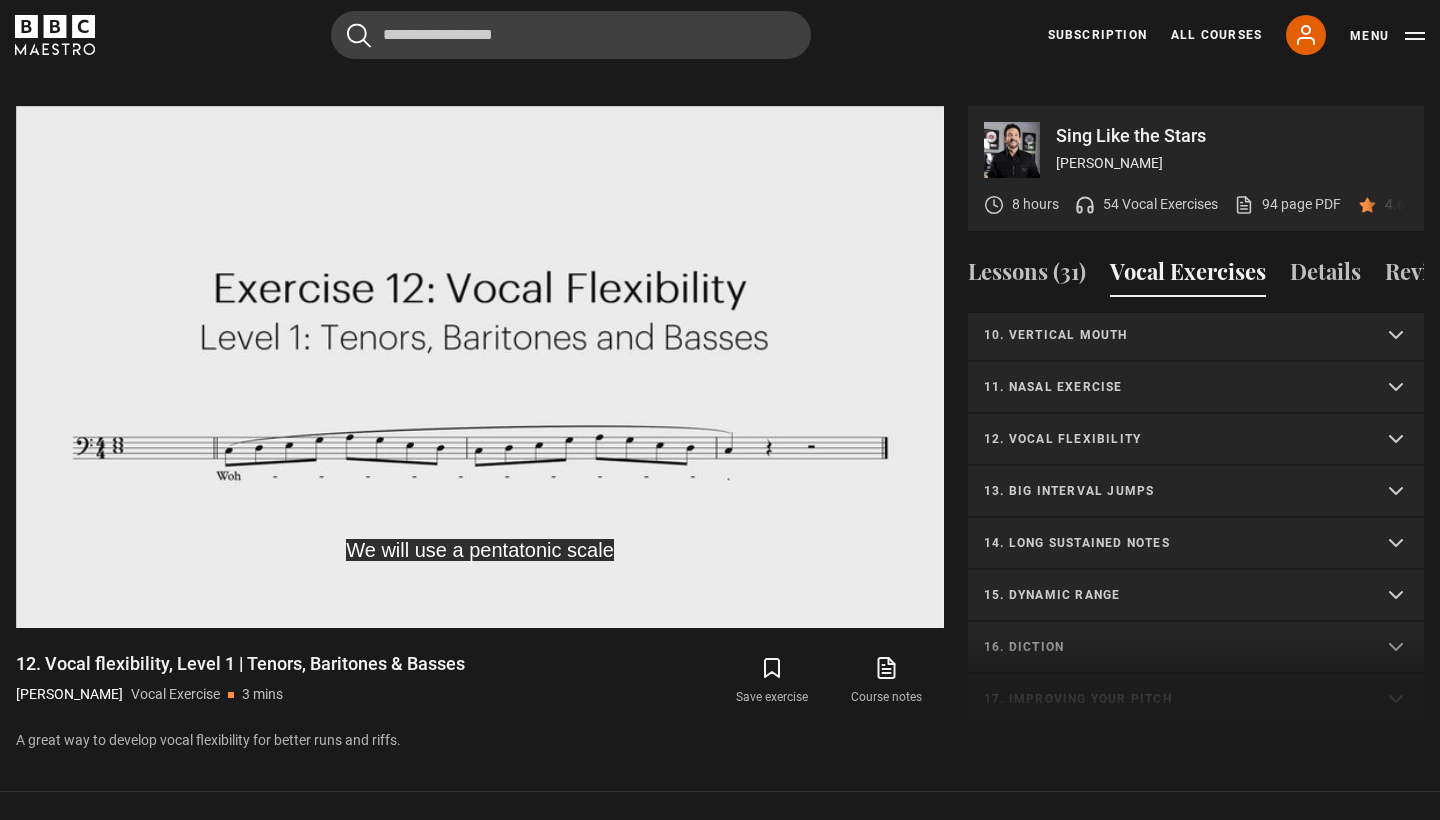 click on "13. Big interval jumps" at bounding box center (1172, 491) 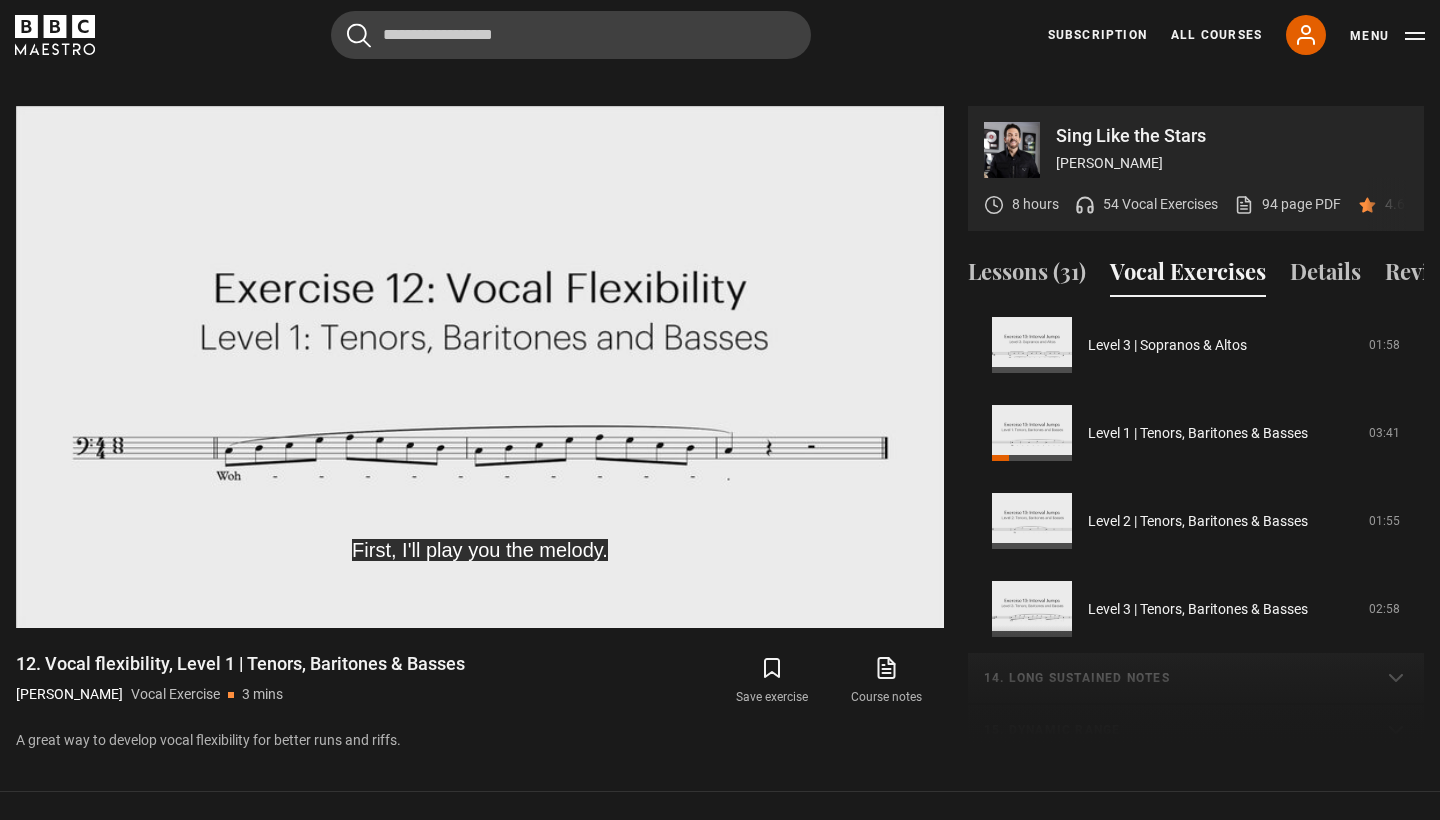 scroll, scrollTop: 866, scrollLeft: 0, axis: vertical 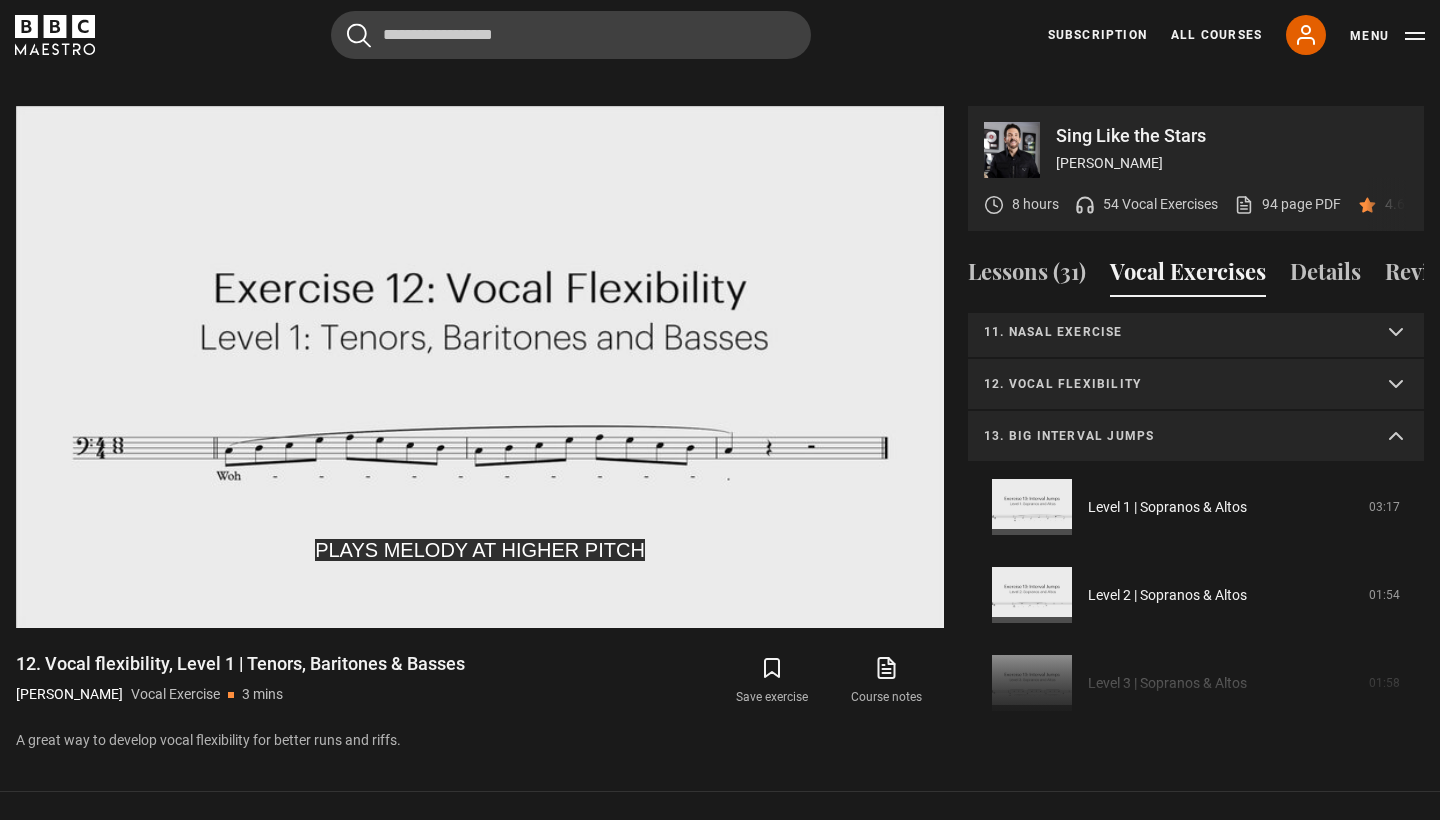click on "13. Big interval jumps" at bounding box center (1172, 436) 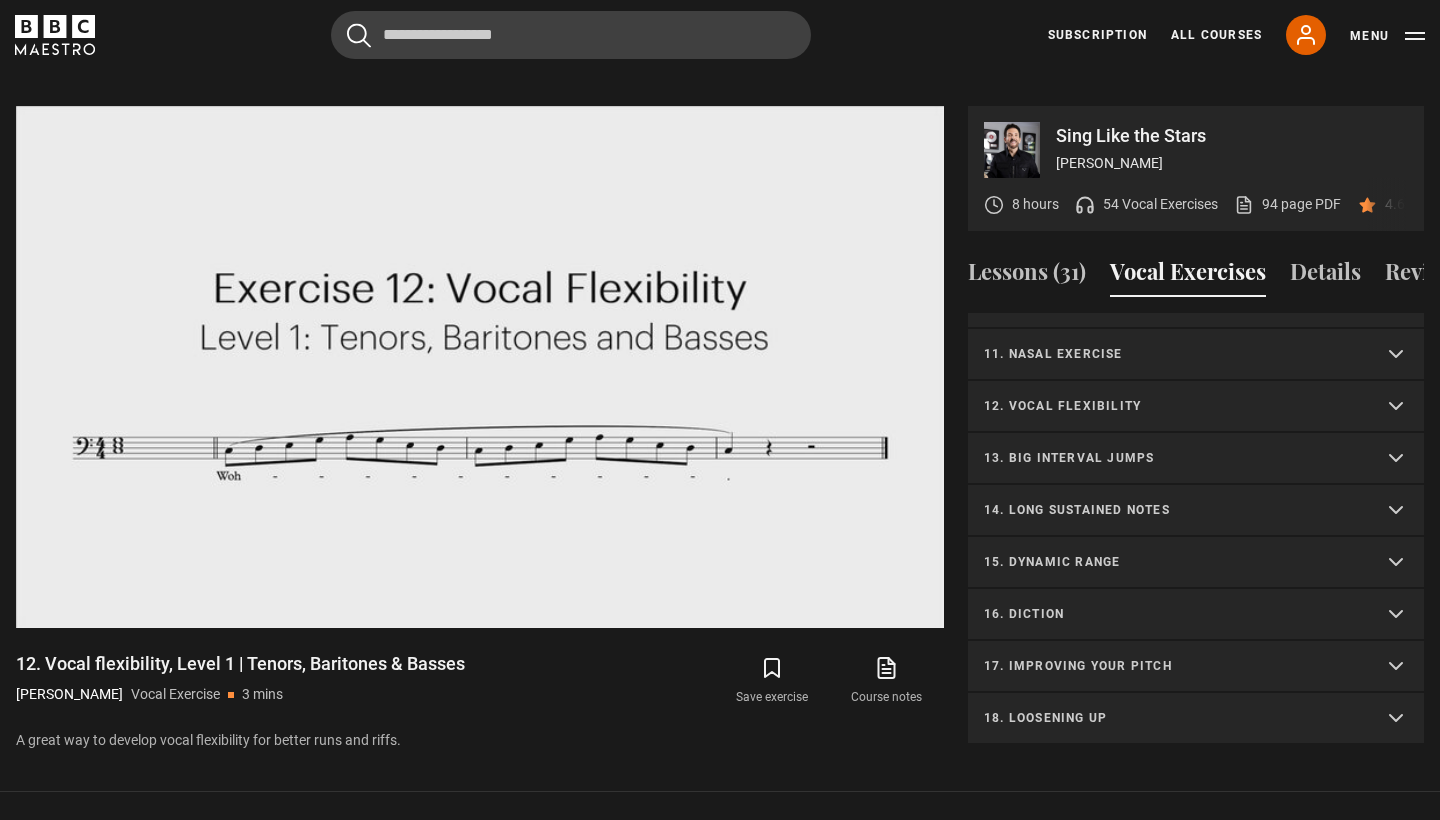 scroll, scrollTop: 504, scrollLeft: 0, axis: vertical 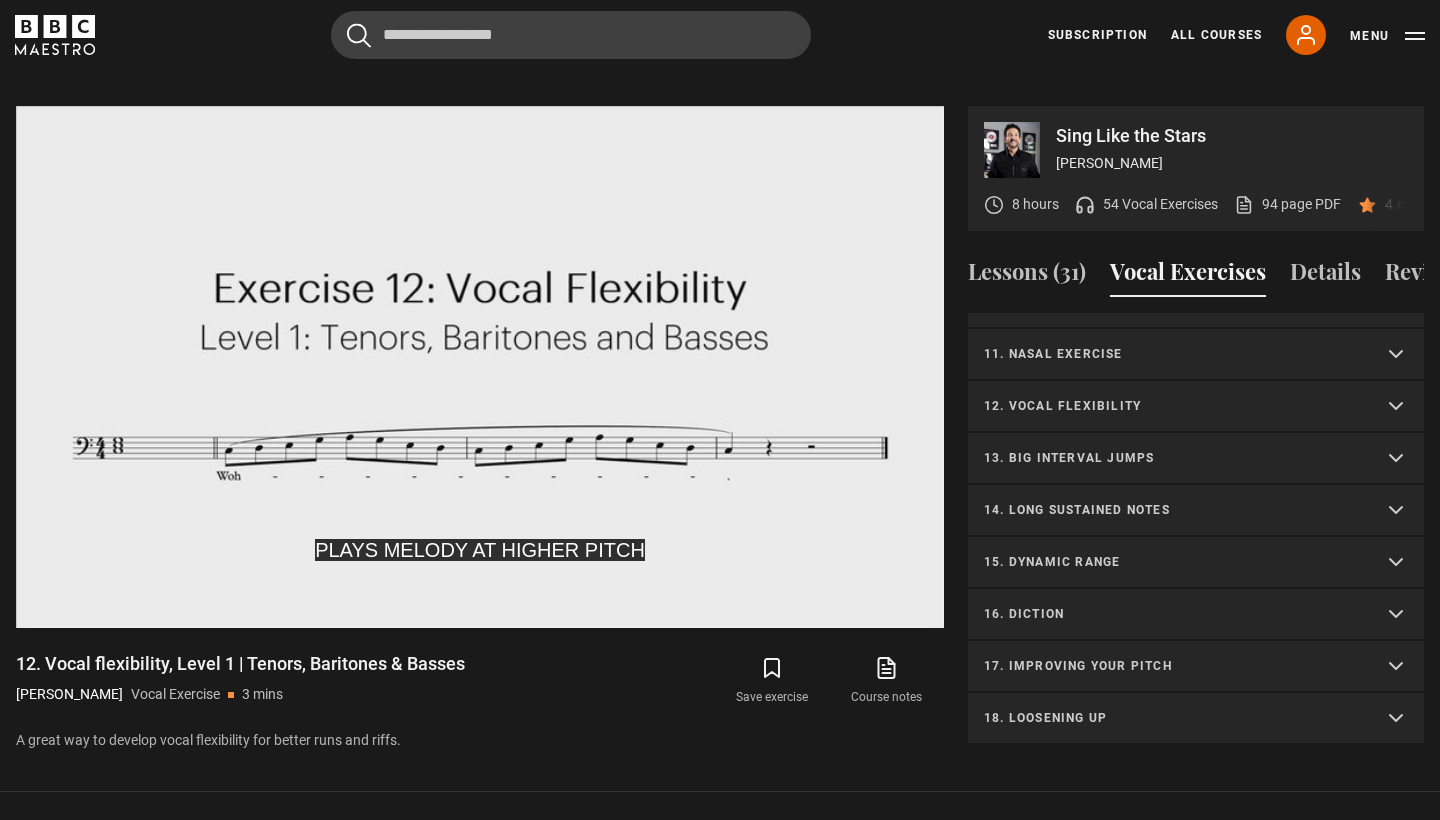 click on "10. Vertical mouth" at bounding box center [1196, 303] 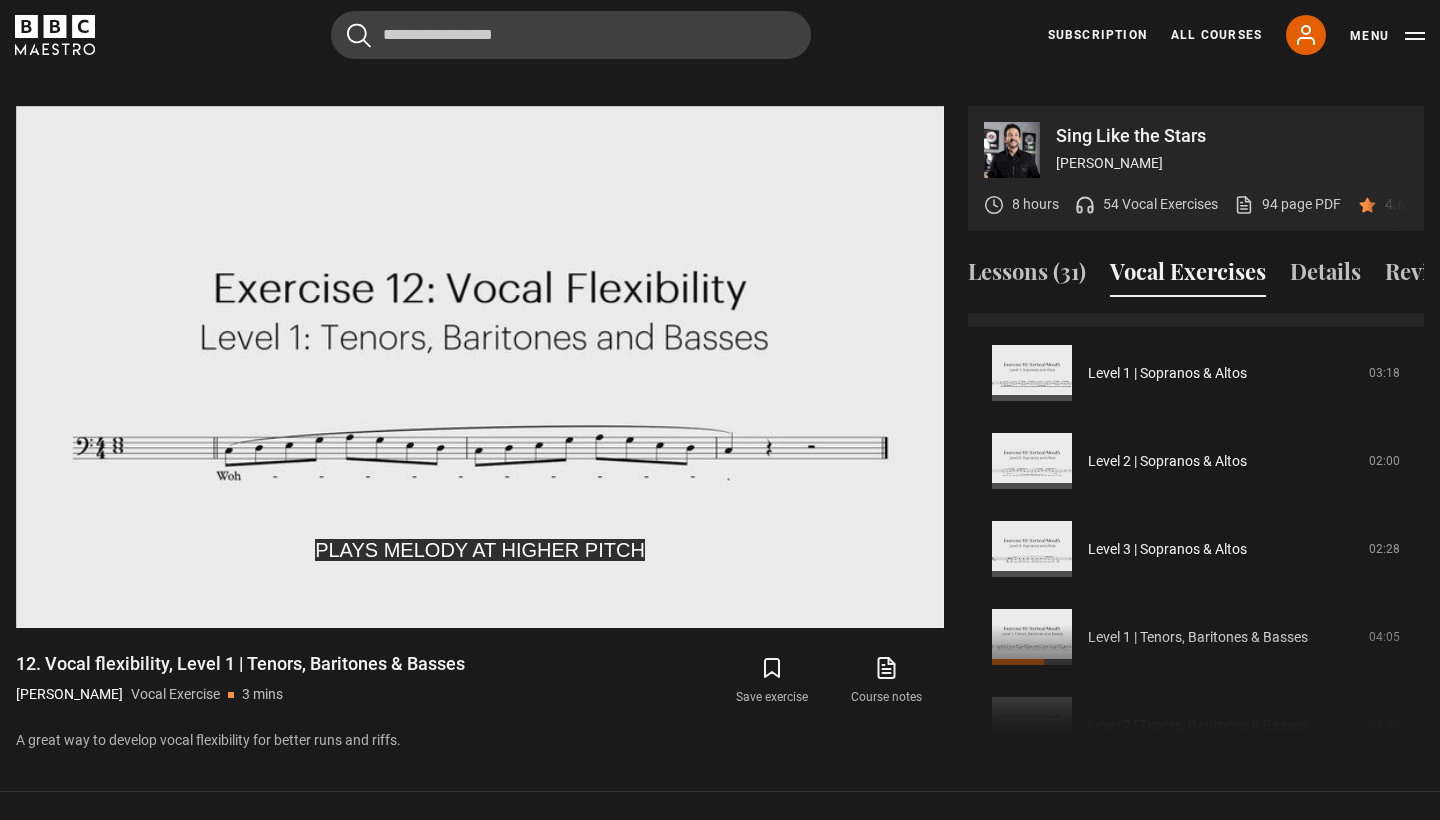 click on "10. Vertical mouth" at bounding box center [1196, 303] 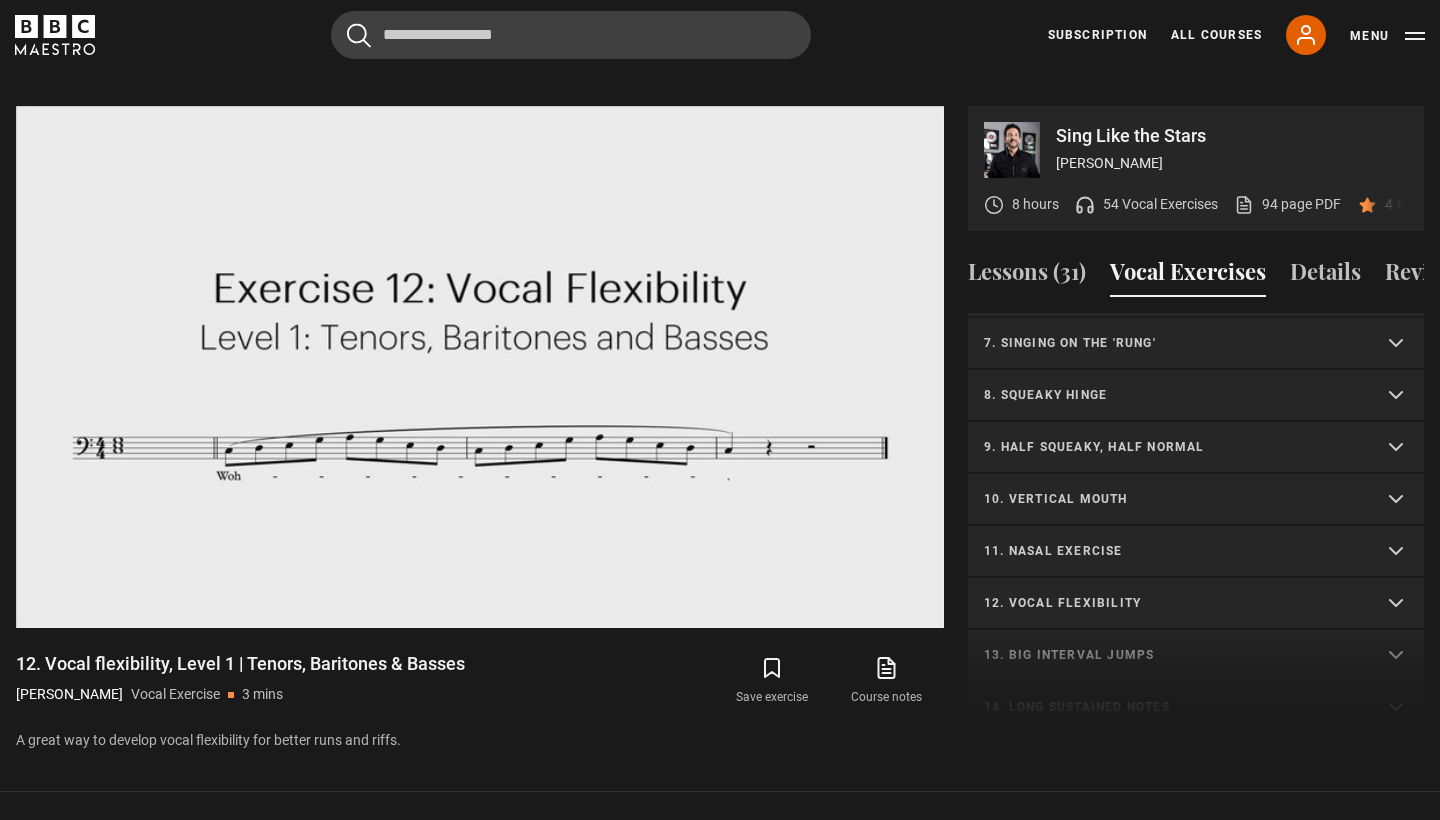 click on "1. Vocal slides
Level 1 | All Voices
04:23
Level 2 | All Voices
06:30
Level 3 | All Voices
01:53
2. Humming
Level 1 | Sopranos & Altos
02:31
Level 2 | Sopranos & Altos
01:44" at bounding box center [1196, 474] 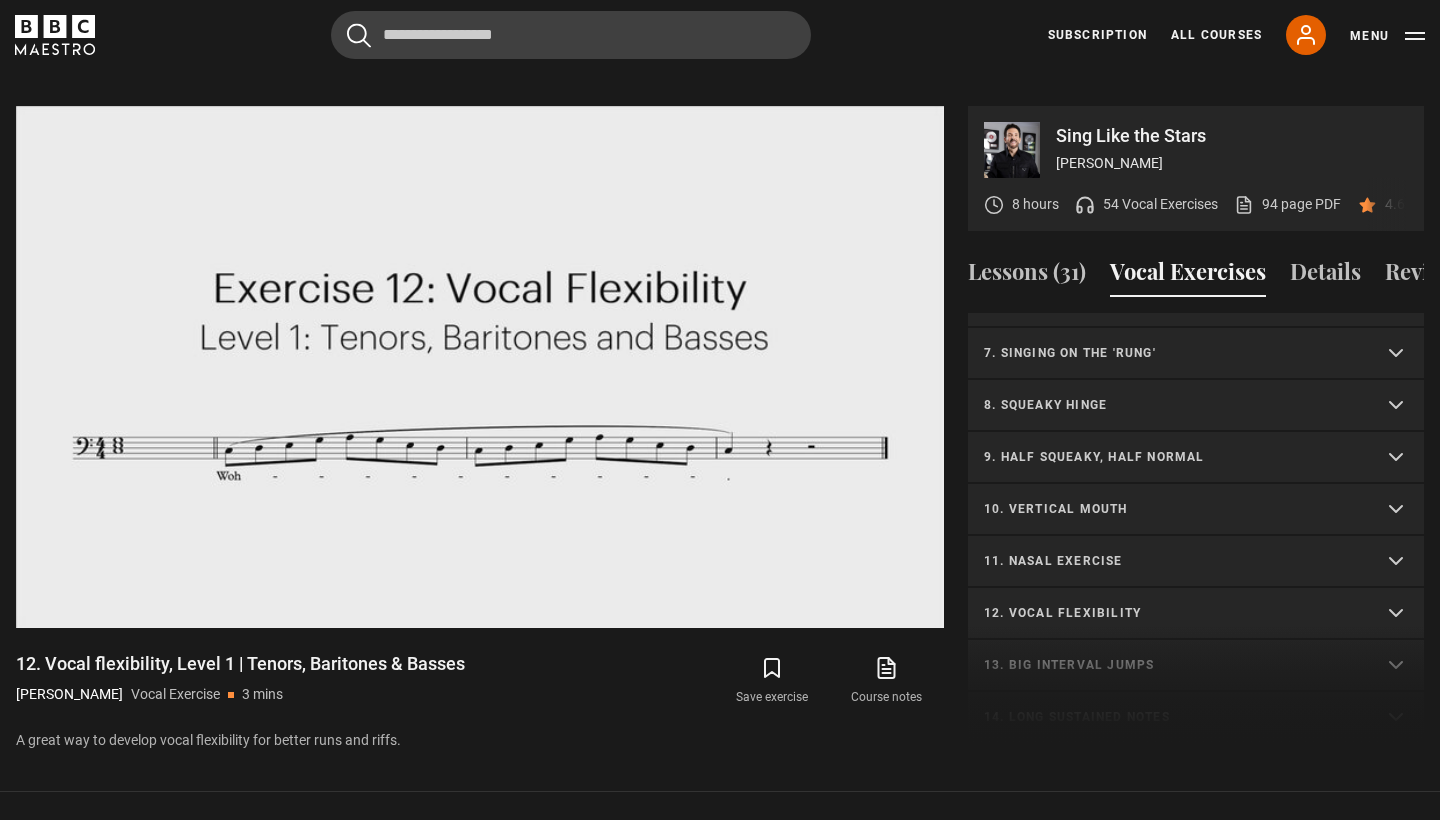 click on "10. Vertical mouth" at bounding box center [1196, 510] 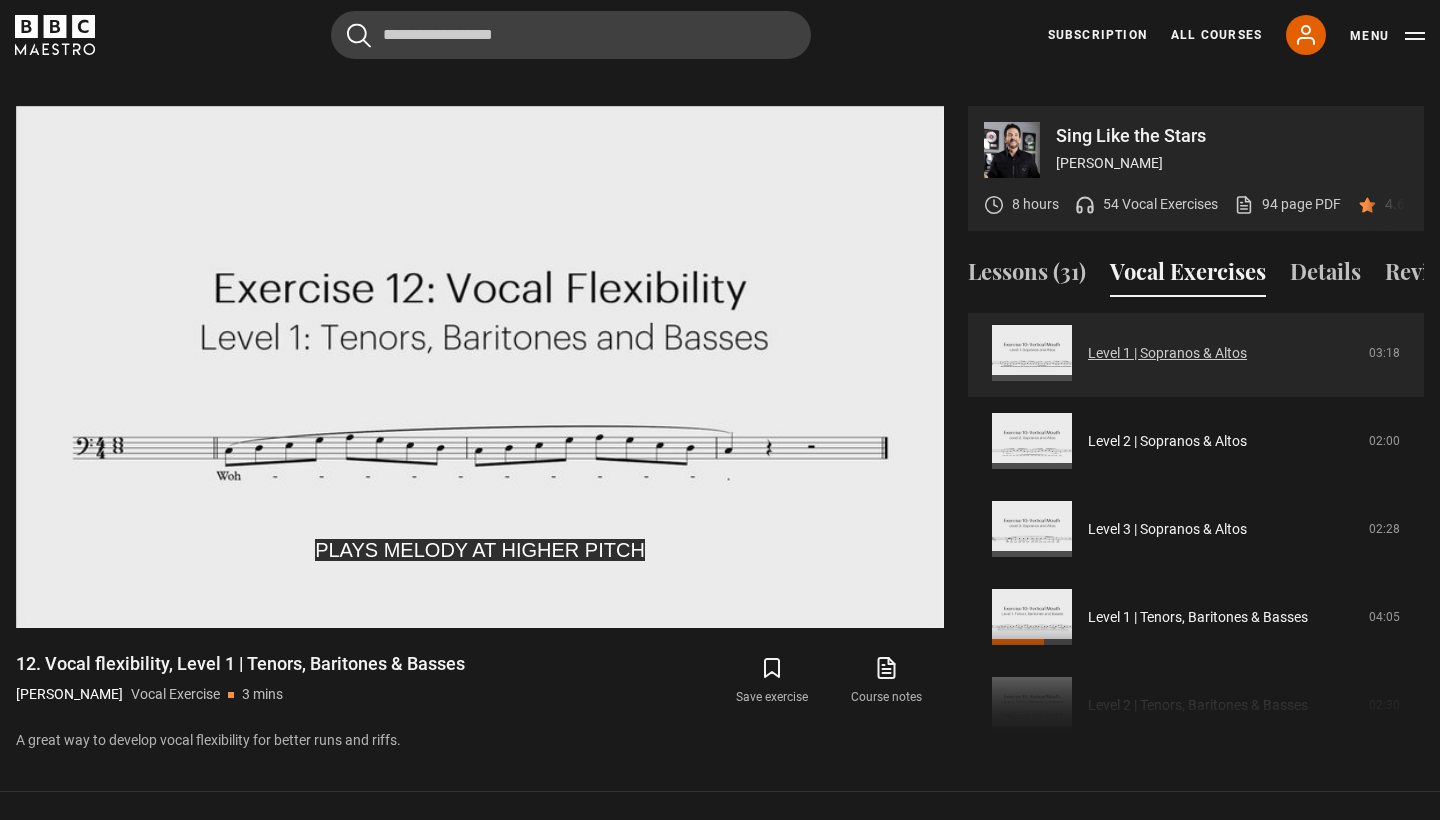 click on "Level 1 | Sopranos & Altos
03:18
Level 2 | Sopranos & Altos
02:00
Level 3 | Sopranos & Altos
02:28
Level 1 | Tenors, Baritones & Basses
04:05
Level 2 | Tenors, Baritones & Basses
02:30
Level 3 | Tenors, Baritones & Basses
02:31" at bounding box center [1196, 573] 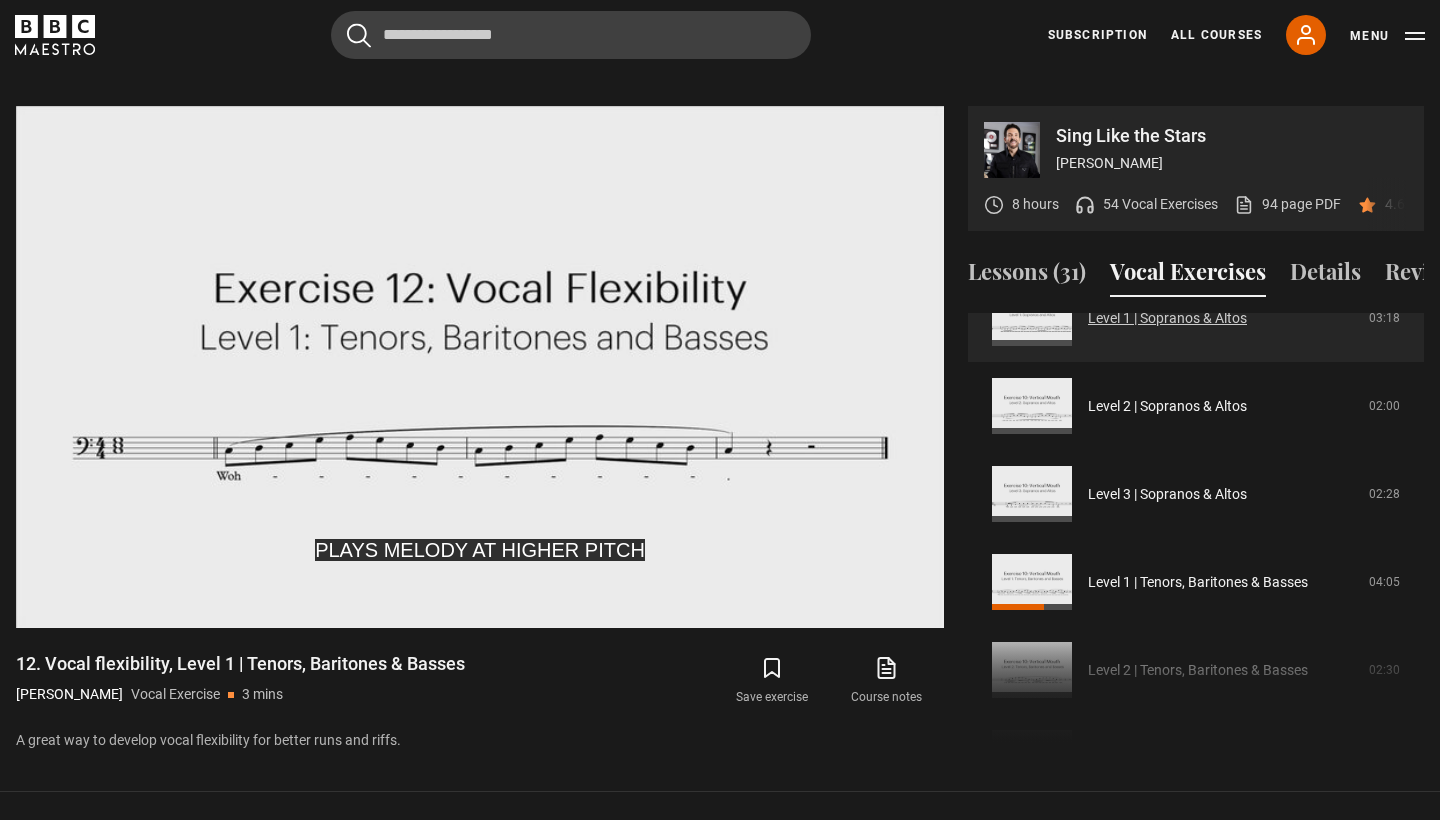 scroll, scrollTop: 564, scrollLeft: 0, axis: vertical 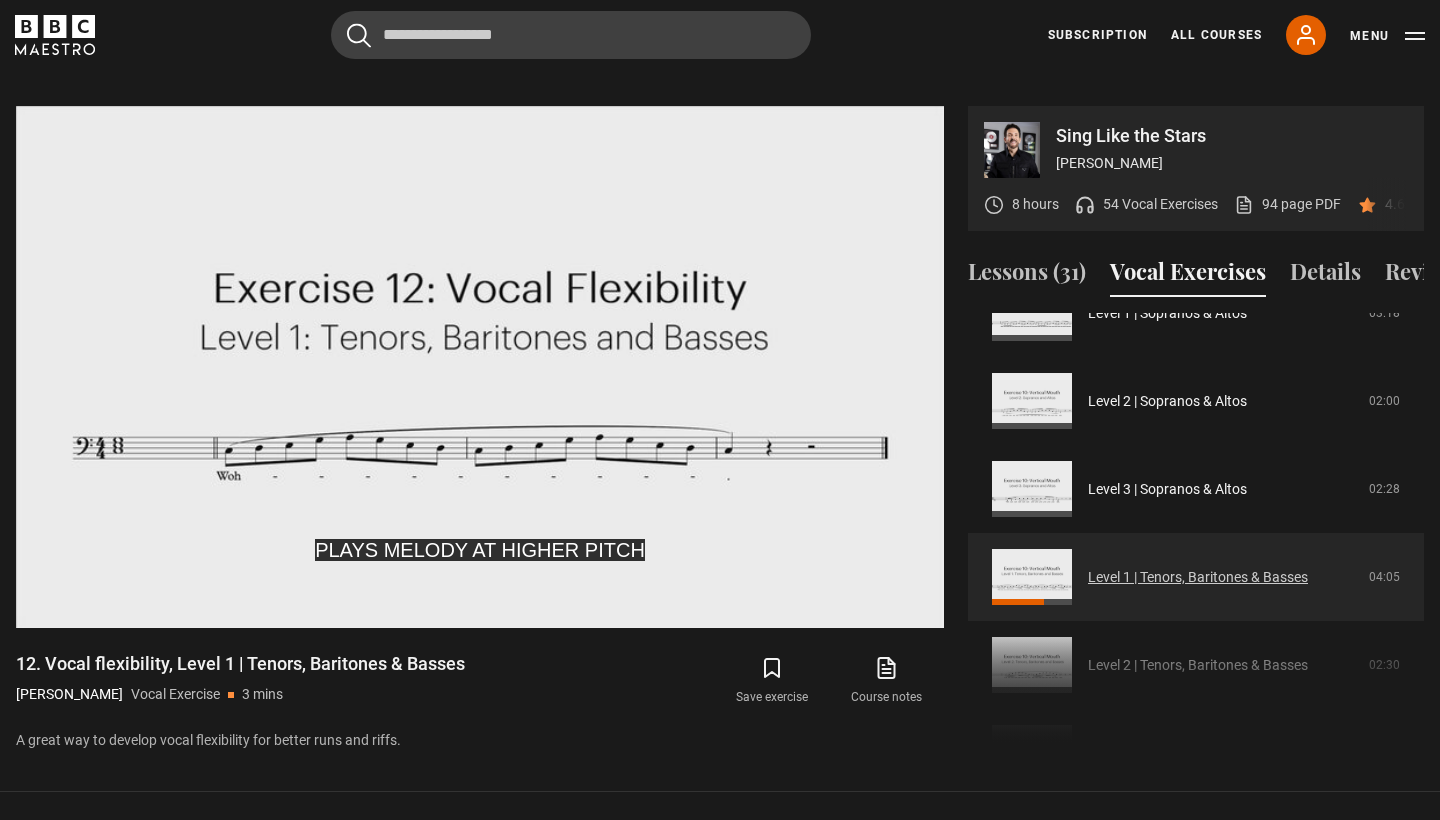 click on "Level 1 | Tenors, Baritones & Basses" at bounding box center (1198, 577) 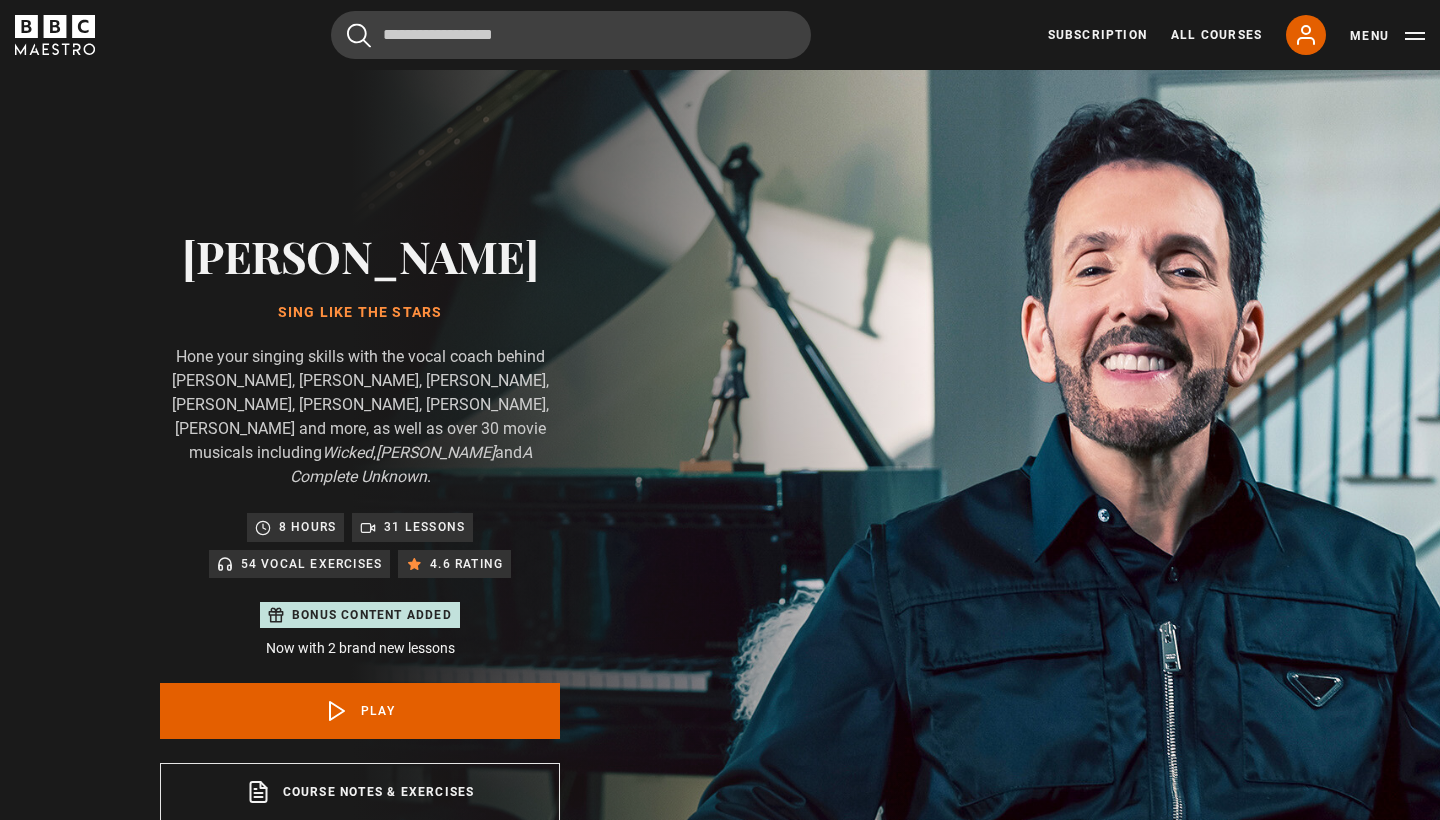 scroll, scrollTop: 955, scrollLeft: 0, axis: vertical 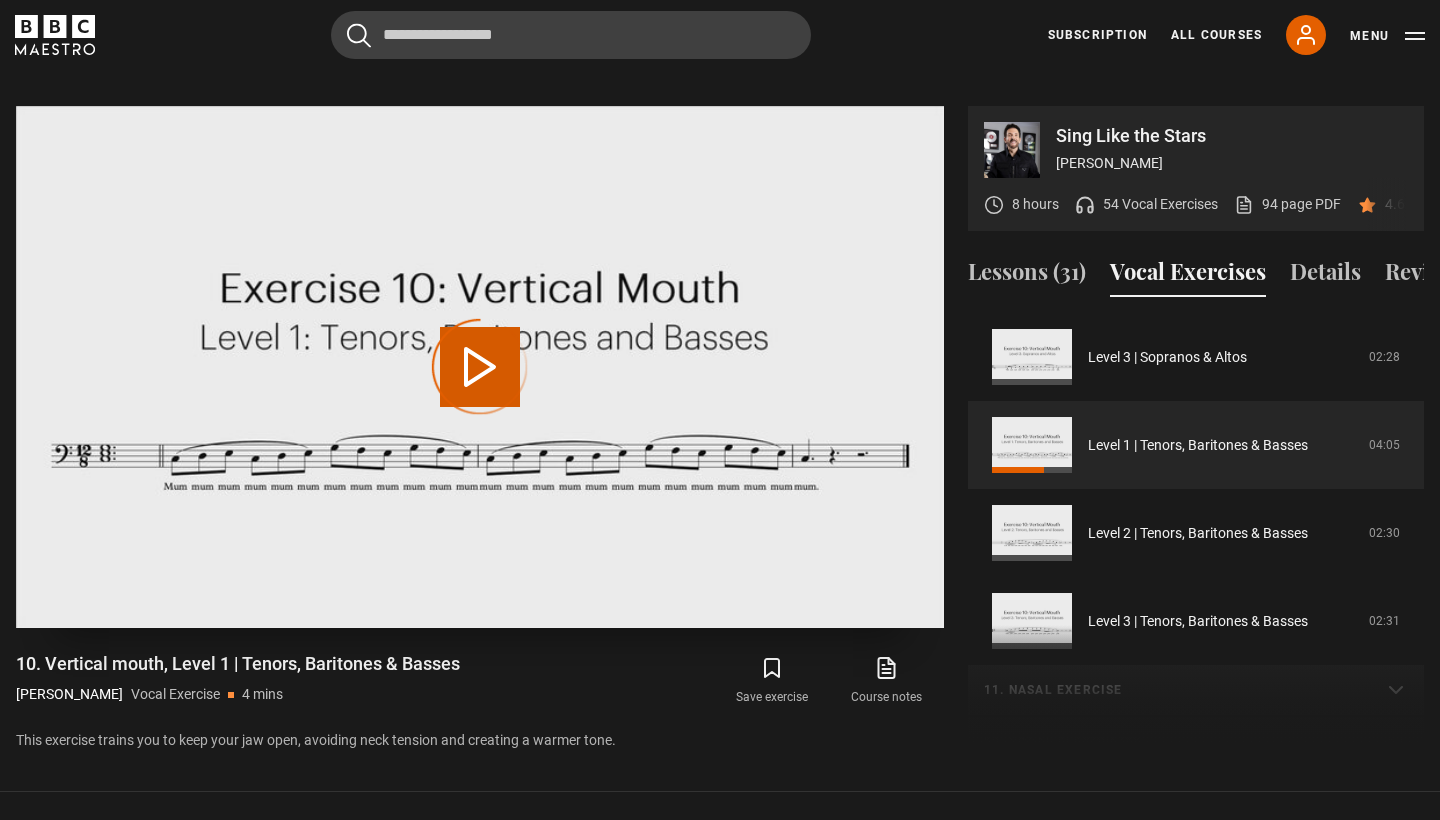 click on "[PERSON_NAME]:
Vertical mouth exercise Video Player is loading. Play Video 10s Skip Back 10 seconds 10s Skip Forward 10 seconds Loaded :  0% 0:00 Play Mute Current Time  0:00 - Duration  4:06 1x Playback Rate 2x 1.5x 1x , selected 0.5x Captions captions off English  Captions , selected This is a modal window." at bounding box center (480, 367) 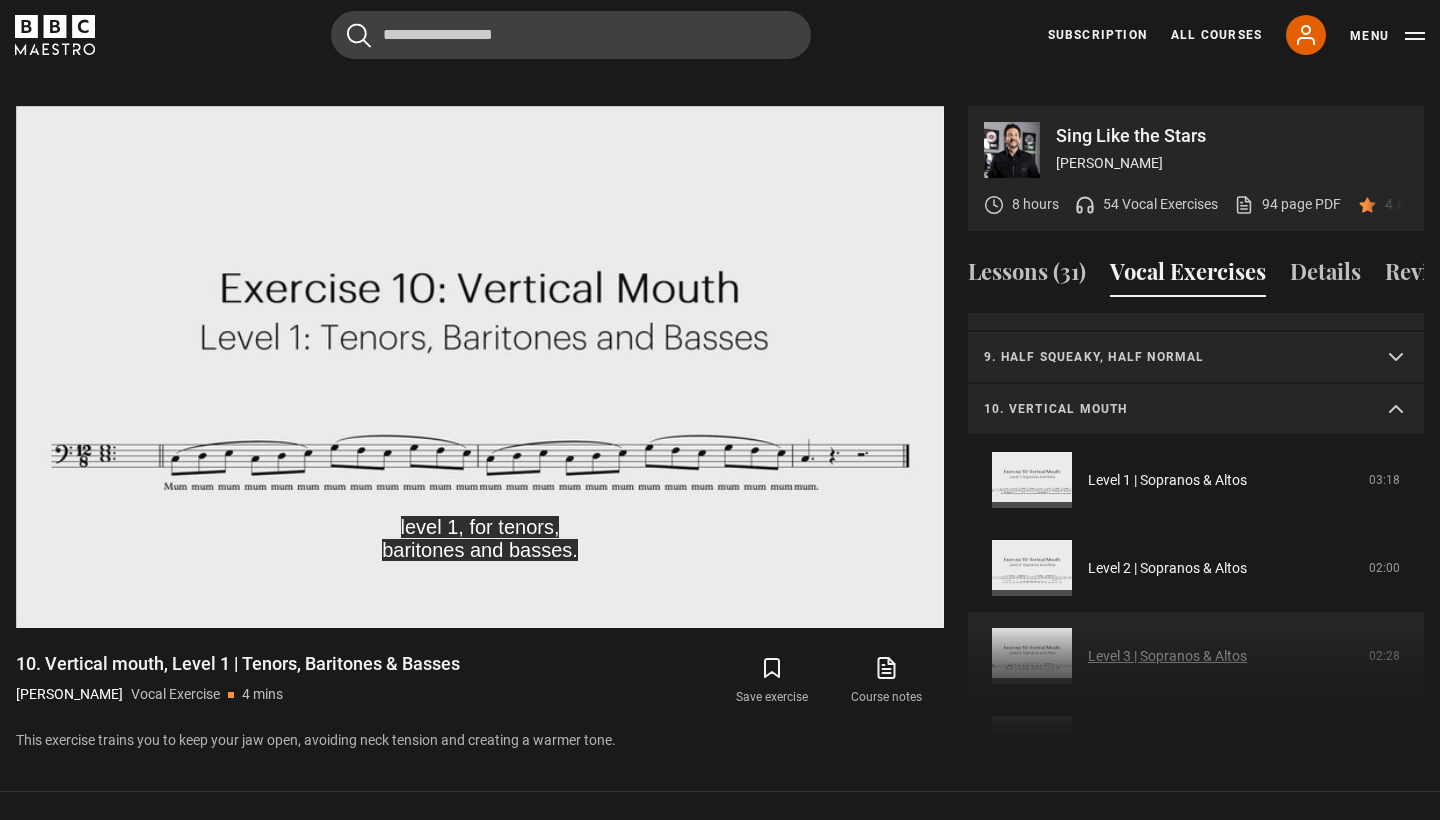scroll, scrollTop: 395, scrollLeft: 0, axis: vertical 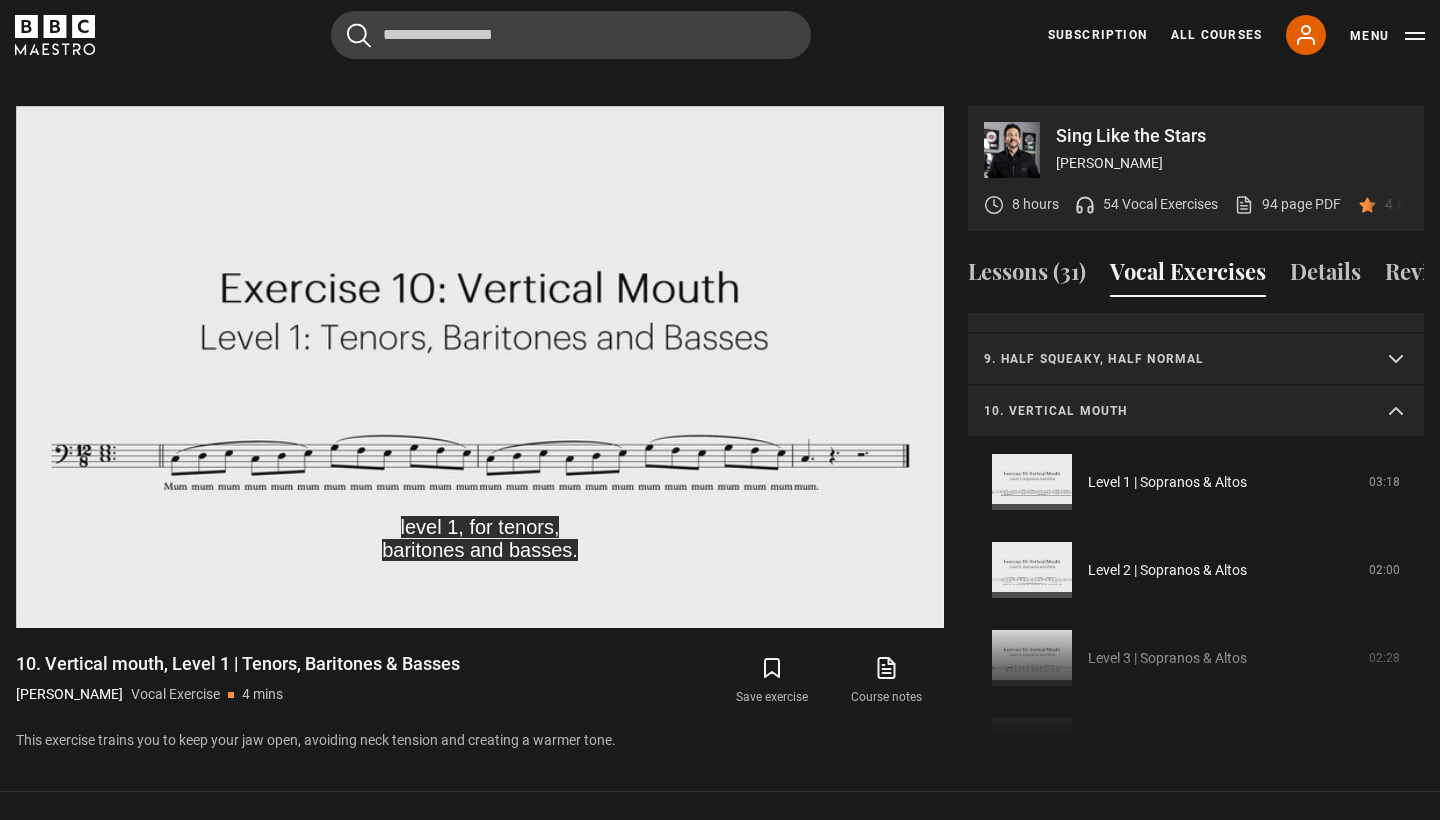 click on "10. Vertical mouth" at bounding box center (1172, 411) 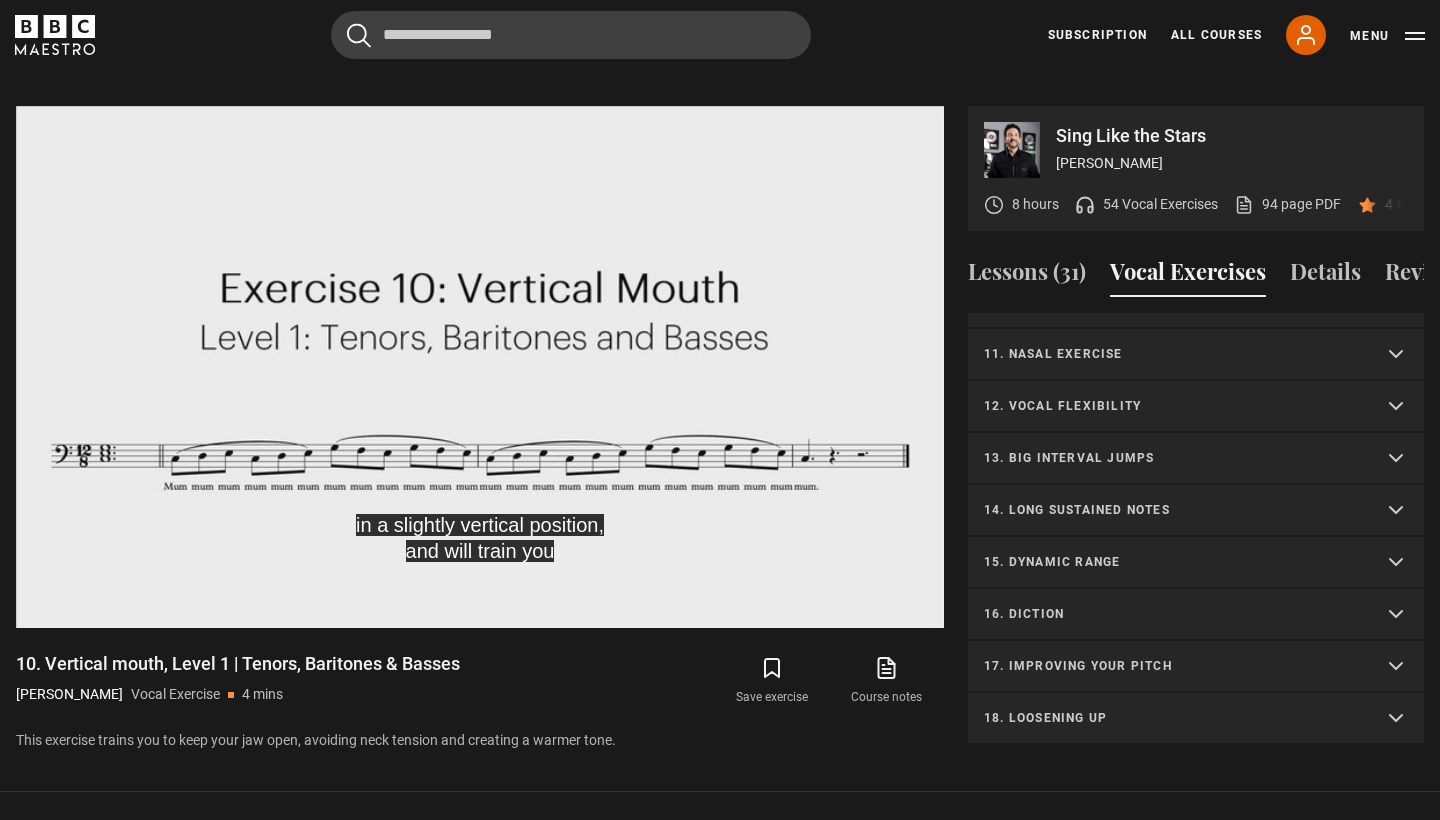 scroll, scrollTop: 504, scrollLeft: 0, axis: vertical 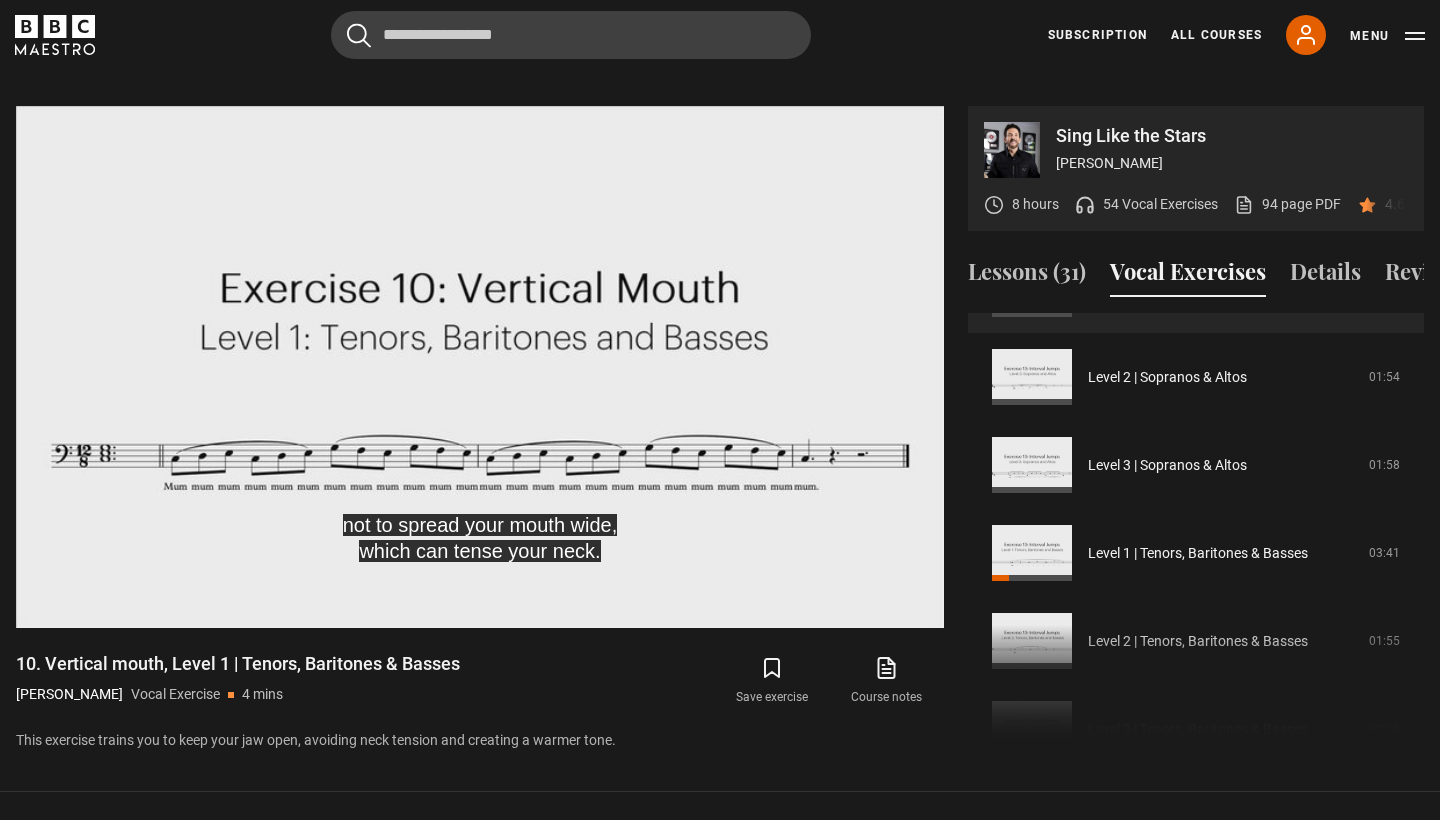 click on "Level 1 | Sopranos & Altos
03:17
Level 2 | Sopranos & Altos
01:54
Level 3 | Sopranos & Altos
01:58
Level 1 | Tenors, Baritones & Basses
03:41
Level 2 | Tenors, Baritones & Basses
01:55
Level 3 | Tenors, Baritones & Basses
02:58" at bounding box center [1196, 509] 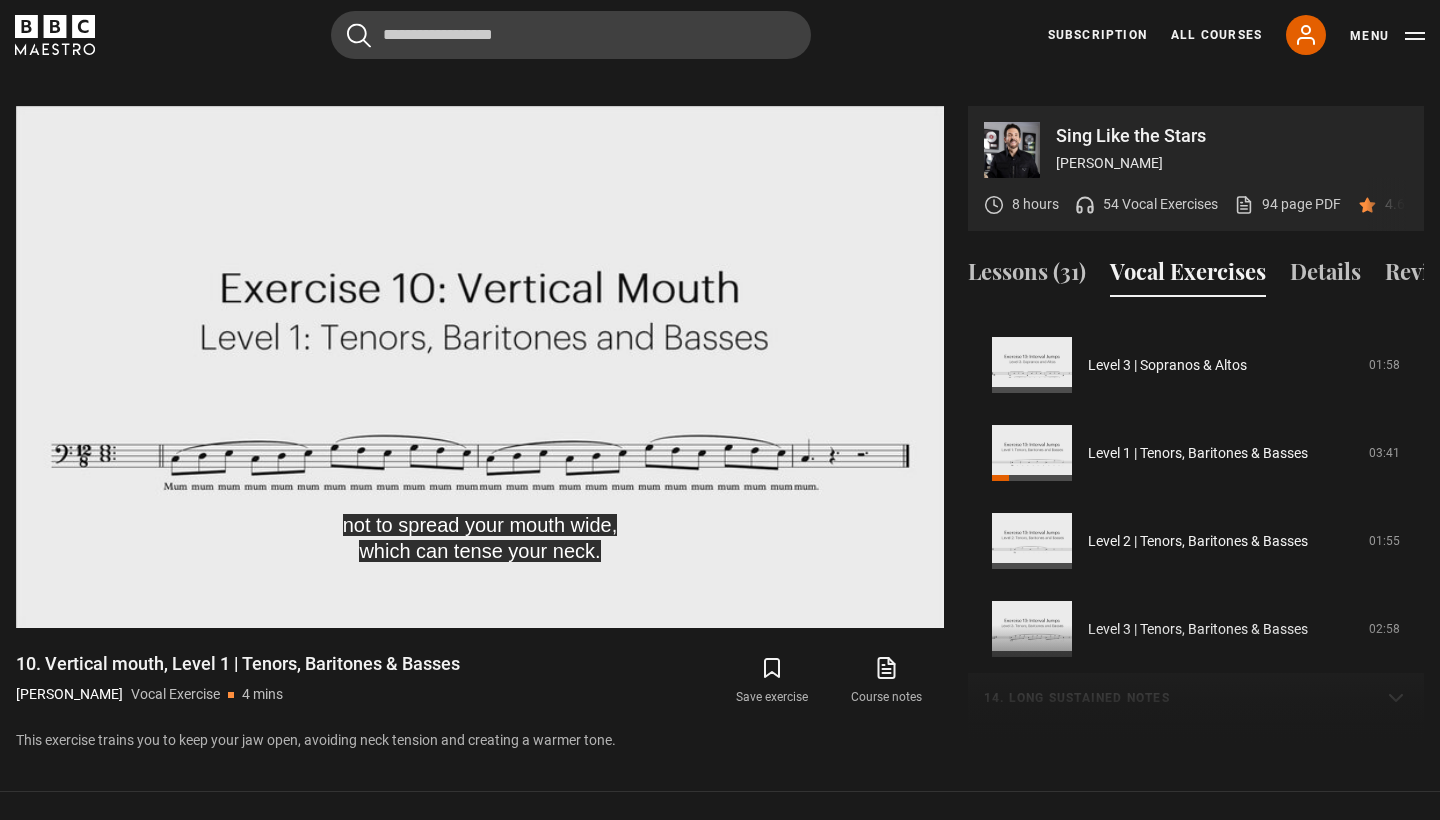 scroll, scrollTop: 855, scrollLeft: 0, axis: vertical 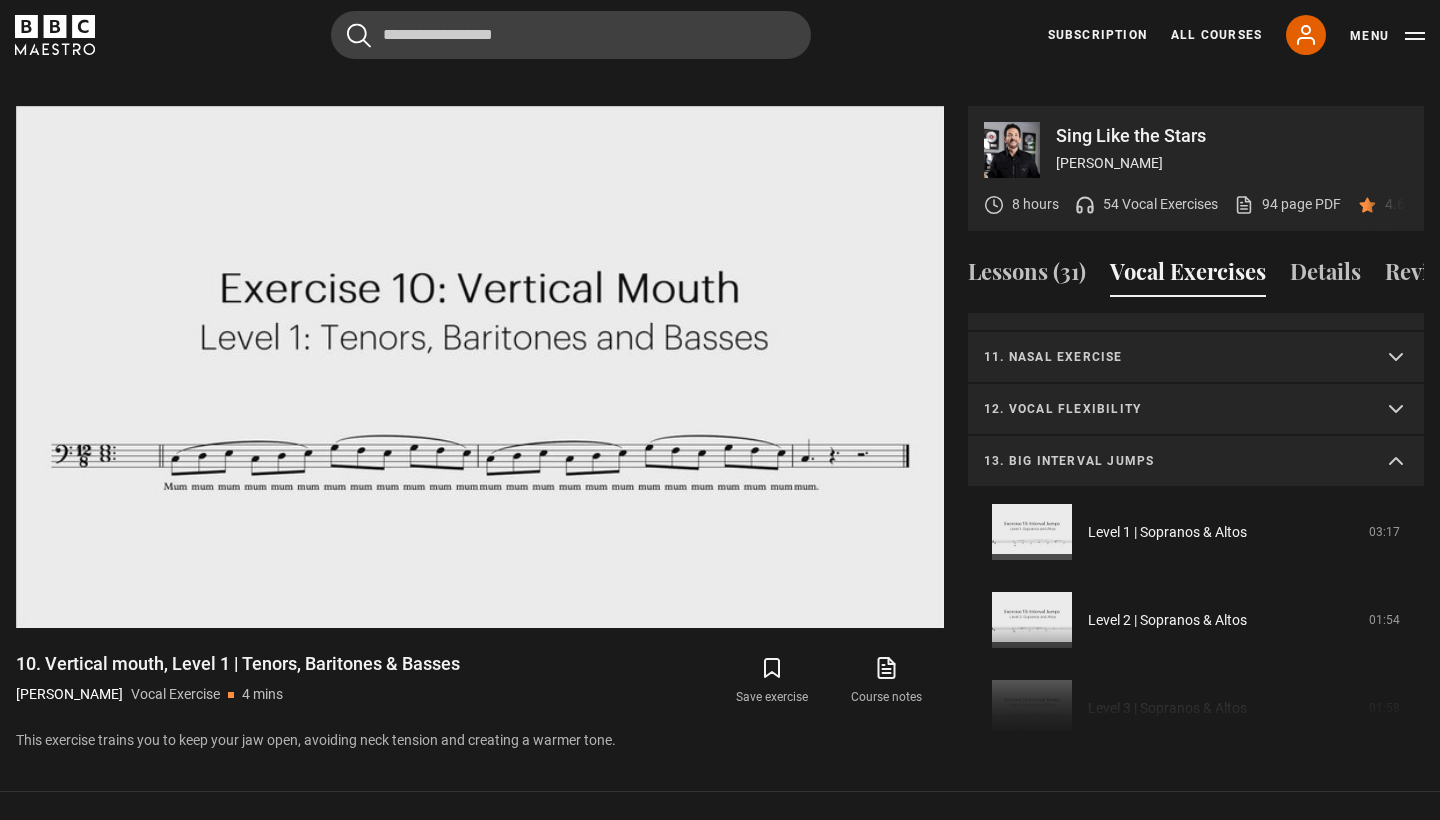 click on "13. Big interval jumps" at bounding box center [1196, 462] 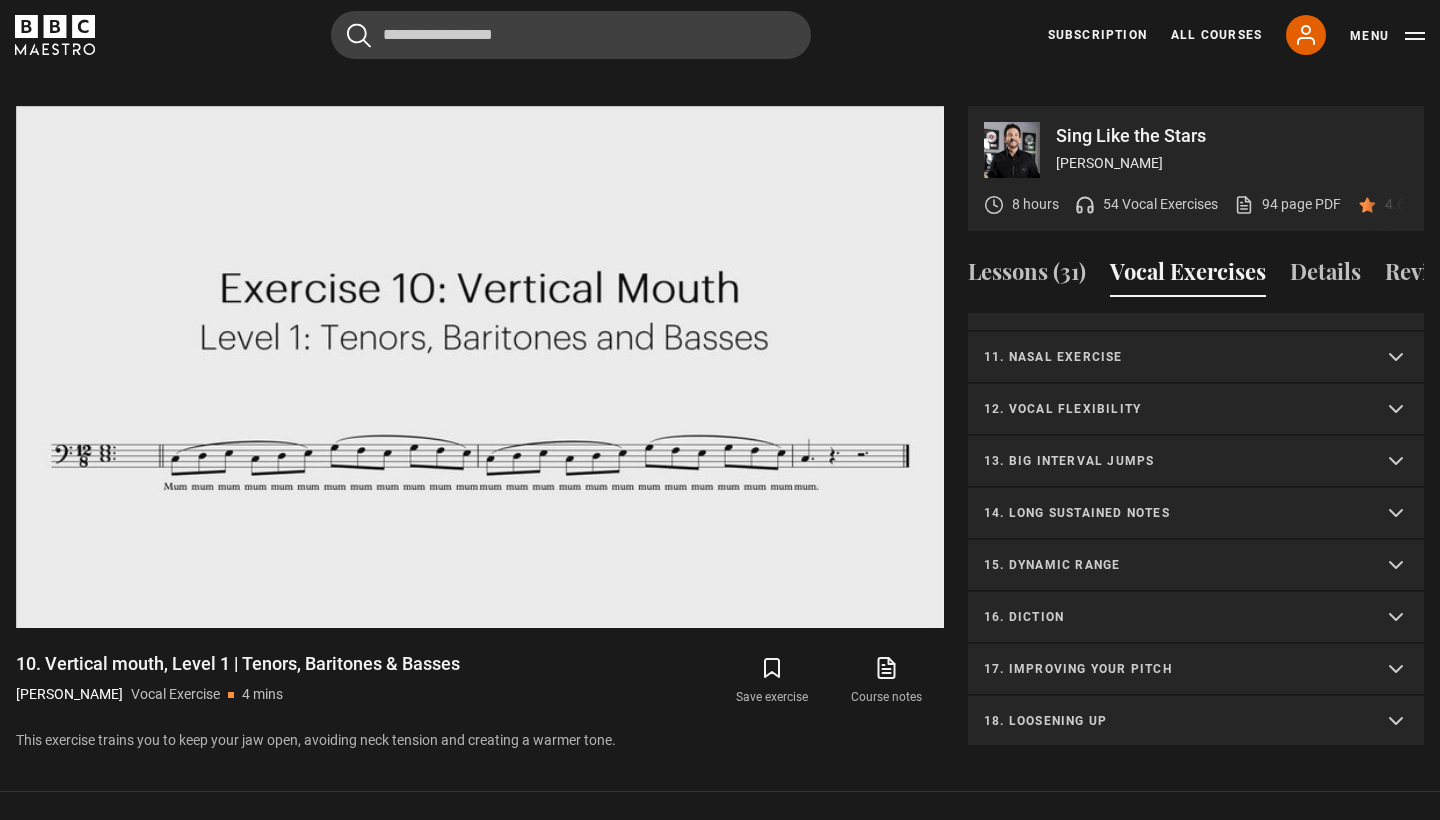 click on "15. Dynamic range" at bounding box center [1196, 566] 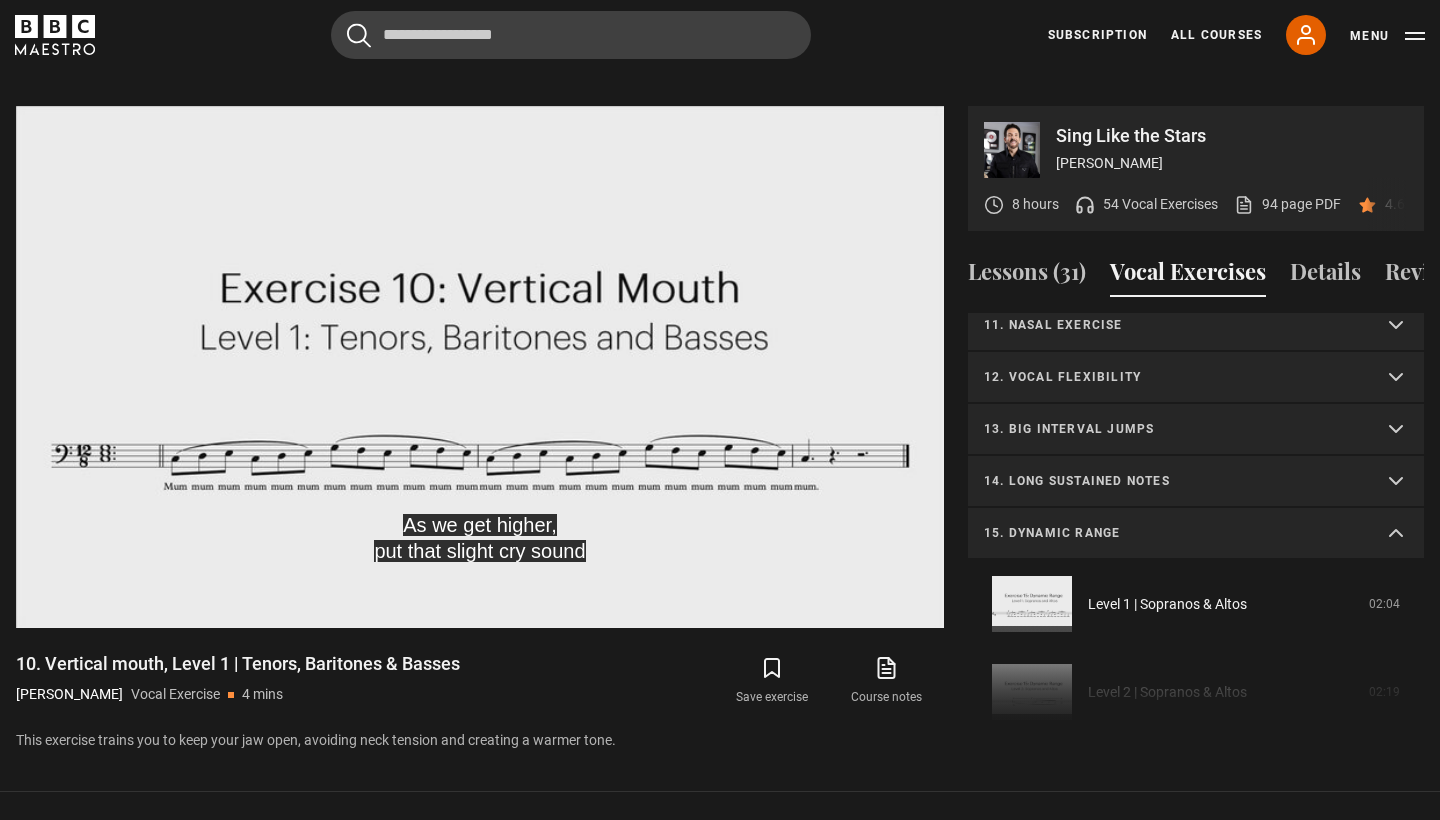 click on "15. Dynamic range
Level 1 | Sopranos & Altos
02:04
Level 2 | Sopranos & Altos
02:19
Level 3 | Sopranos & Altos
02:42
Level 1 | Tenors, Baritones & Basses
02:11
Level 2 | Tenors, Baritones & Basses
02:16
Level 3 | Tenors, Baritones & Basses
03:35" at bounding box center (1196, 798) 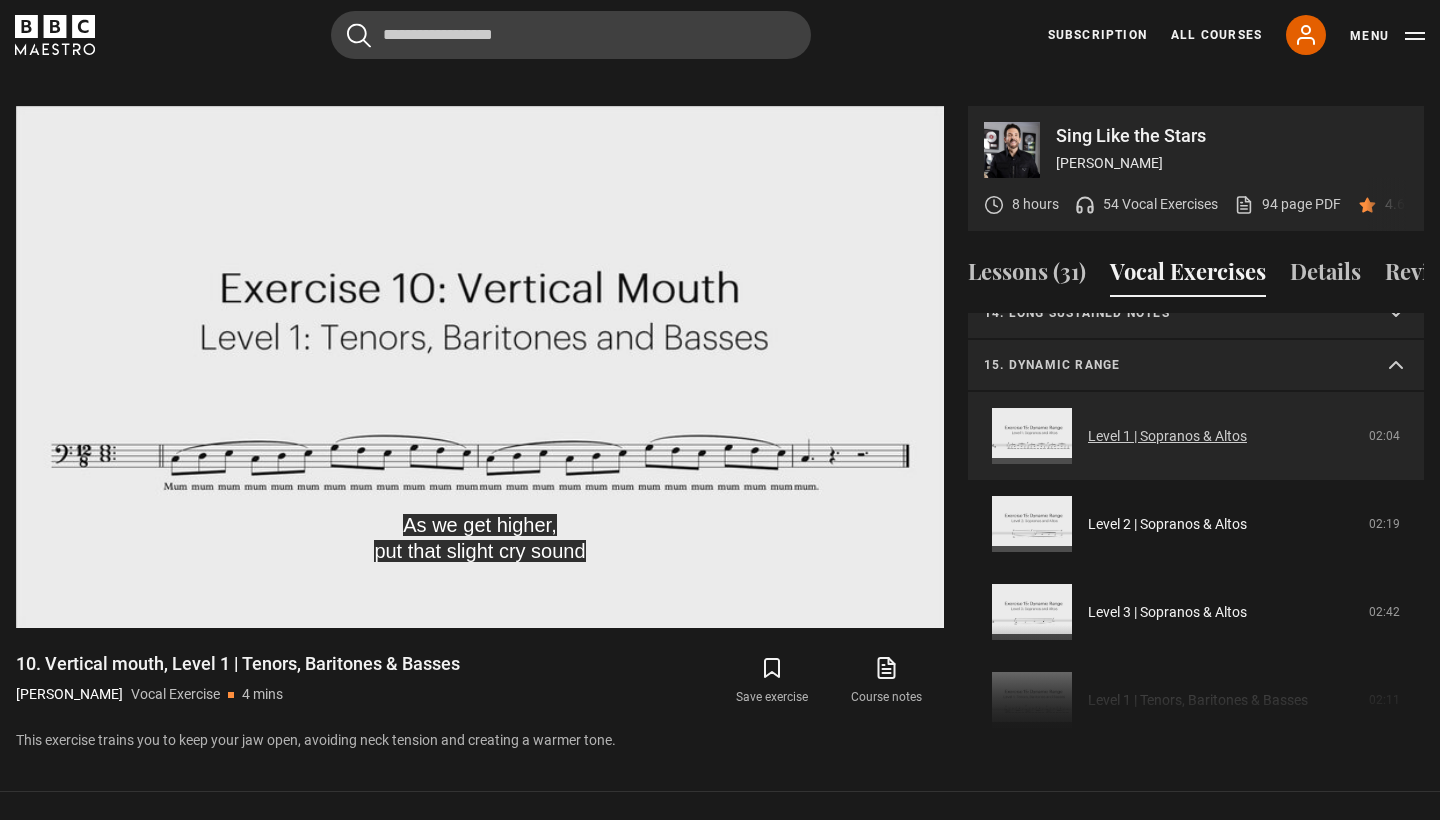 click on "Level 1 | Sopranos & Altos
02:04
Level 2 | Sopranos & Altos
02:19
Level 3 | Sopranos & Altos
02:42
Level 1 | Tenors, Baritones & Basses
02:11
Level 2 | Tenors, Baritones & Basses
02:16
Level 3 | Tenors, Baritones & Basses
03:35" at bounding box center [1196, 656] 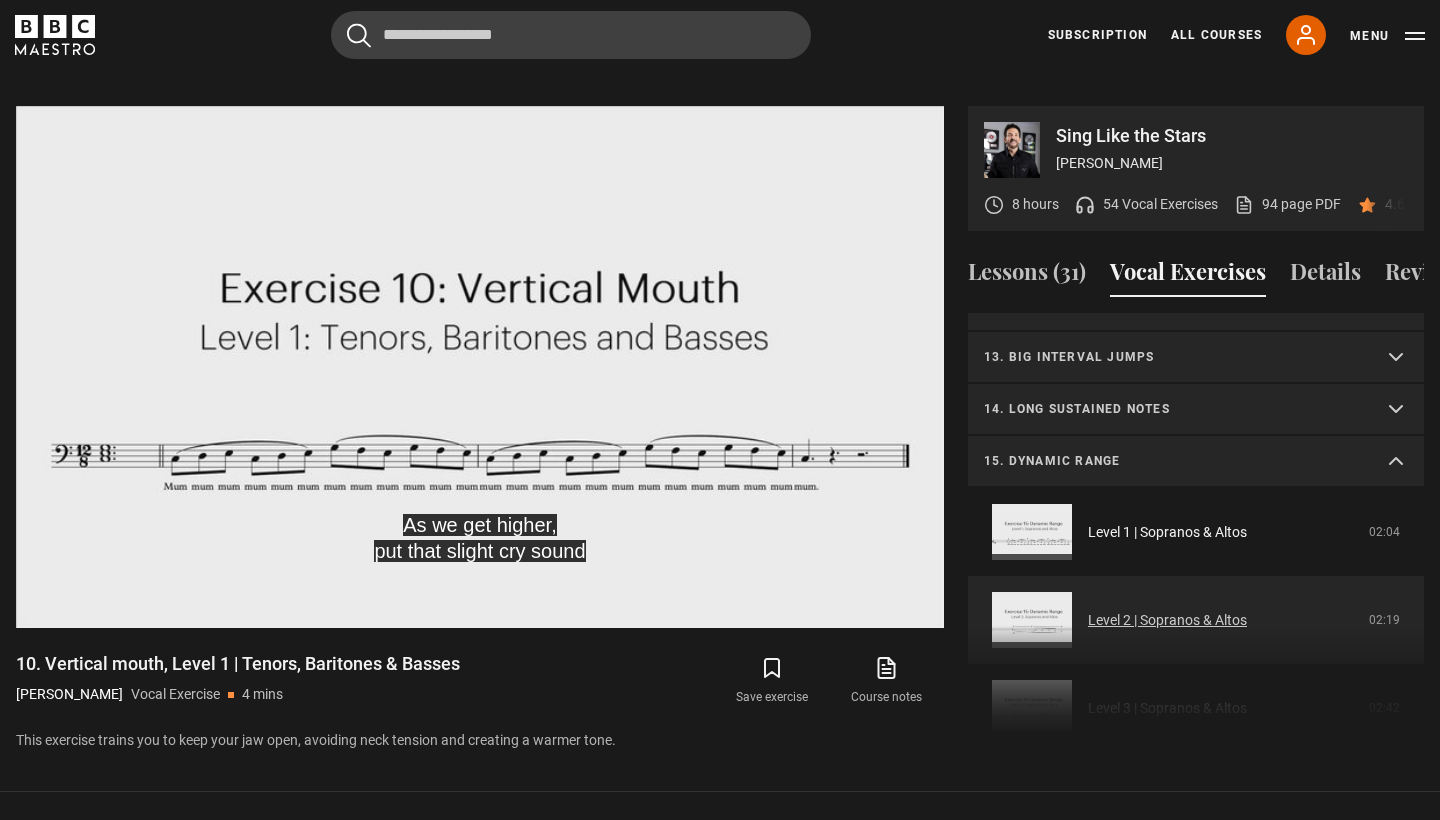 click on "Level 1 | Sopranos & Altos
02:04
Level 2 | Sopranos & Altos
02:19
Level 3 | Sopranos & Altos
02:42
Level 1 | Tenors, Baritones & Basses
02:11
Level 2 | Tenors, Baritones & Basses
02:16
Level 3 | Tenors, Baritones & Basses
03:35" at bounding box center [1196, 752] 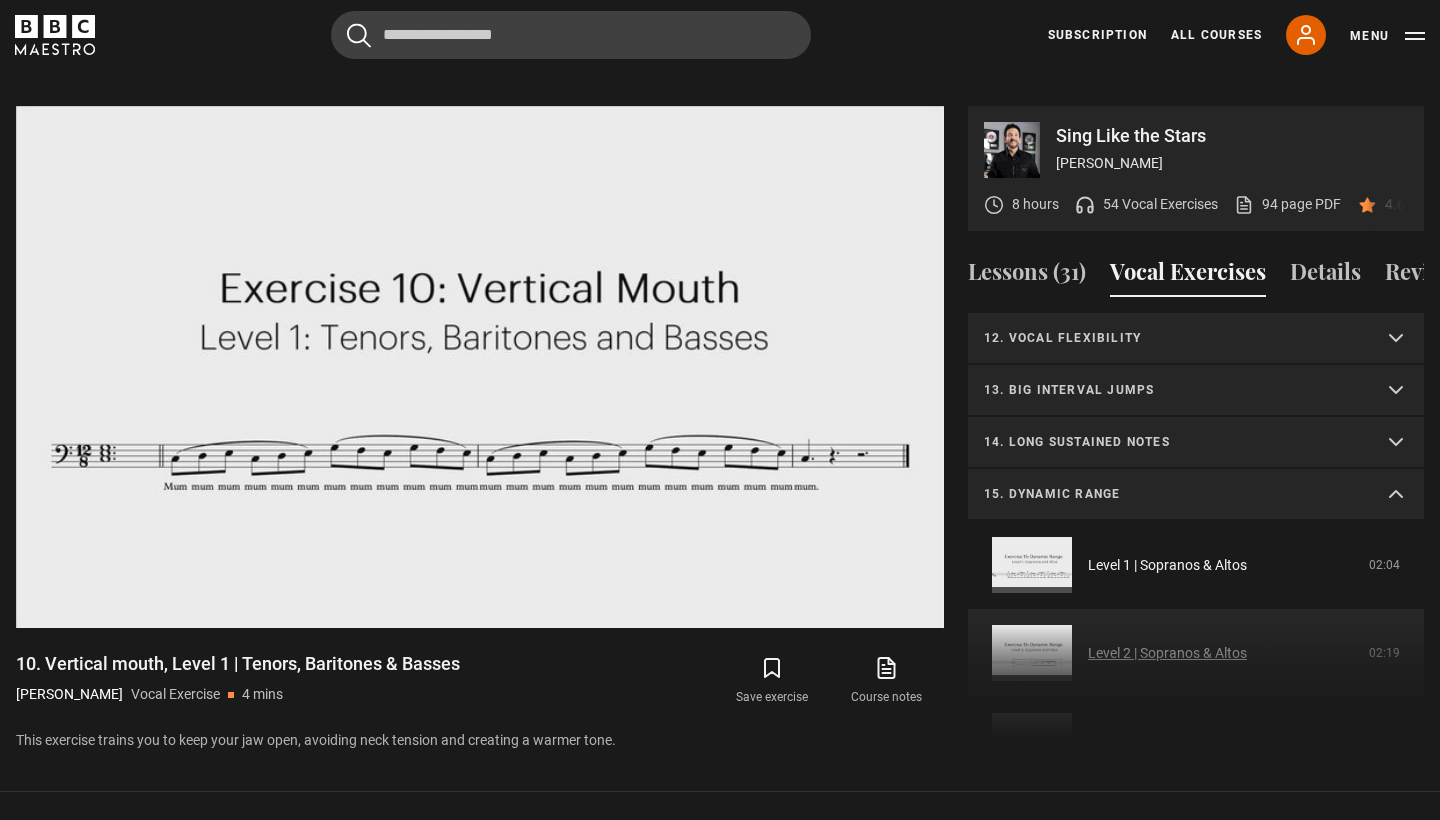 scroll, scrollTop: 564, scrollLeft: 0, axis: vertical 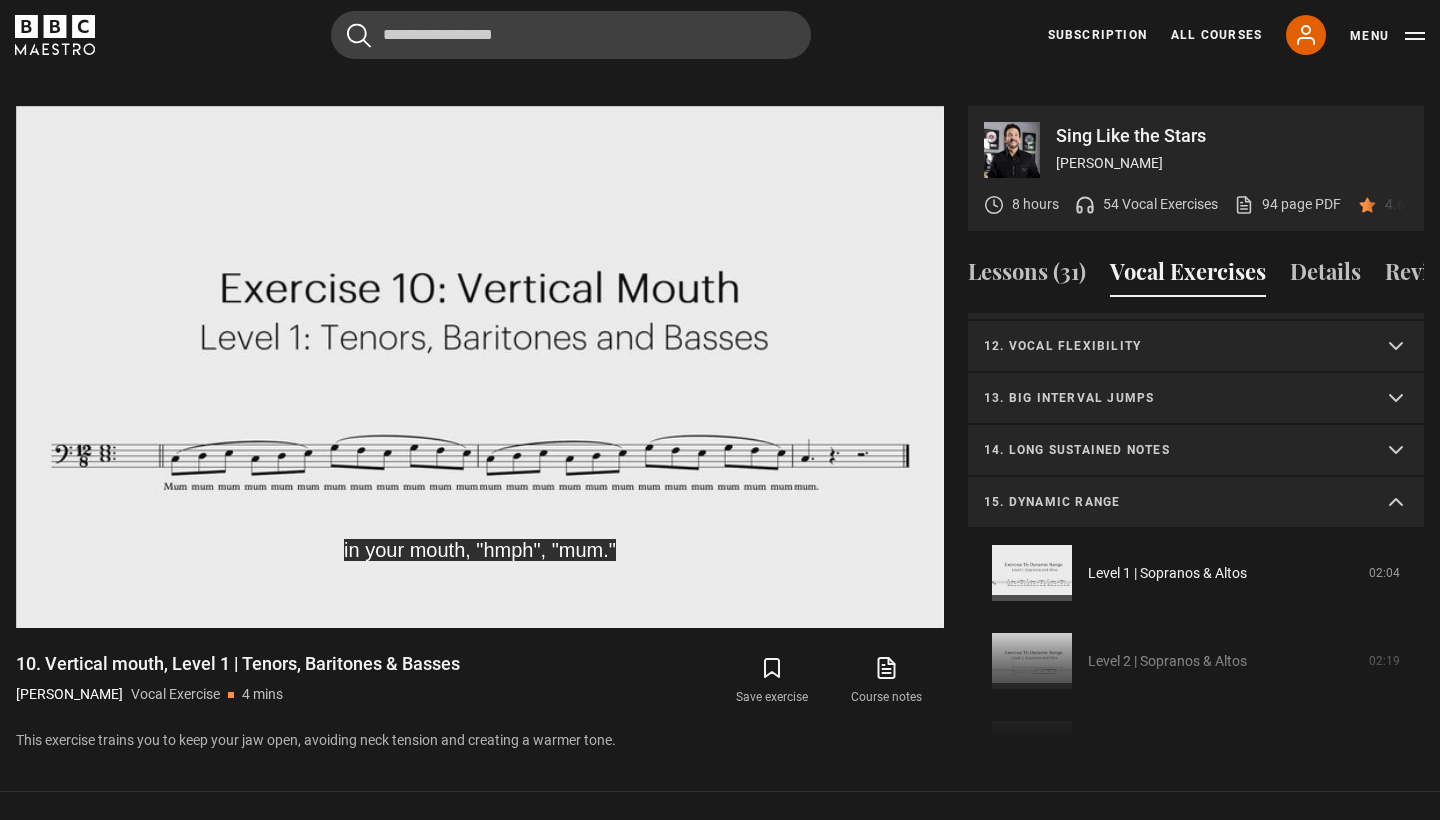 click on "13. Big interval jumps" at bounding box center [1196, 399] 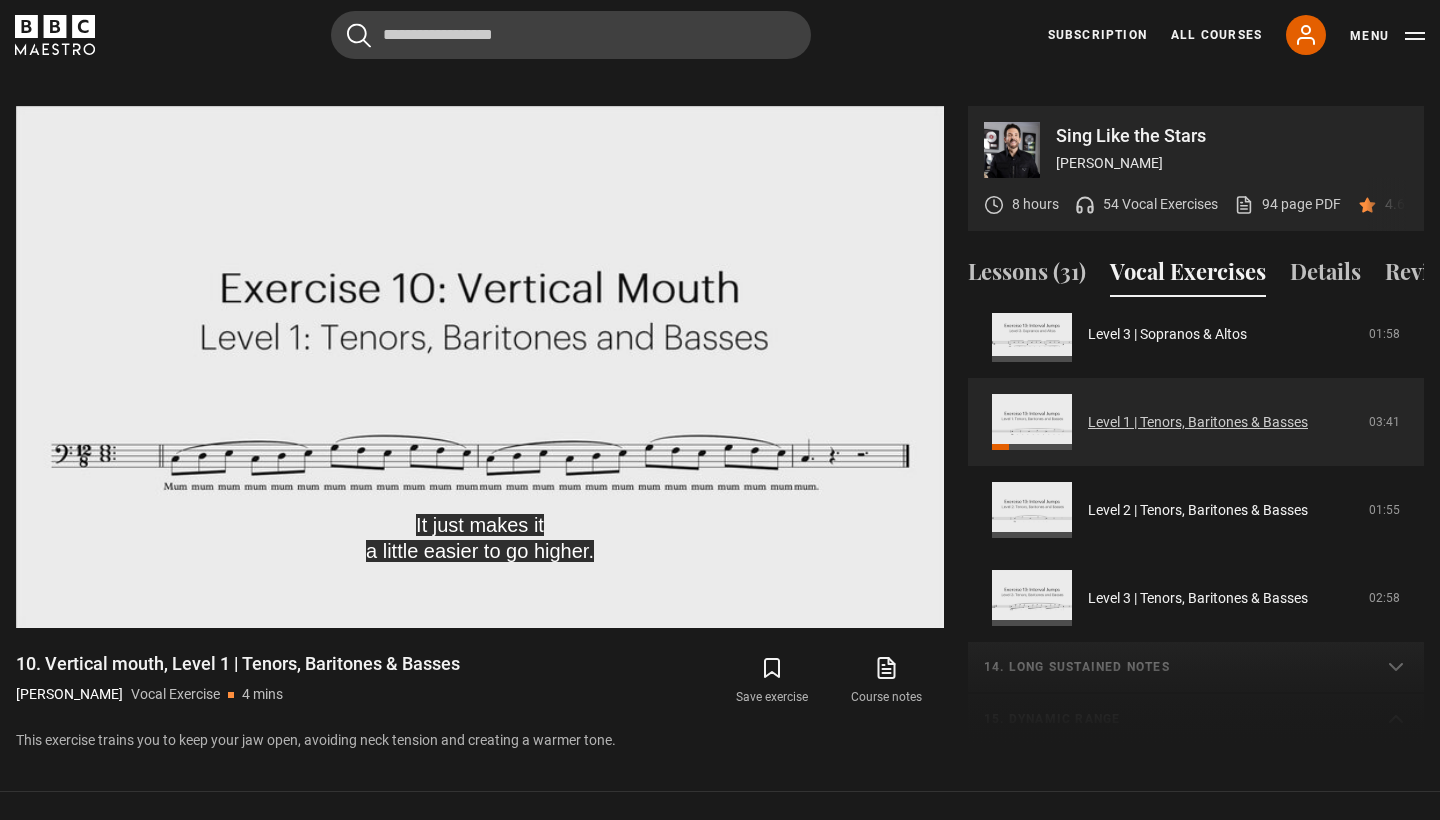 scroll, scrollTop: 876, scrollLeft: 0, axis: vertical 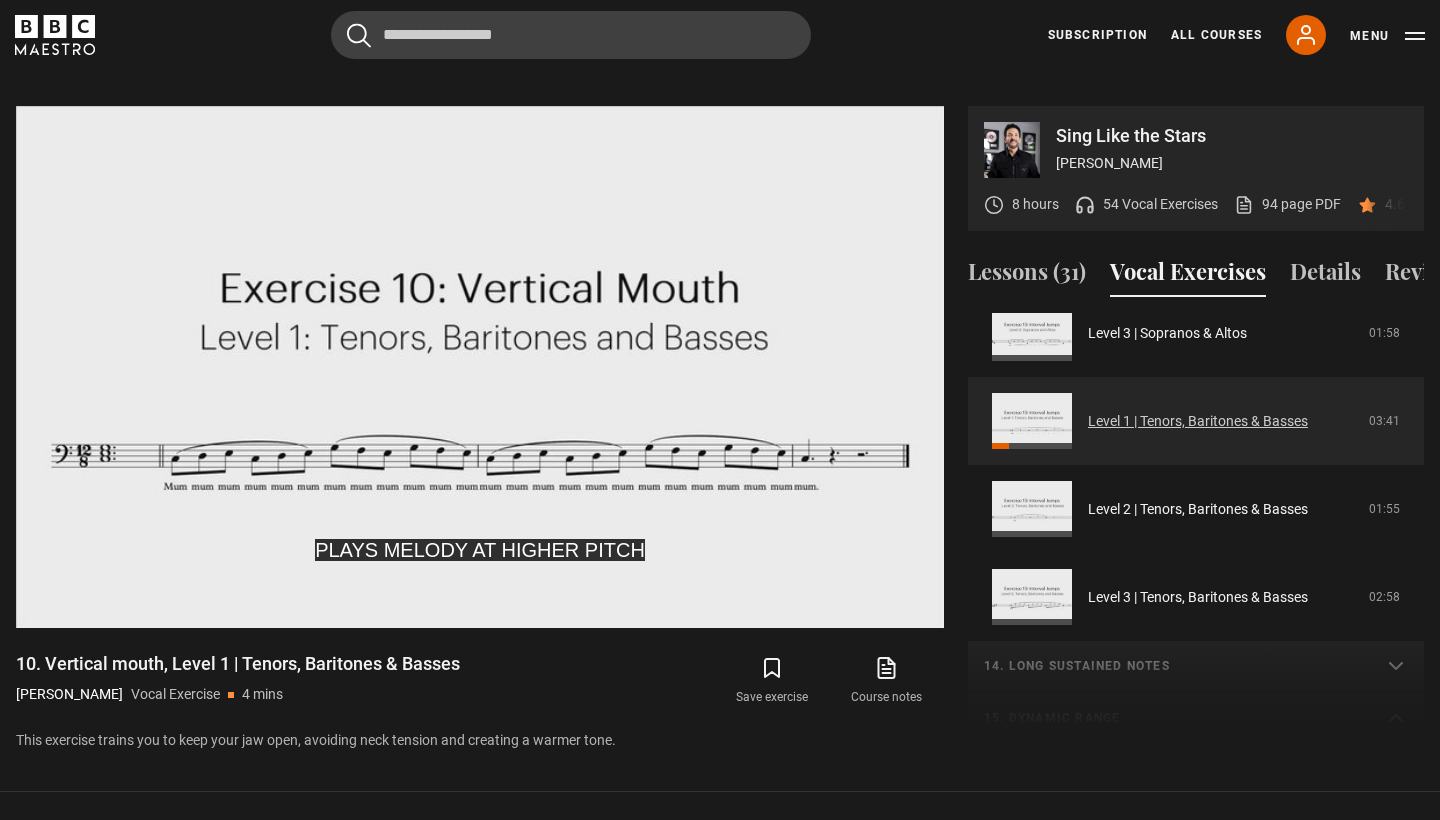 click on "Level 1 | Tenors, Baritones & Basses" at bounding box center [1198, 421] 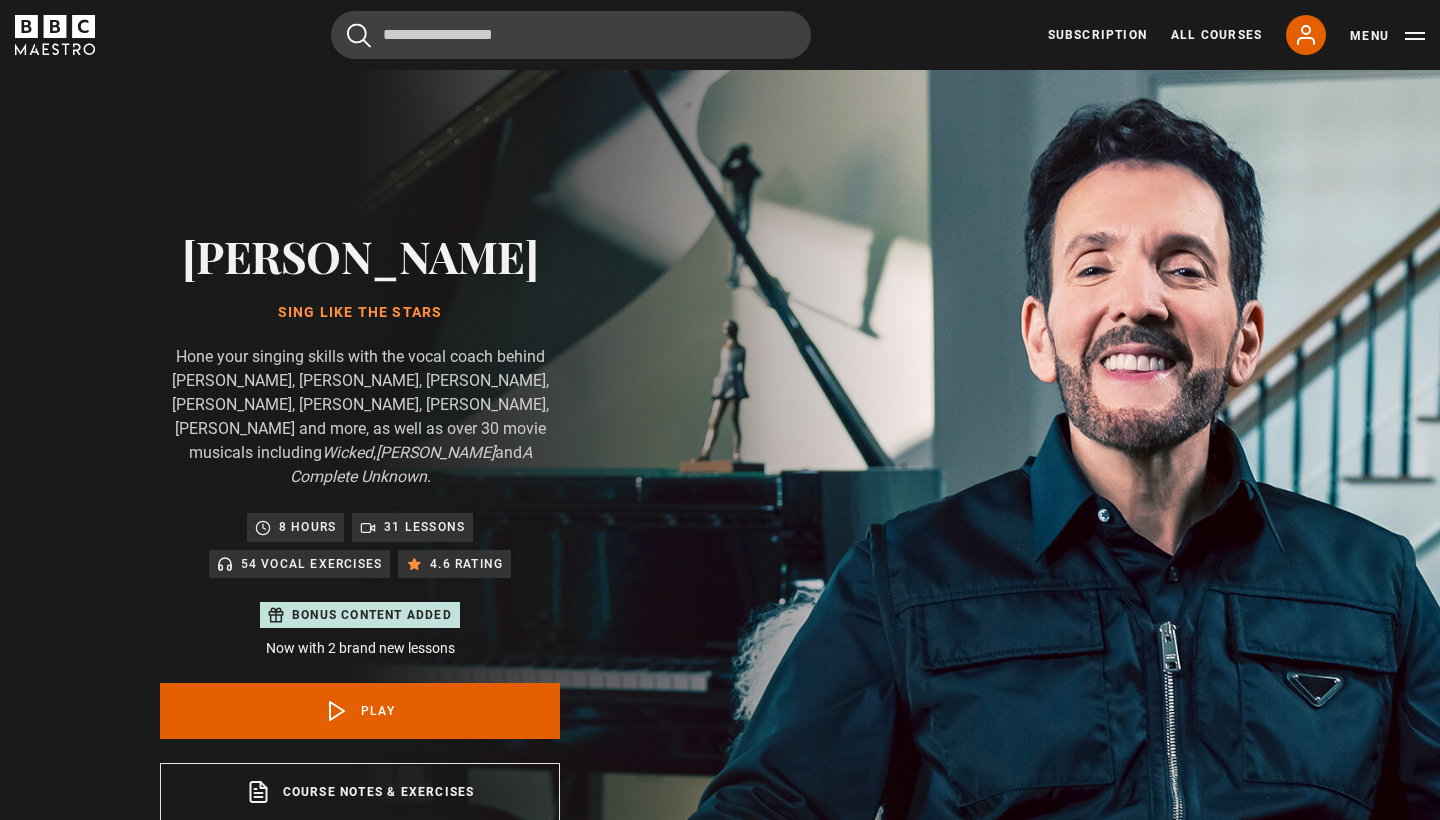 scroll, scrollTop: 955, scrollLeft: 0, axis: vertical 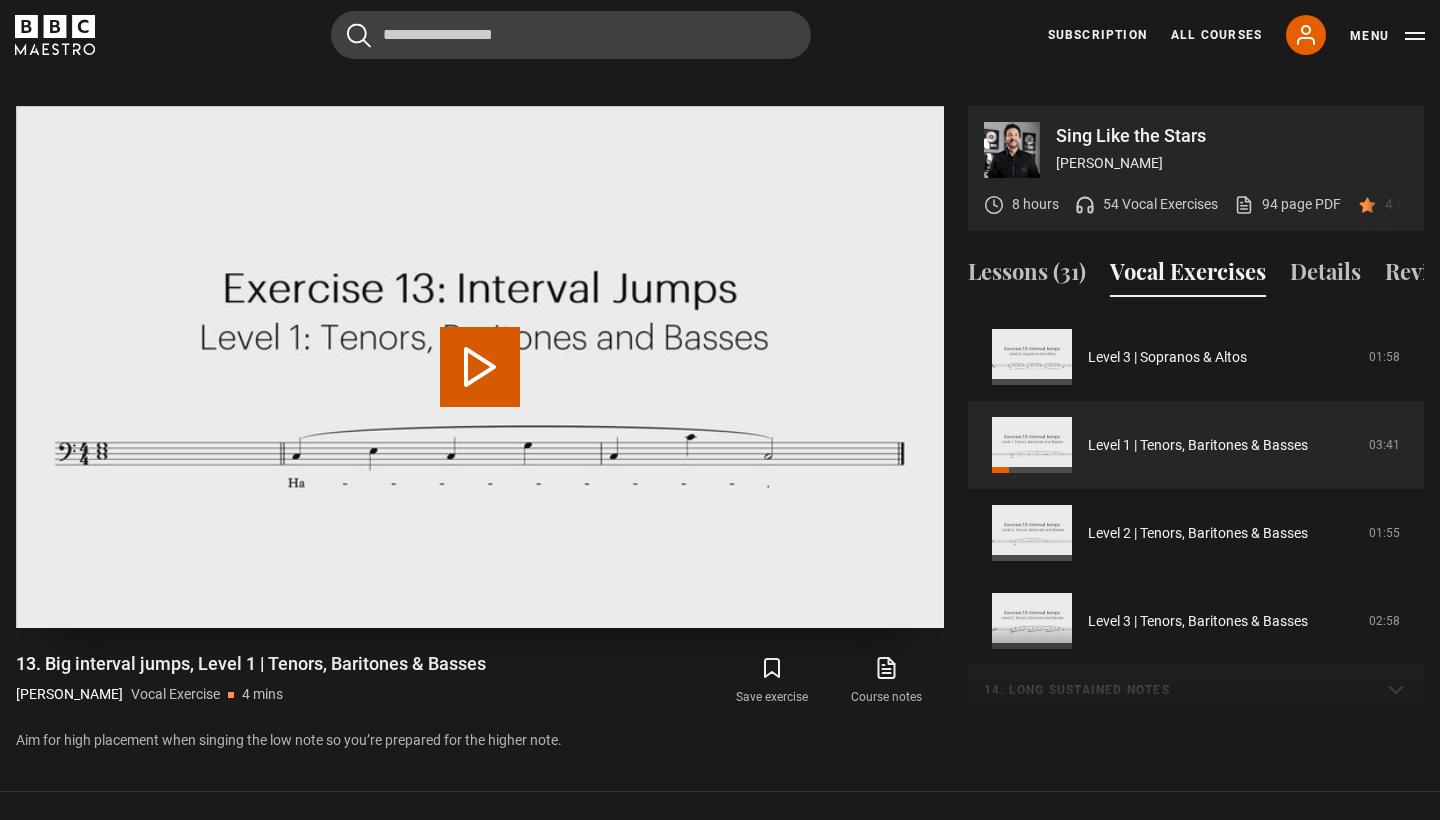 click on "Play Video" at bounding box center [480, 367] 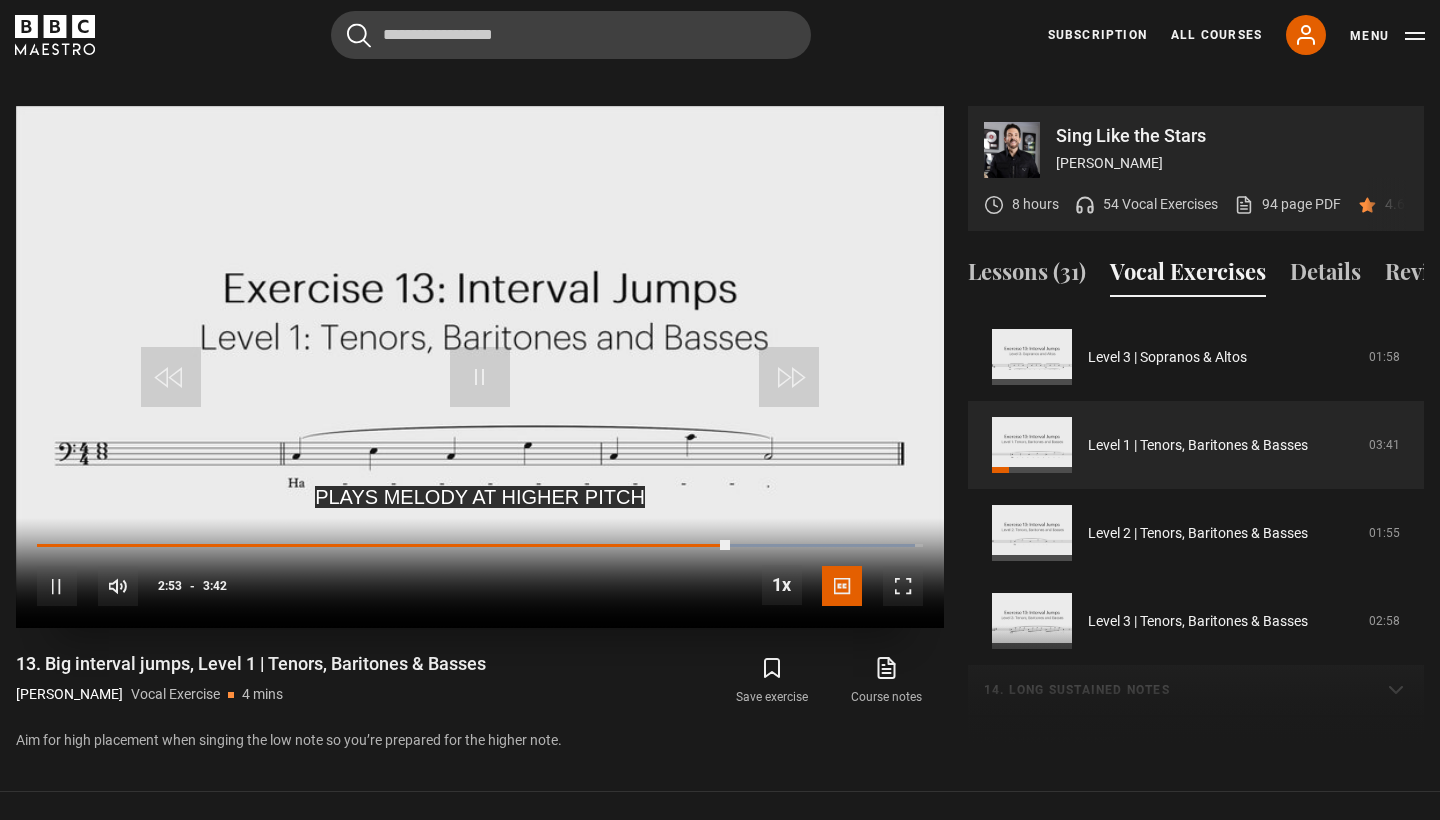 drag, startPoint x: 505, startPoint y: 439, endPoint x: 656, endPoint y: 433, distance: 151.11916 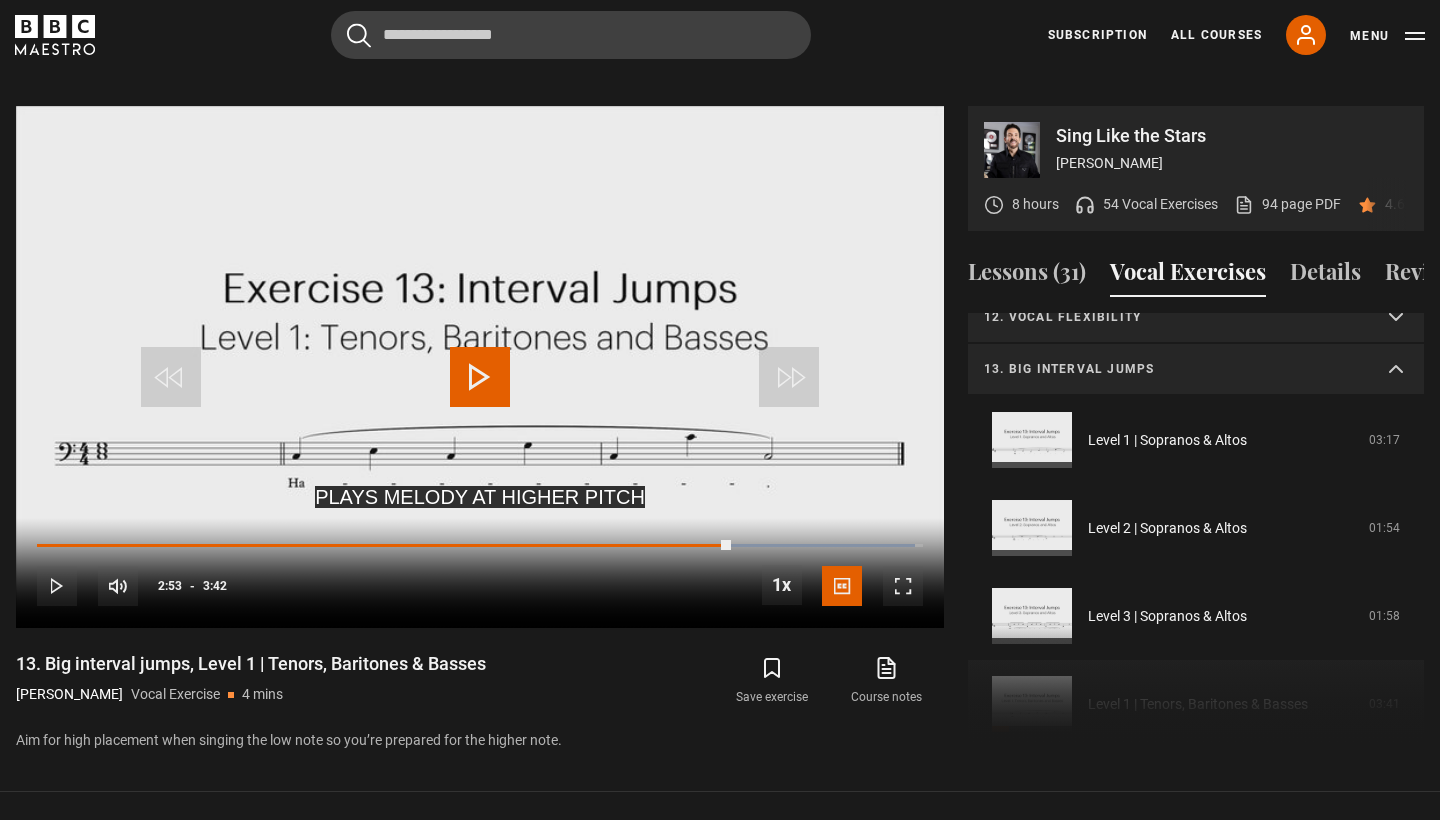 click on "13. Big interval jumps" at bounding box center (1196, 370) 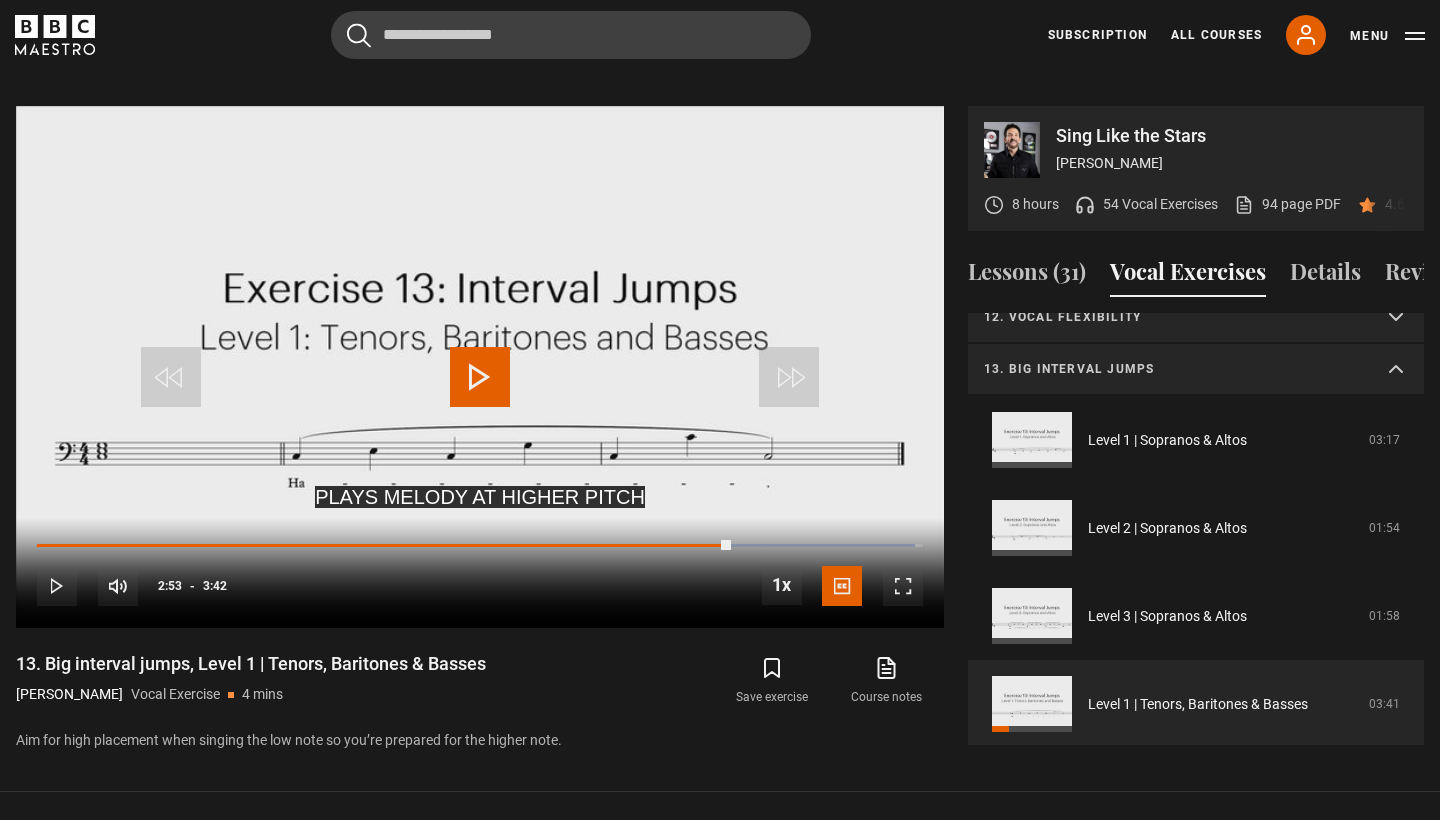 scroll, scrollTop: 504, scrollLeft: 0, axis: vertical 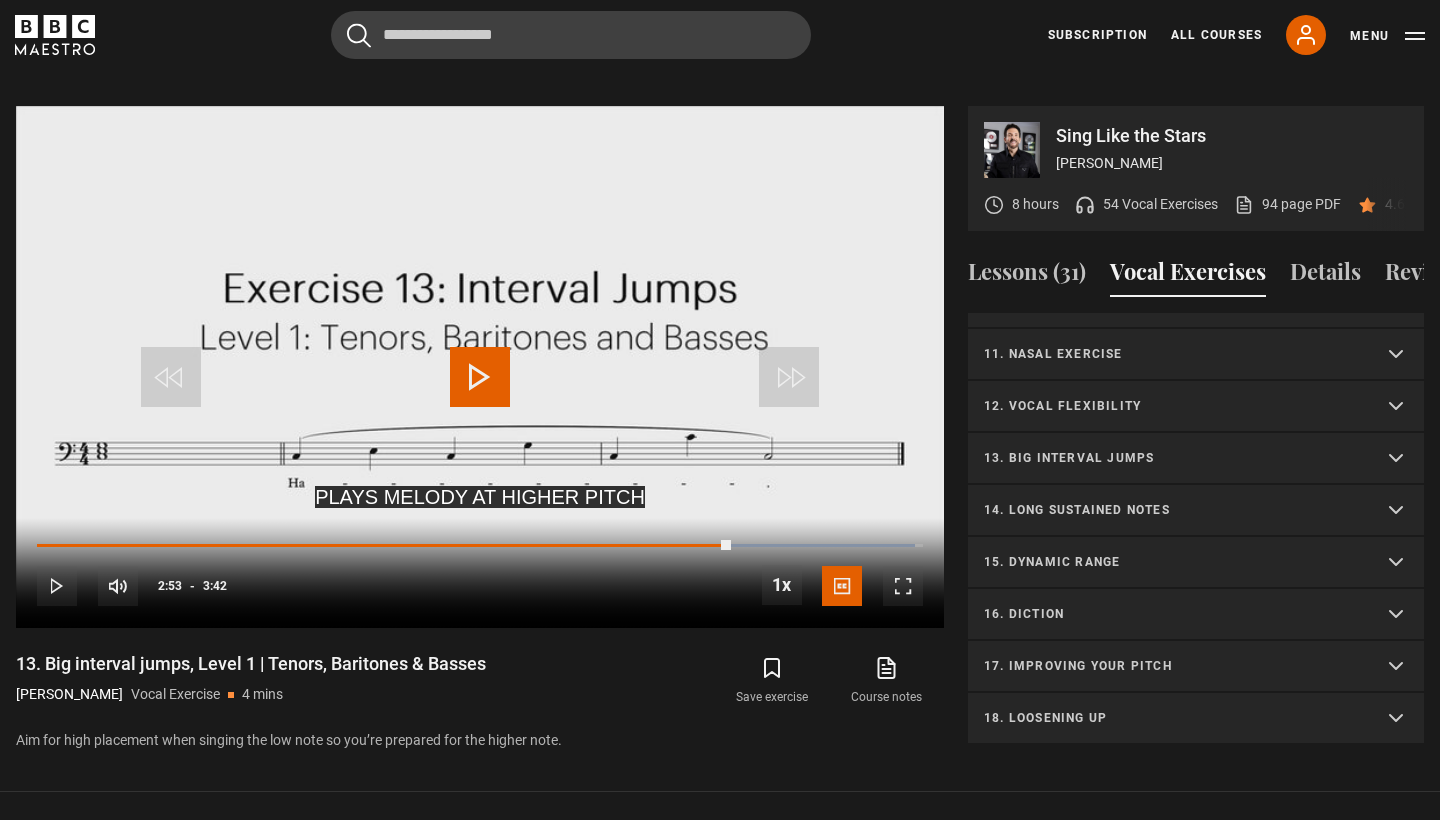 click on "12. Vocal flexibility" at bounding box center (1196, 407) 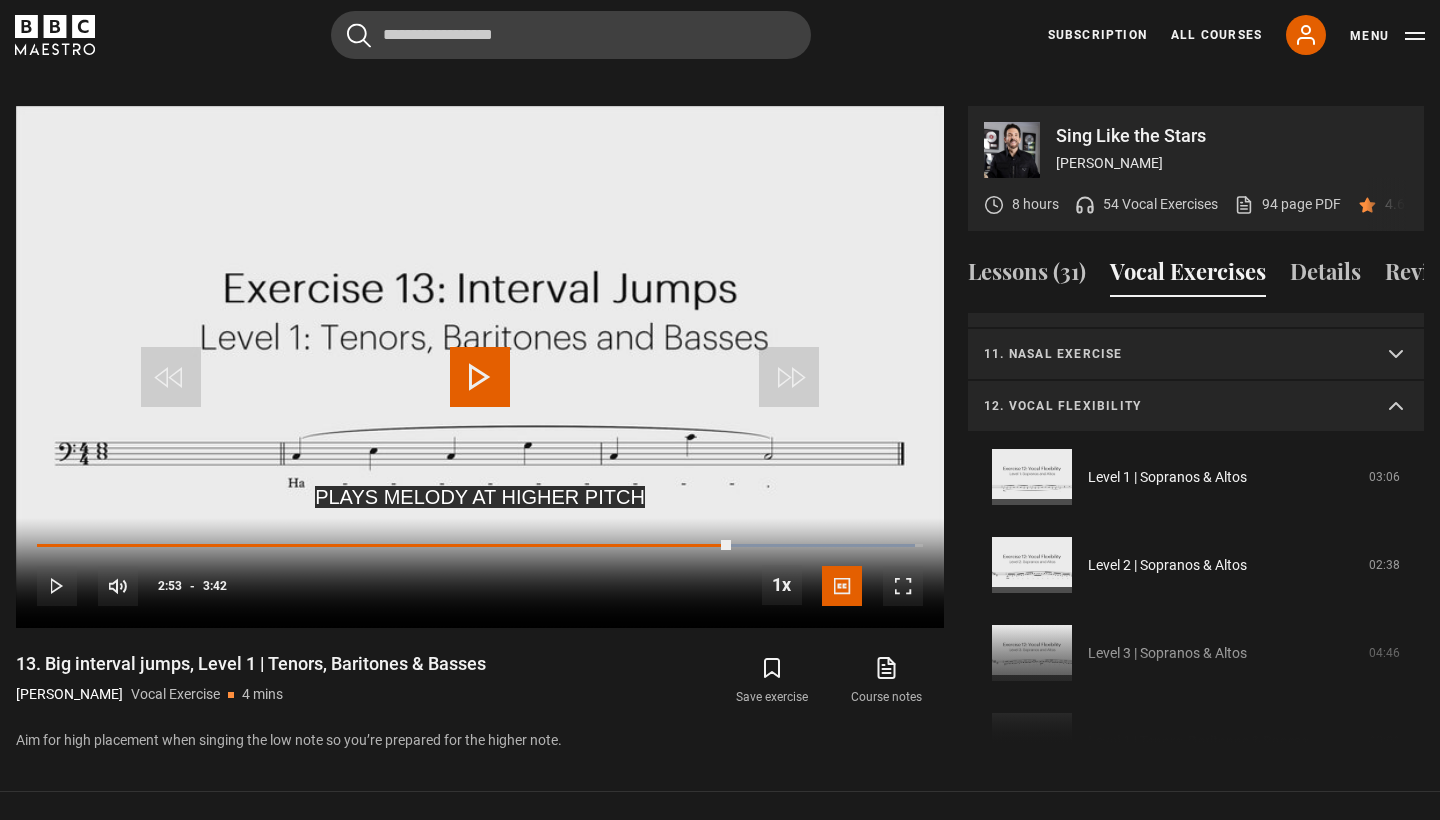 click on "12. Vocal flexibility" at bounding box center (1196, 407) 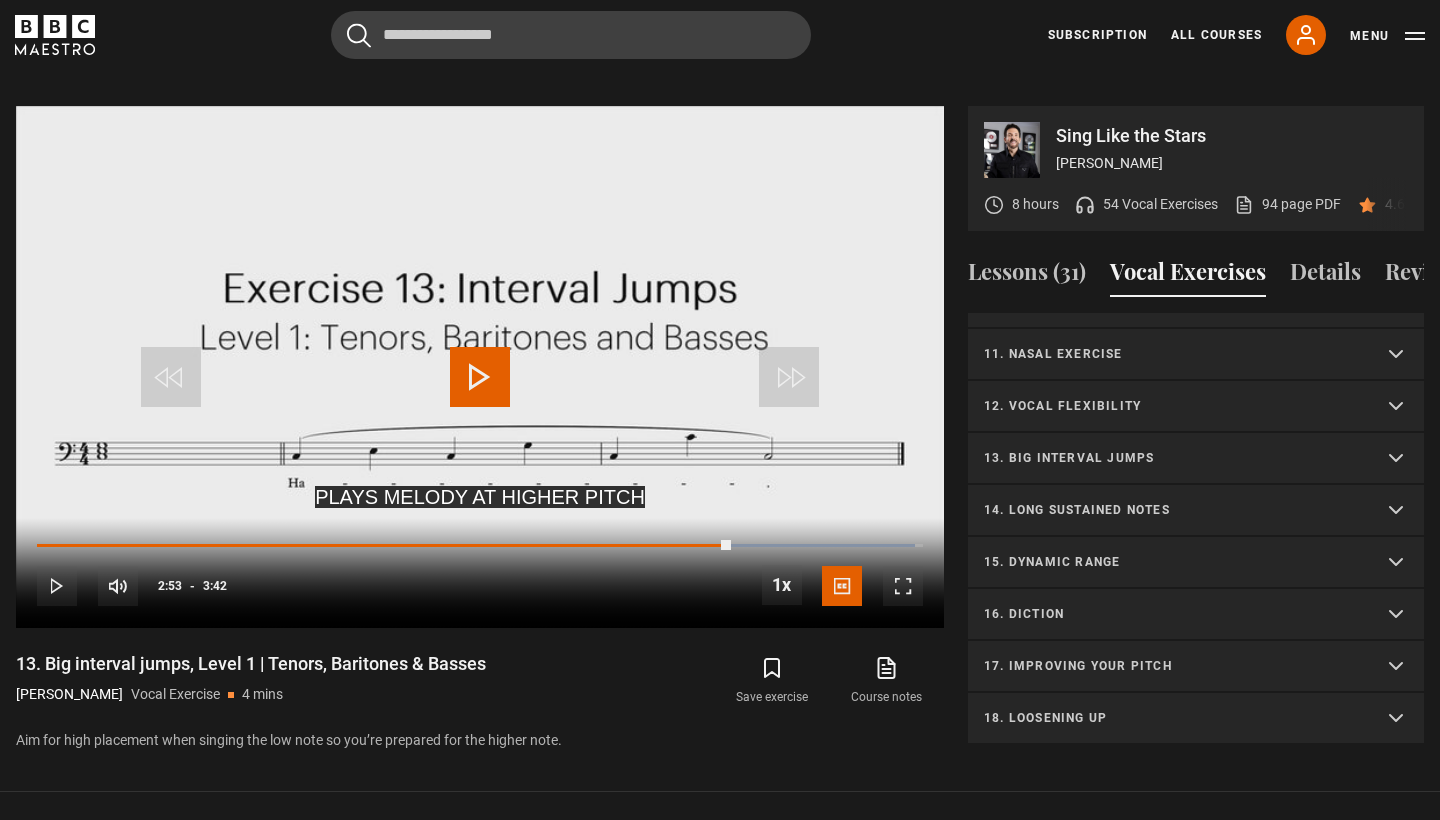 click on "14. Long sustained notes" at bounding box center (1172, 510) 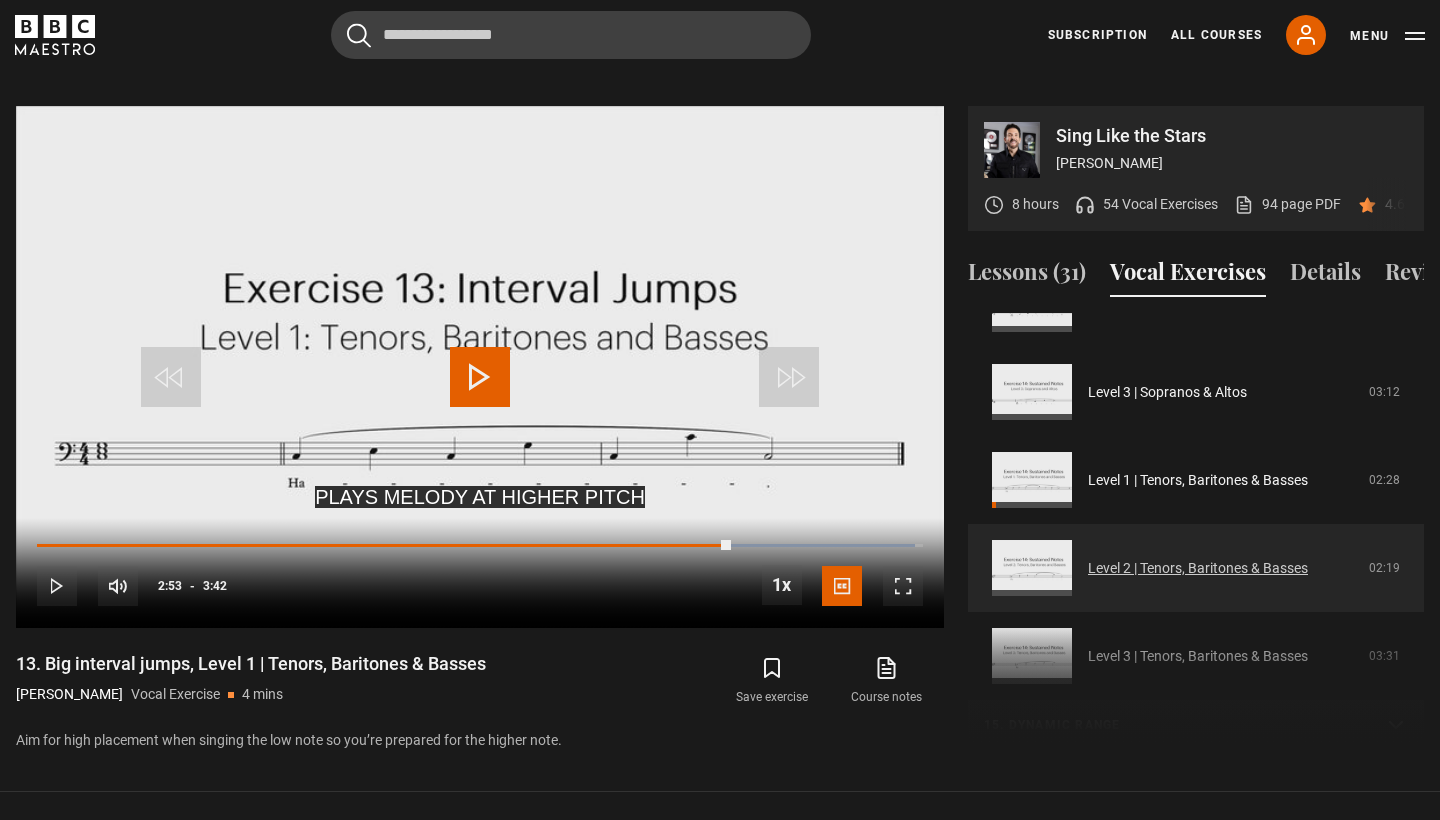 scroll, scrollTop: 876, scrollLeft: 0, axis: vertical 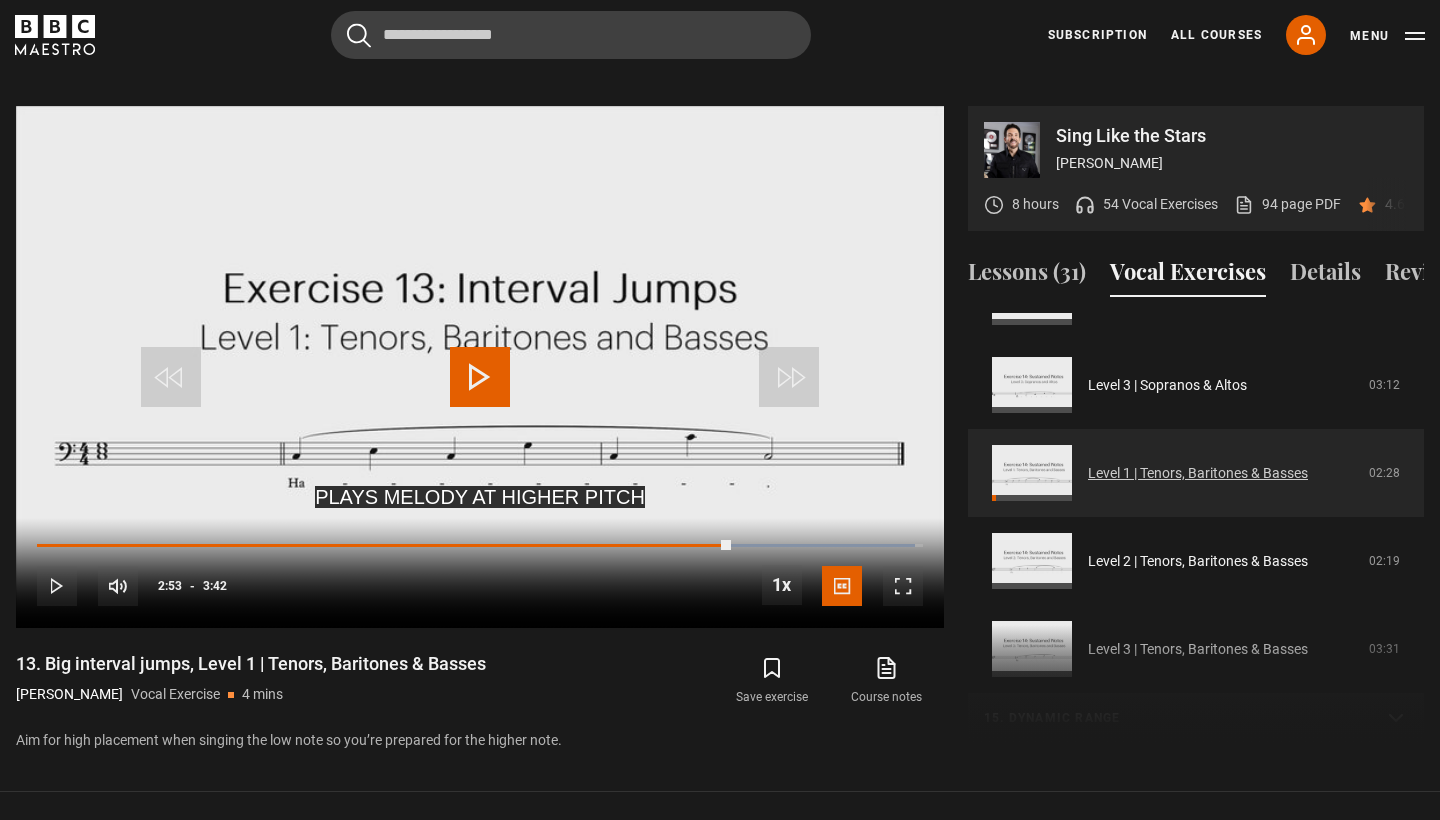 click on "Level 1 | Tenors, Baritones & Basses" at bounding box center (1198, 473) 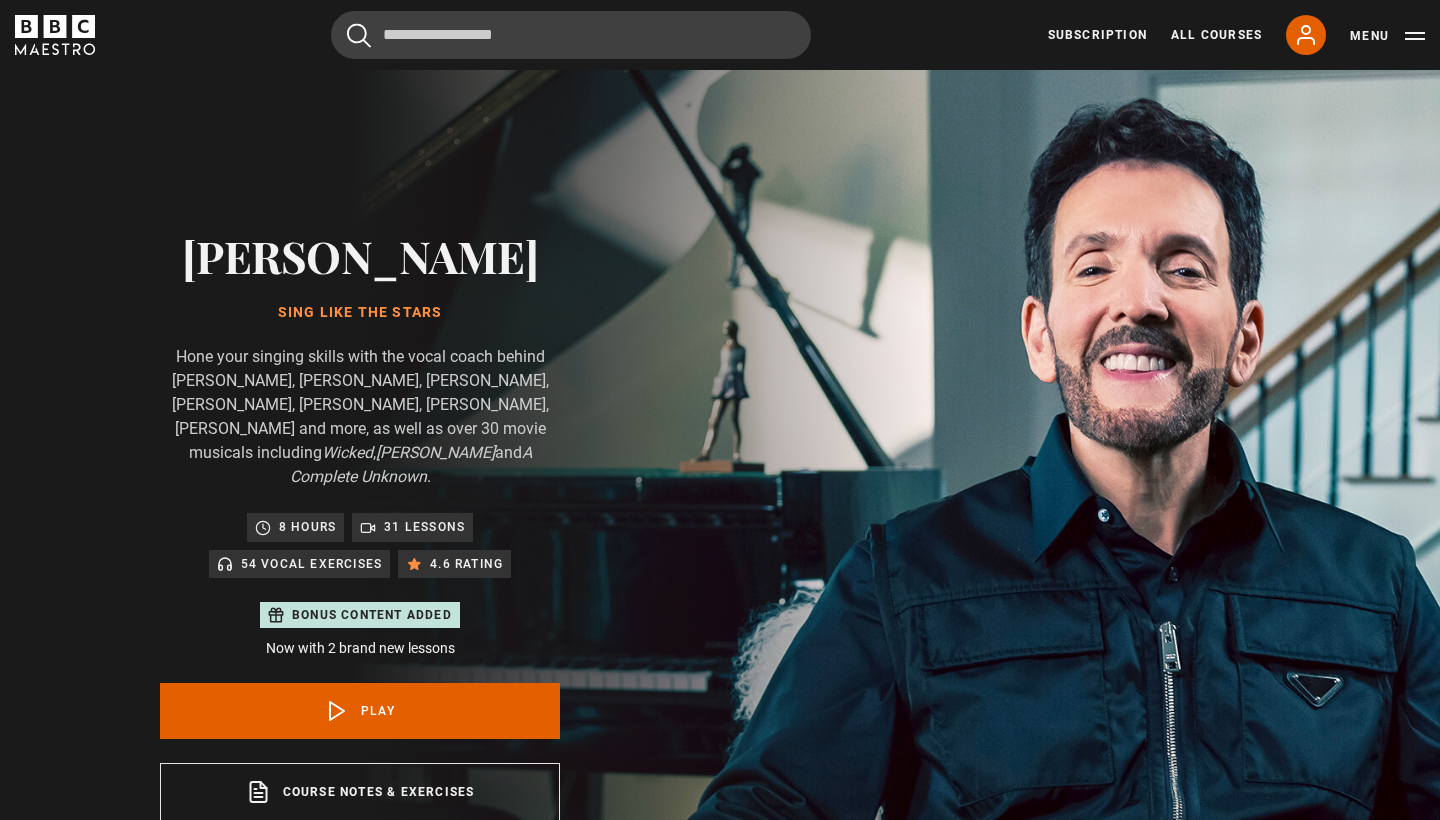 scroll, scrollTop: 955, scrollLeft: 0, axis: vertical 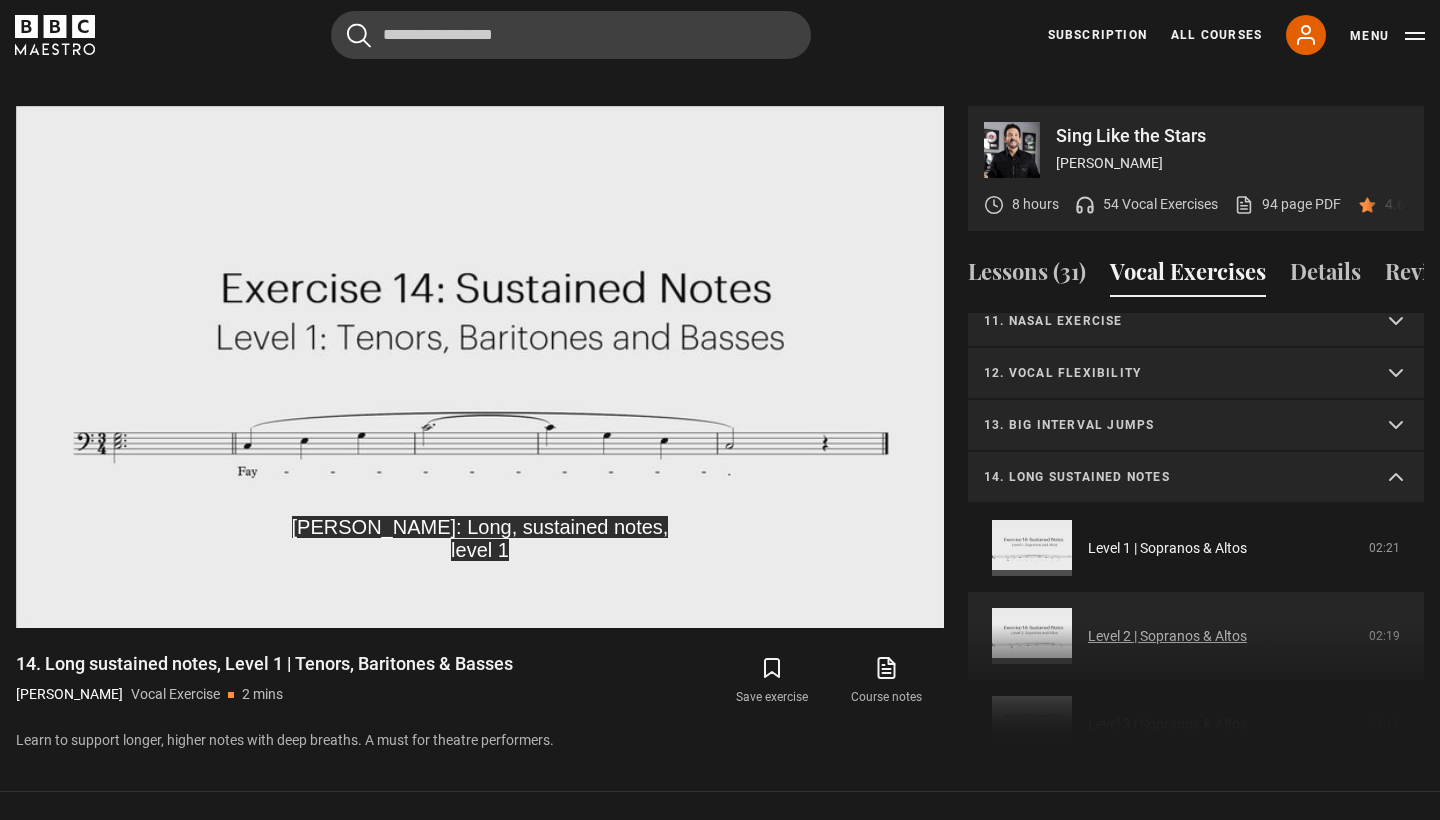 click on "1. Vocal slides
Level 1 | All Voices
04:23
Level 2 | All Voices
06:30
Level 3 | All Voices
01:53
2. Humming
Level 1 | Sopranos & Altos
02:31
Level 2 | Sopranos & Altos
01:44" at bounding box center [1196, 508] 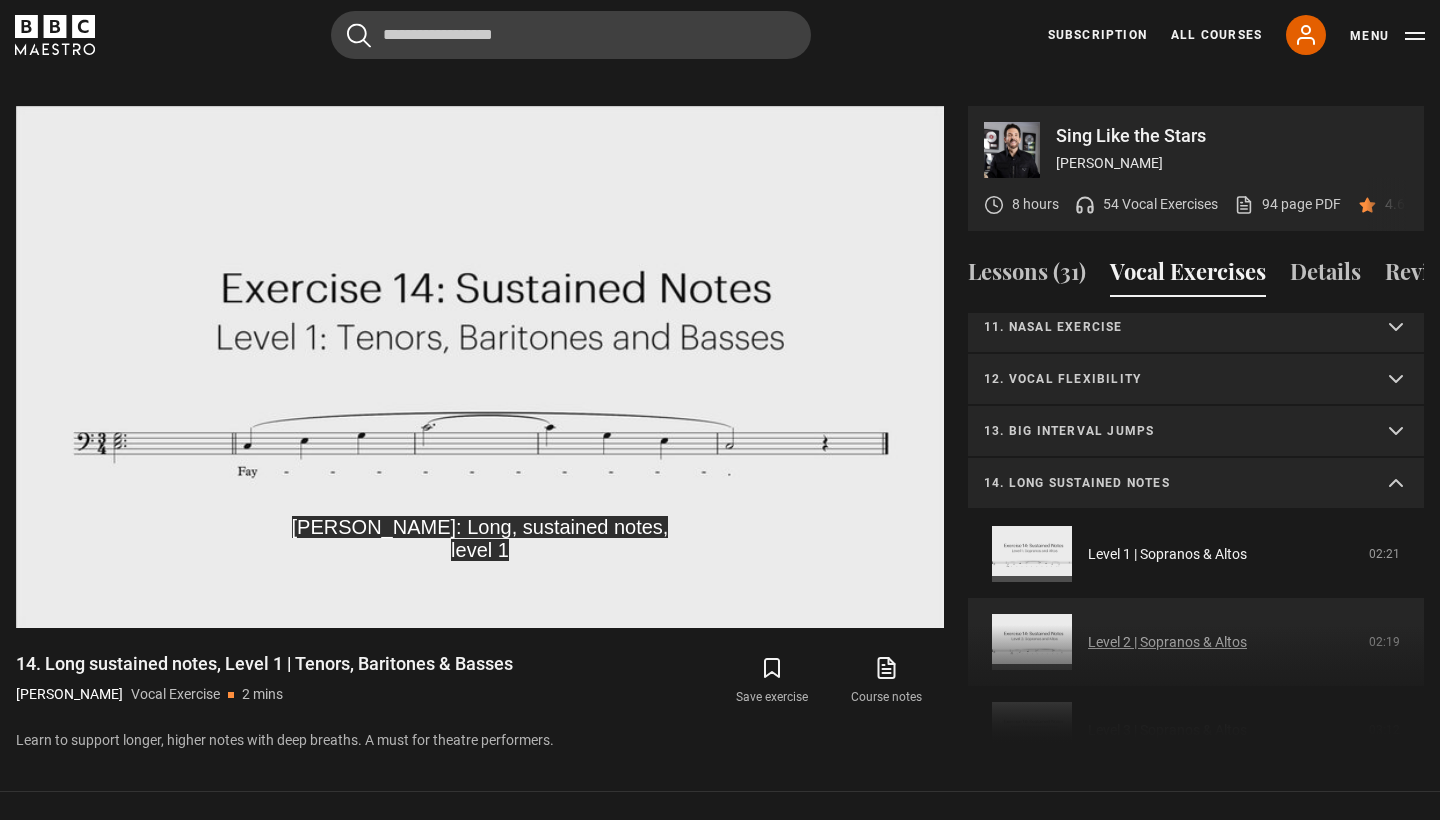 scroll, scrollTop: 526, scrollLeft: 0, axis: vertical 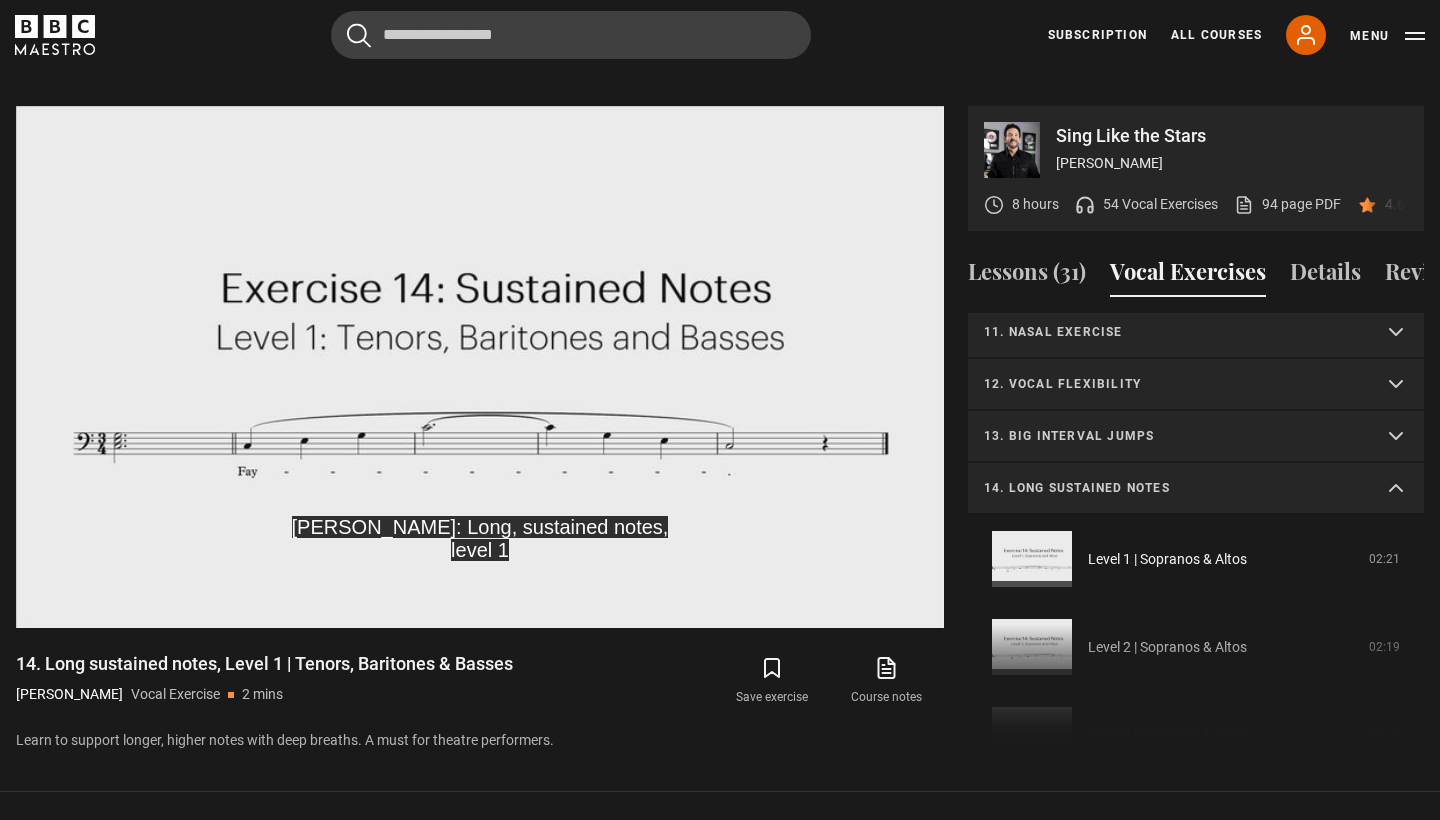 drag, startPoint x: 1134, startPoint y: 505, endPoint x: 1135, endPoint y: 473, distance: 32.01562 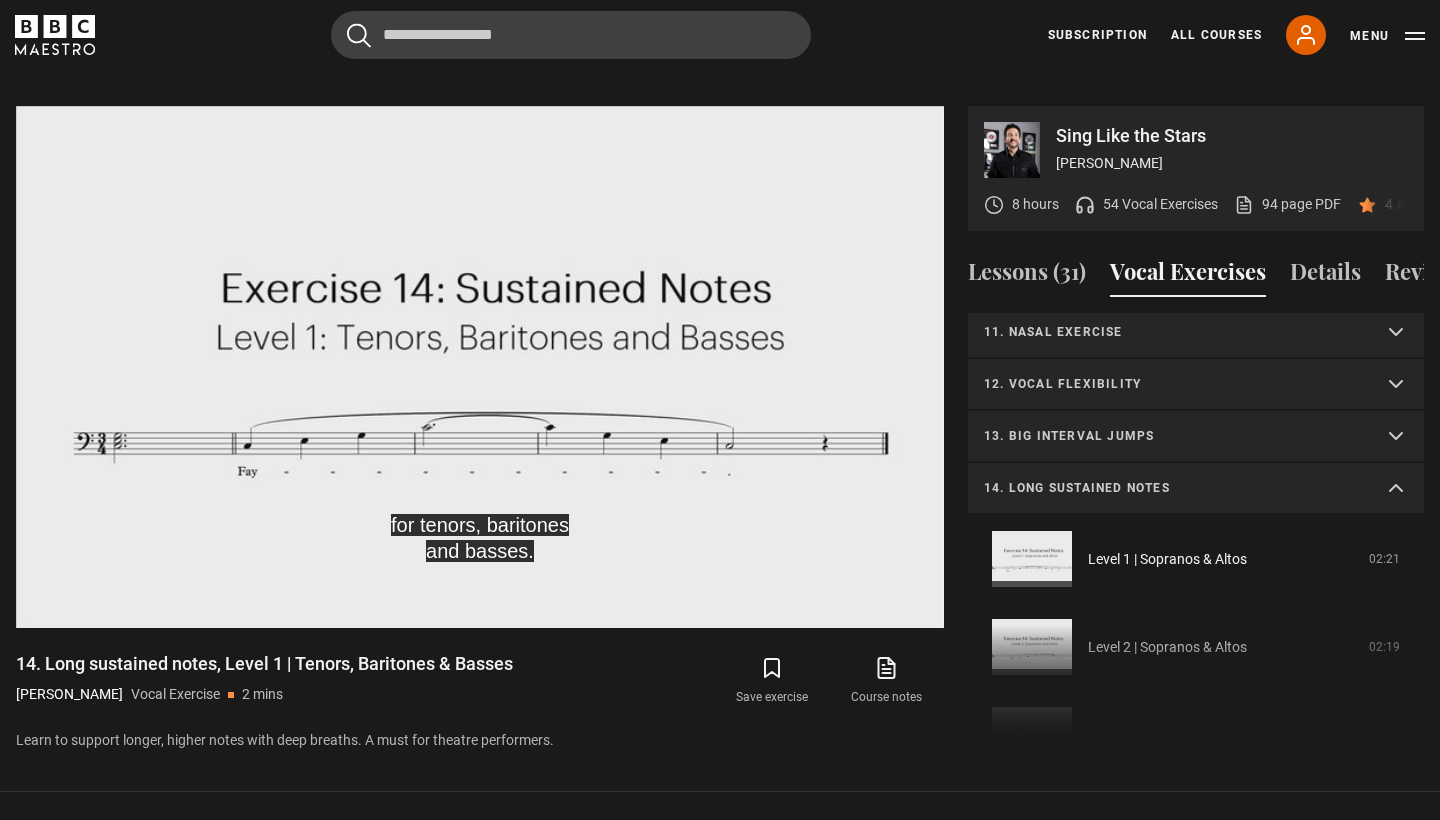 click on "14. Long sustained notes" at bounding box center (1196, 489) 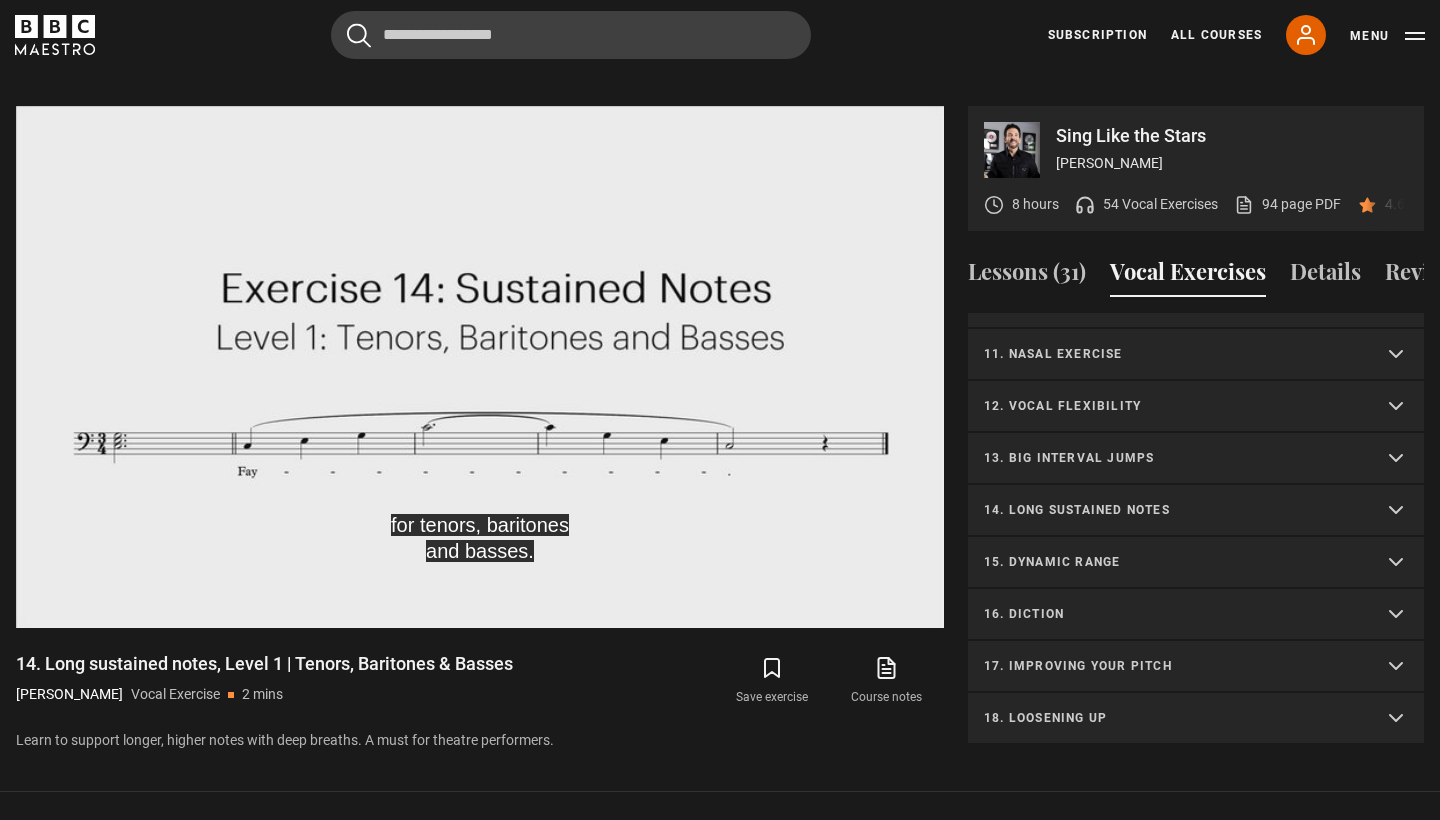 click on "15. Dynamic range" at bounding box center (1172, 562) 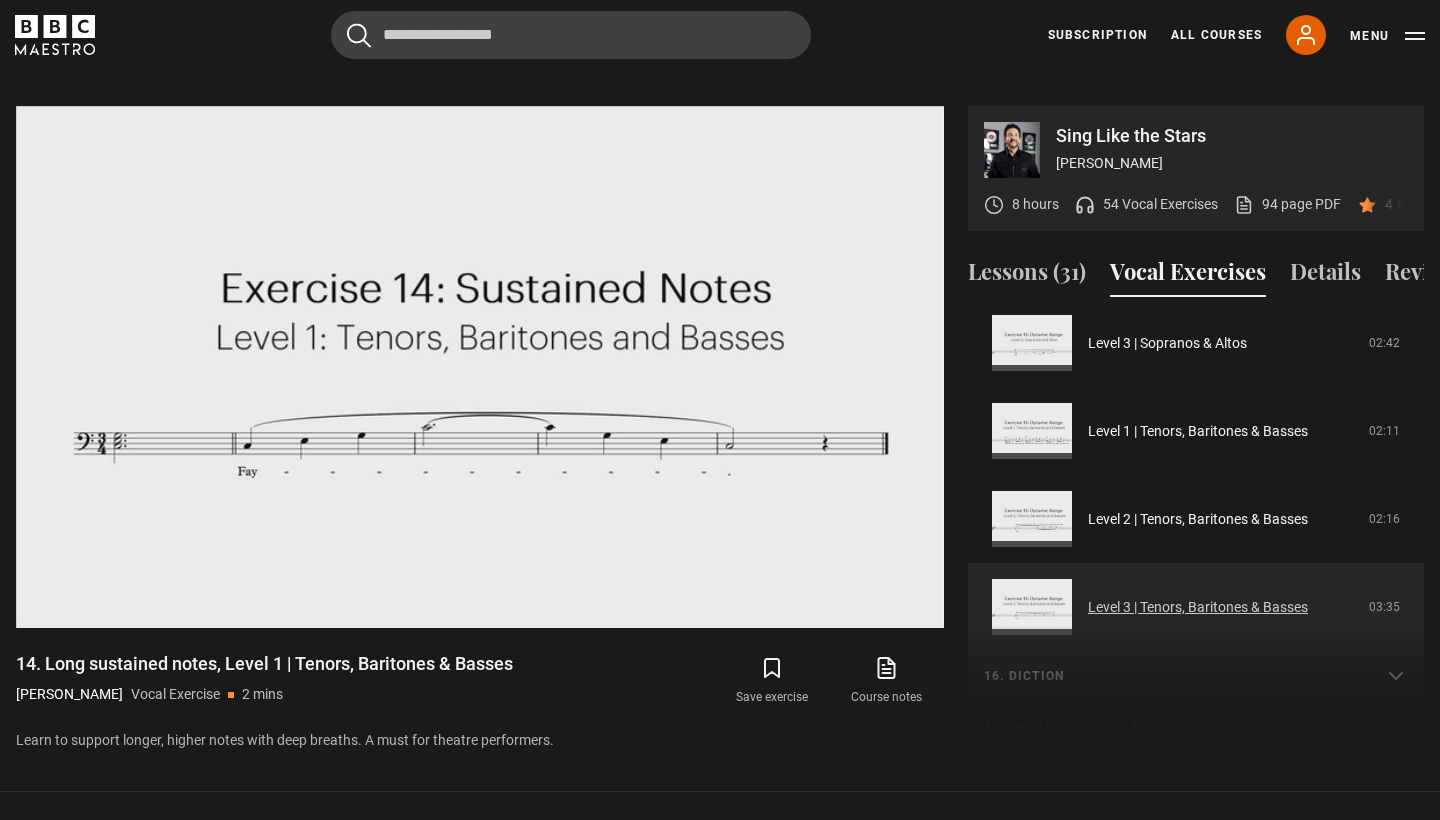 scroll, scrollTop: 1027, scrollLeft: 0, axis: vertical 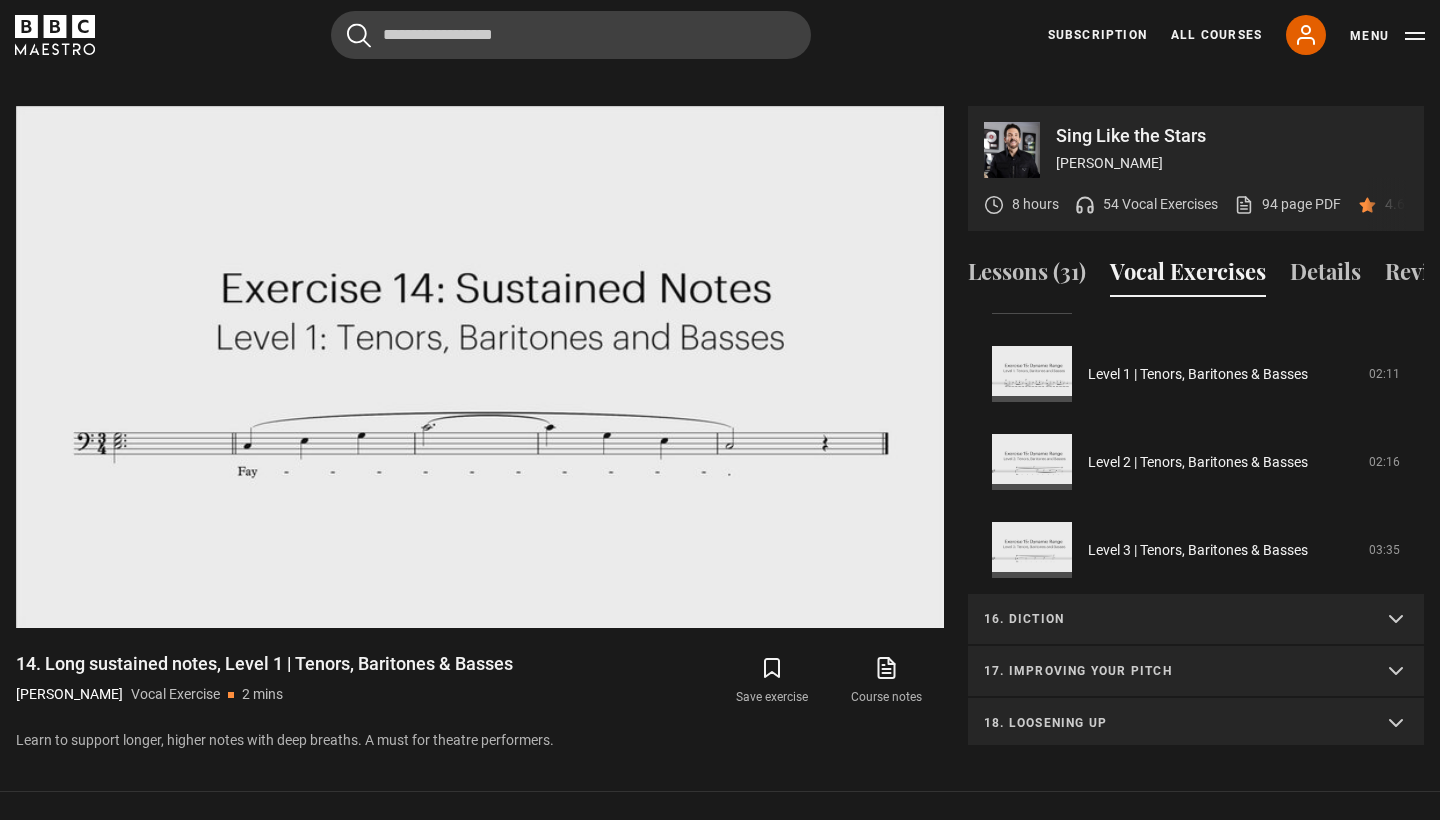 click on "16. Diction" at bounding box center [1172, 619] 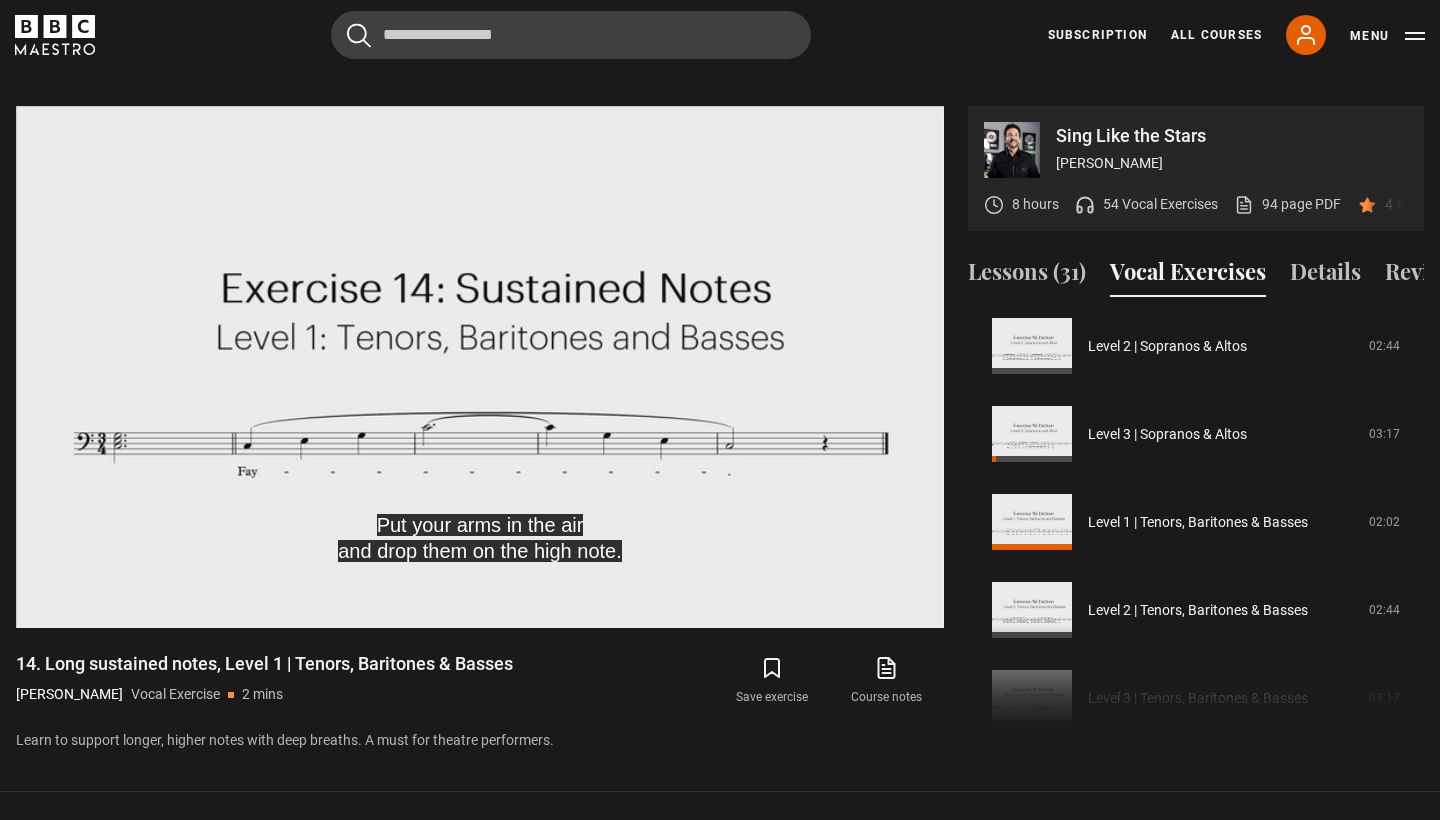 scroll, scrollTop: 1519, scrollLeft: 0, axis: vertical 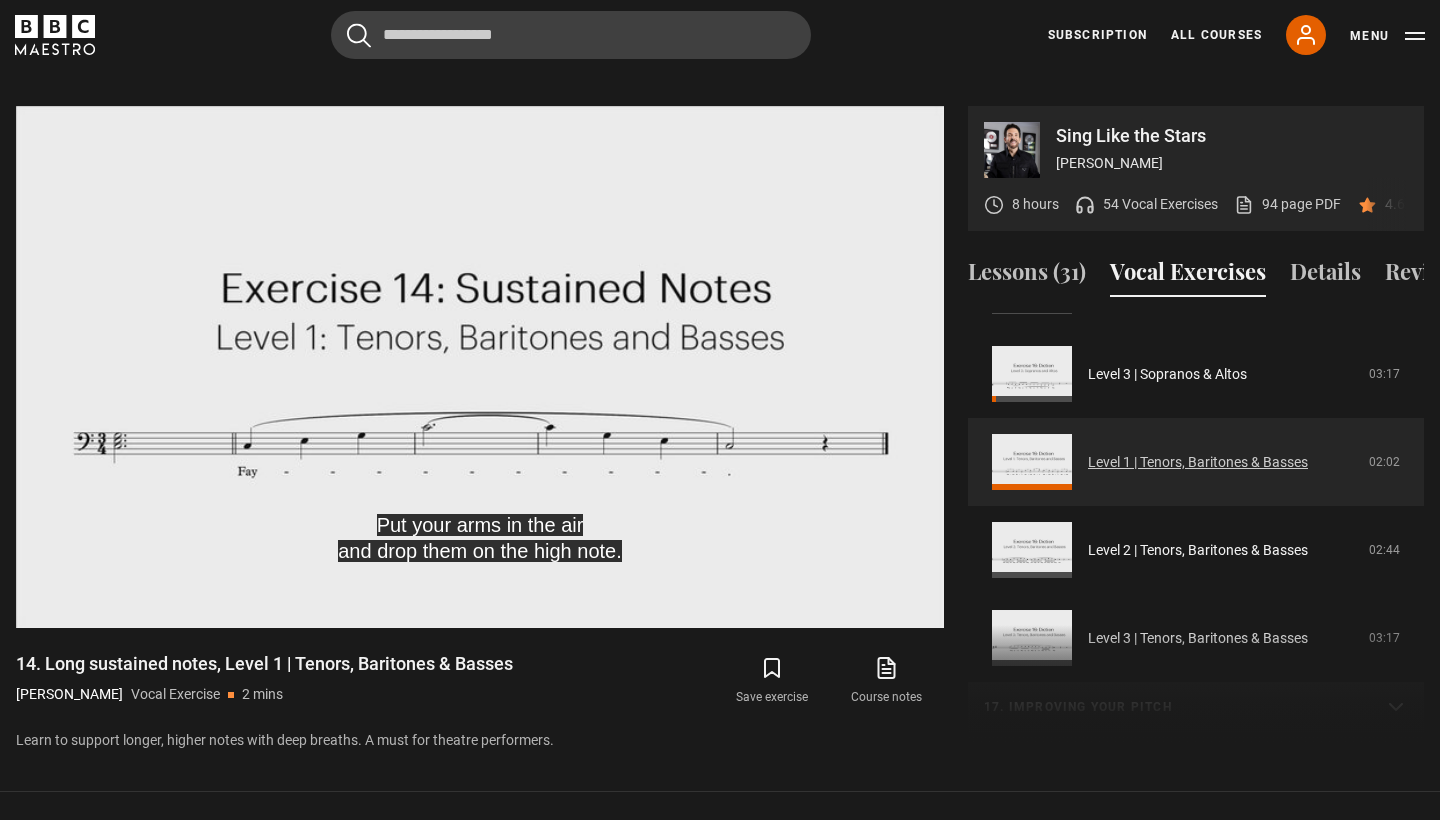 click on "Level 1 | Tenors, Baritones & Basses" at bounding box center (1198, 462) 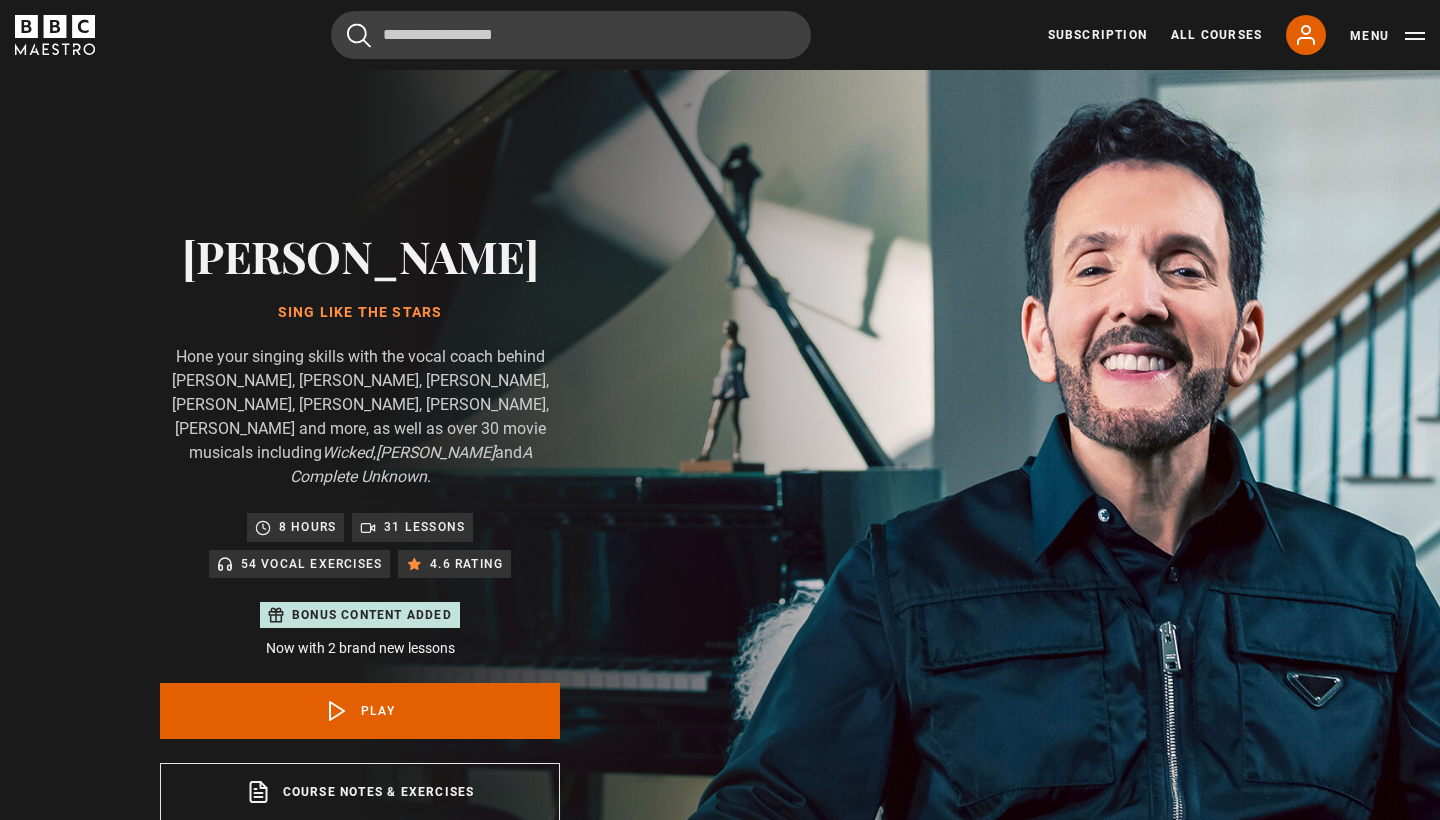 scroll, scrollTop: 955, scrollLeft: 0, axis: vertical 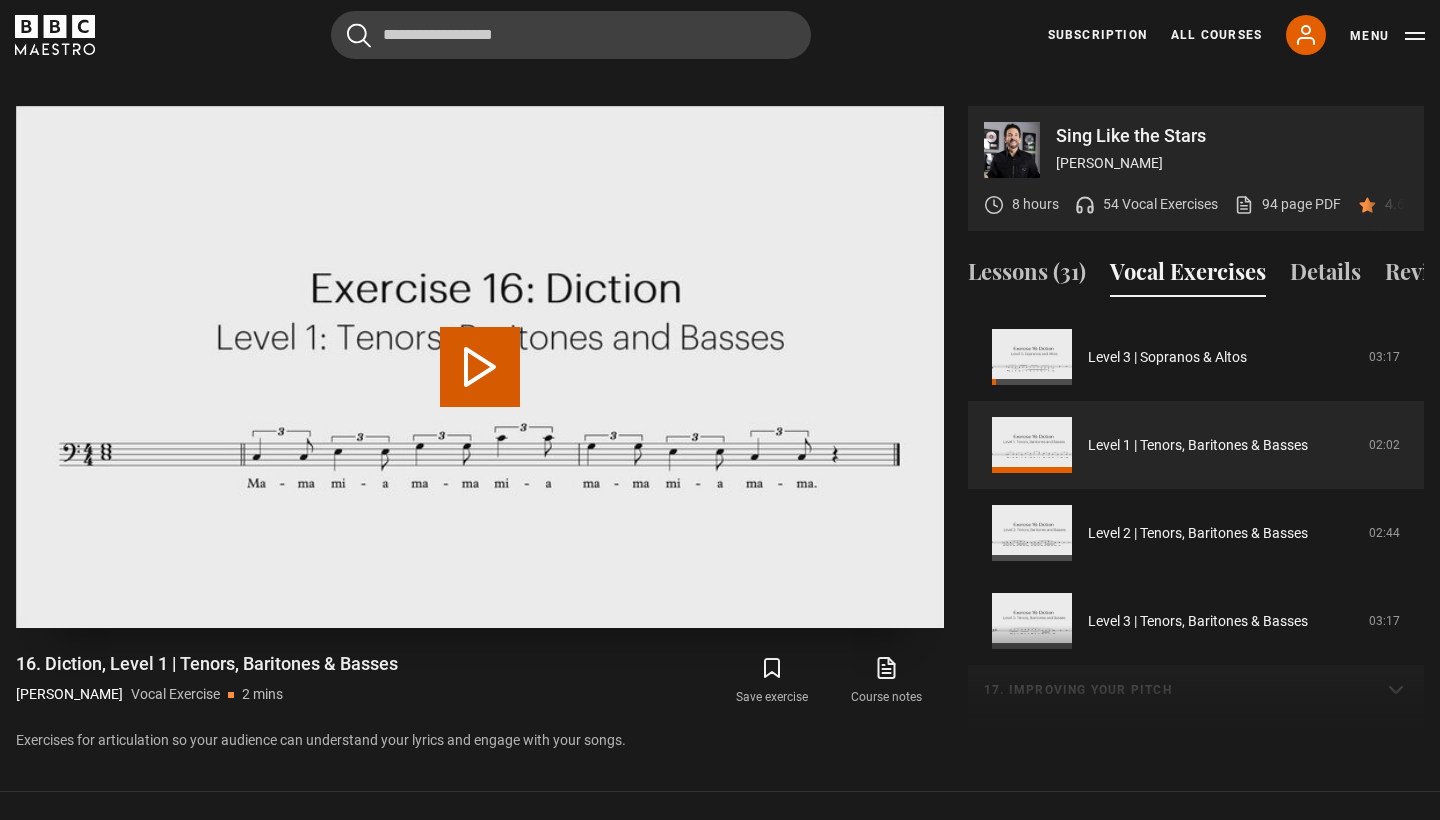 click on "Play Video" at bounding box center (480, 367) 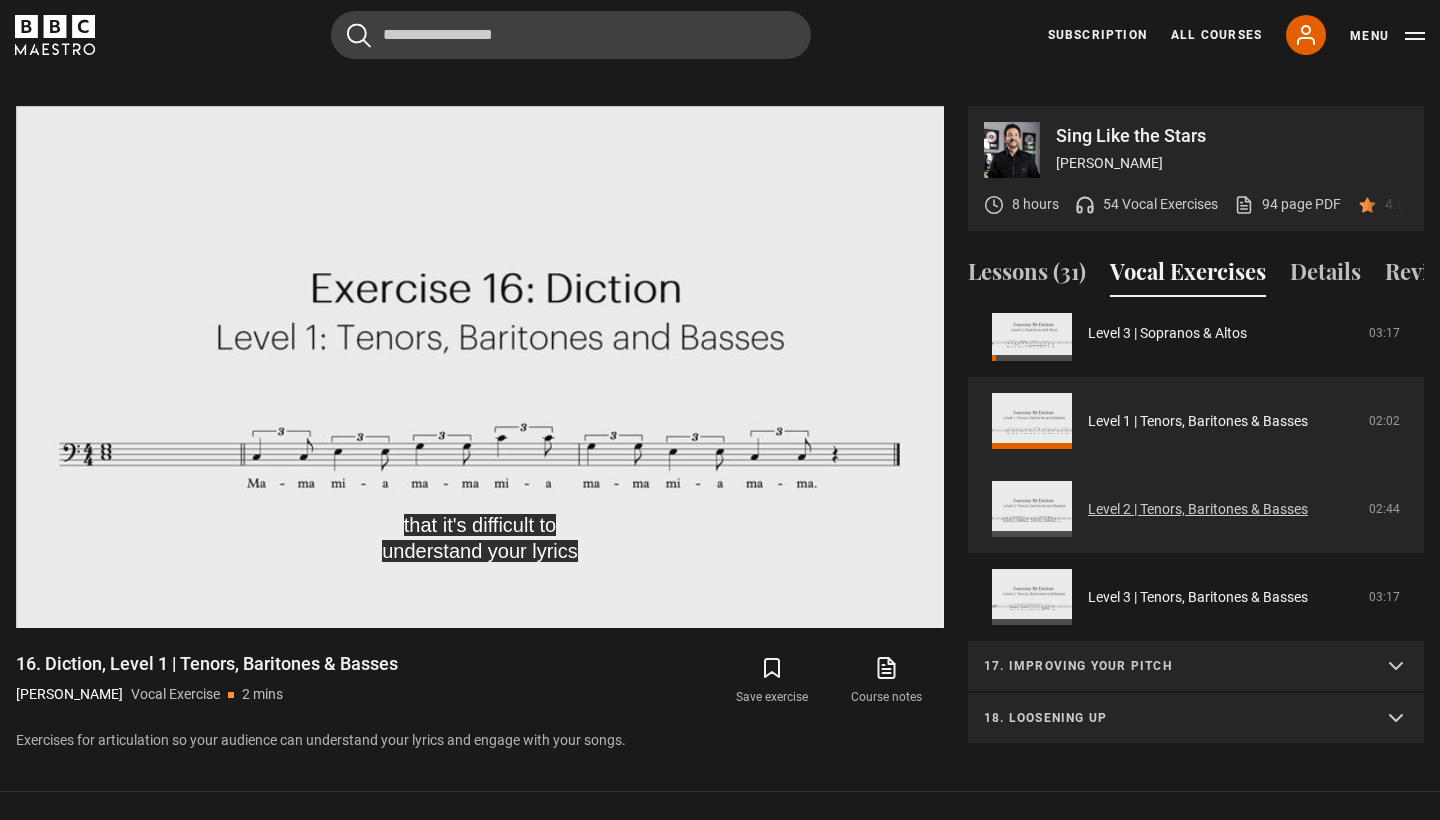 scroll, scrollTop: 1032, scrollLeft: 0, axis: vertical 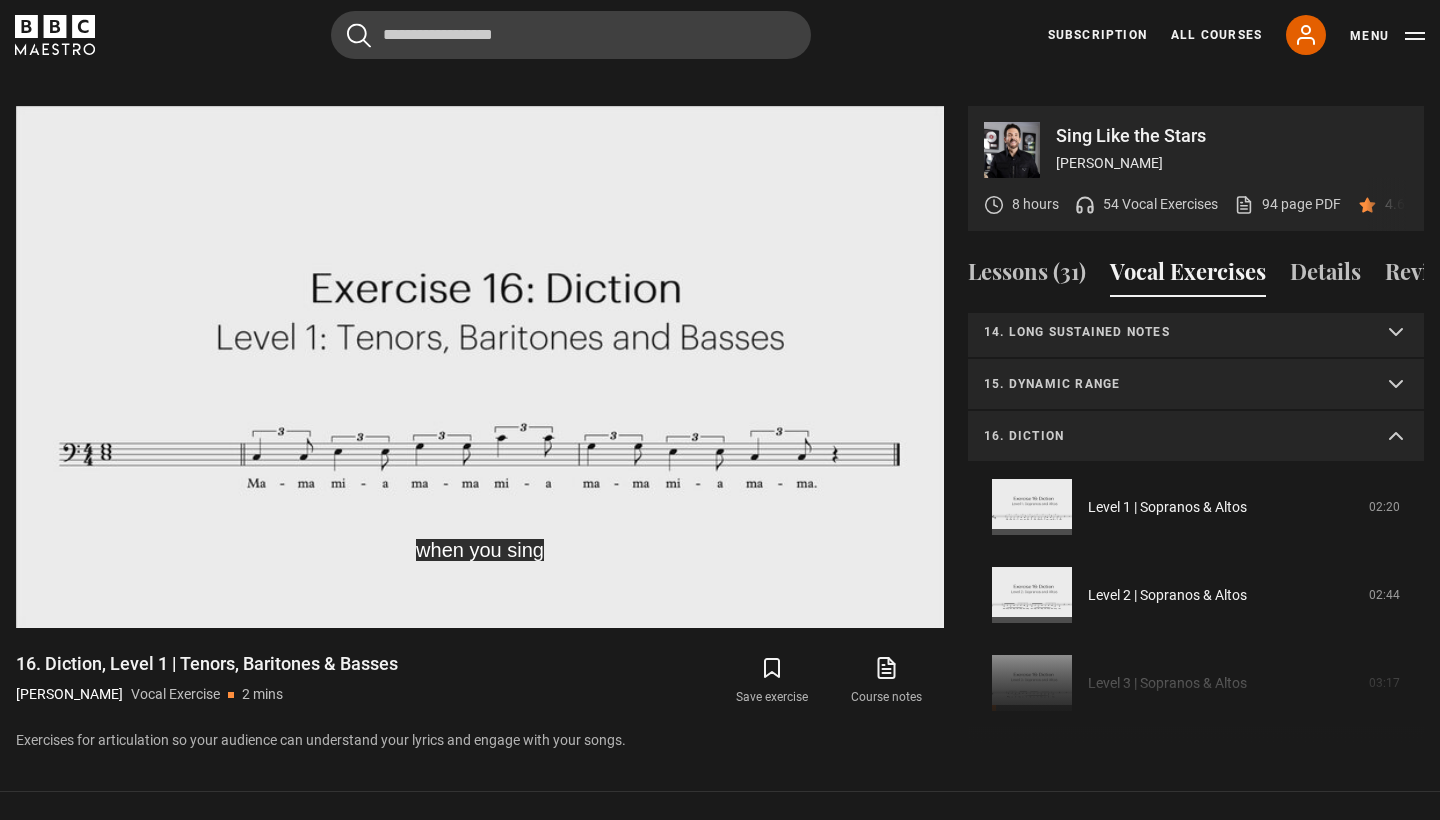 click on "1. Vocal slides
Level 1 | All Voices
04:23
Level 2 | All Voices
06:30
Level 3 | All Voices
01:53
2. Humming
Level 1 | Sopranos & Altos
02:31
Level 2 | Sopranos & Altos
01:44" at bounding box center [1196, 529] 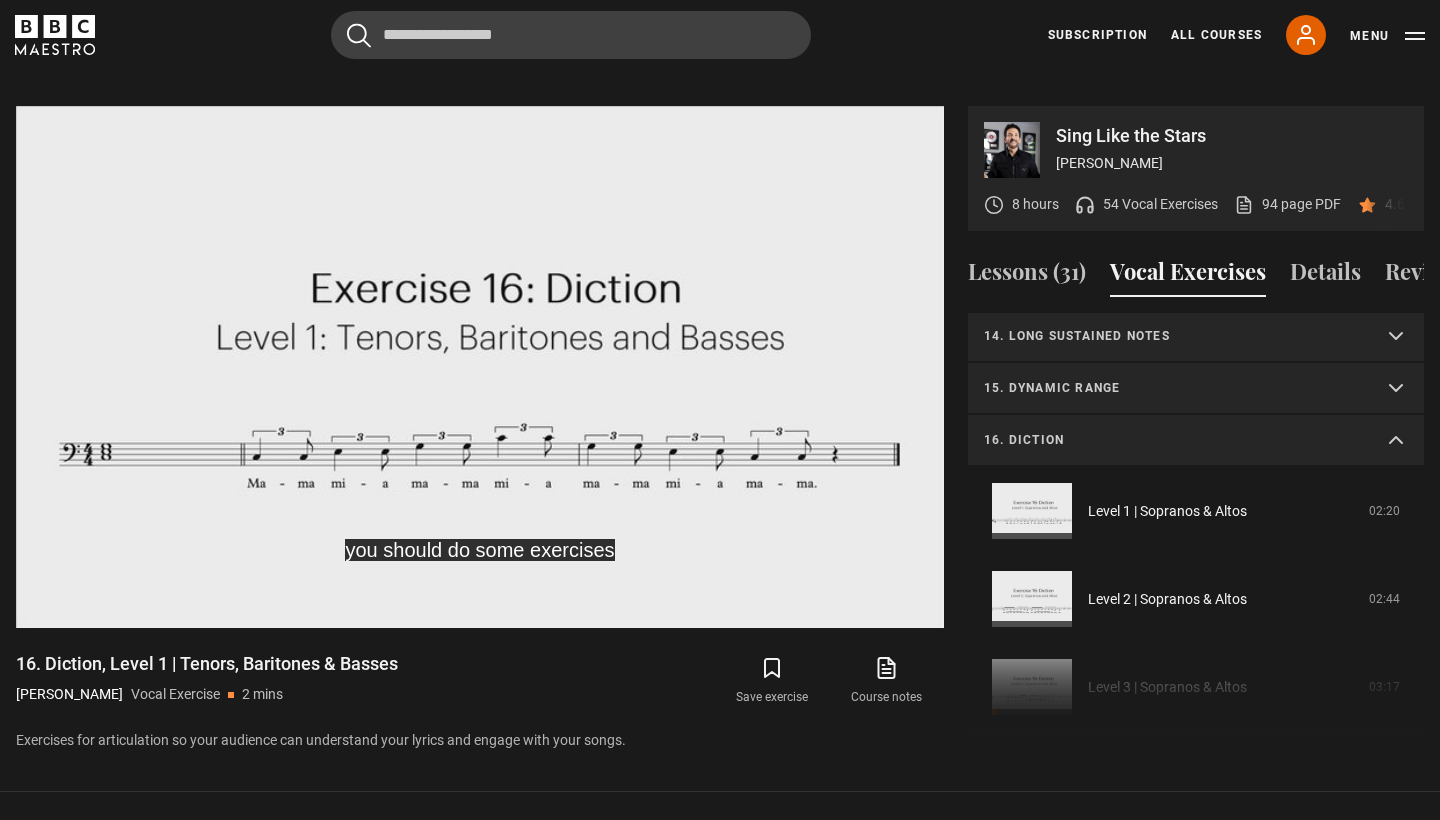 click on "16. Diction" at bounding box center [1172, 440] 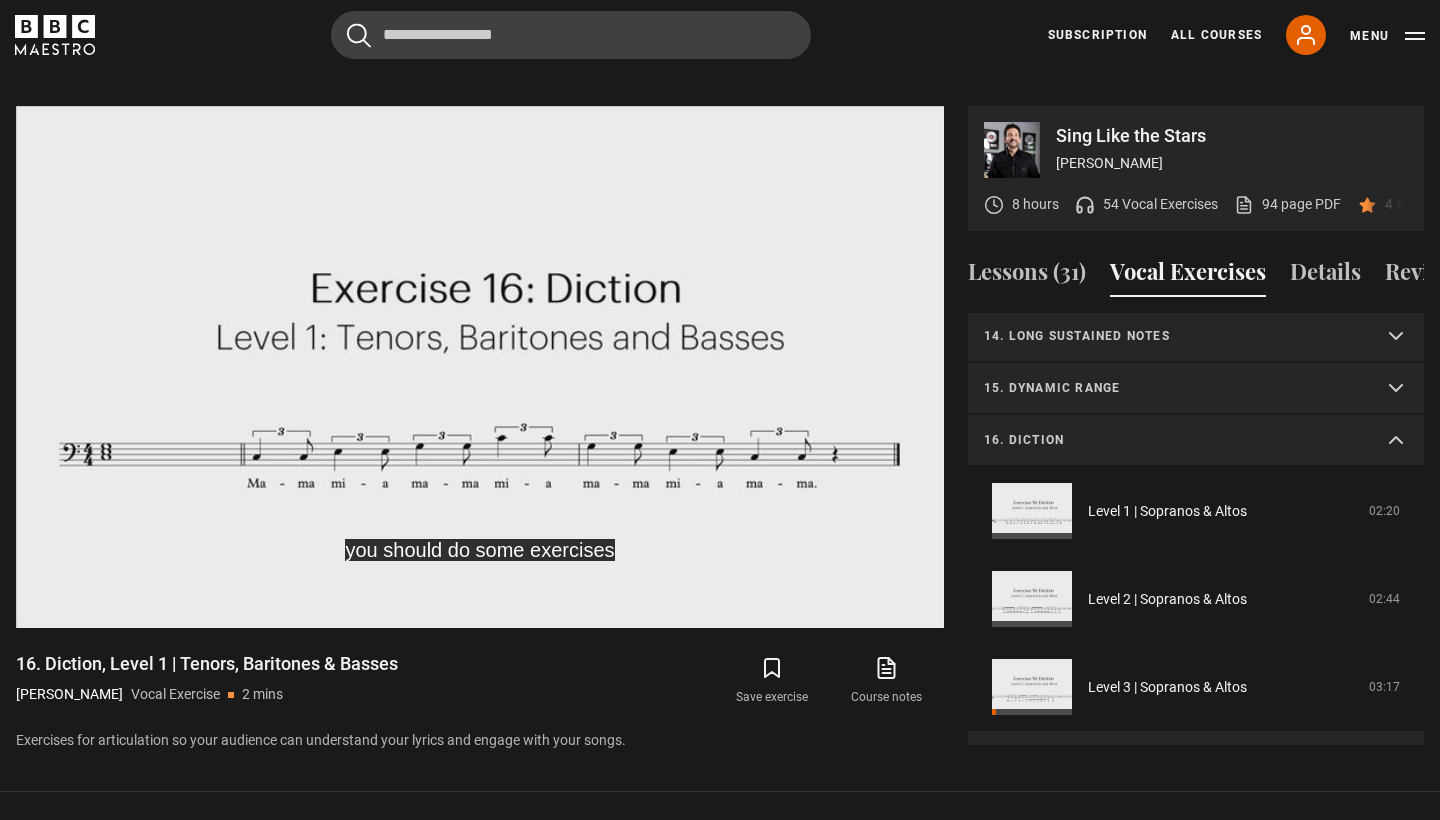 scroll, scrollTop: 504, scrollLeft: 0, axis: vertical 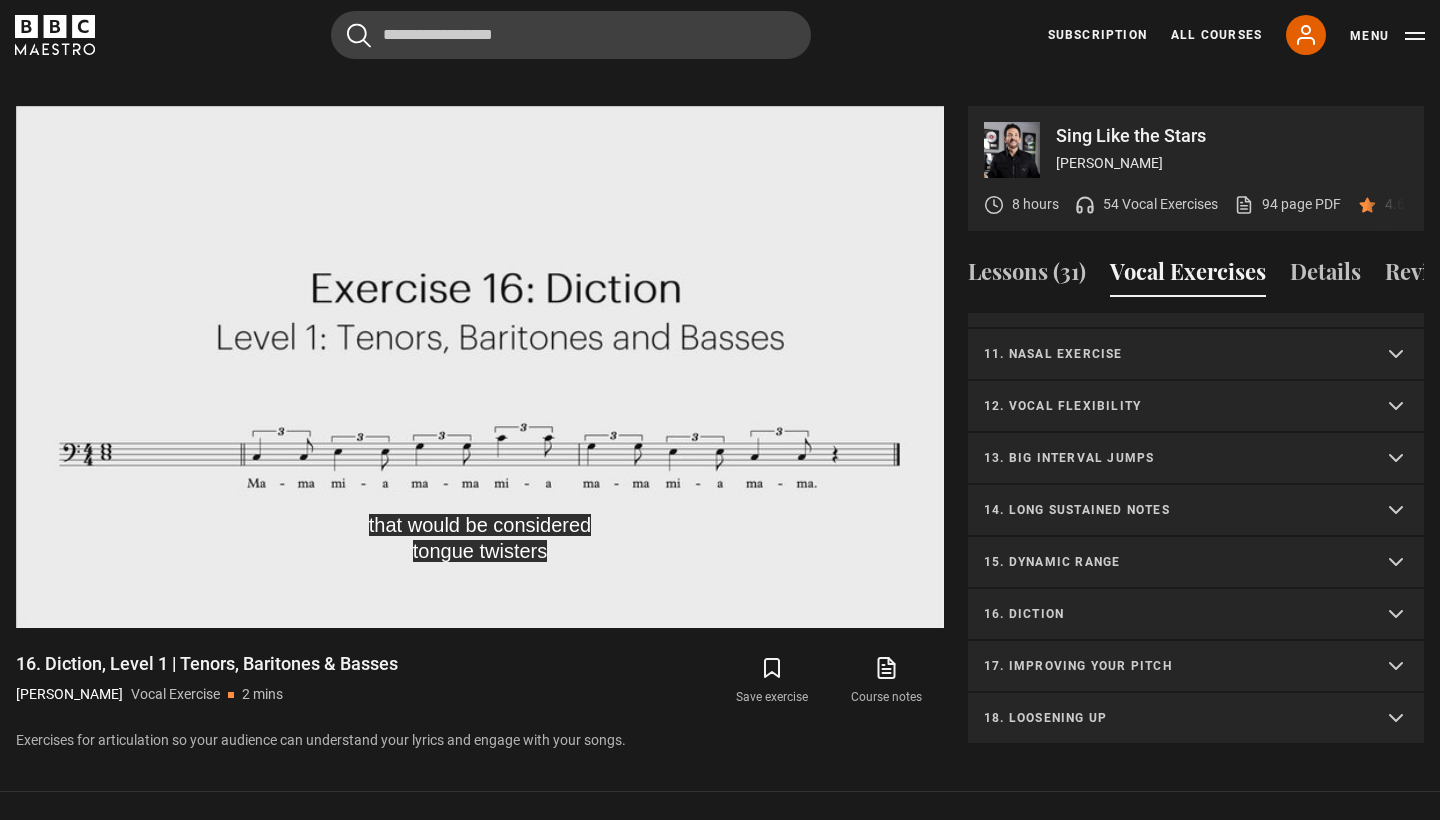 click on "17. Improving your pitch" at bounding box center (1172, 666) 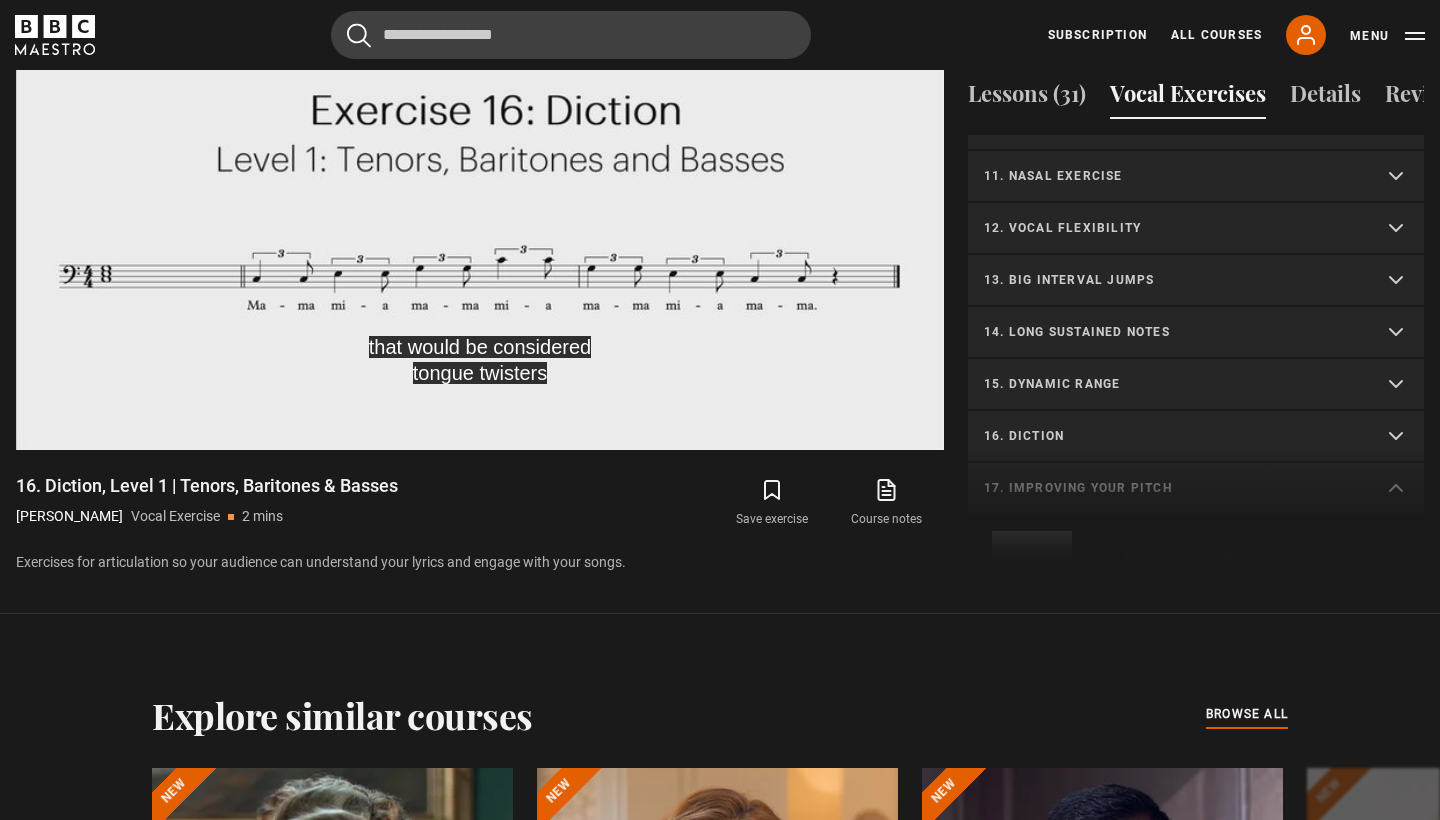 click on "Eric Vetro
Sing Like the Stars
Hone your singing skills with the vocal coach behind Ariana Grande, Sabrina Carpenter, Shawn Mendes, Rosalía, Timothée Chalamet, Camila Cabello, Austin Butler and more, as well as over 30 movie musicals including  Wicked ,  Maria  and  A Complete Unknown .
8 hours
31 lessons
54 Vocal Exercises
4.6 rating
Bonus content added" at bounding box center (720, 394) 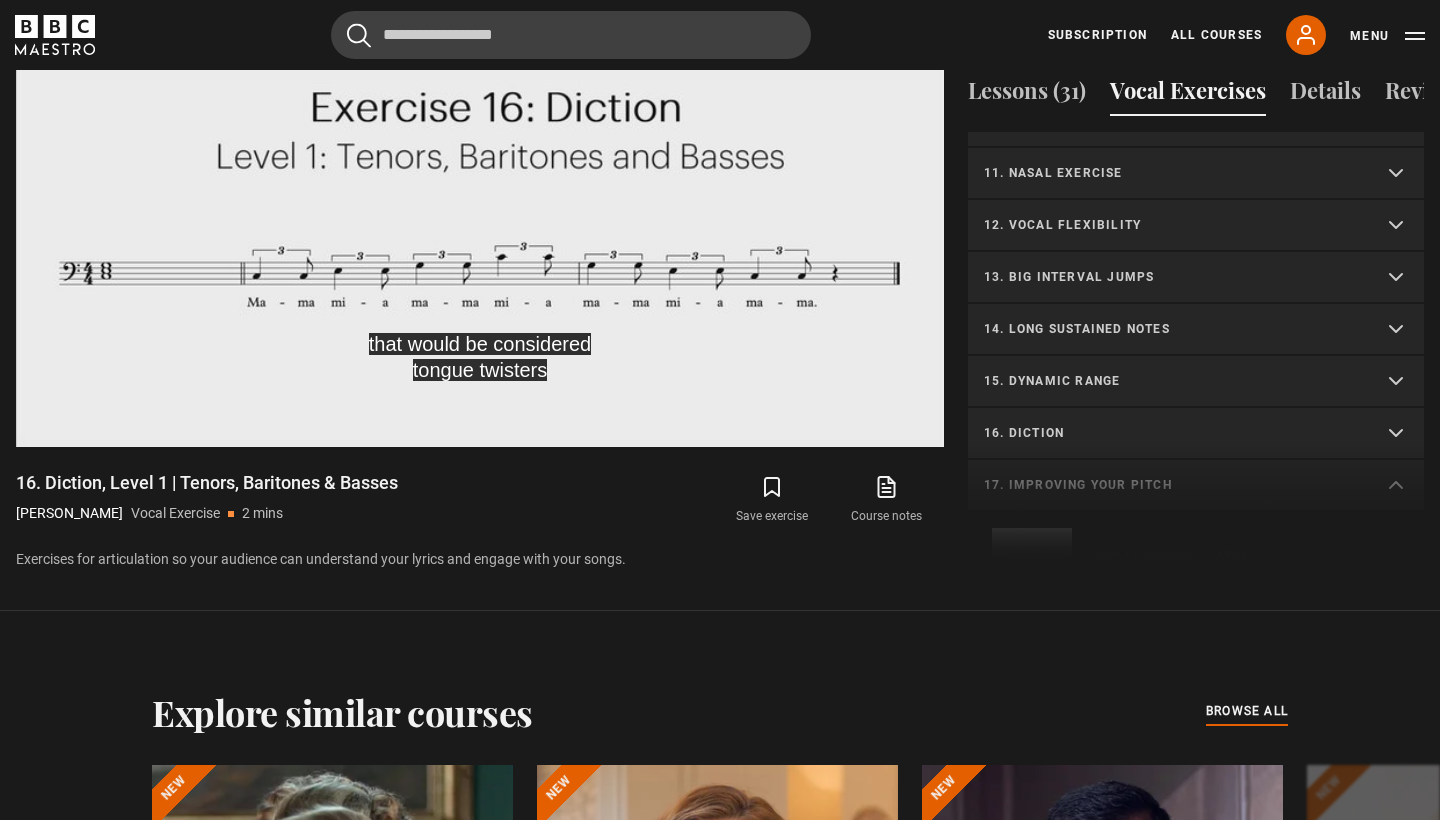 scroll, scrollTop: 1138, scrollLeft: 0, axis: vertical 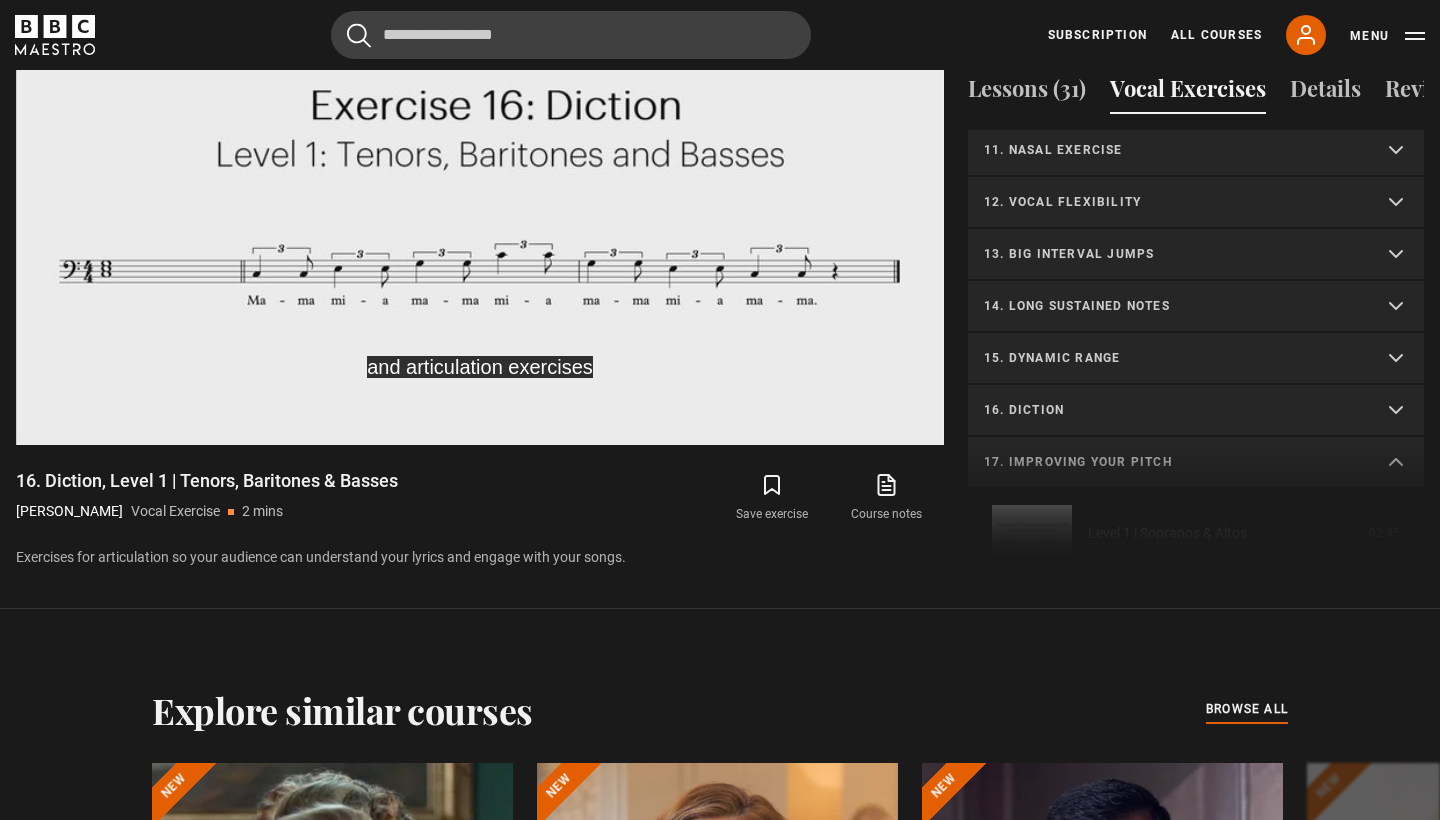 click on "16. Diction" at bounding box center [1196, 411] 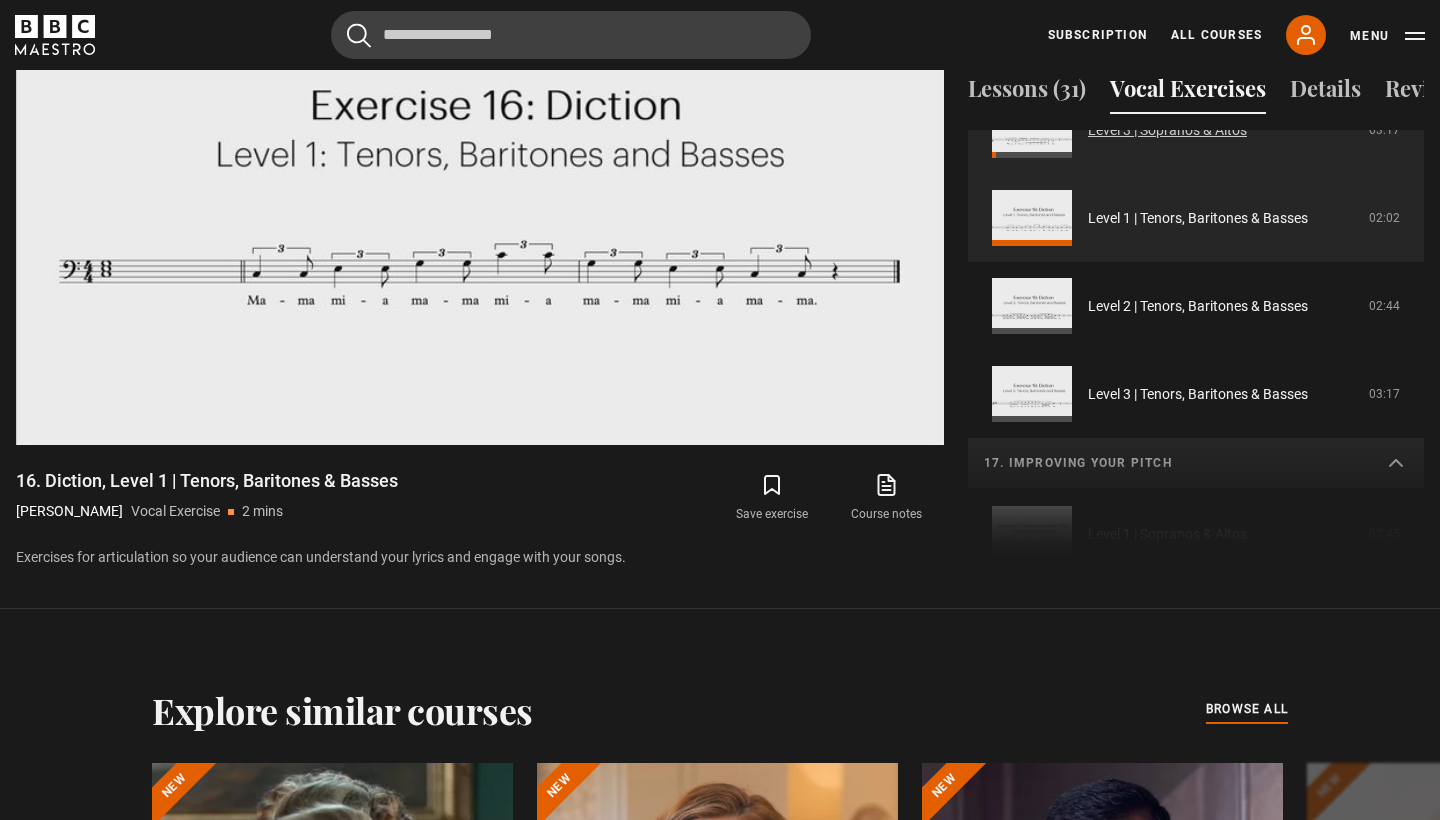 scroll, scrollTop: 1055, scrollLeft: 0, axis: vertical 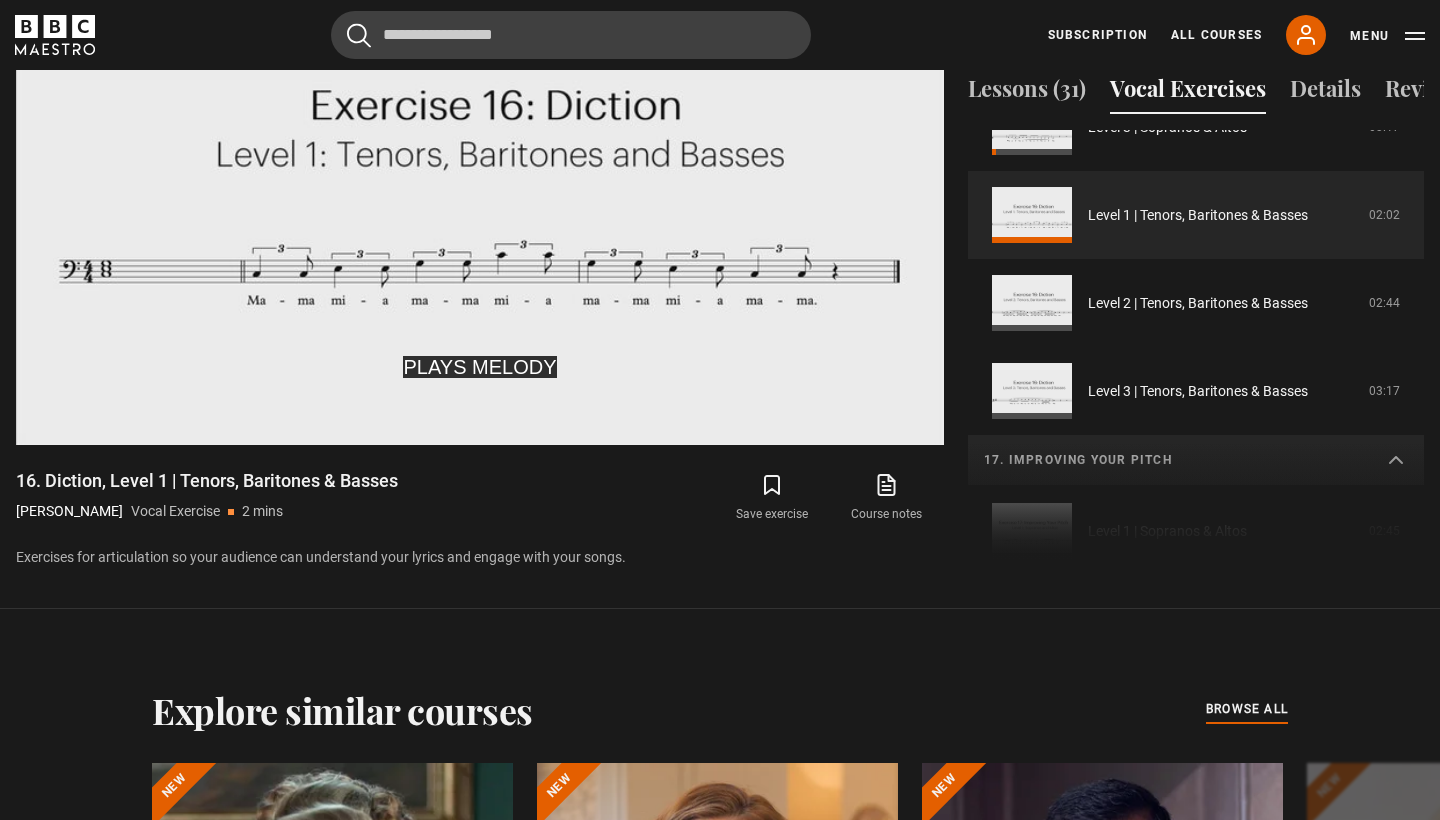 drag, startPoint x: 1424, startPoint y: 346, endPoint x: 1439, endPoint y: 263, distance: 84.34453 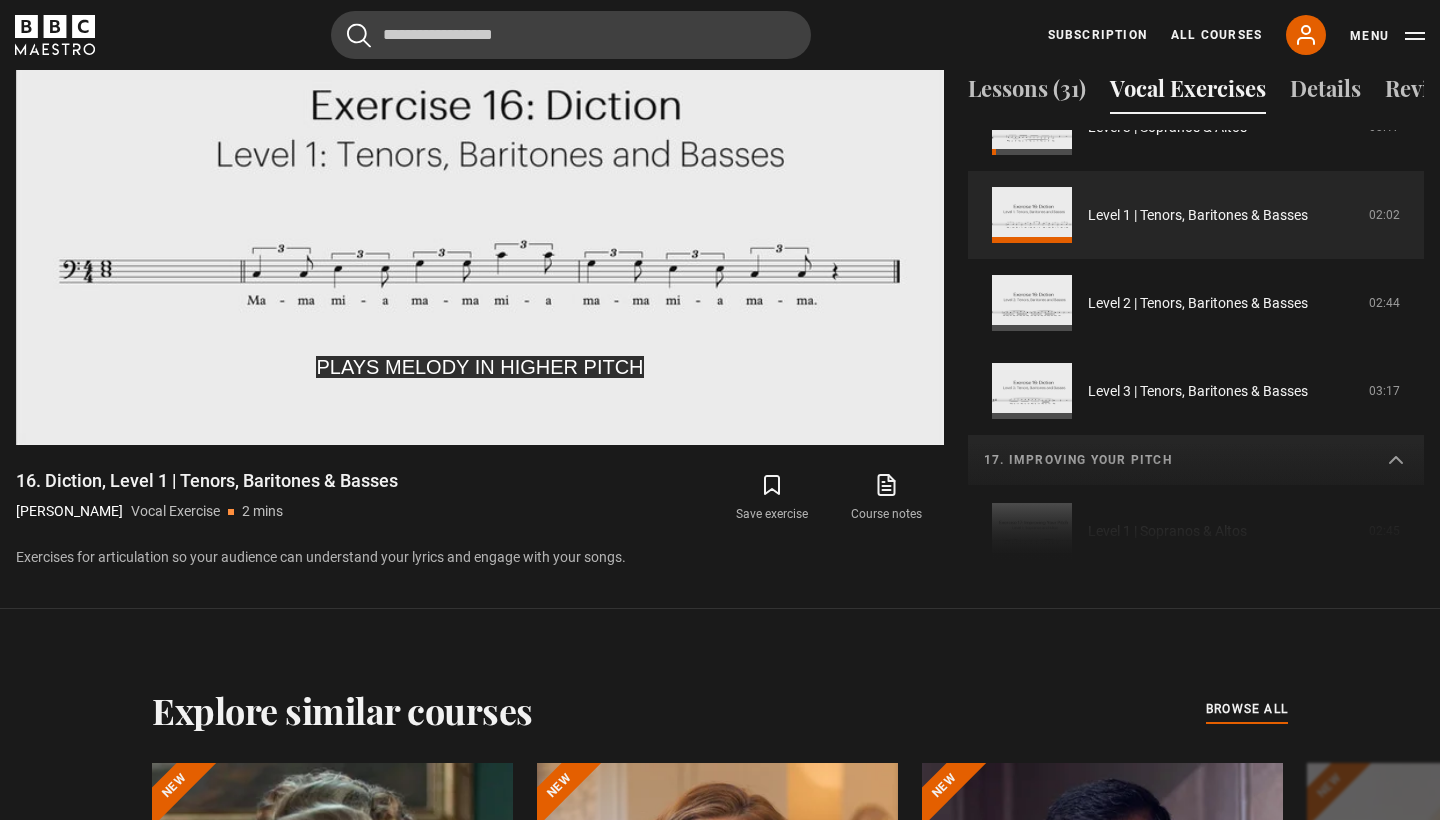 click on "1. Vocal slides
Level 1 | All Voices
04:23
Level 2 | All Voices
06:30
Level 3 | All Voices
01:53
2. Humming
Level 1 | Sopranos & Altos
02:31
Level 2 | Sopranos & Altos
01:44" at bounding box center (1196, 346) 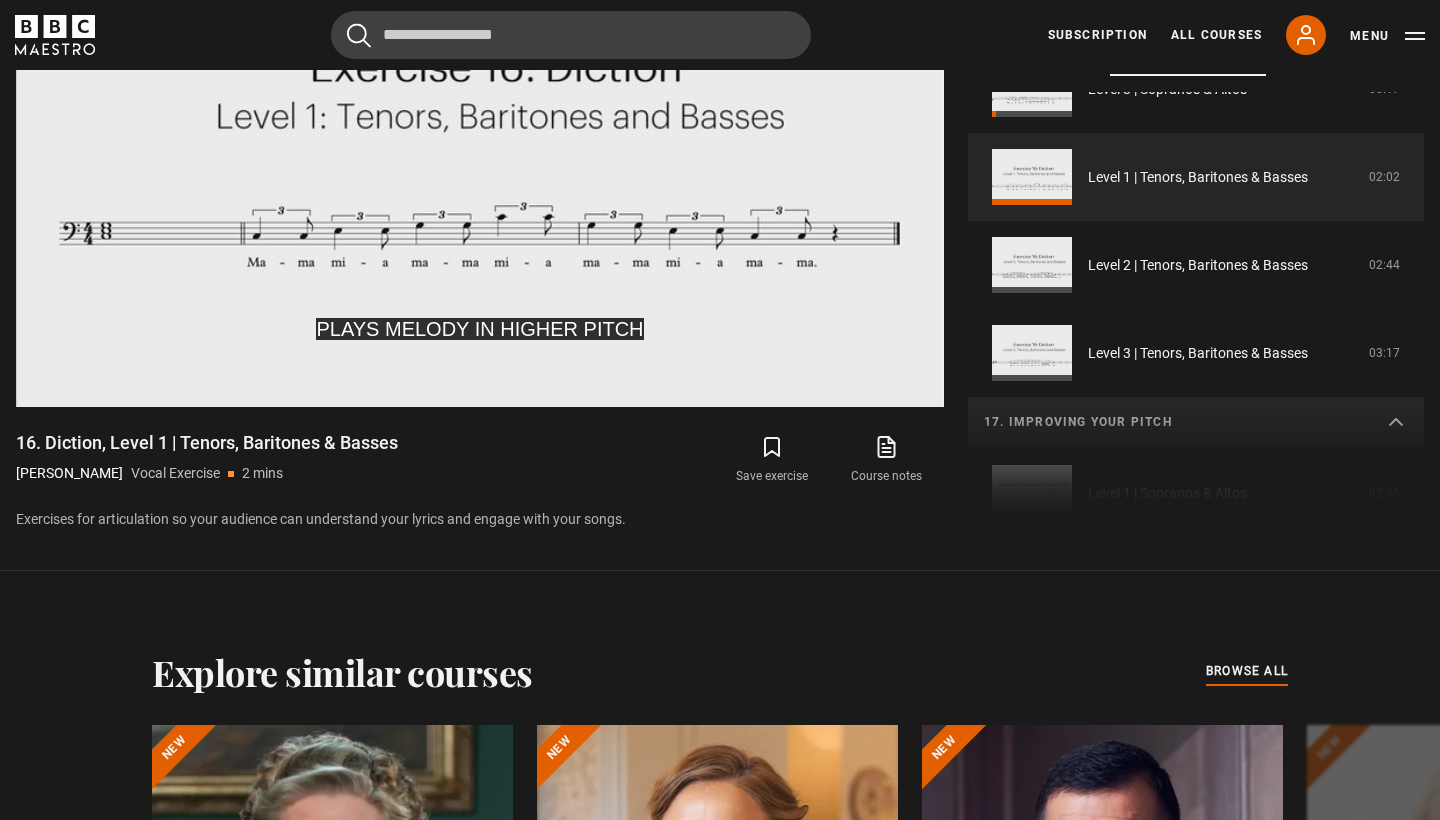 scroll, scrollTop: 1178, scrollLeft: 0, axis: vertical 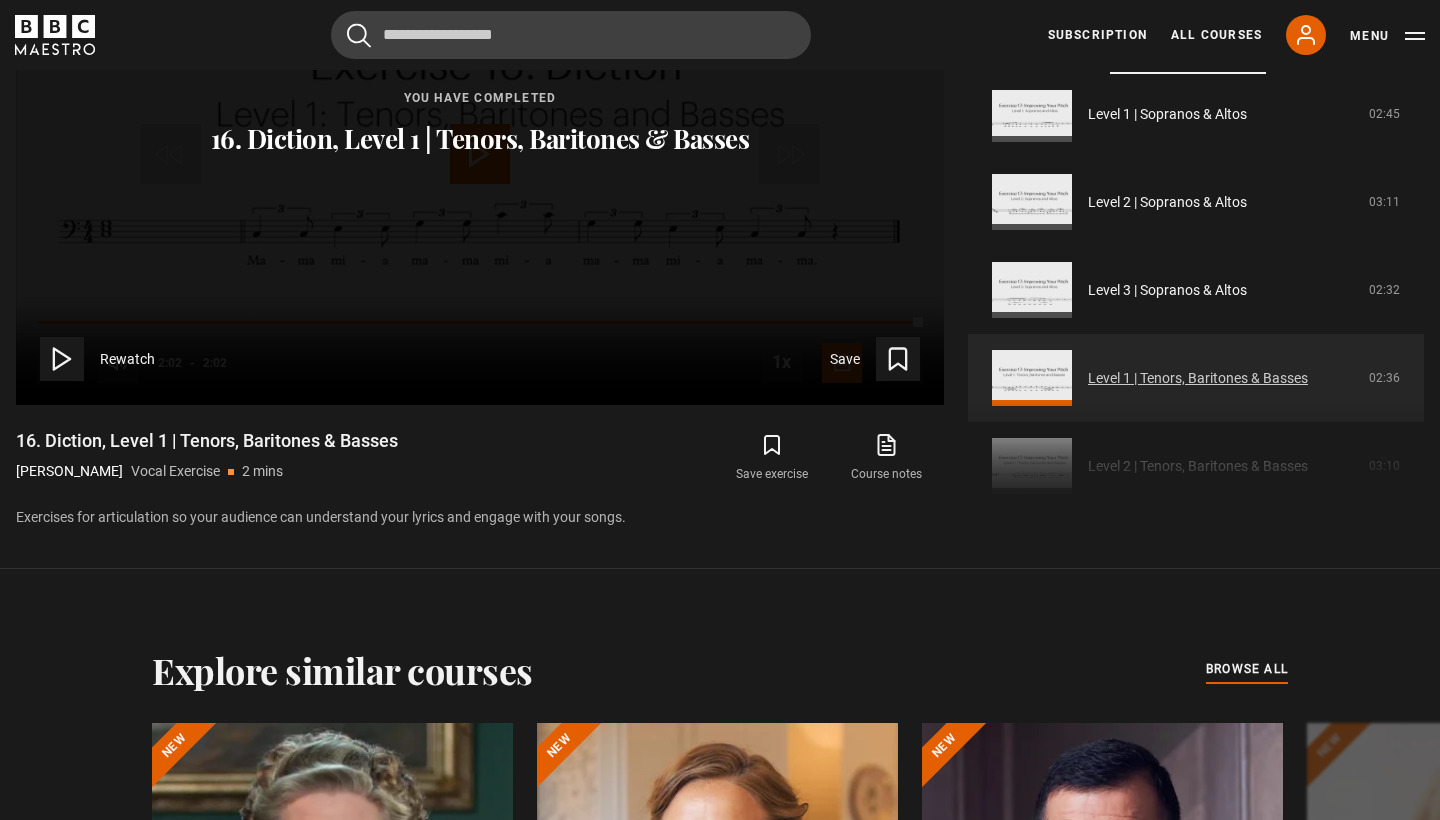 click on "Level 1 | Tenors, Baritones & Basses" at bounding box center (1198, 378) 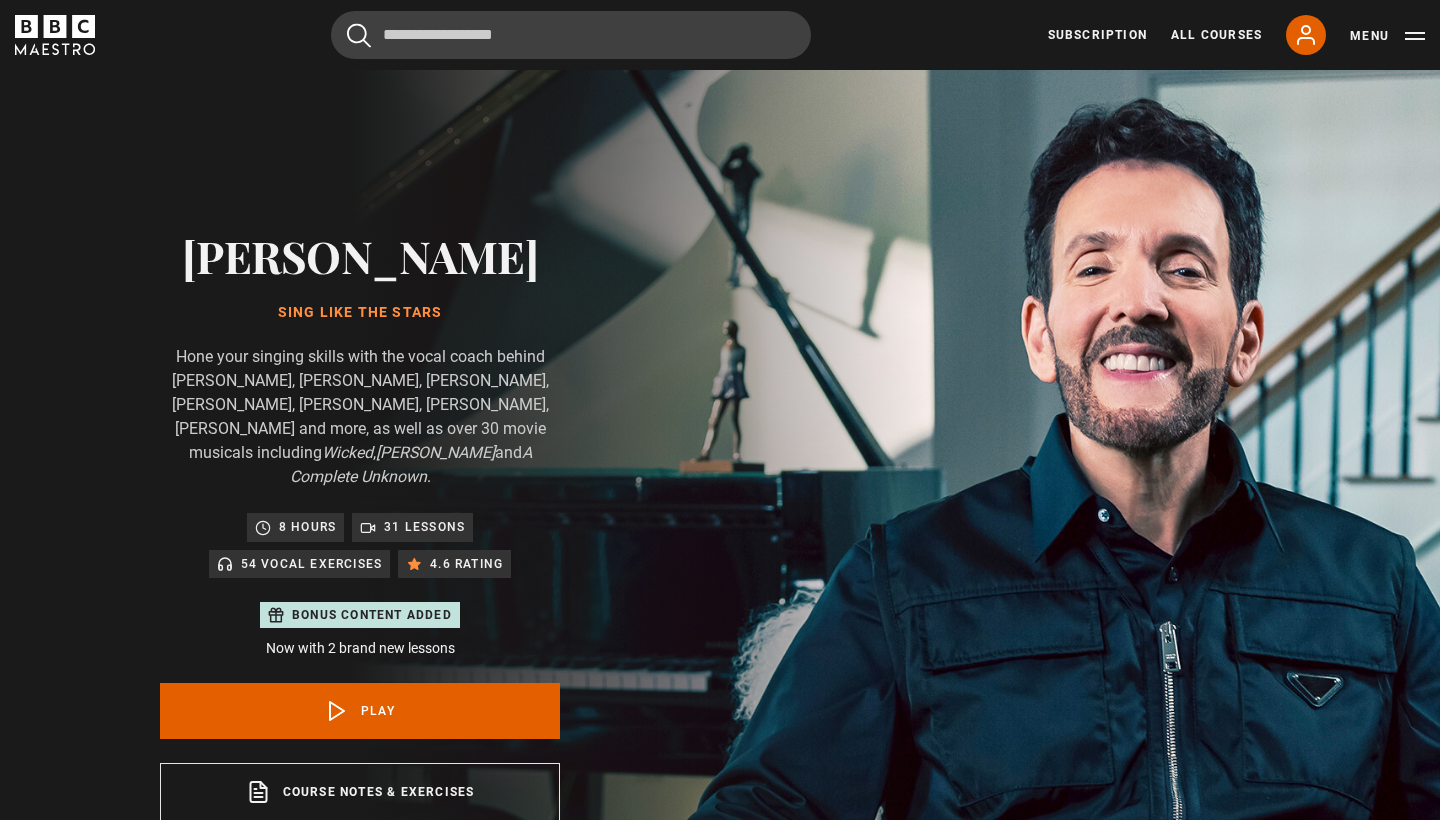 scroll, scrollTop: 955, scrollLeft: 0, axis: vertical 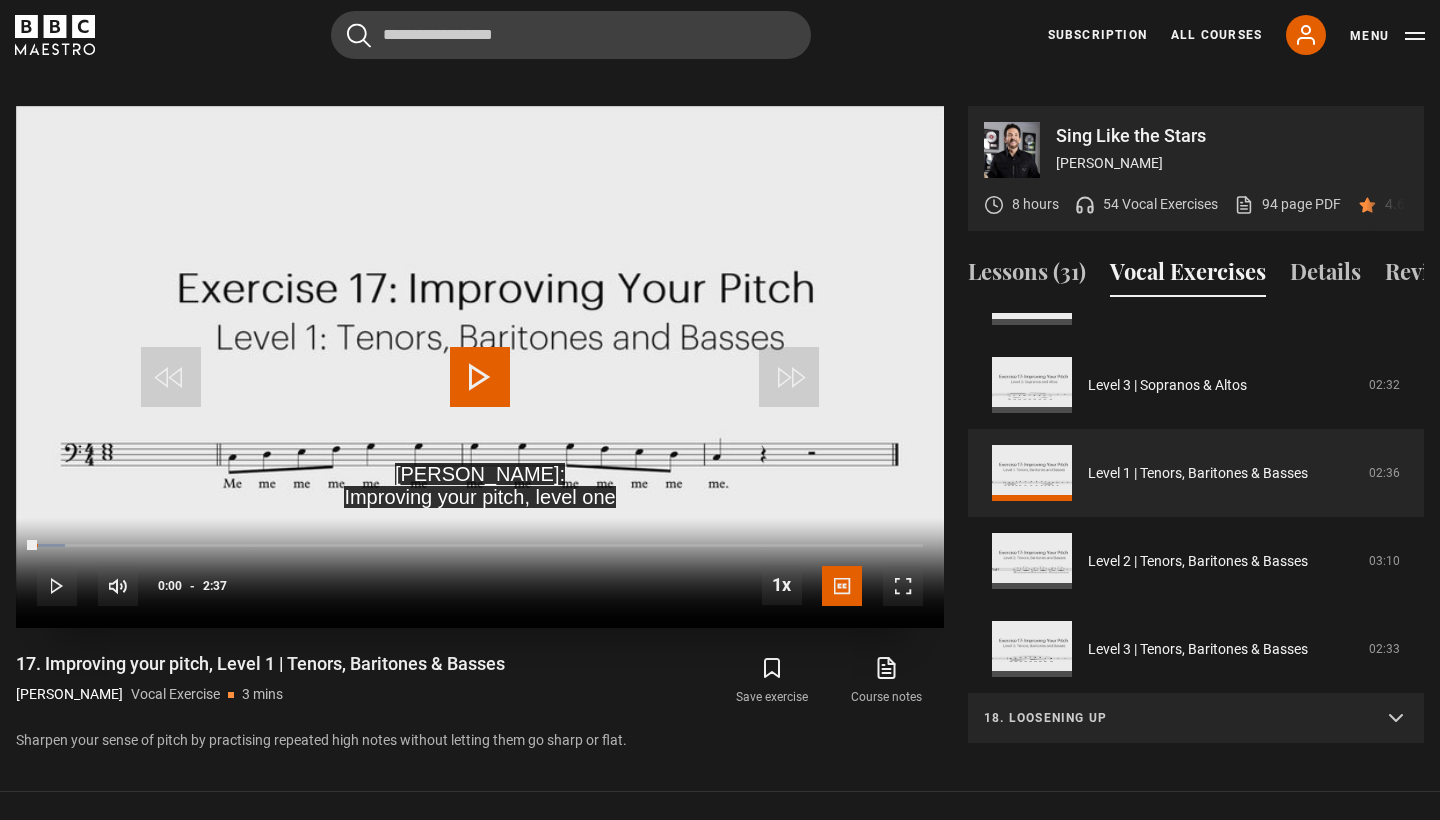click at bounding box center [480, 377] 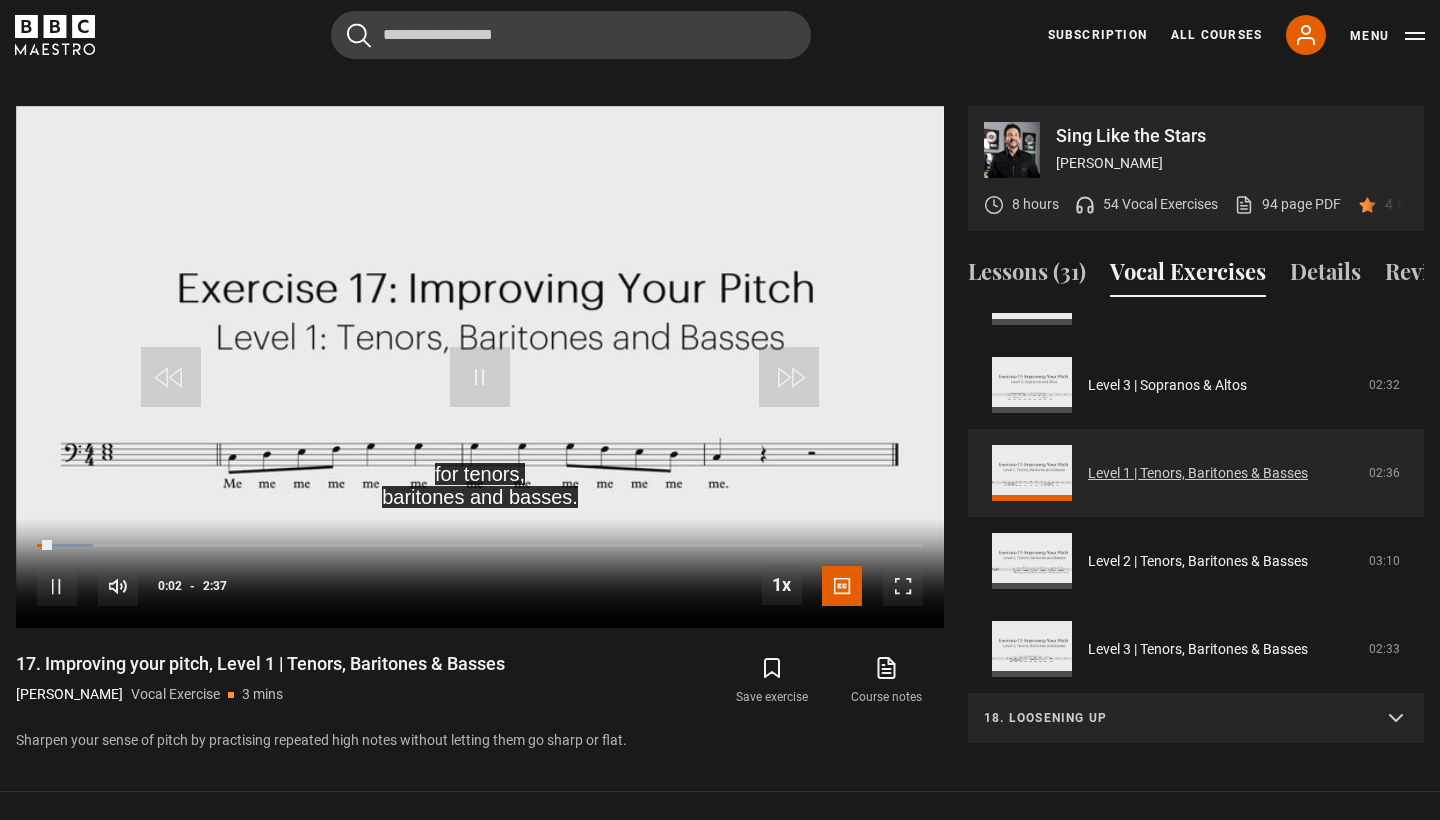 scroll, scrollTop: 1032, scrollLeft: 0, axis: vertical 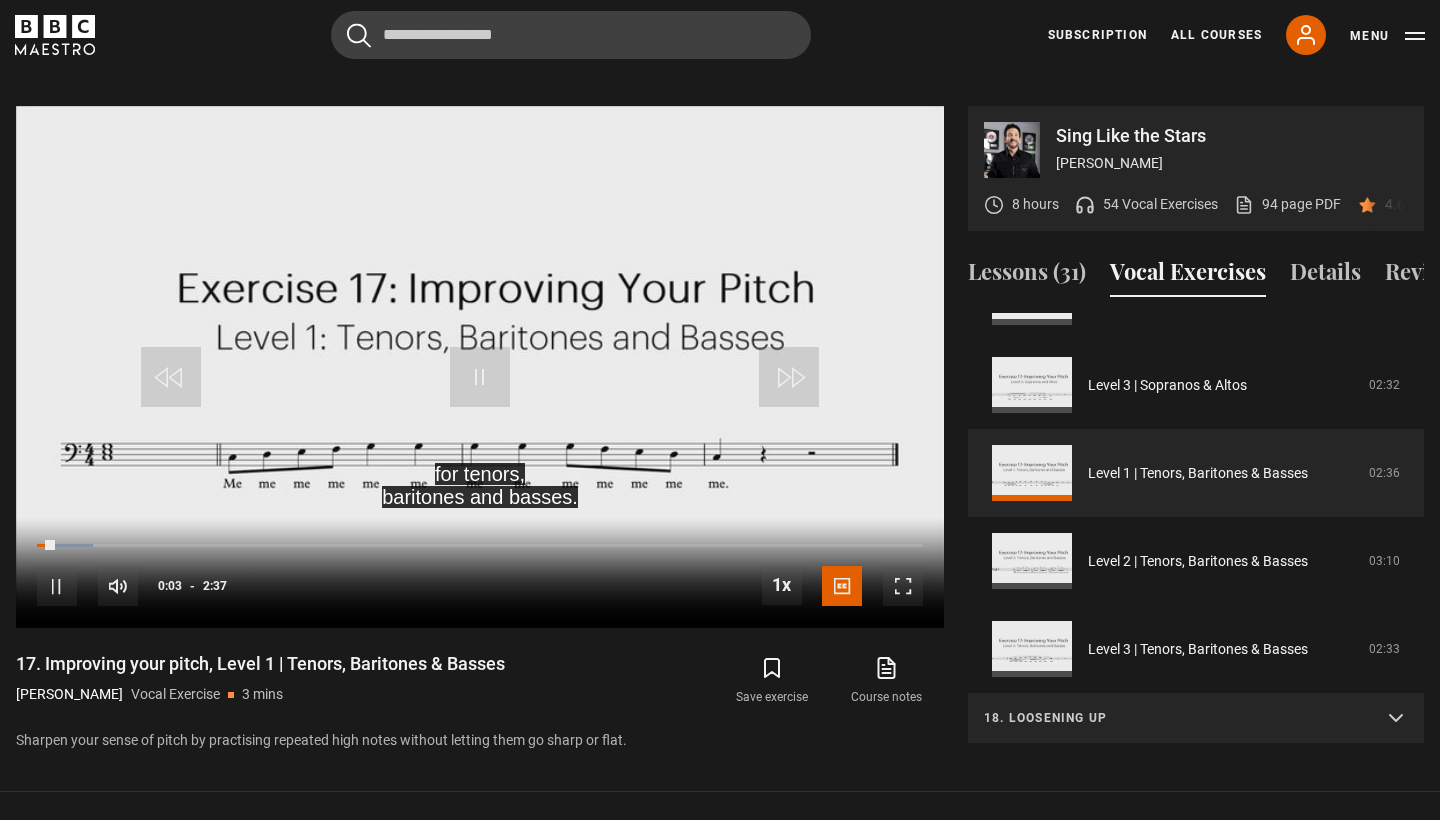 click on "18. Loosening up" at bounding box center [1196, 719] 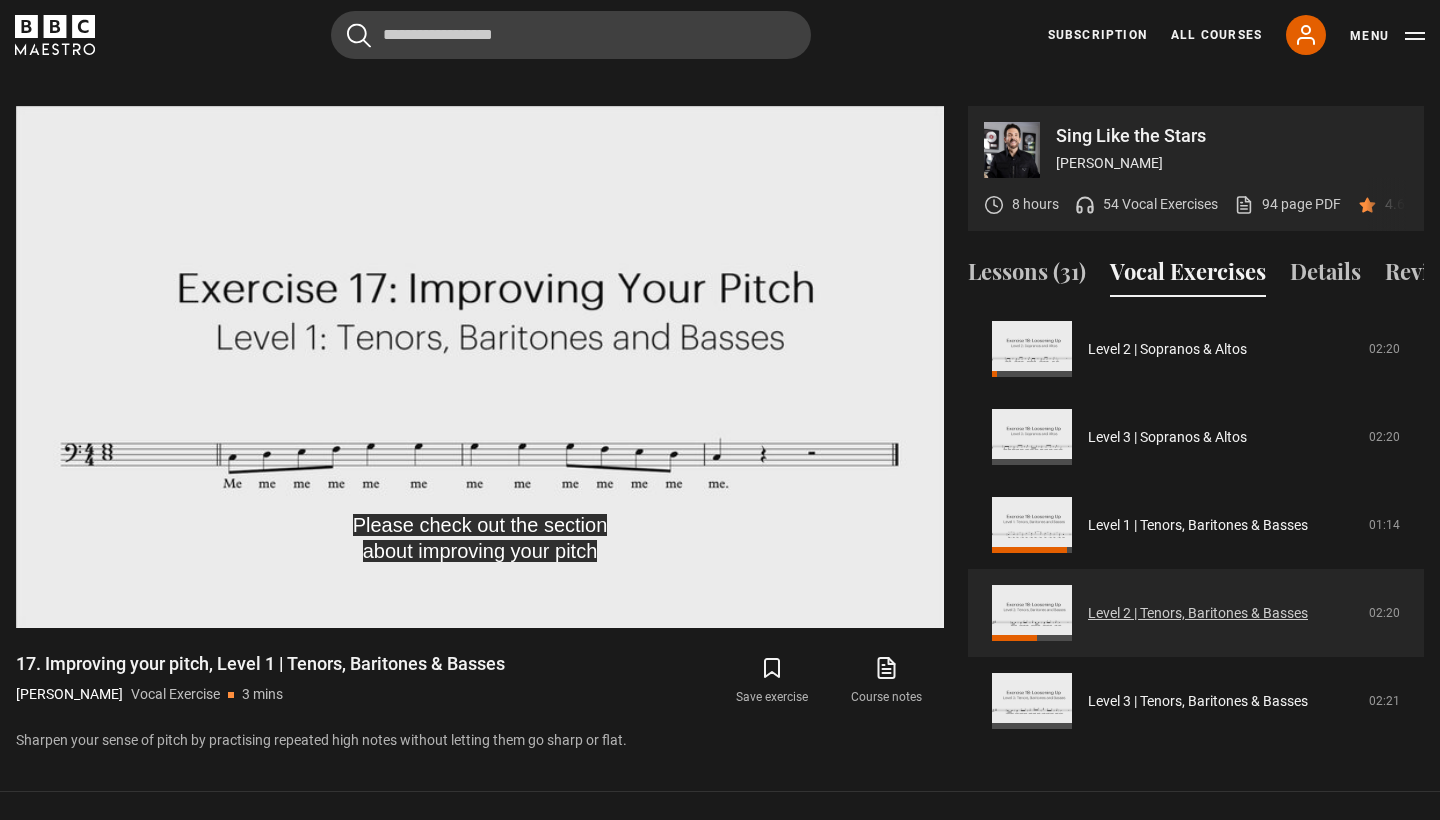 scroll, scrollTop: 1560, scrollLeft: 0, axis: vertical 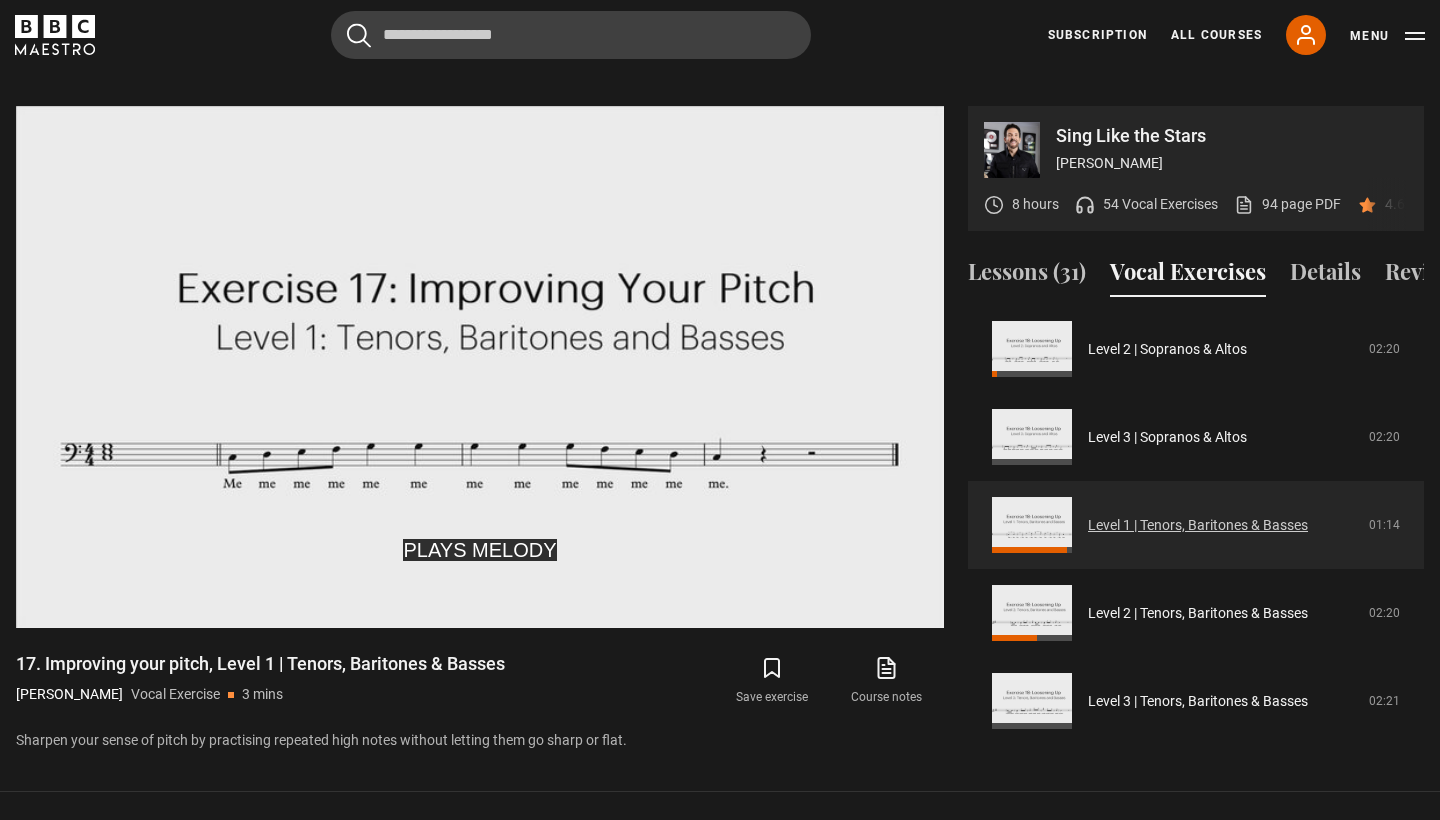 click on "18. Loosening up" at bounding box center (1196, 191) 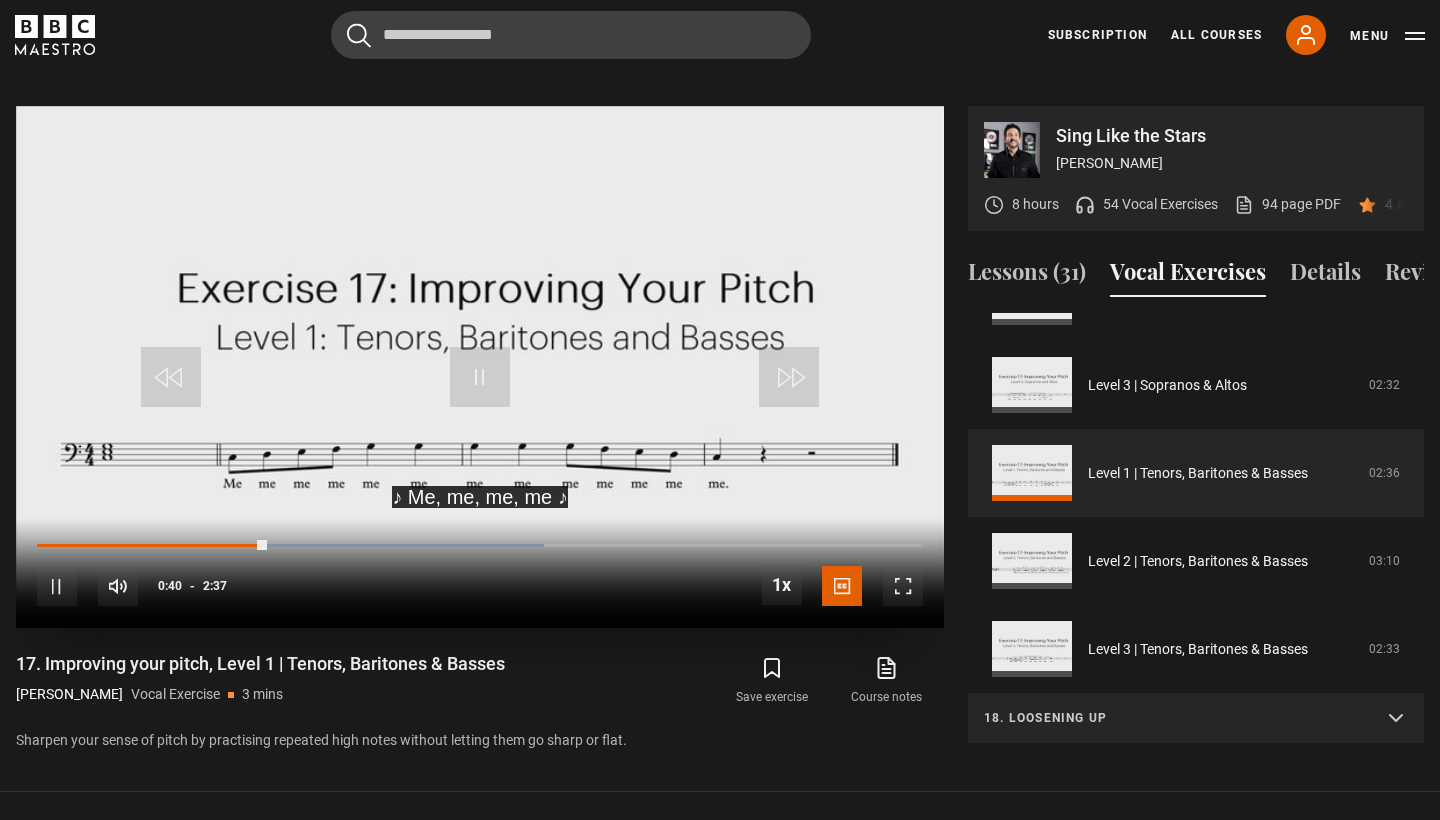 click at bounding box center [480, 377] 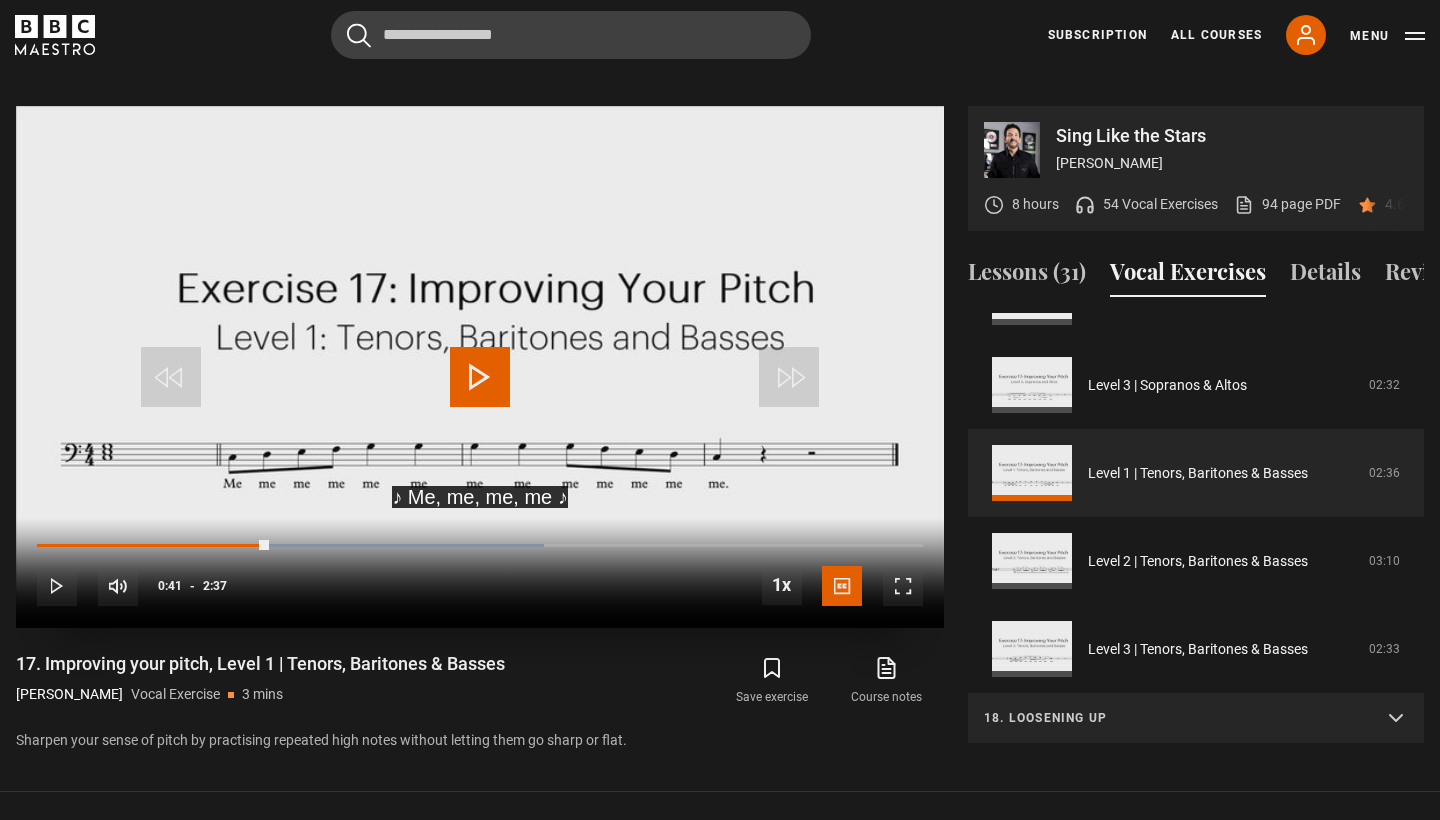 click at bounding box center (480, 377) 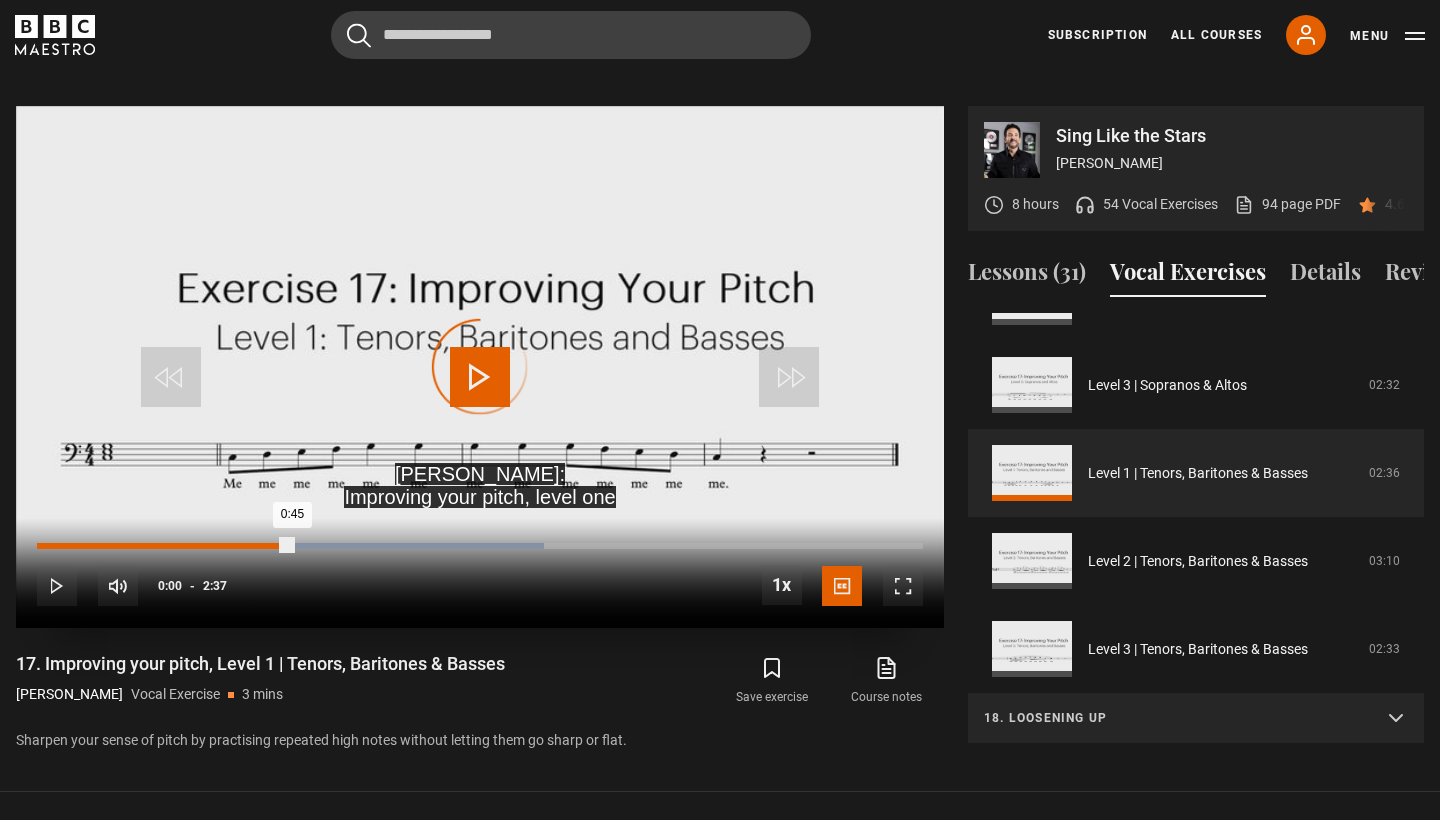 click on "0:00" at bounding box center (43, 546) 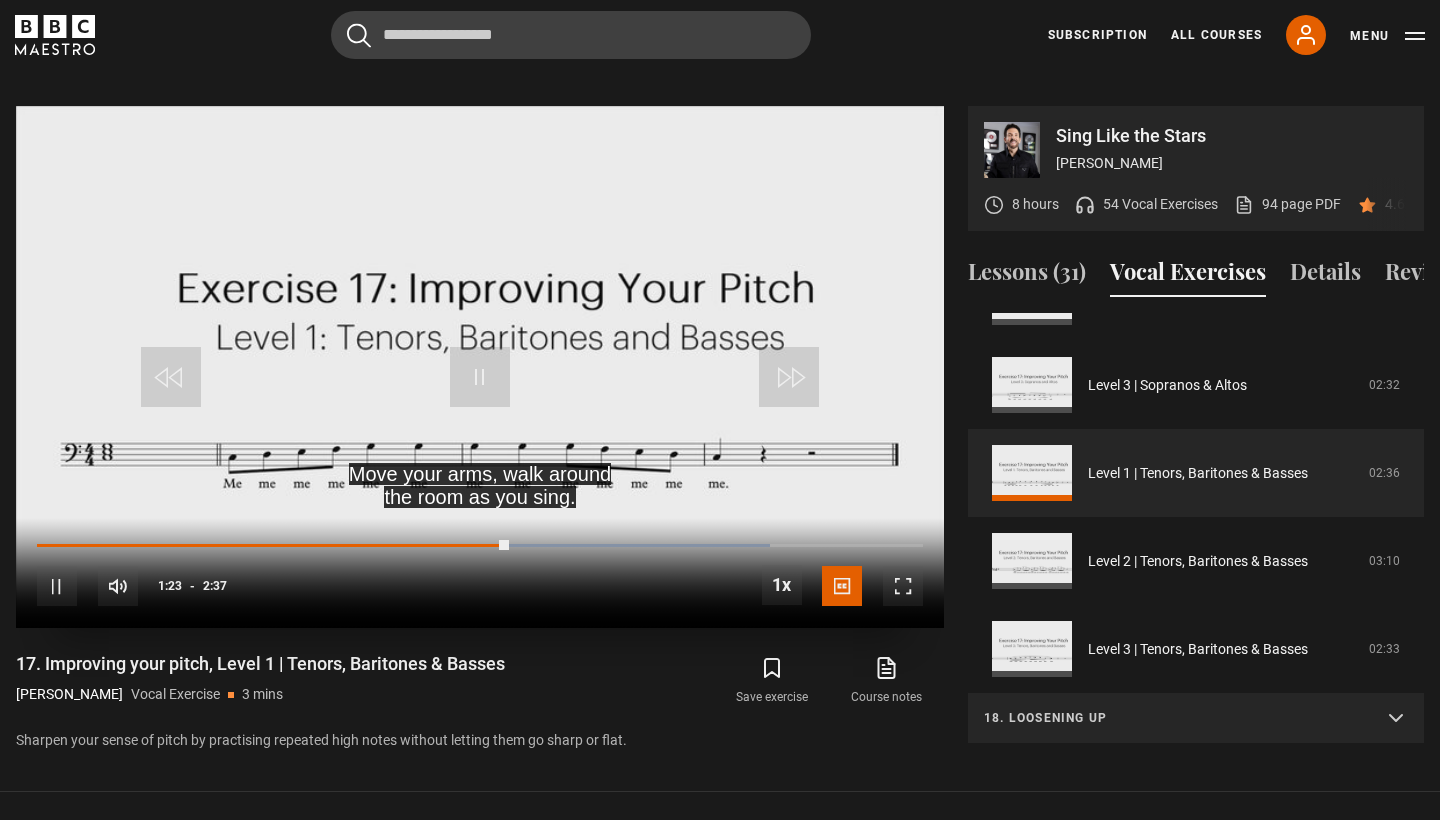 click at bounding box center [57, 586] 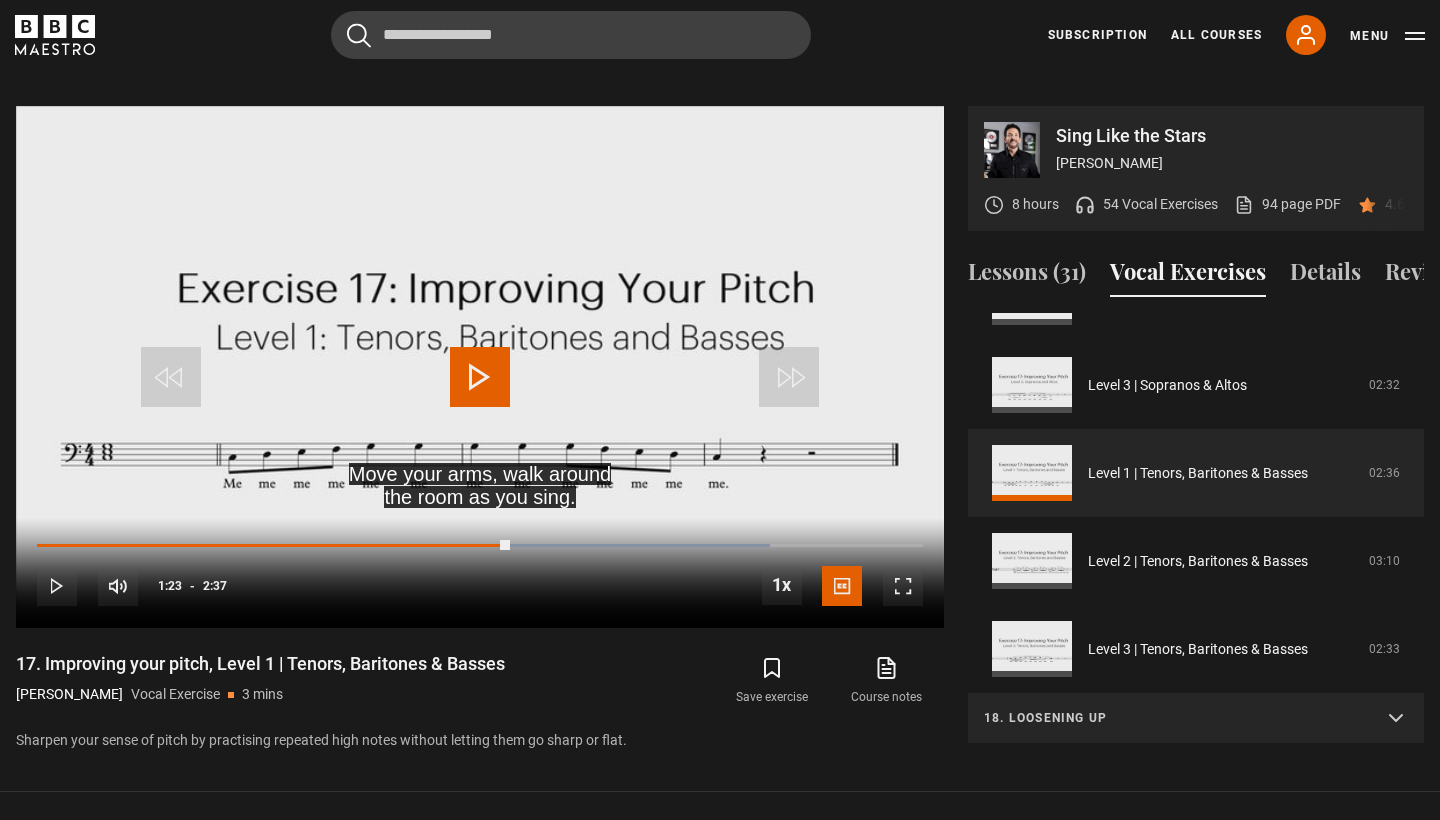 click on "18. Loosening up" at bounding box center (1172, 718) 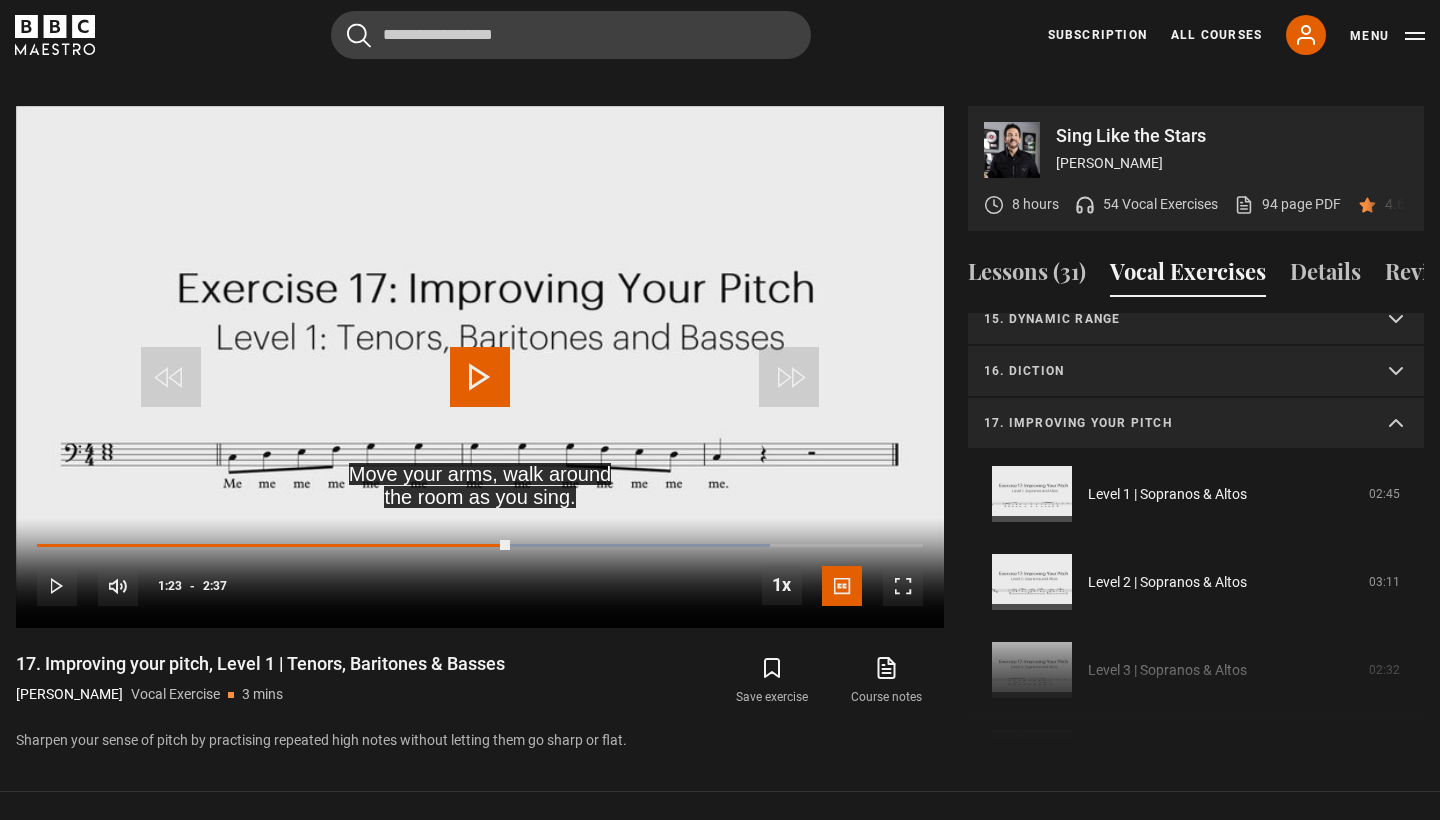 scroll, scrollTop: 746, scrollLeft: 0, axis: vertical 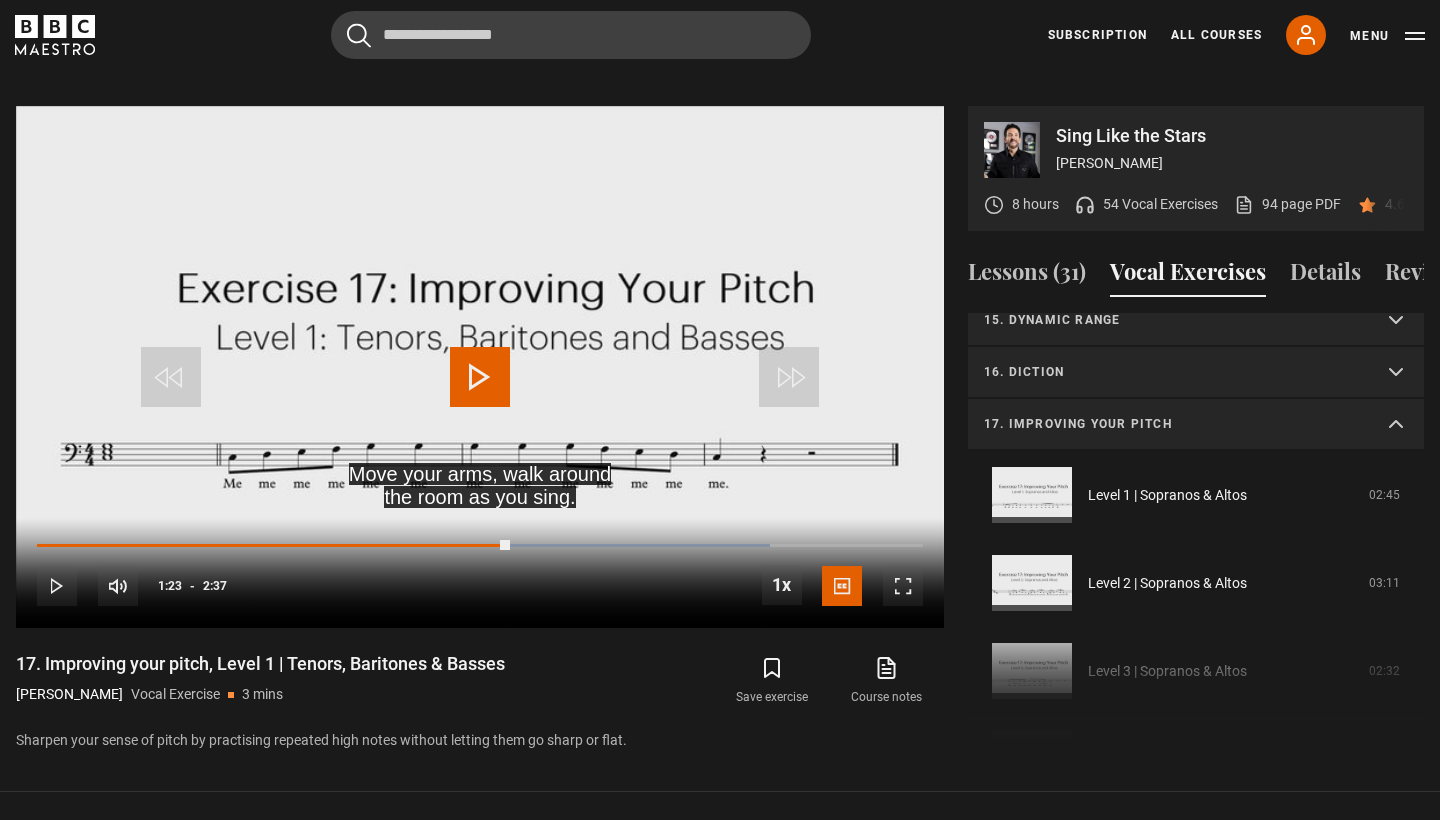 click on "17. Improving your pitch" at bounding box center [1172, 424] 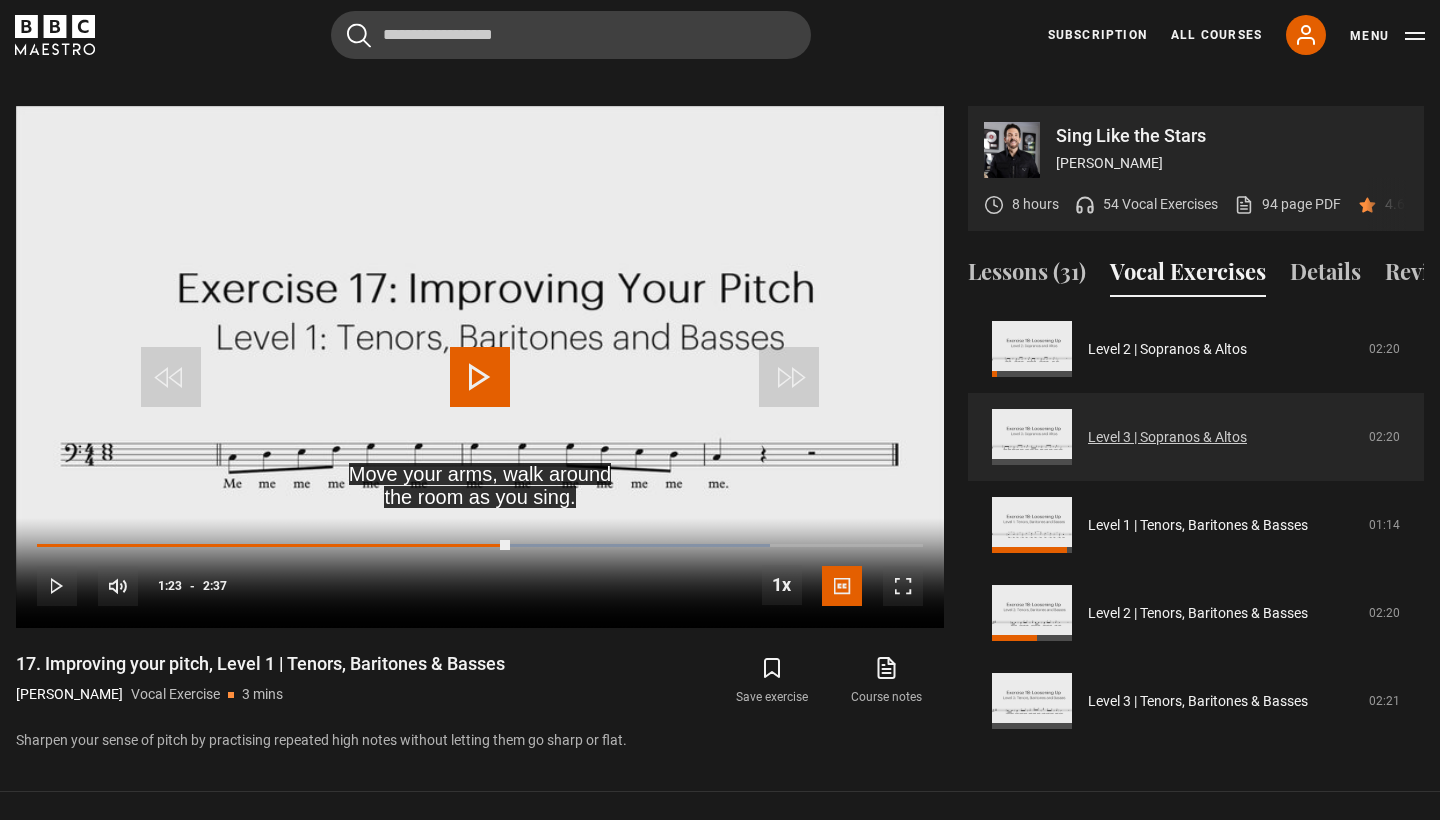 scroll, scrollTop: 1032, scrollLeft: 0, axis: vertical 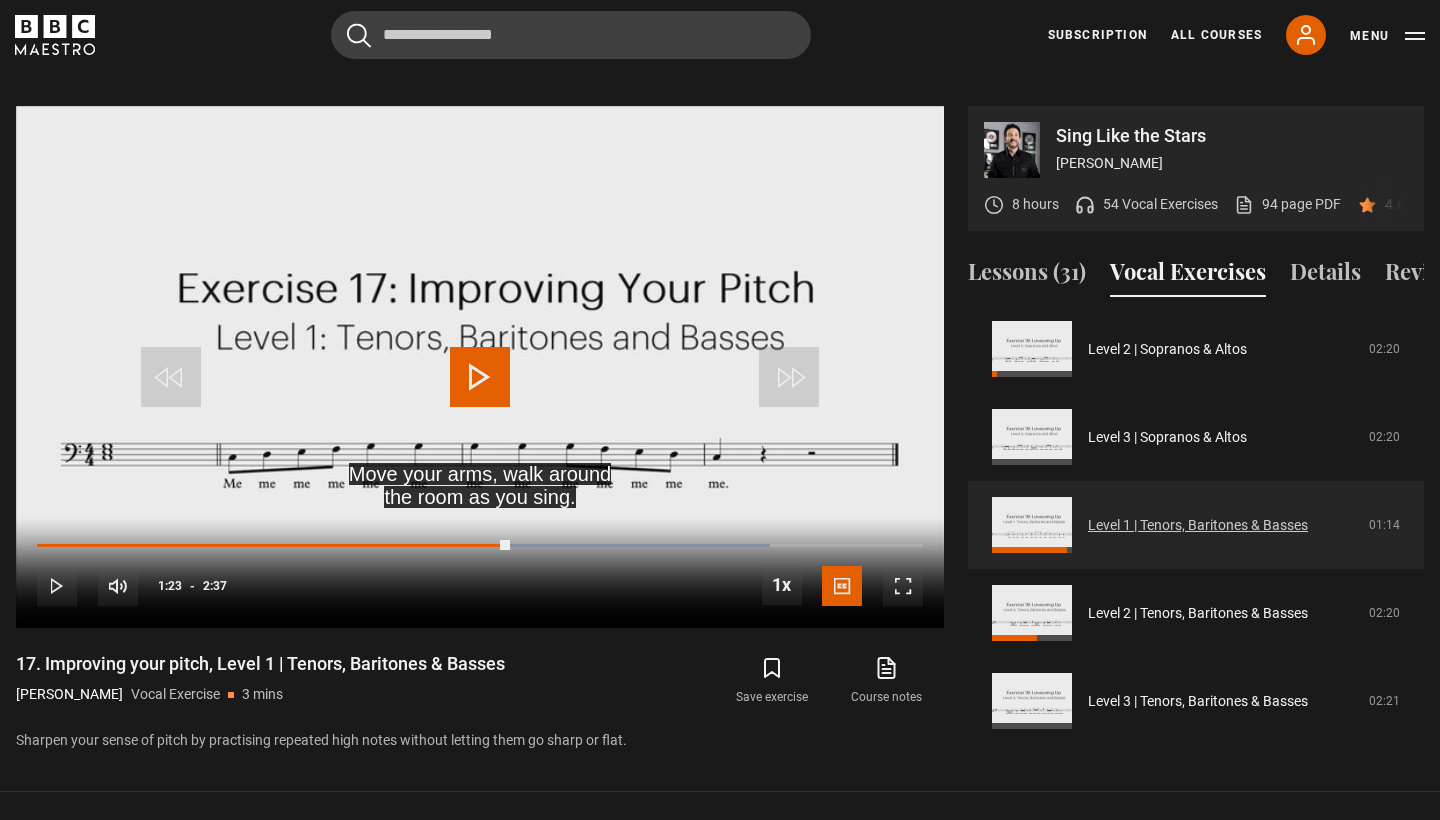 click on "Level 1 | Tenors, Baritones & Basses" at bounding box center (1198, 525) 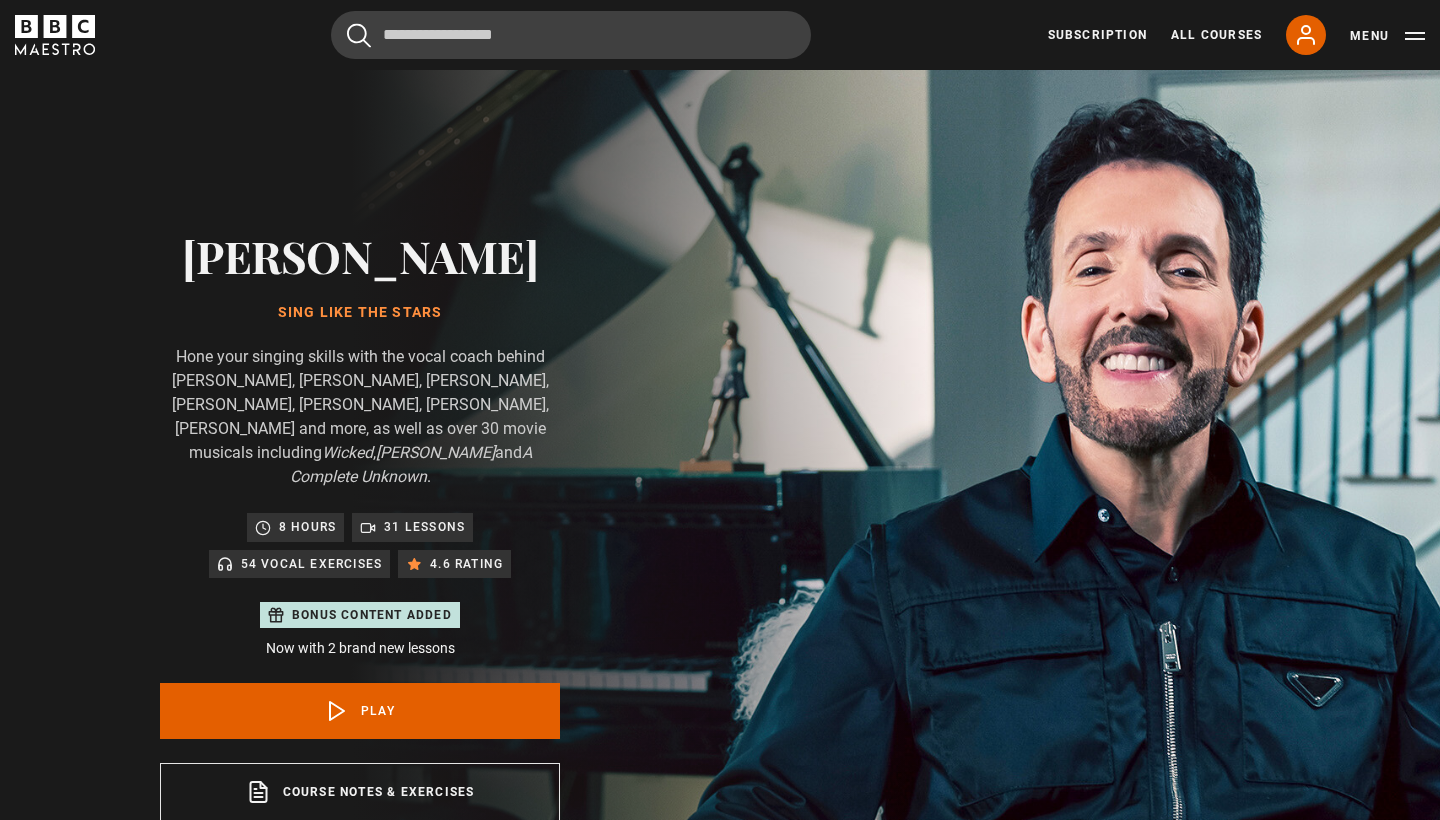 scroll, scrollTop: 955, scrollLeft: 0, axis: vertical 